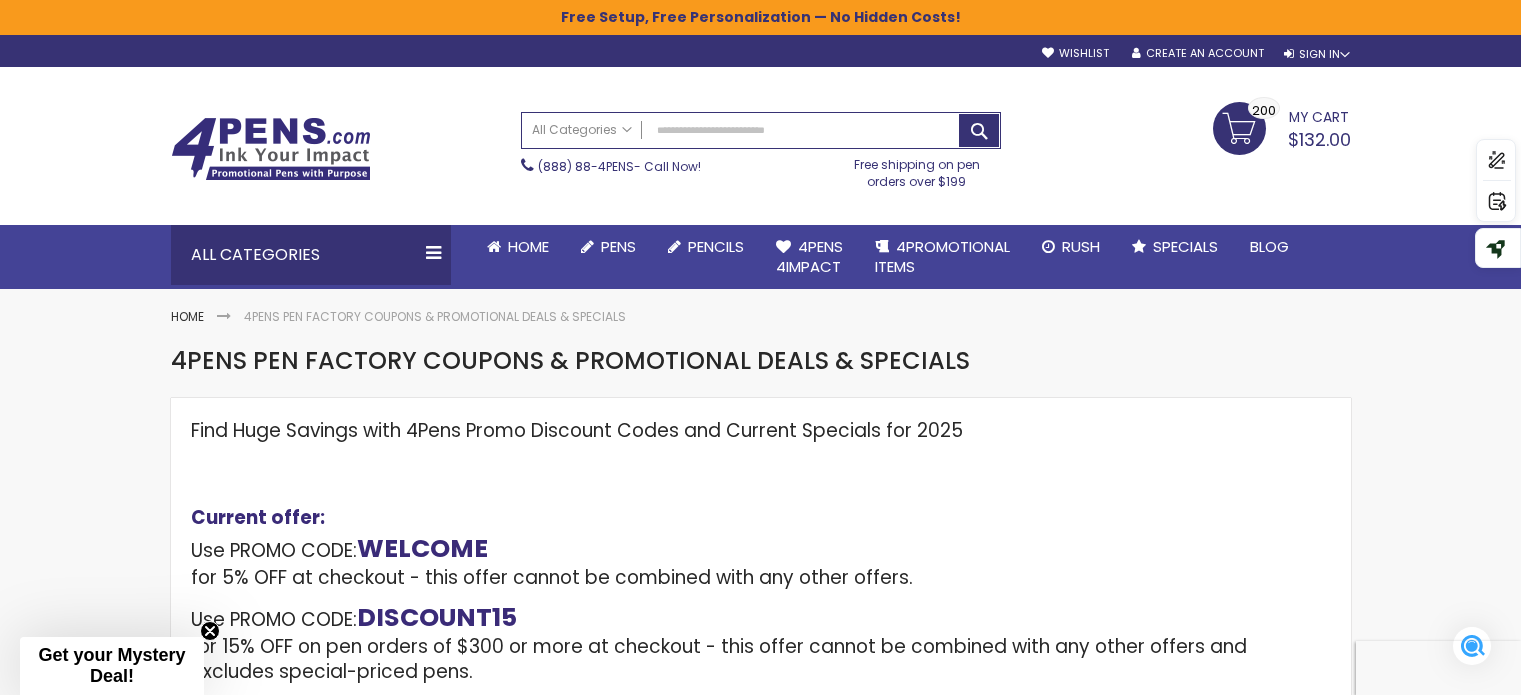 scroll, scrollTop: 0, scrollLeft: 0, axis: both 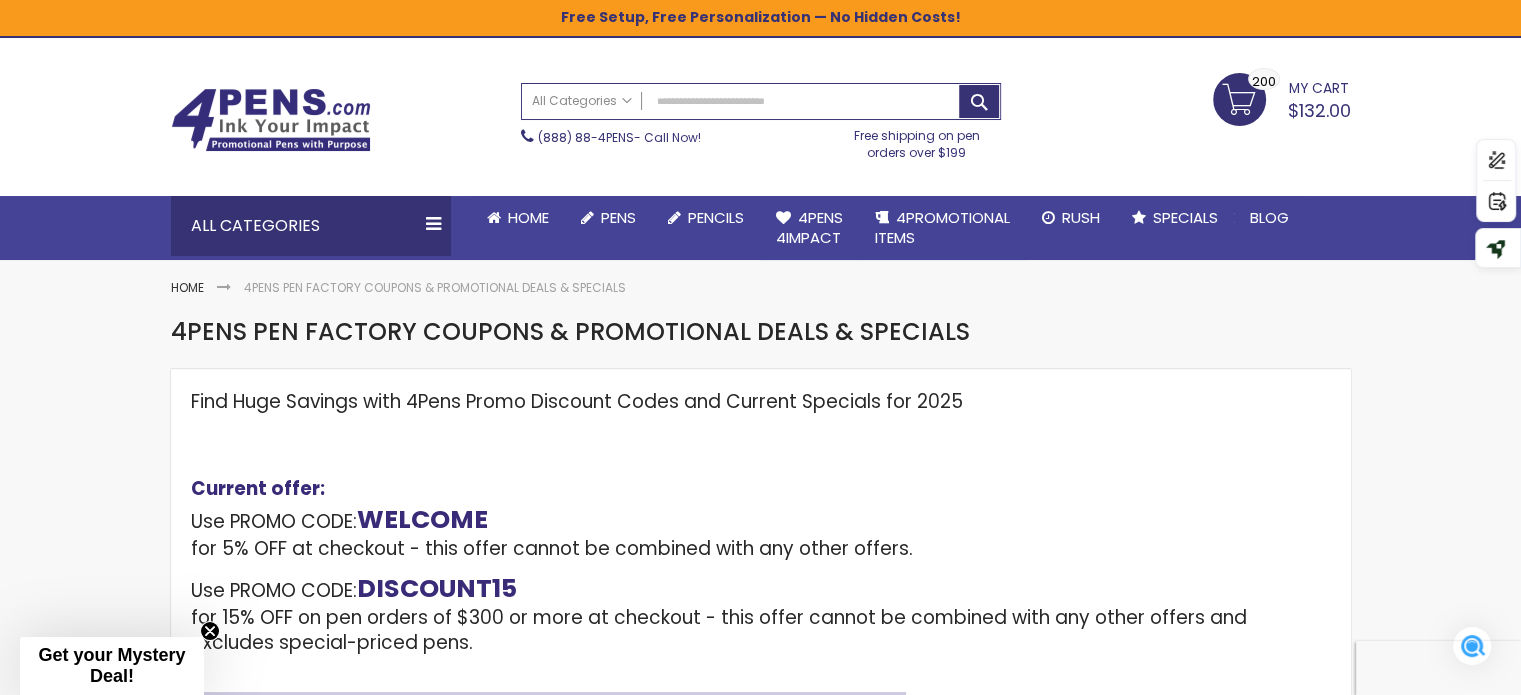 click on "My Cart
$132.00
200
200
items" at bounding box center (1282, 98) 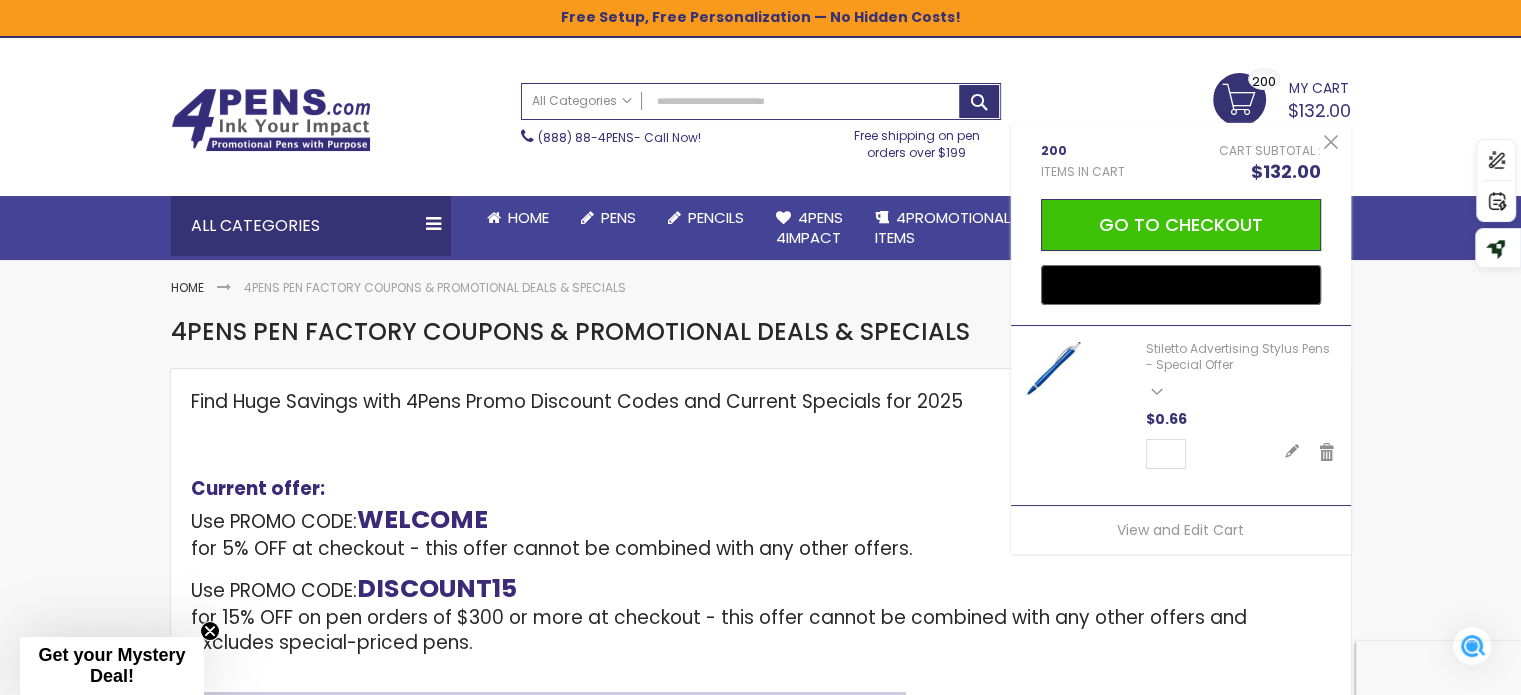 click at bounding box center (1053, 368) 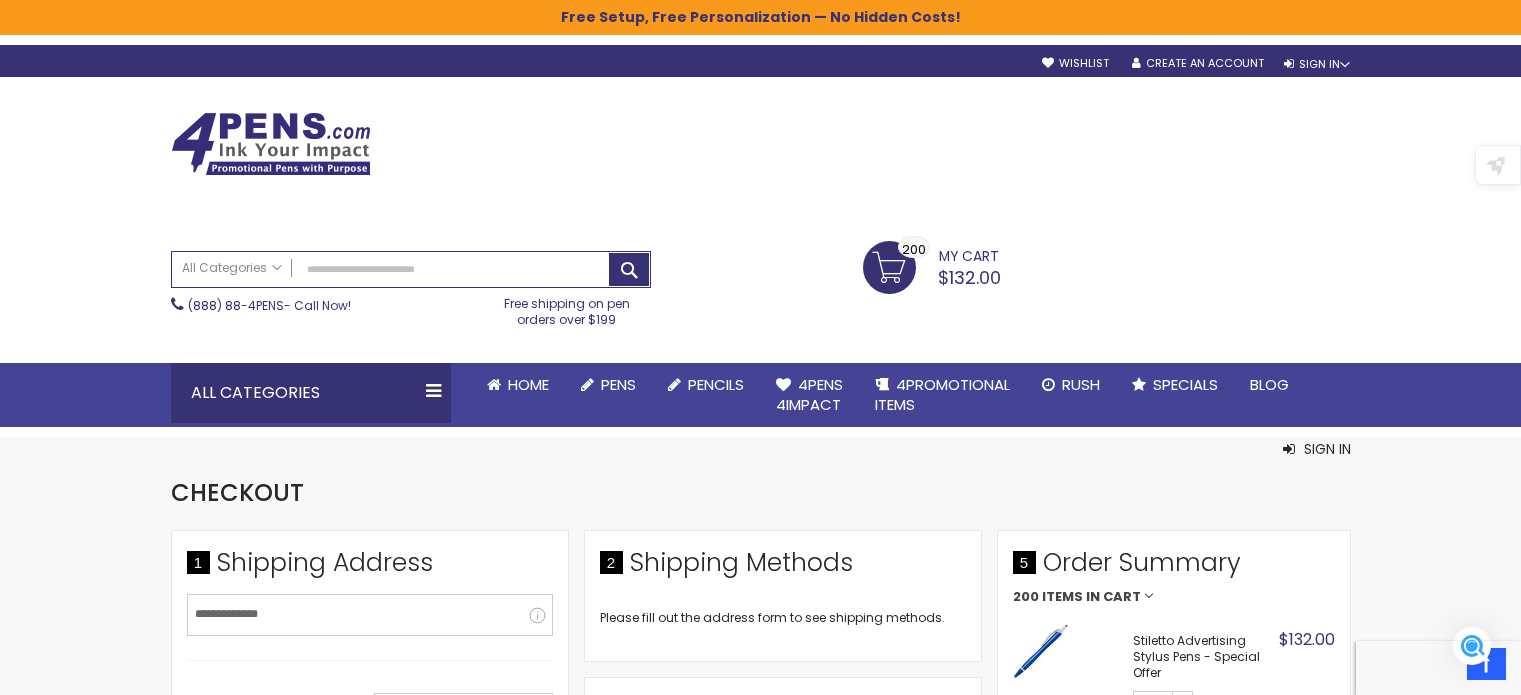 select on "*" 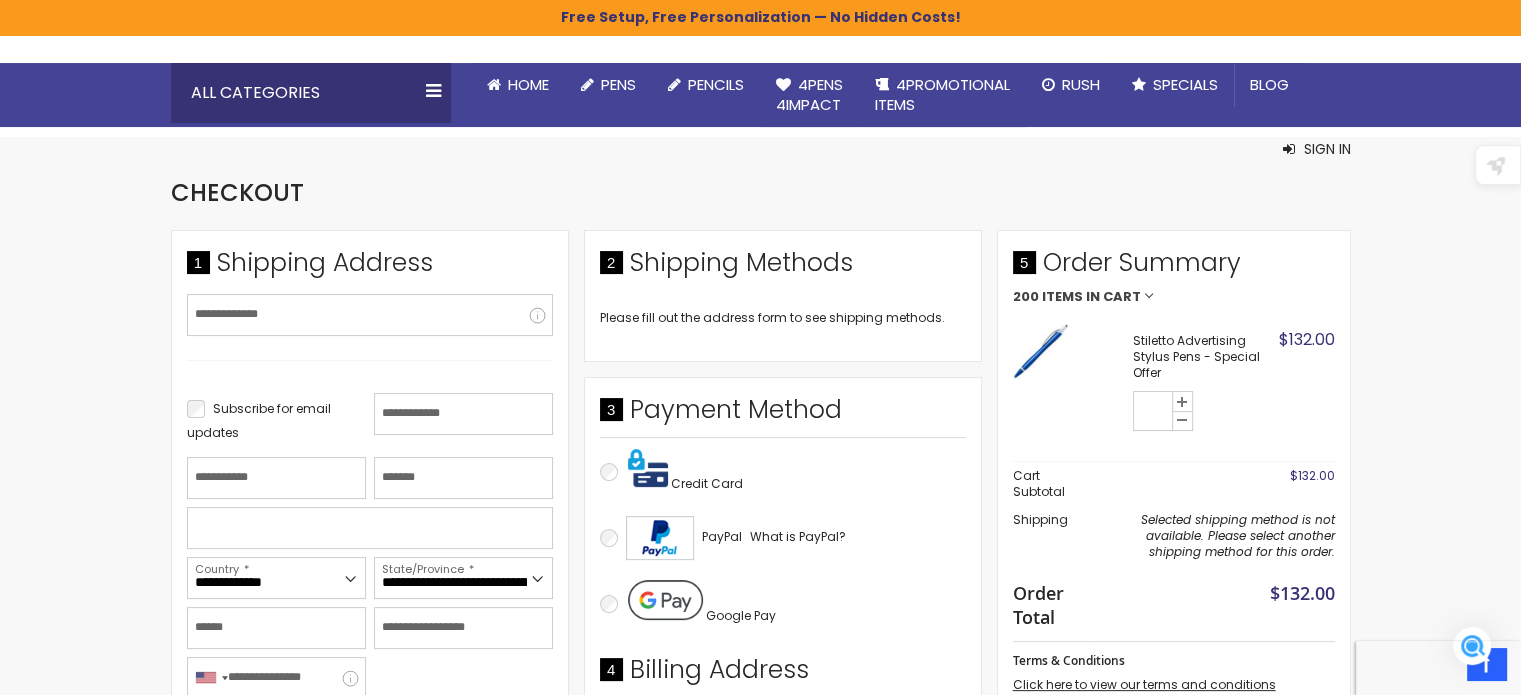 scroll, scrollTop: 0, scrollLeft: 0, axis: both 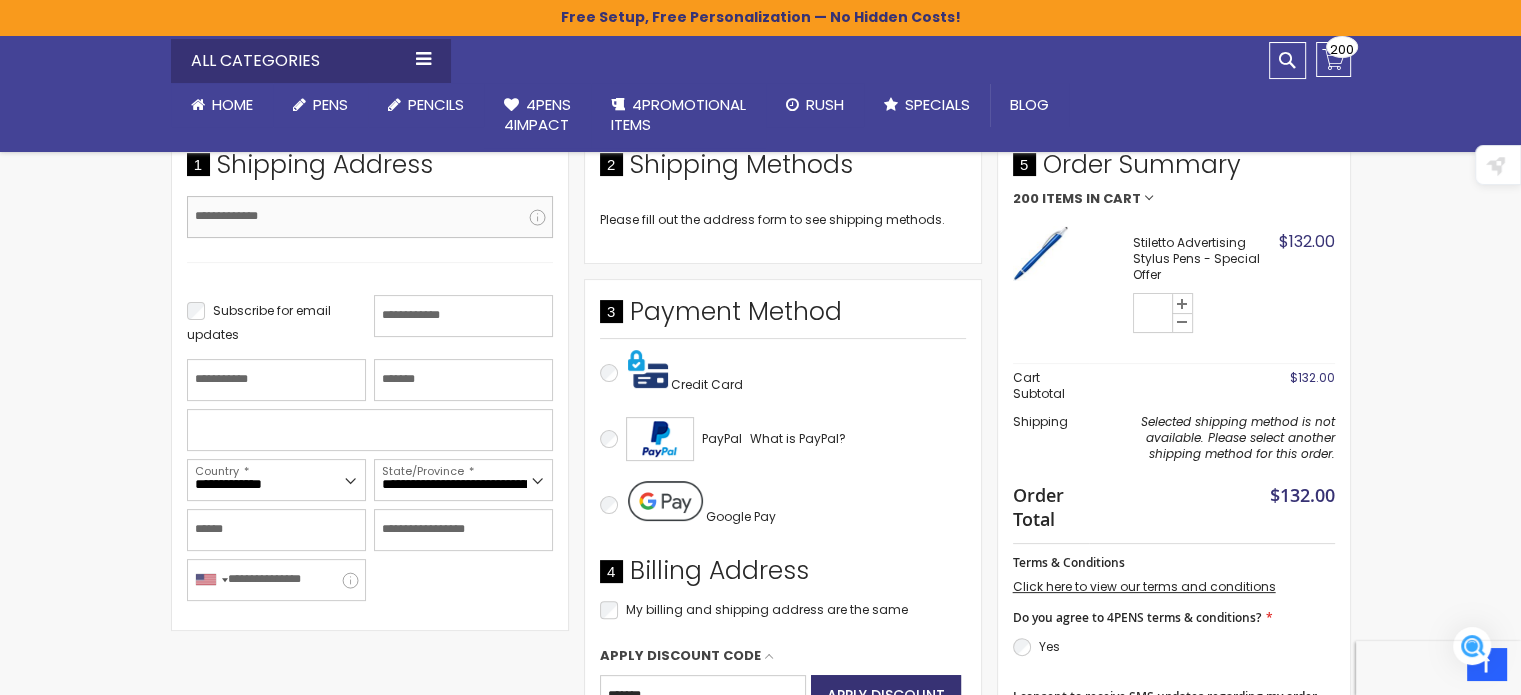 click on "Email Address" at bounding box center (370, 217) 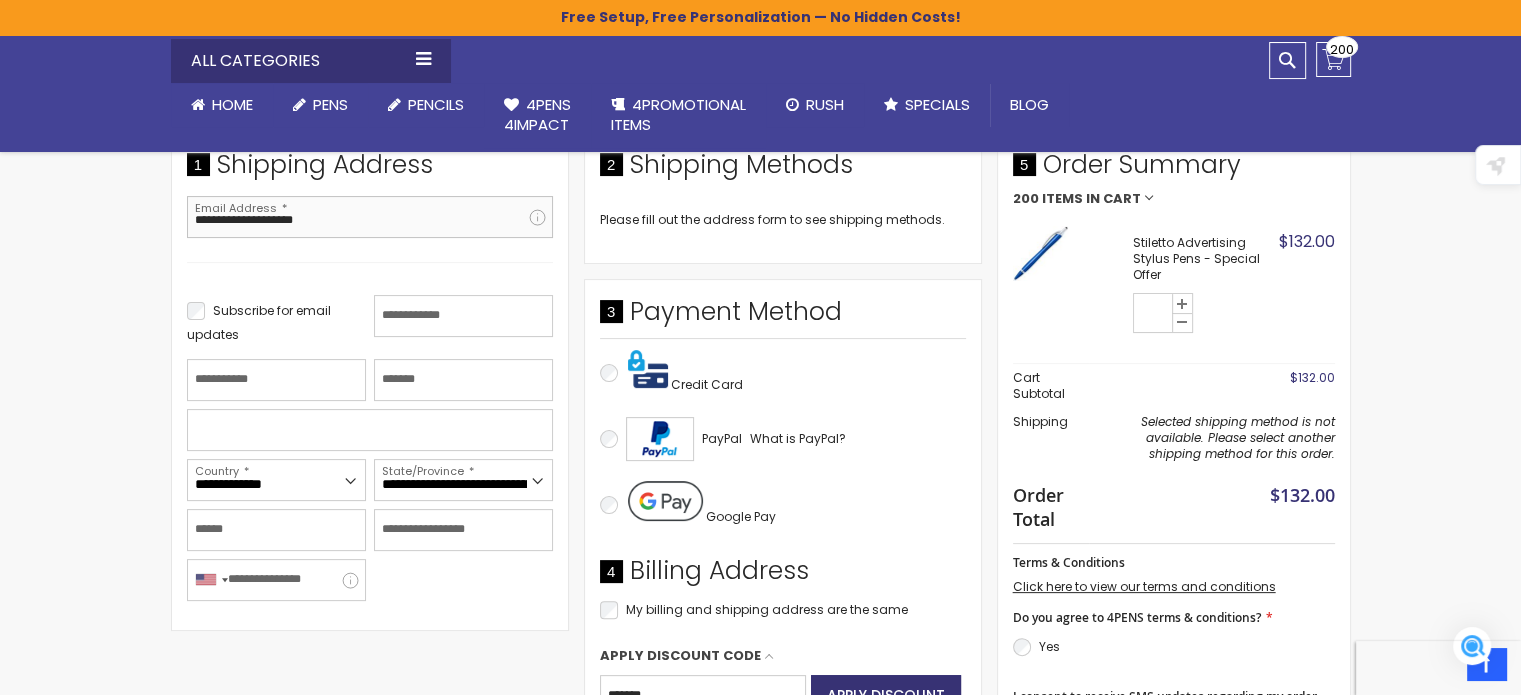 click on "**********" at bounding box center (370, 217) 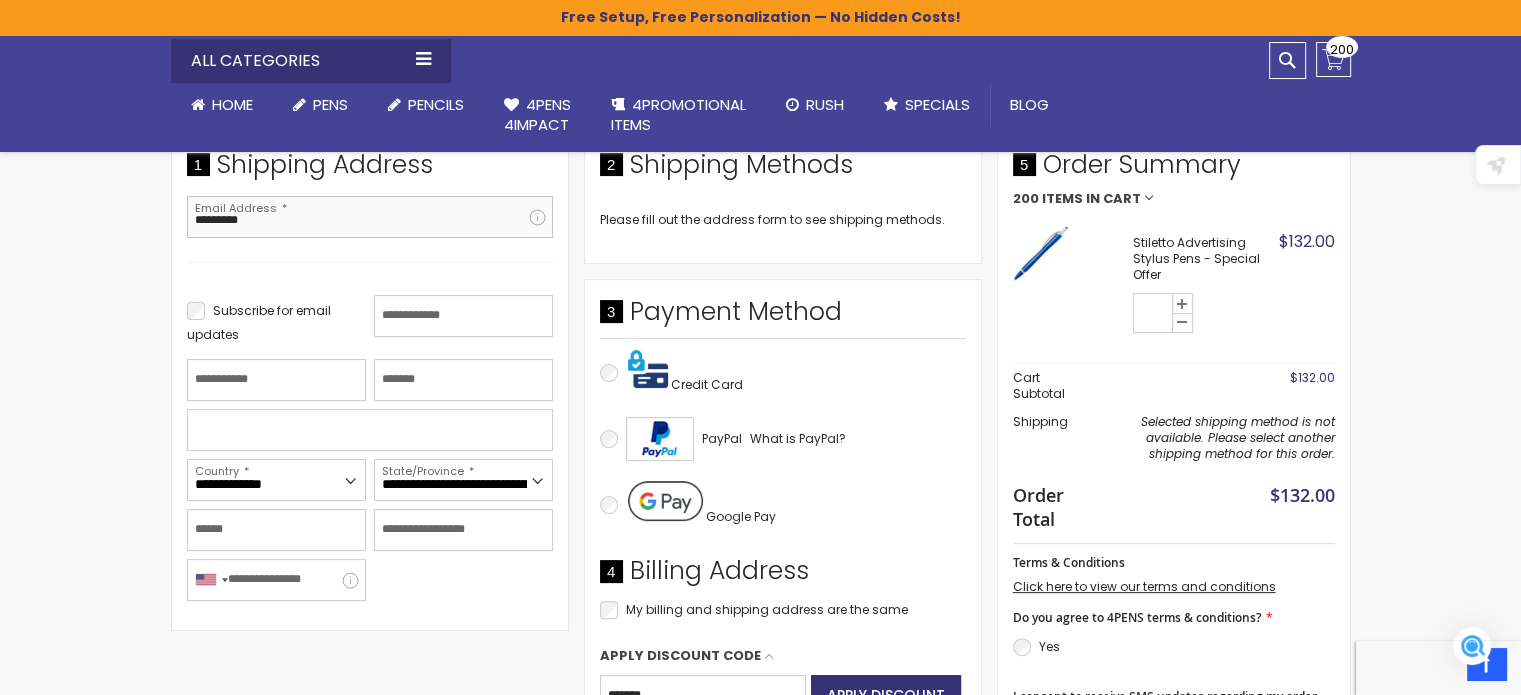 type on "**********" 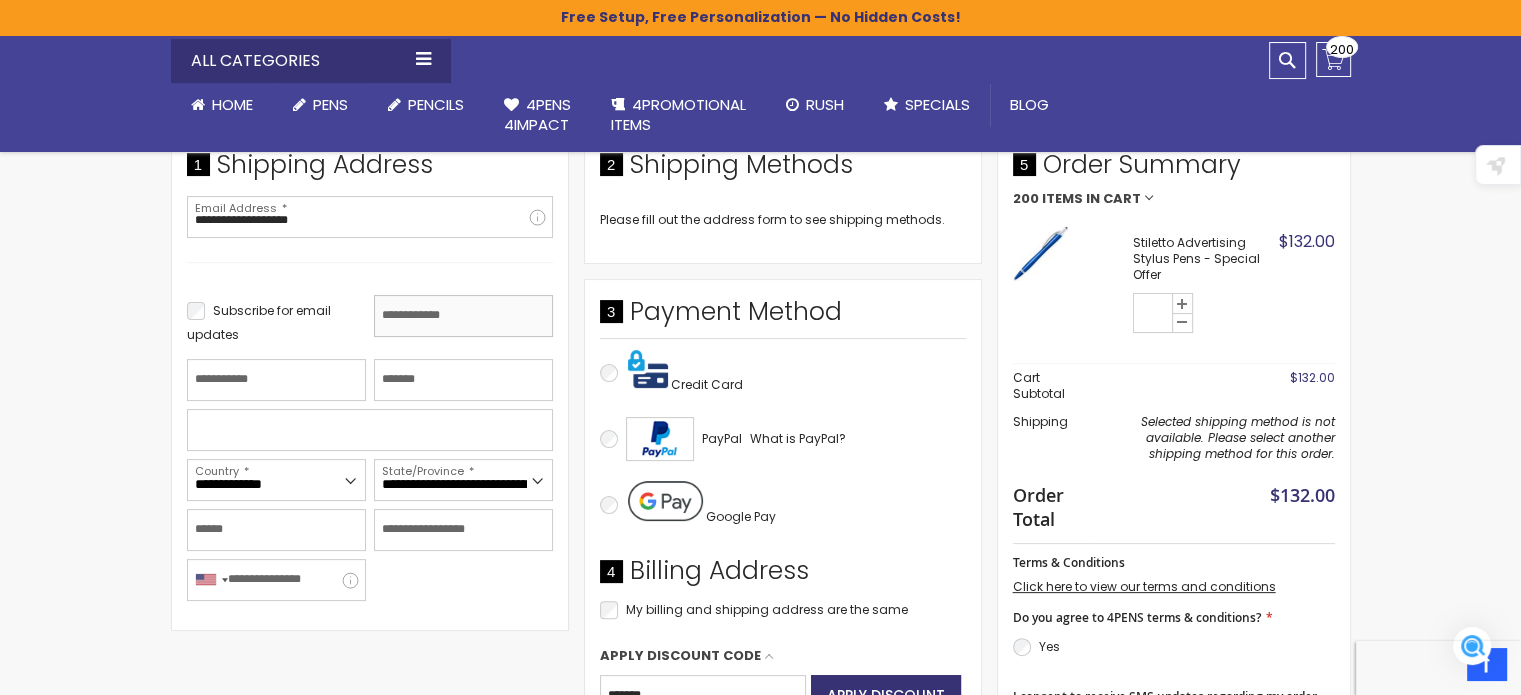 click on "First Name" at bounding box center (463, 316) 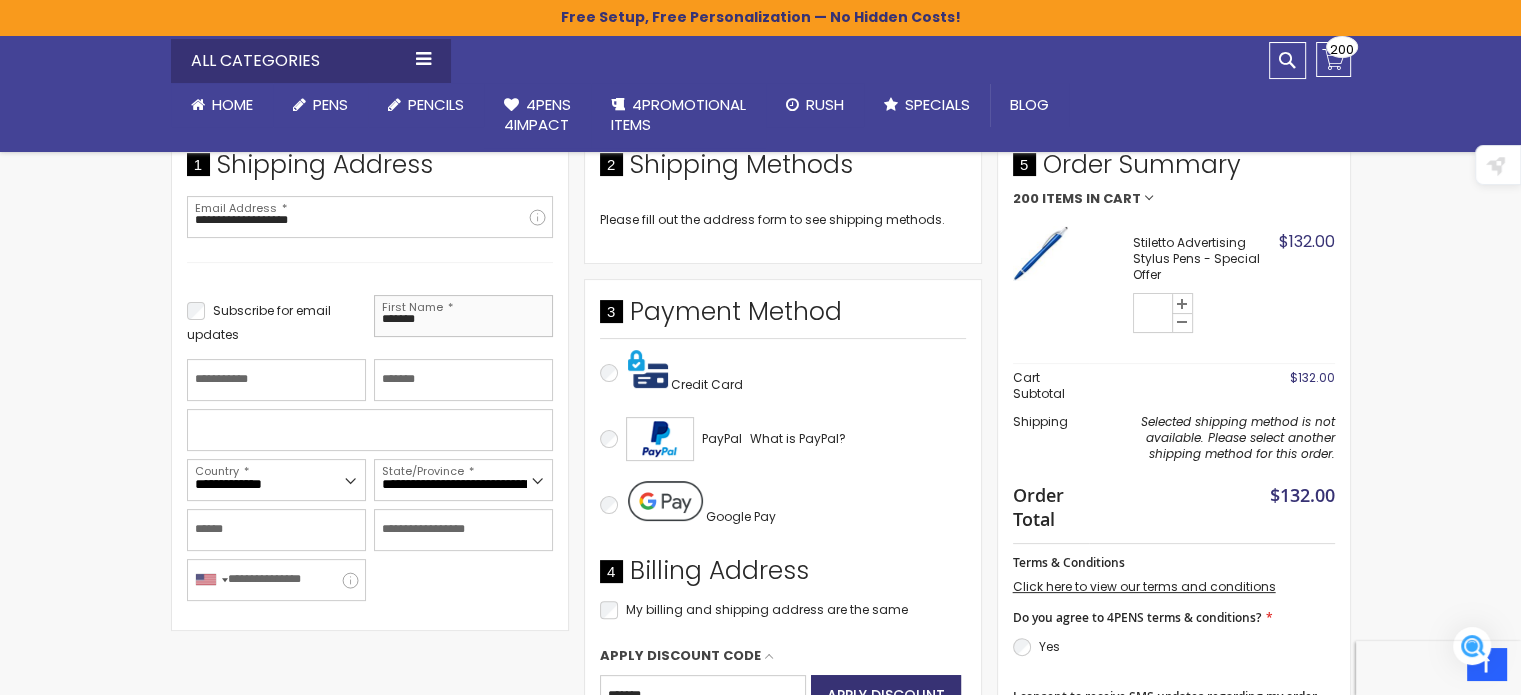 type on "*******" 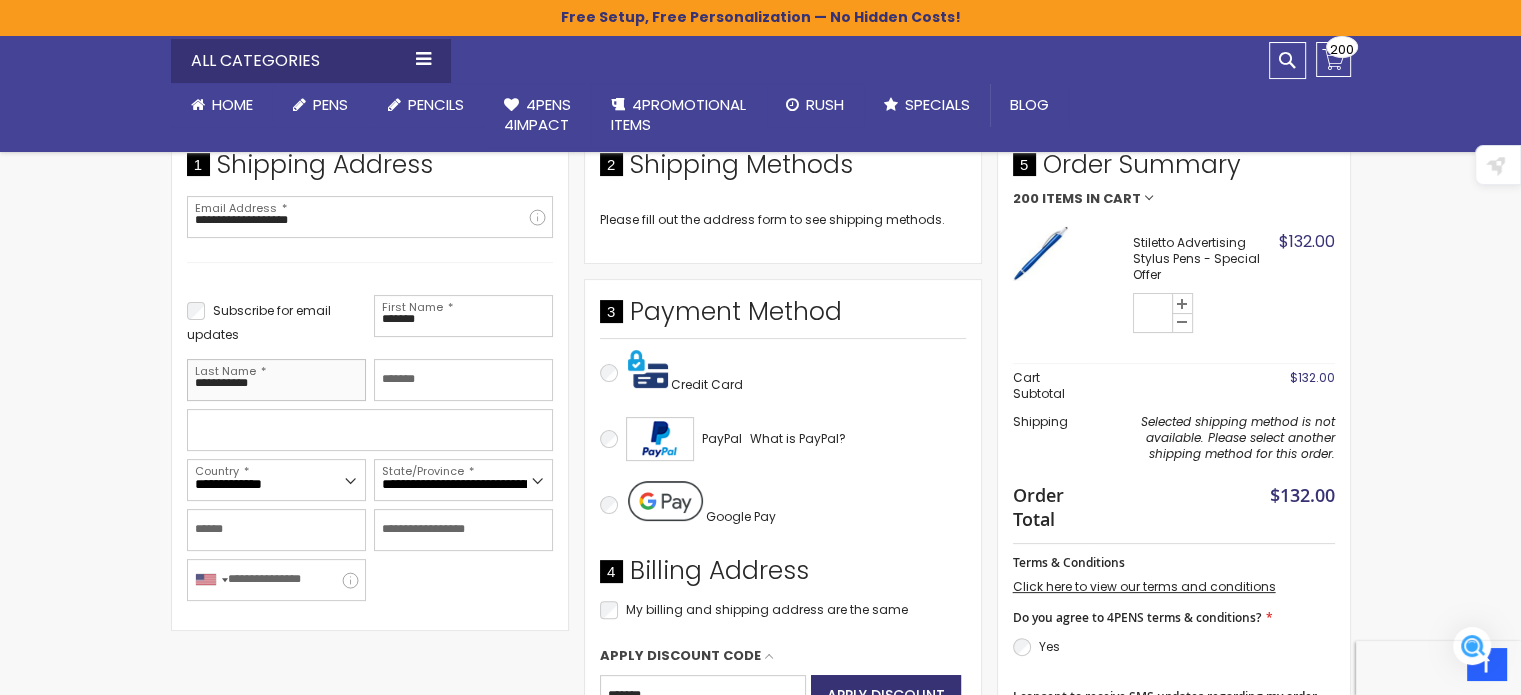 type on "**********" 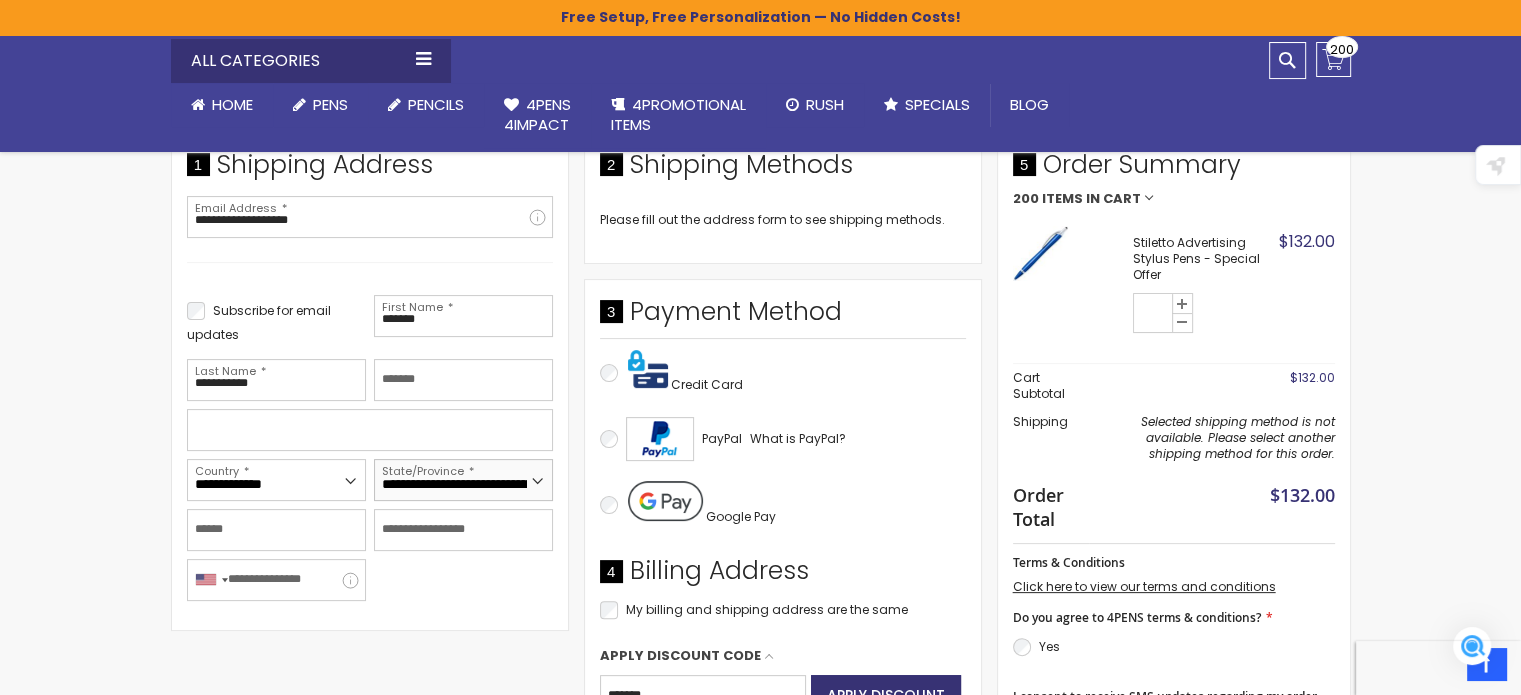 click on "**********" at bounding box center (463, 480) 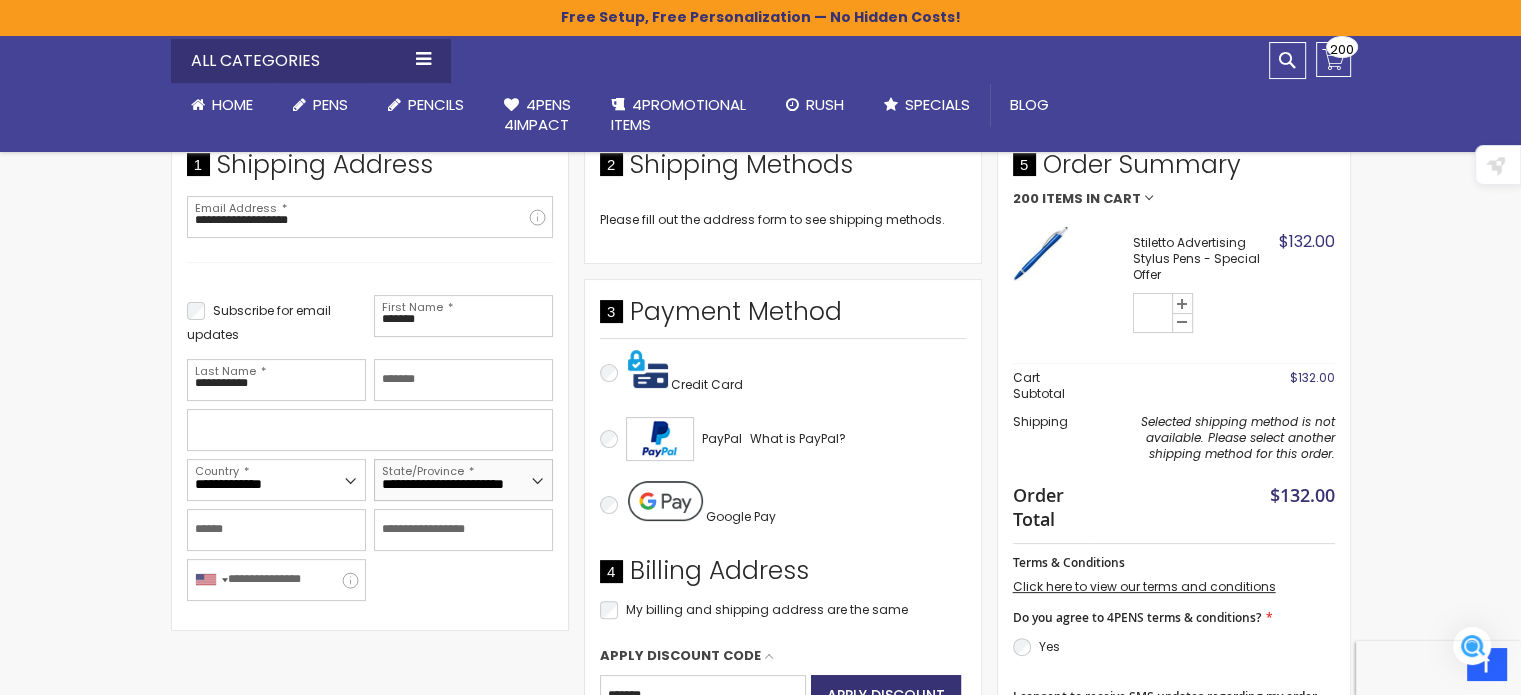 click on "**********" at bounding box center [463, 480] 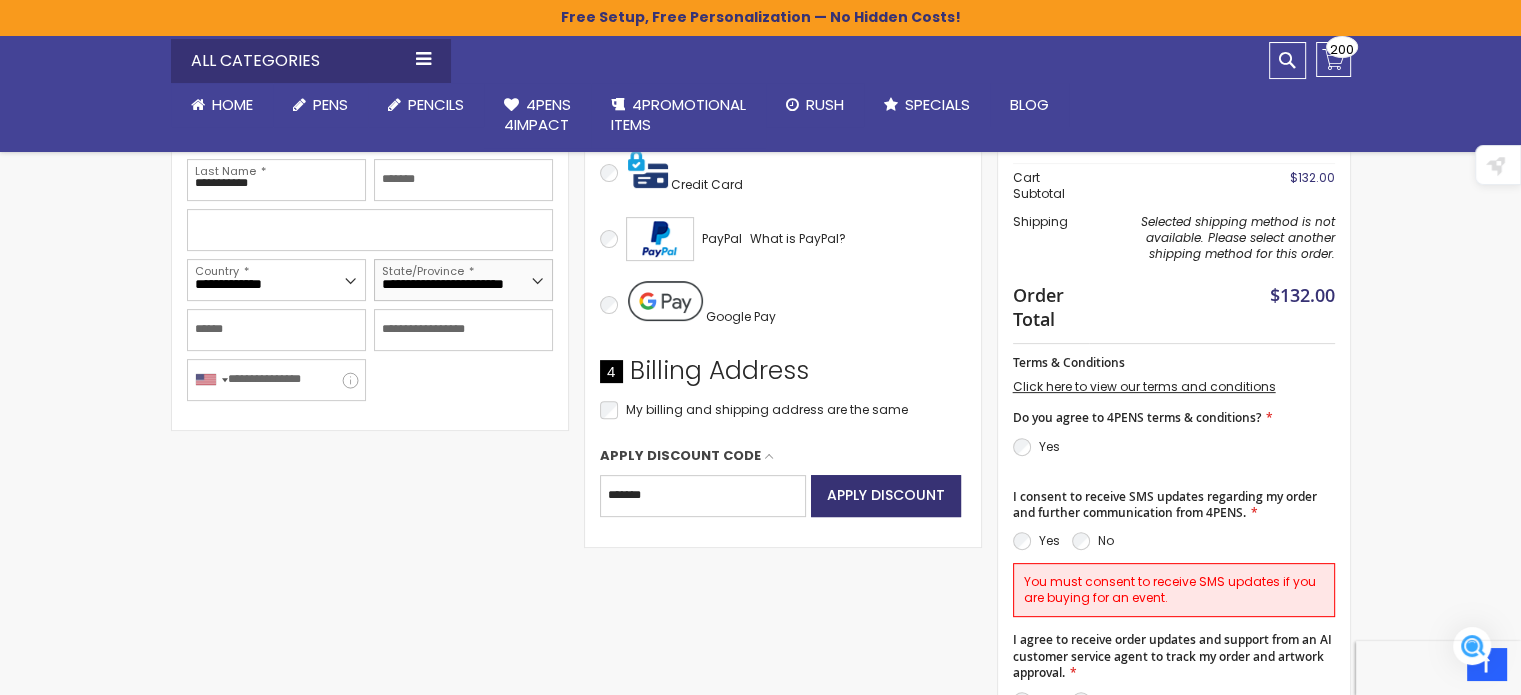 scroll, scrollTop: 677, scrollLeft: 0, axis: vertical 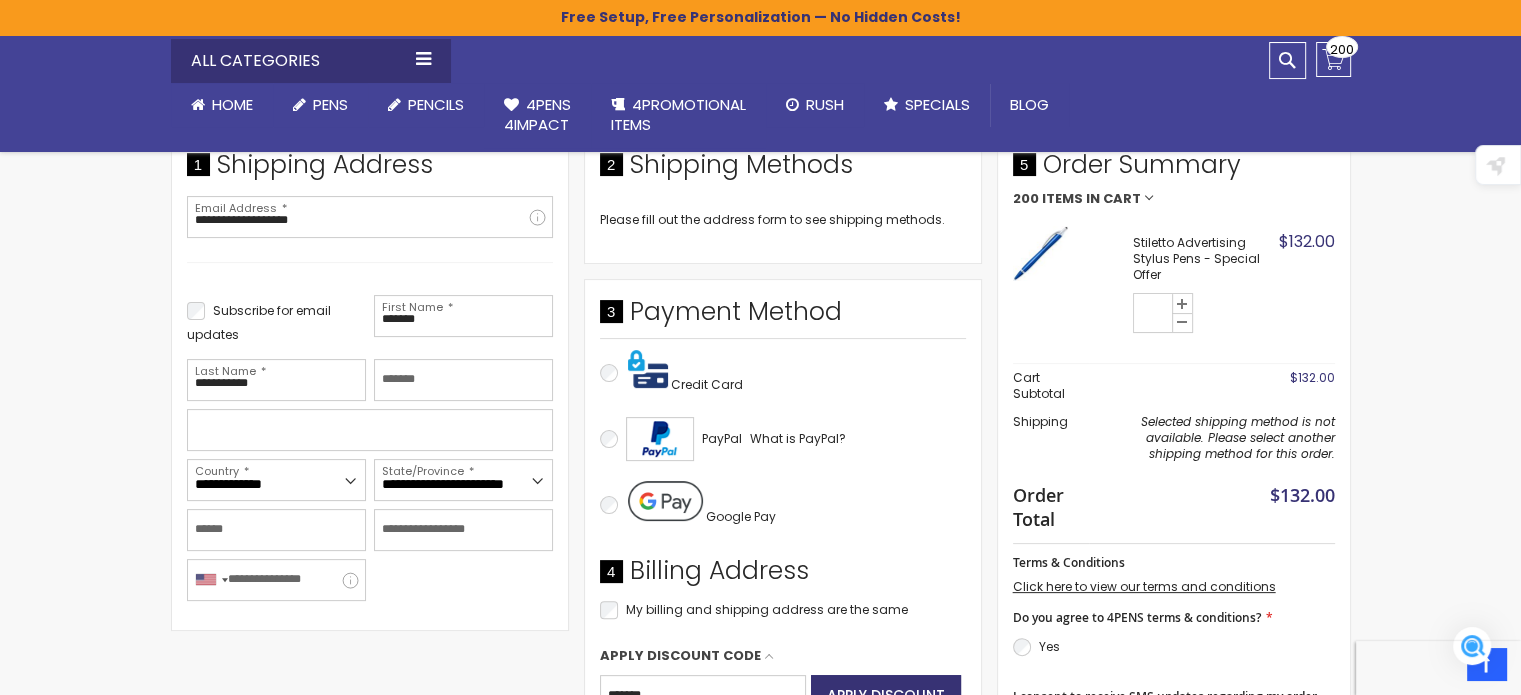 click on "Stiletto Advertising Stylus Pens - Special Offer" at bounding box center [1203, 259] 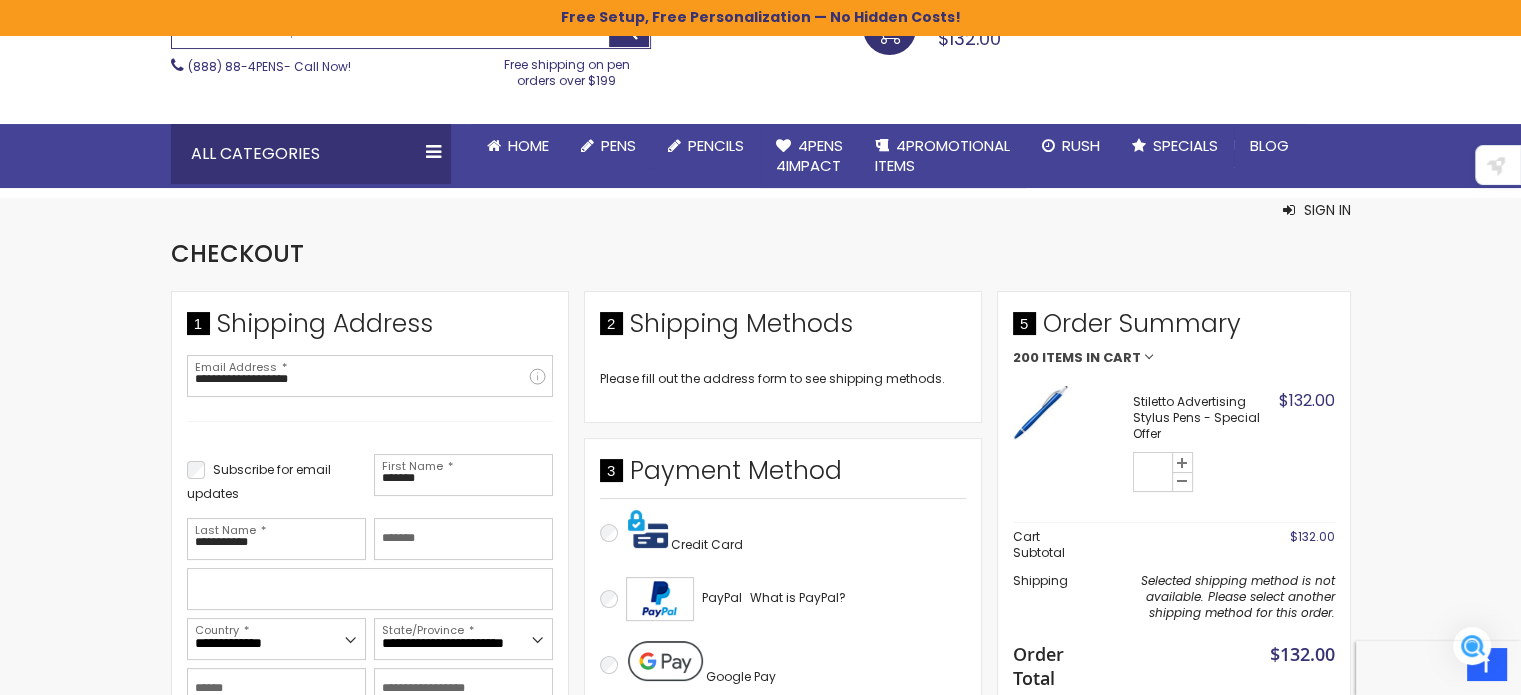 scroll, scrollTop: 177, scrollLeft: 0, axis: vertical 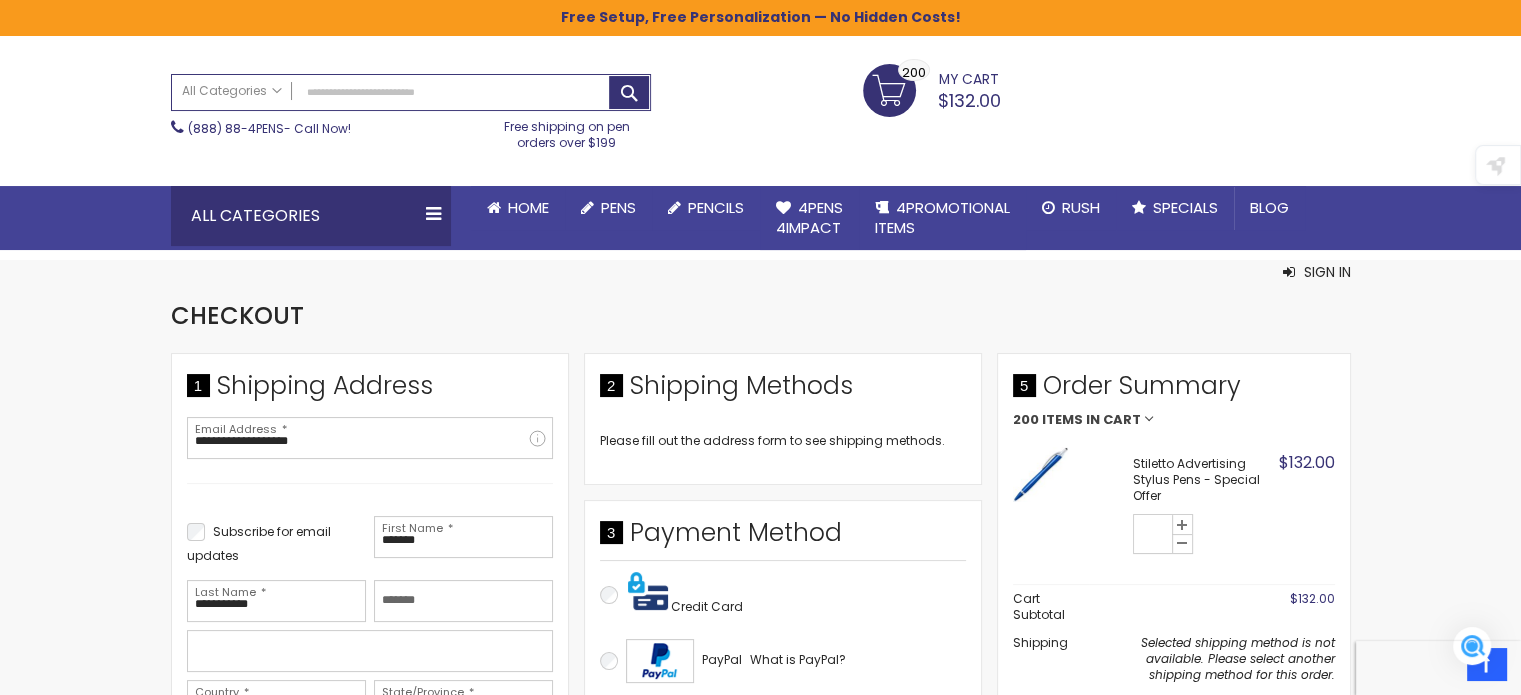 click on "Items in Cart" at bounding box center [1091, 420] 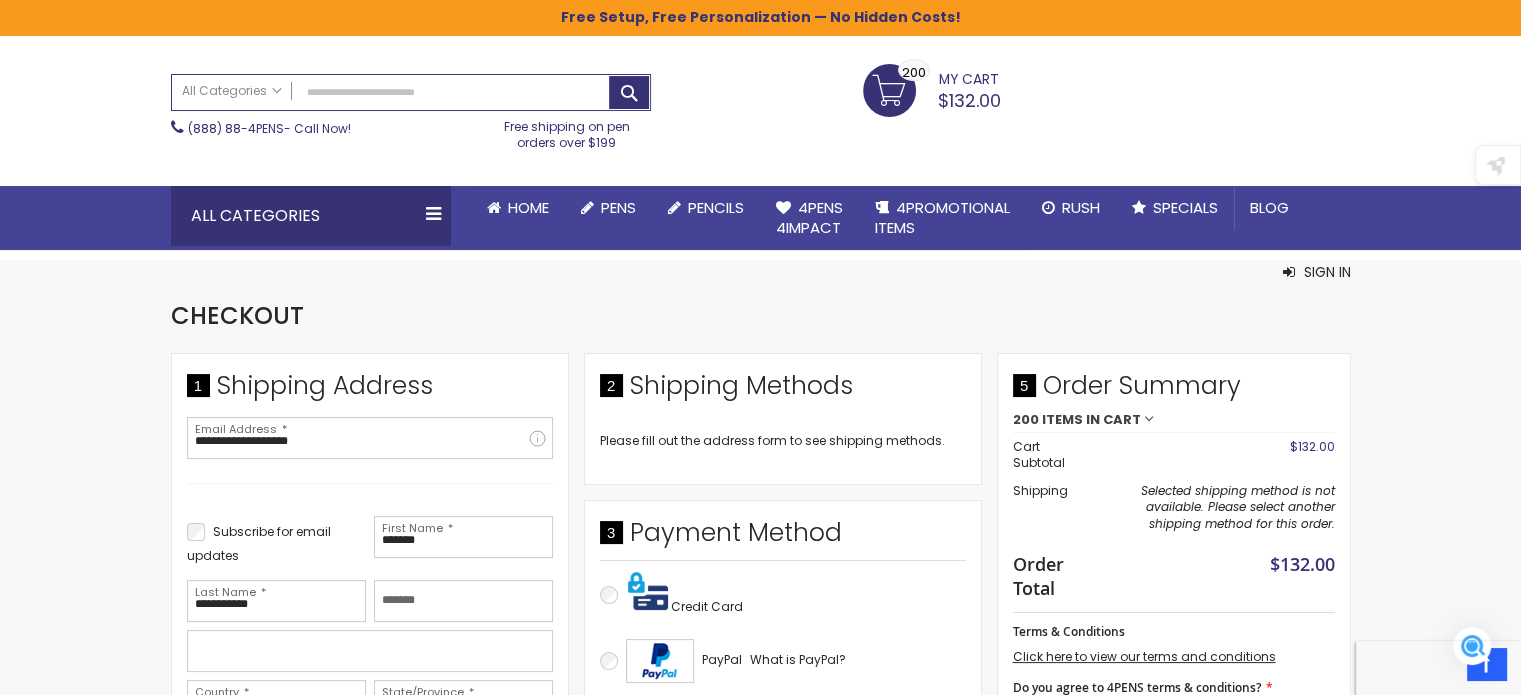 click on "Items in Cart" at bounding box center (1091, 420) 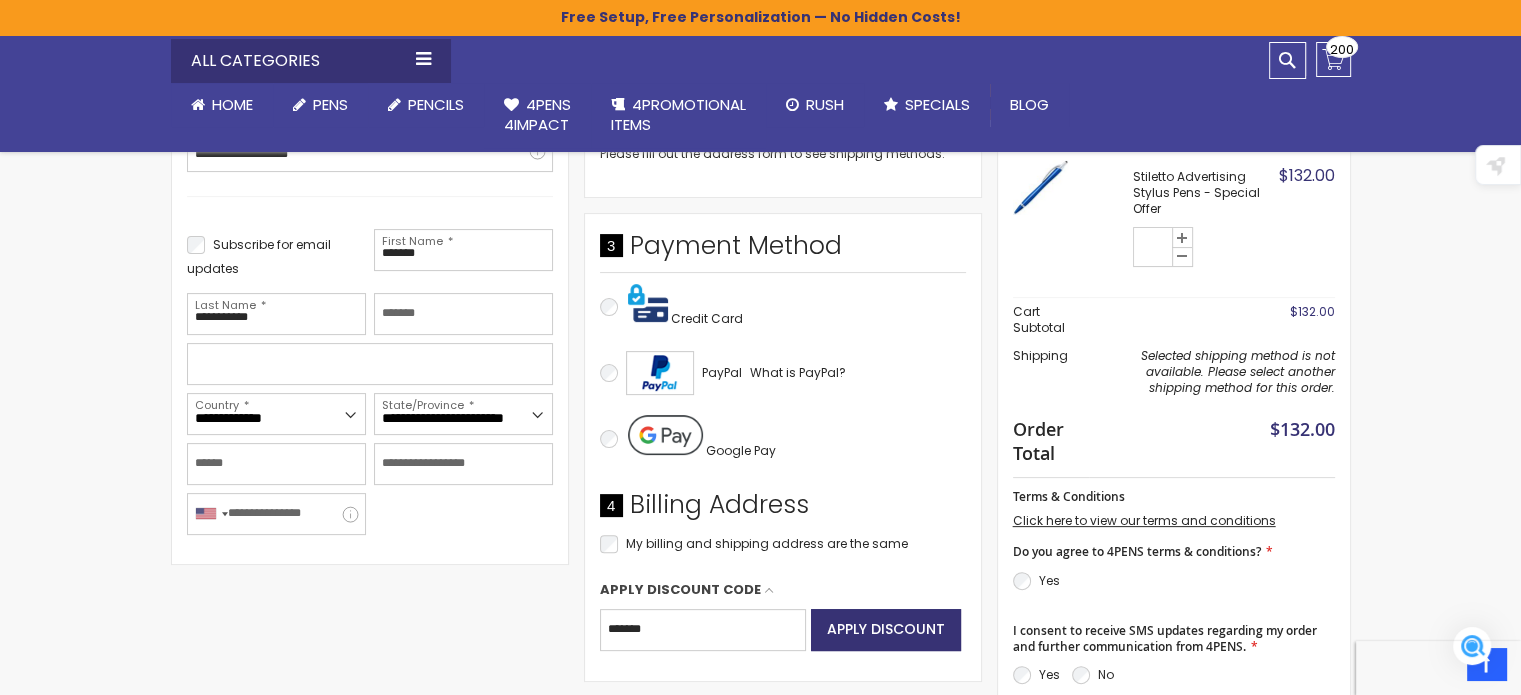 scroll, scrollTop: 477, scrollLeft: 0, axis: vertical 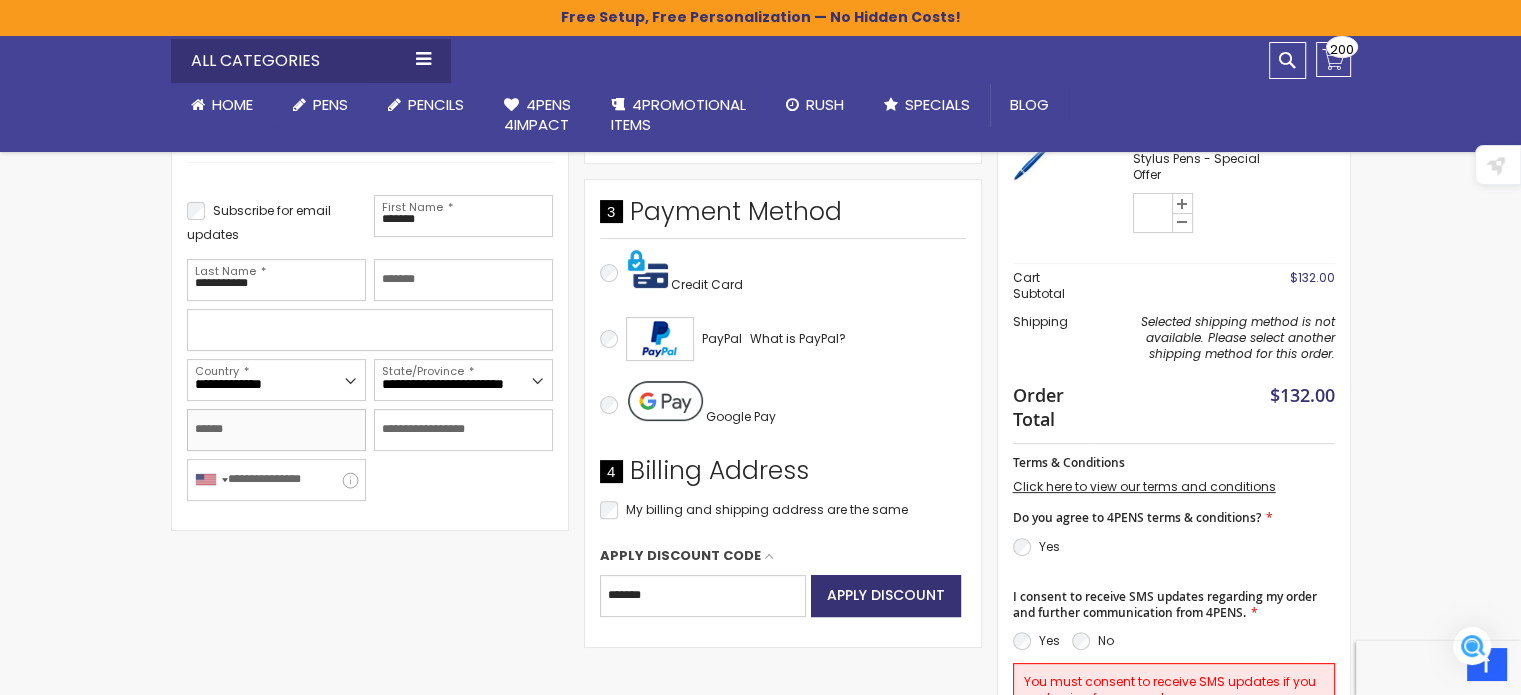 click on "City" at bounding box center (276, 430) 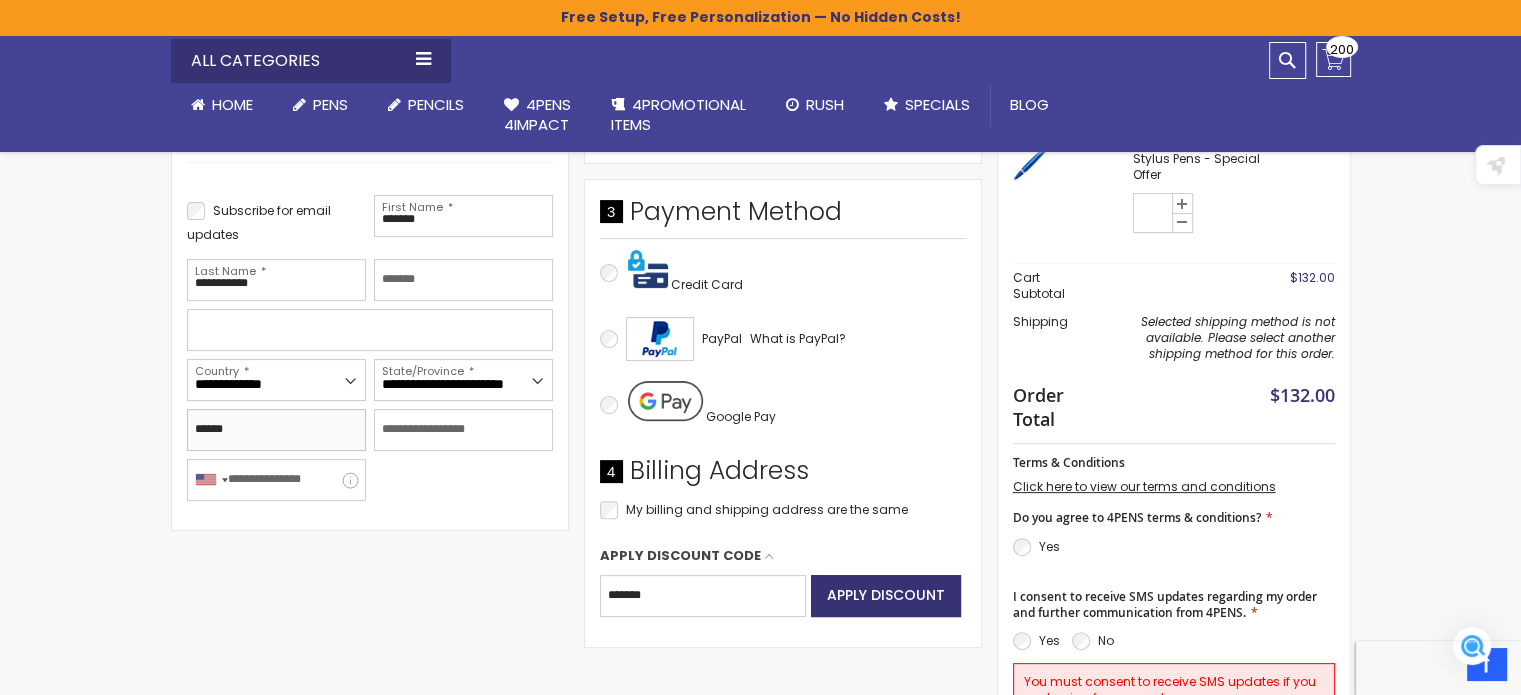 type on "**********" 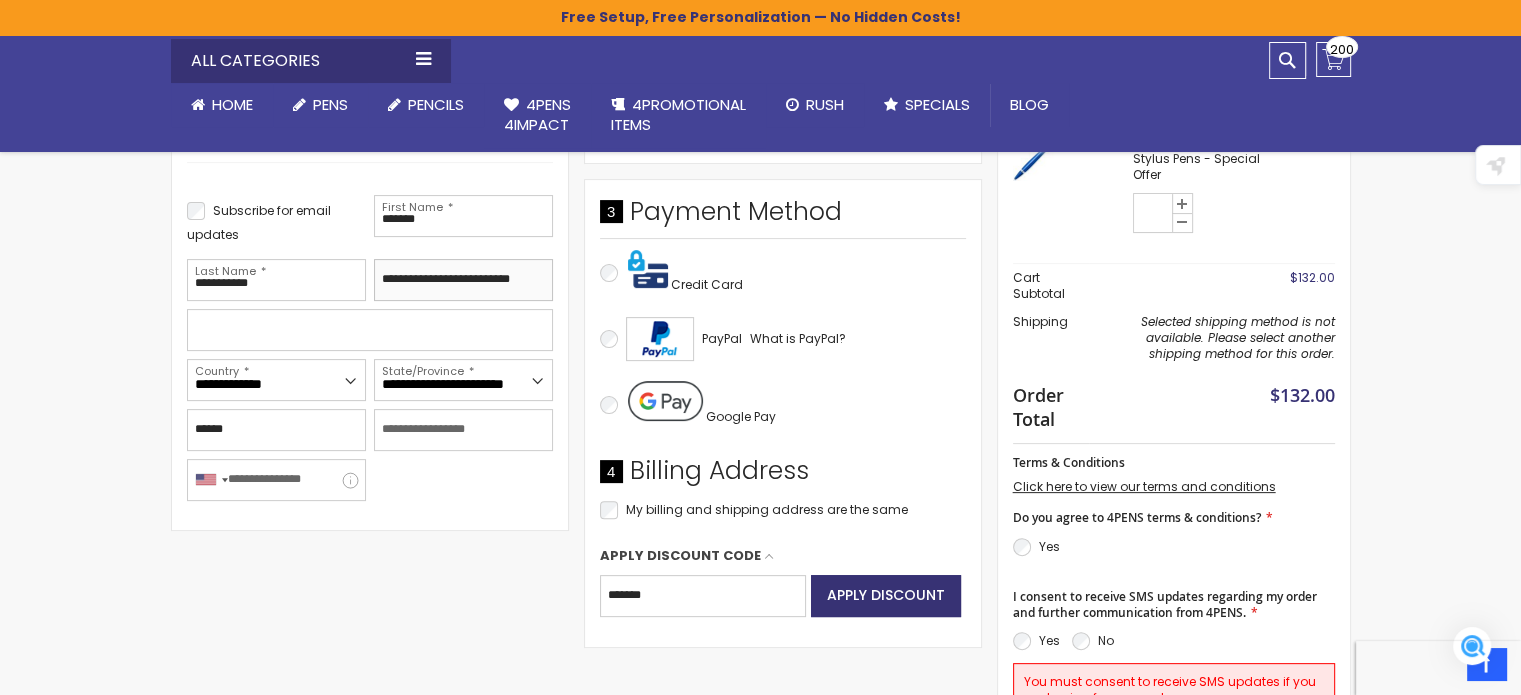 type on "**********" 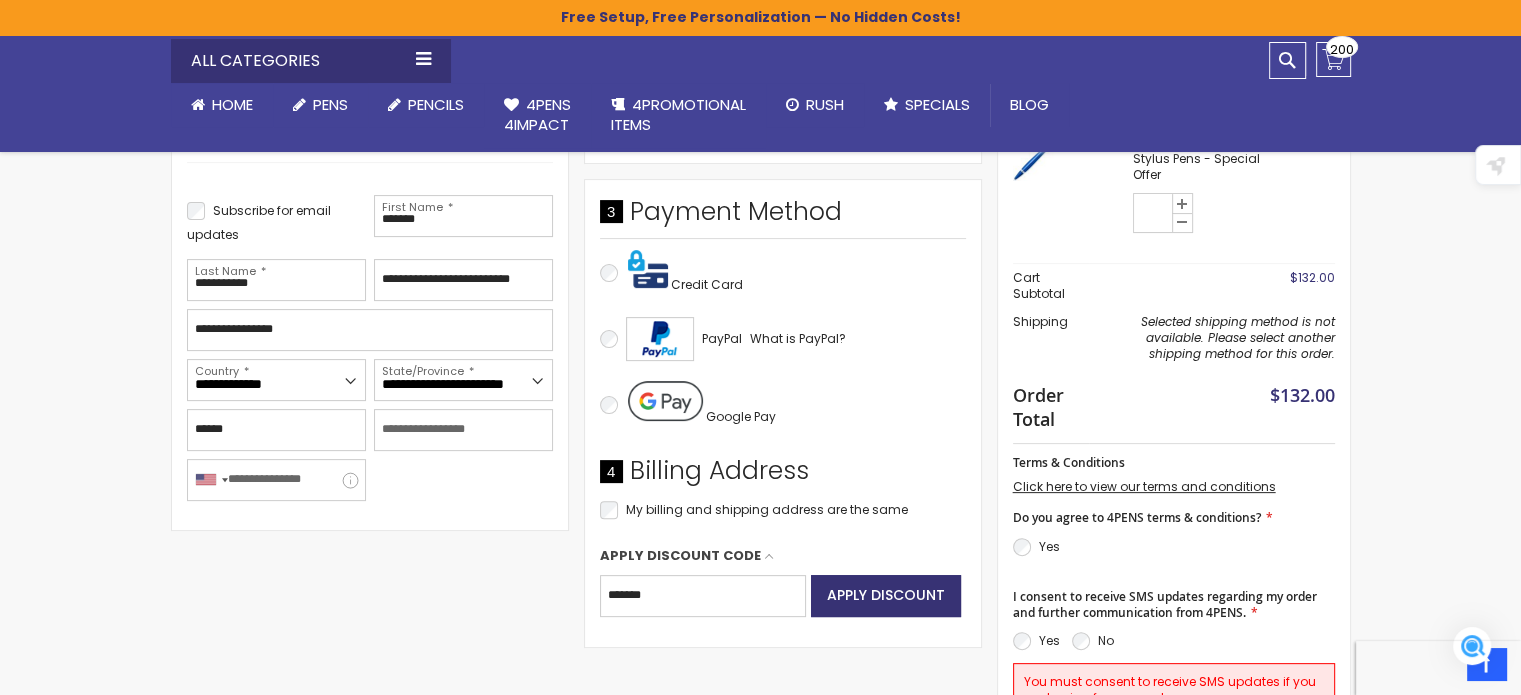 type on "*****" 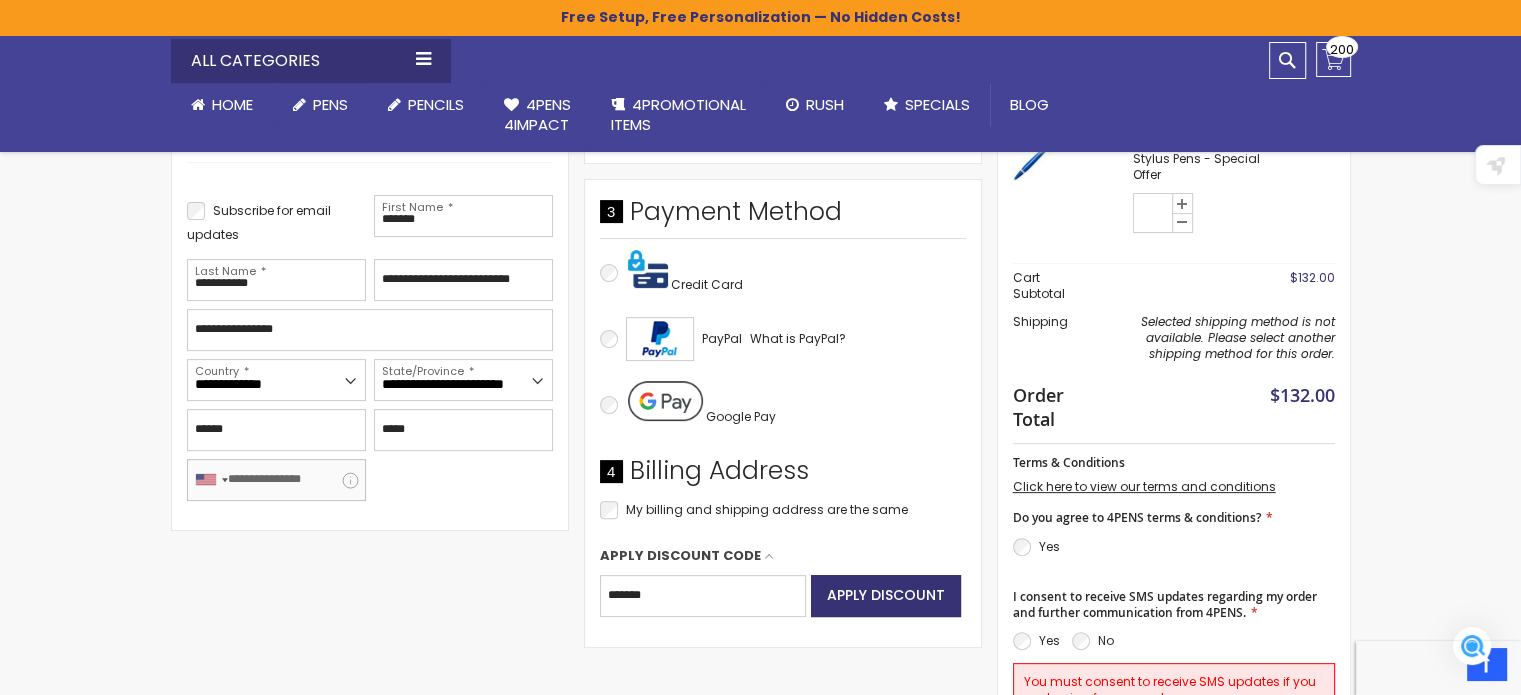 type on "**********" 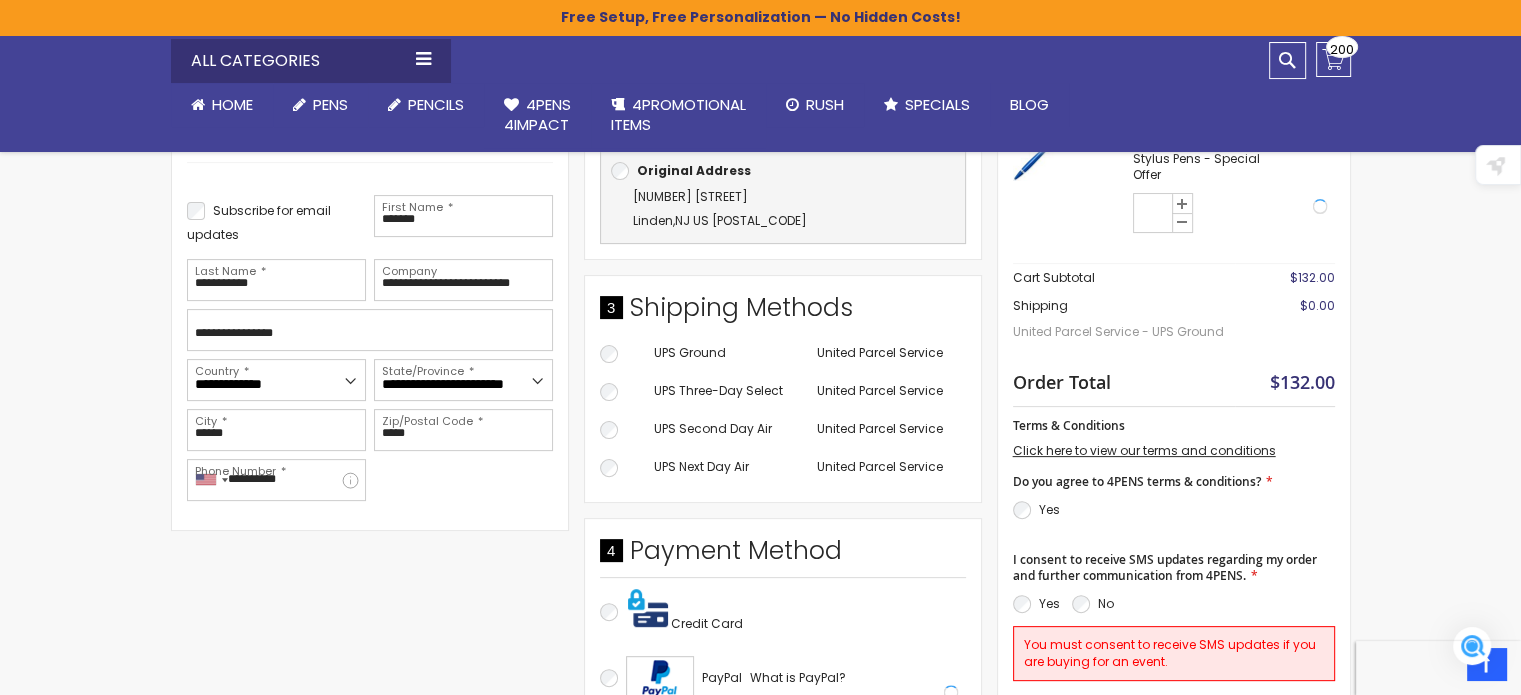 click on "**********" at bounding box center (370, 348) 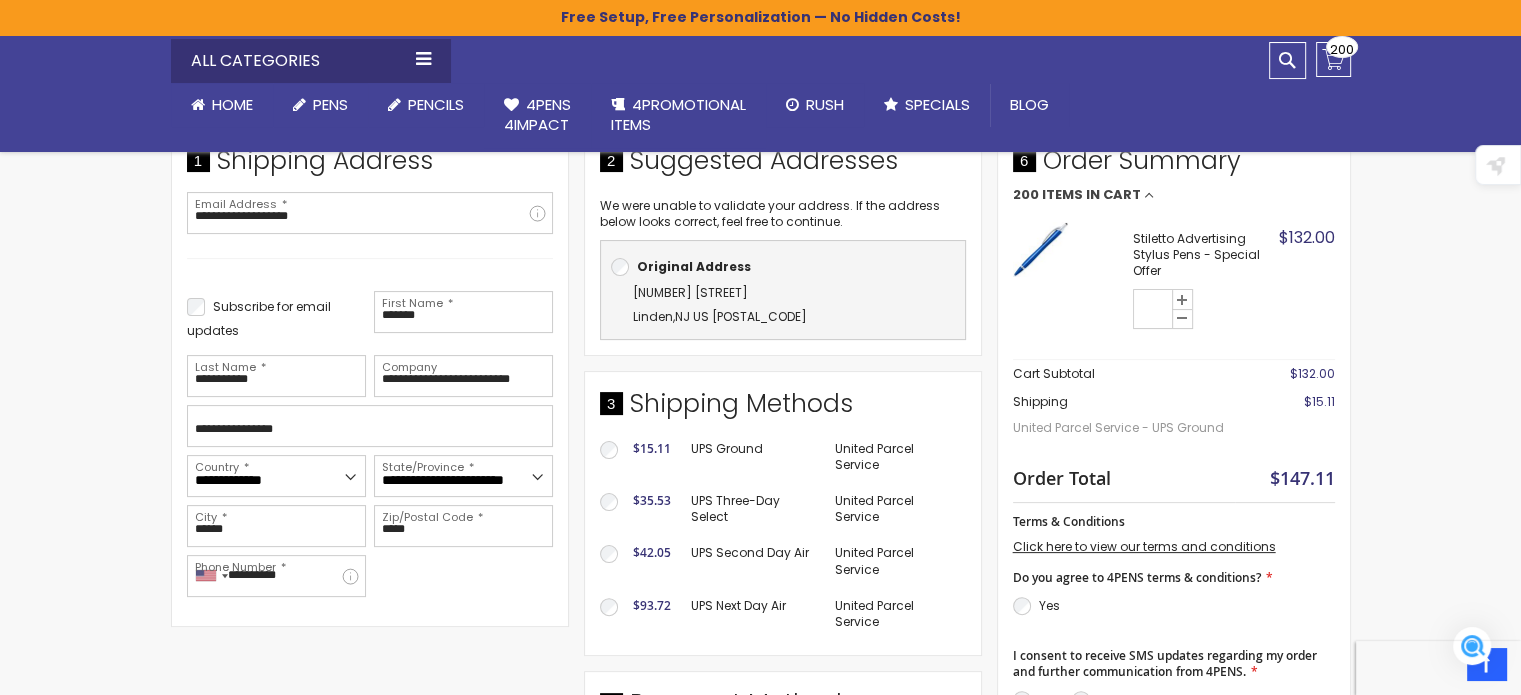 scroll, scrollTop: 377, scrollLeft: 0, axis: vertical 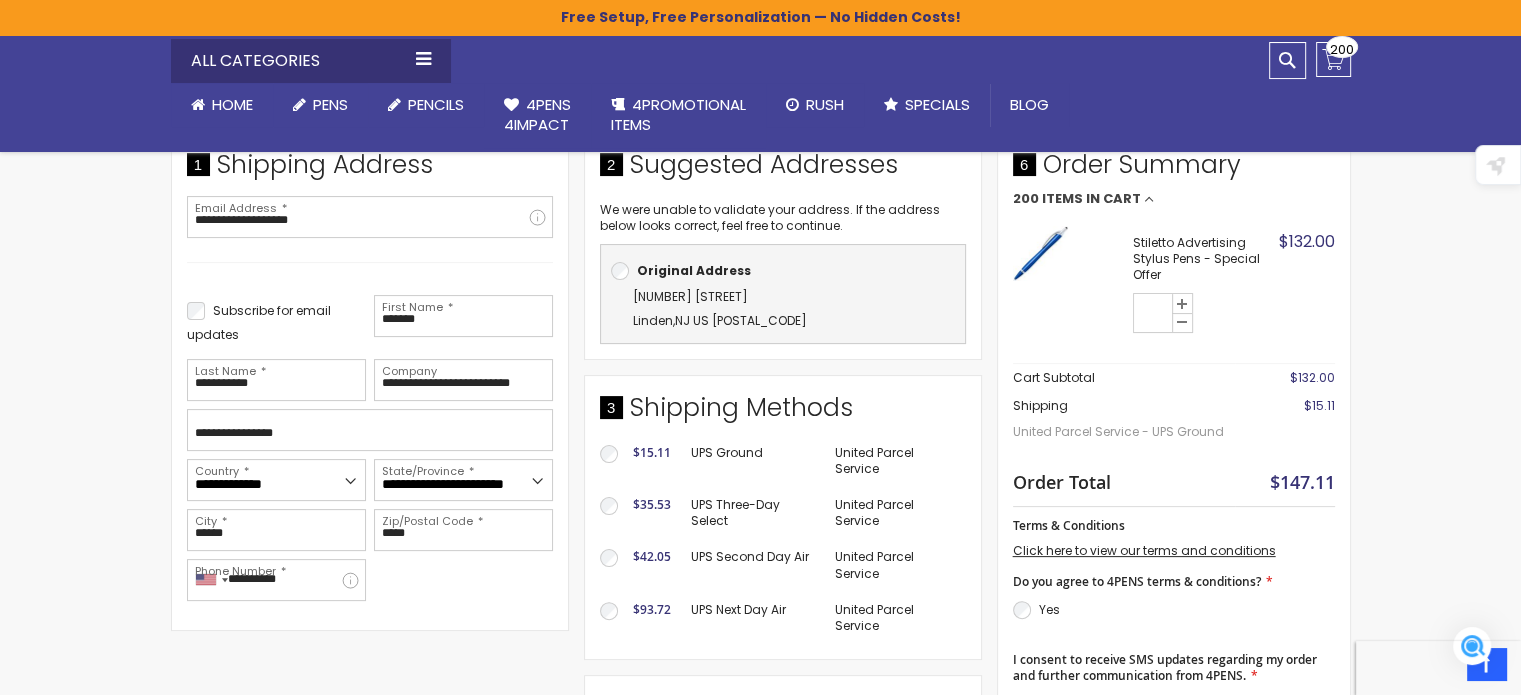 click on "Skip to Content
sample
Wishlist
Sign Out
Sign In
Sign In
Login
Forgot Your Password?
Create an Account
My Account
Toggle Nav
Search
All Categories
Pens" at bounding box center [760, 792] 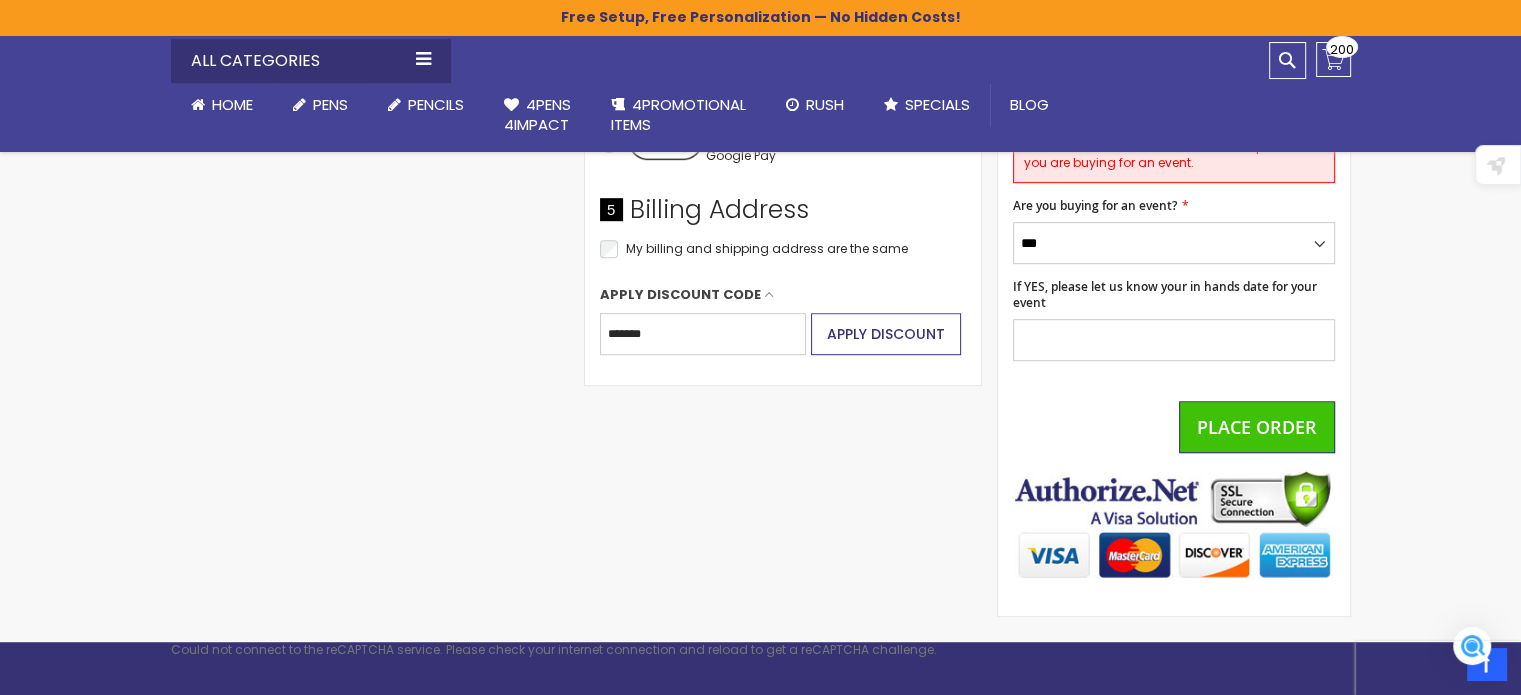 scroll, scrollTop: 1100, scrollLeft: 0, axis: vertical 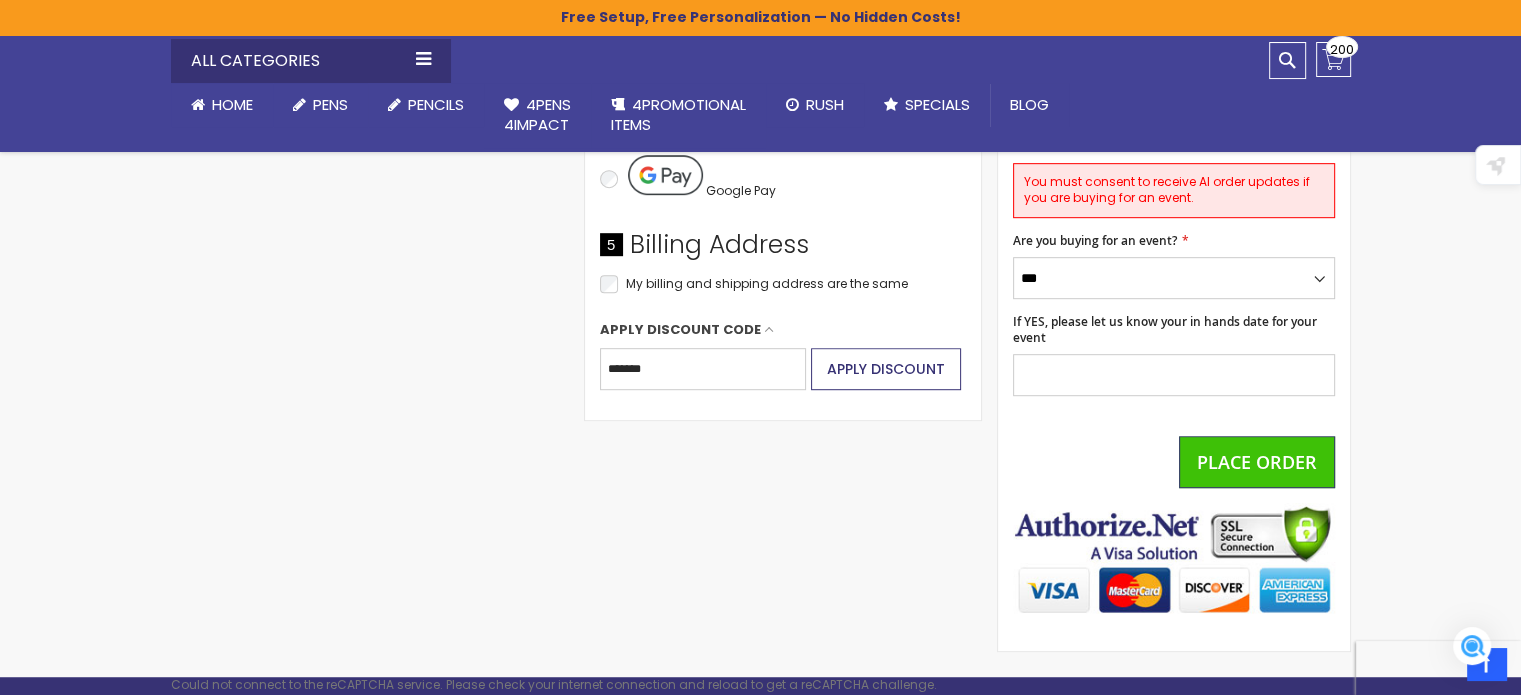 click on "Apply Discount" at bounding box center [886, 369] 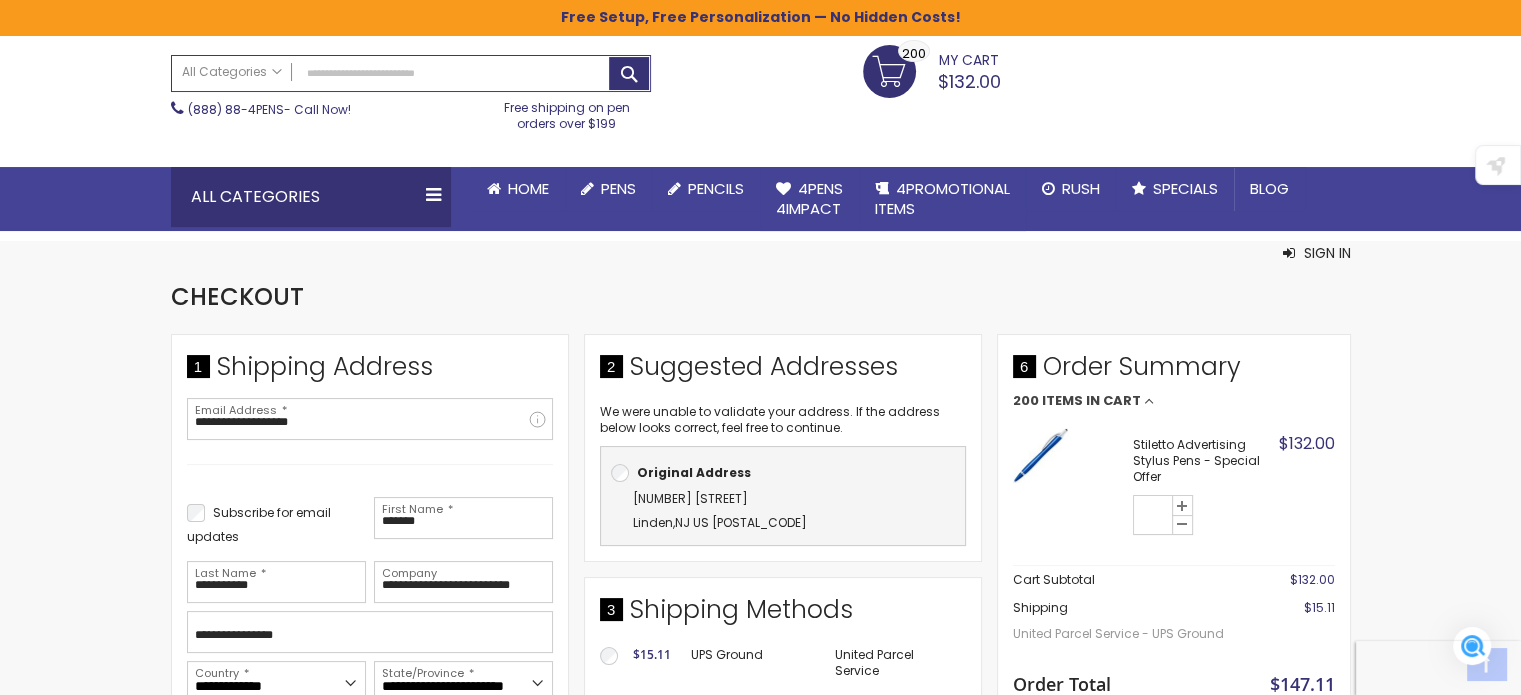scroll, scrollTop: 200, scrollLeft: 0, axis: vertical 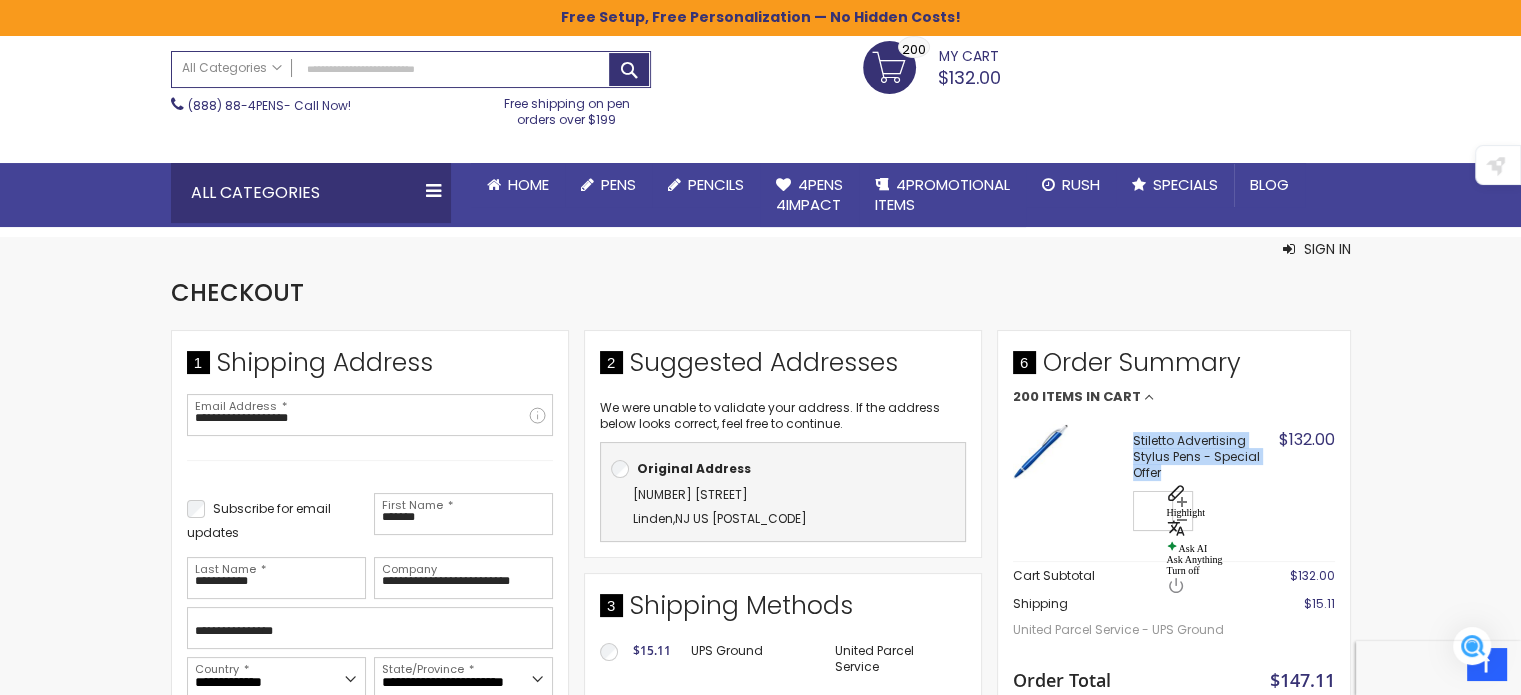 drag, startPoint x: 1133, startPoint y: 444, endPoint x: 1196, endPoint y: 477, distance: 71.11962 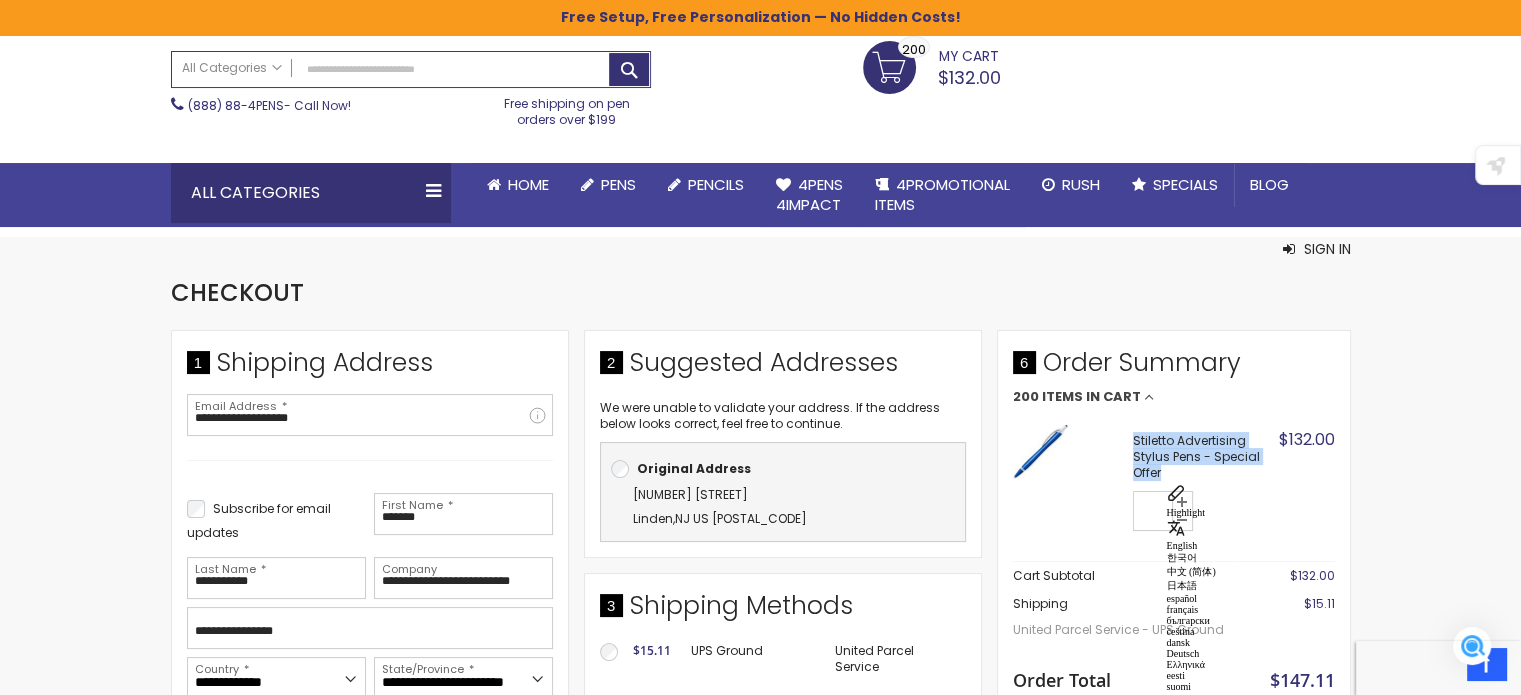 copy on "Stiletto Advertising Stylus Pens - Special Offer" 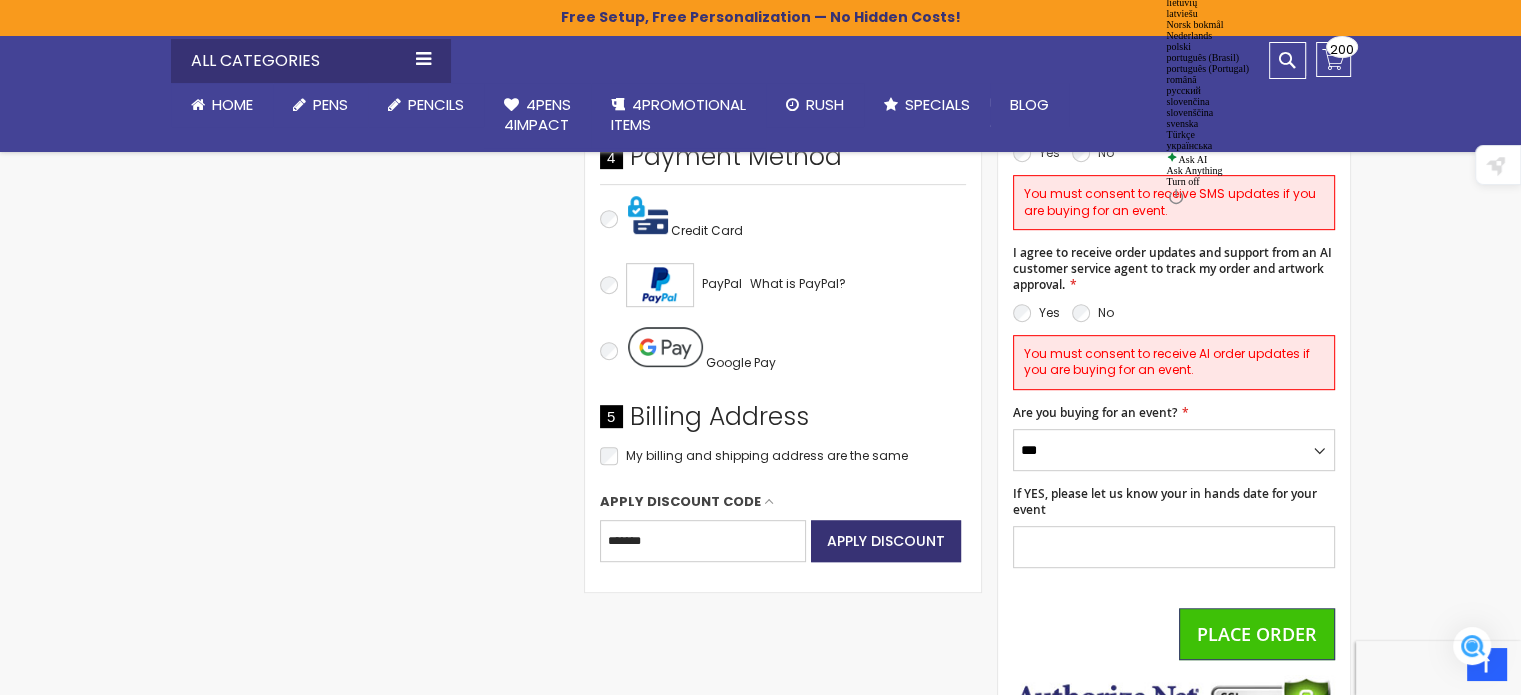 scroll, scrollTop: 1000, scrollLeft: 0, axis: vertical 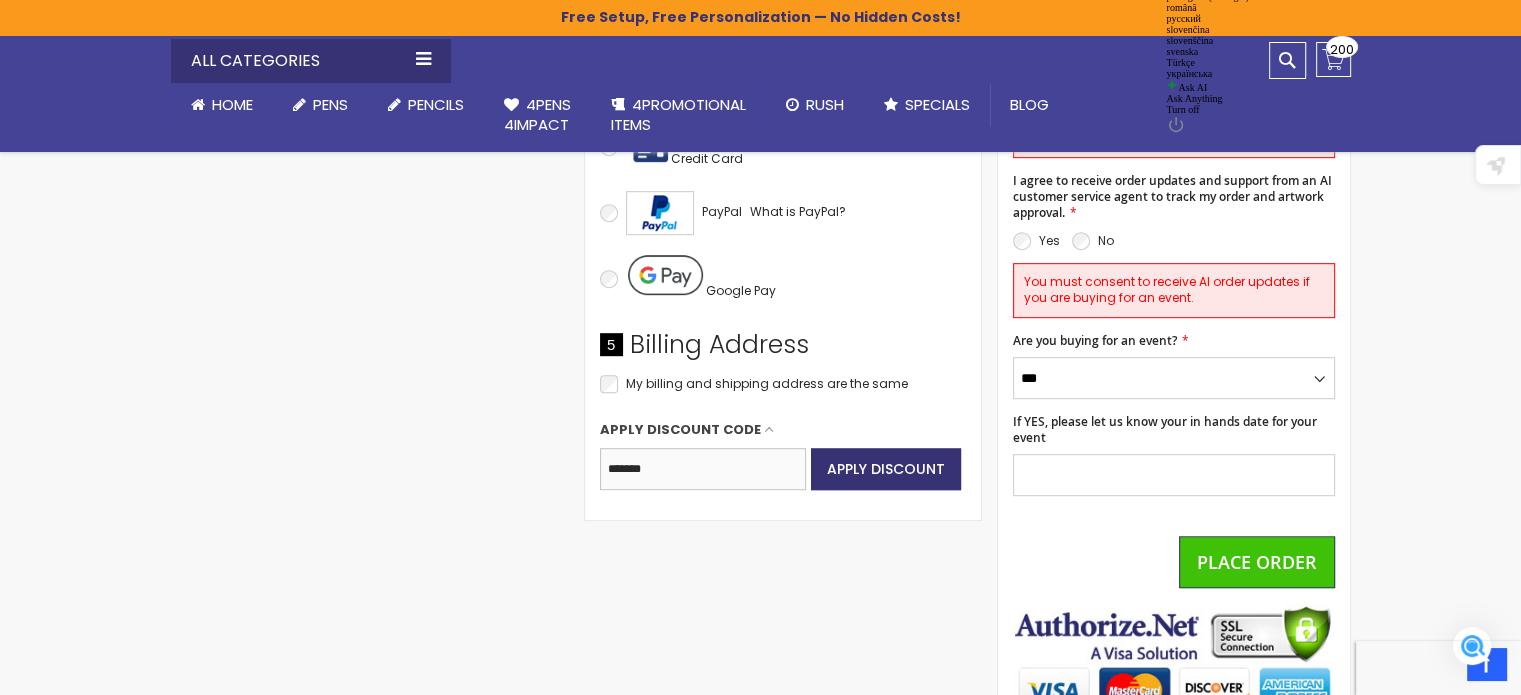 drag, startPoint x: 687, startPoint y: 478, endPoint x: 572, endPoint y: 474, distance: 115.06954 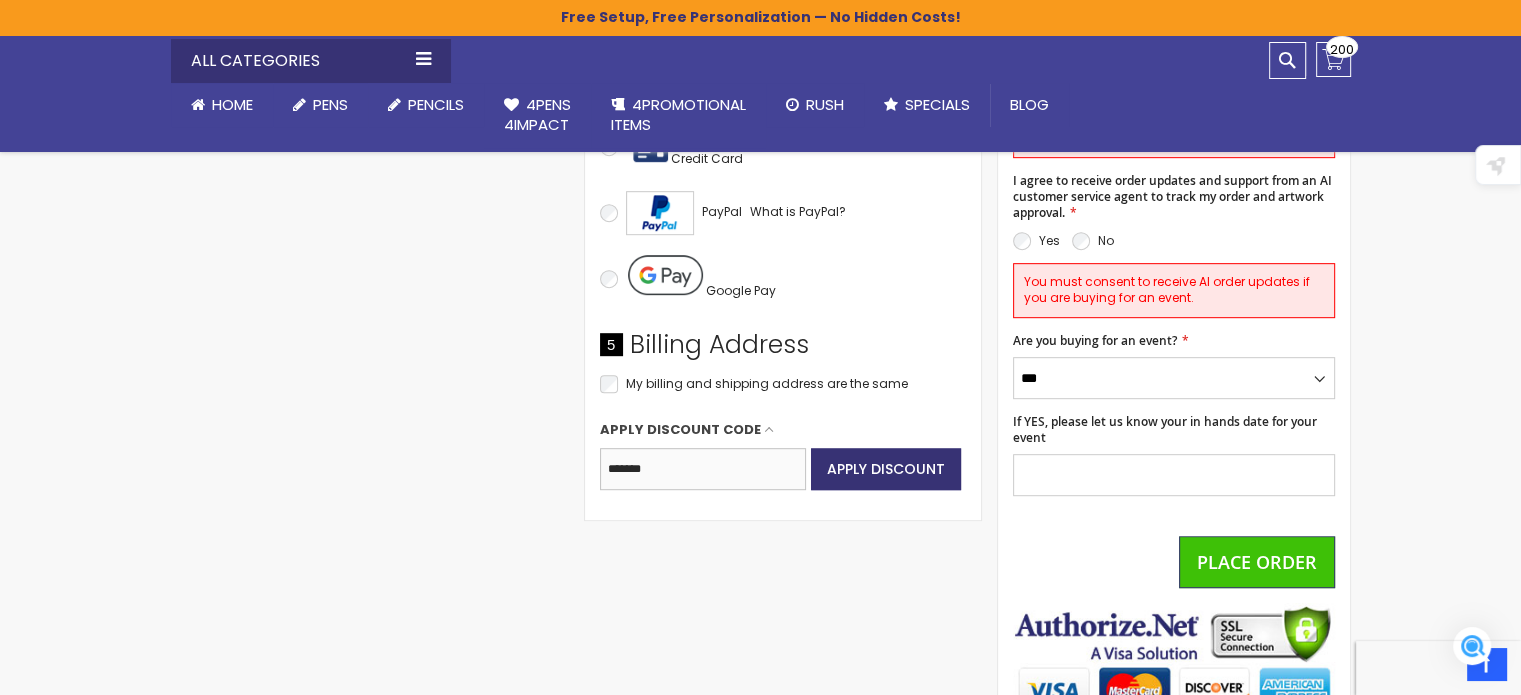 paste on "***" 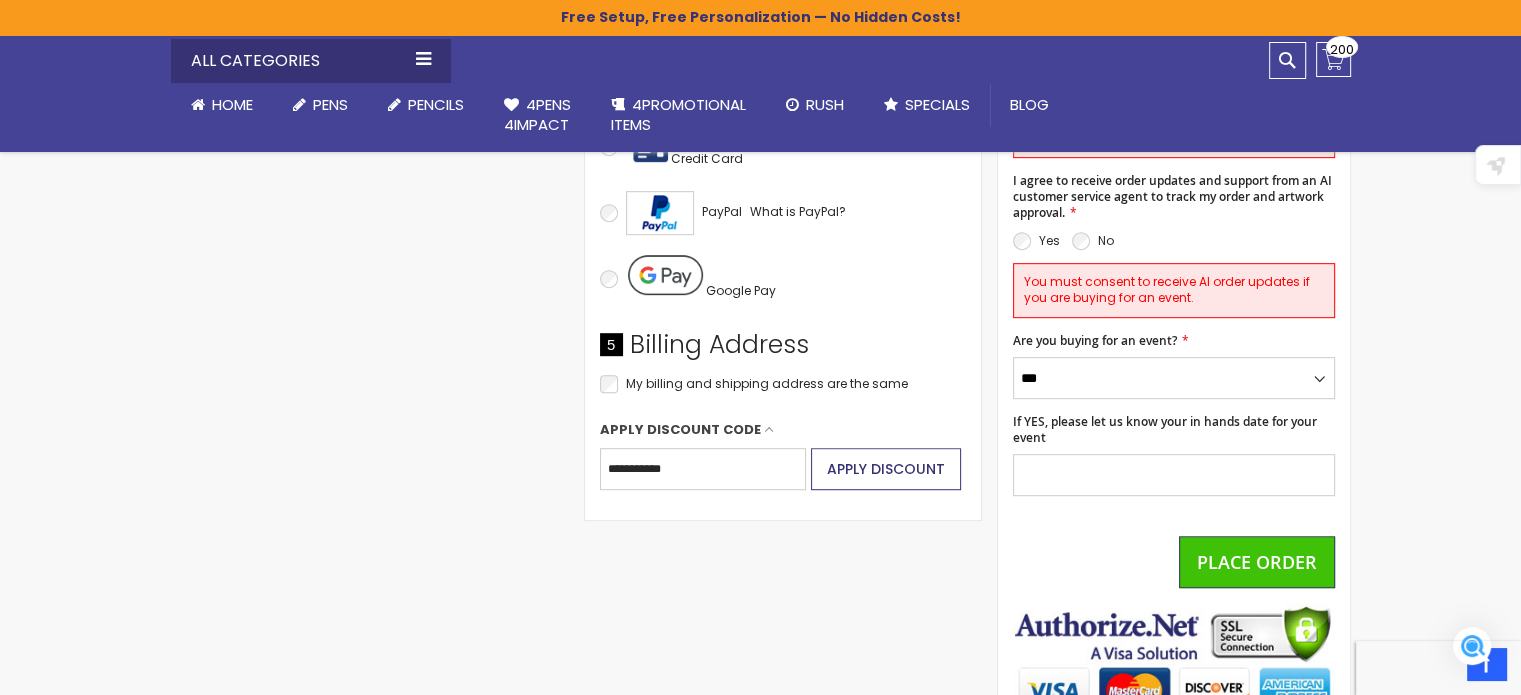 click on "Apply Discount" at bounding box center [886, 469] 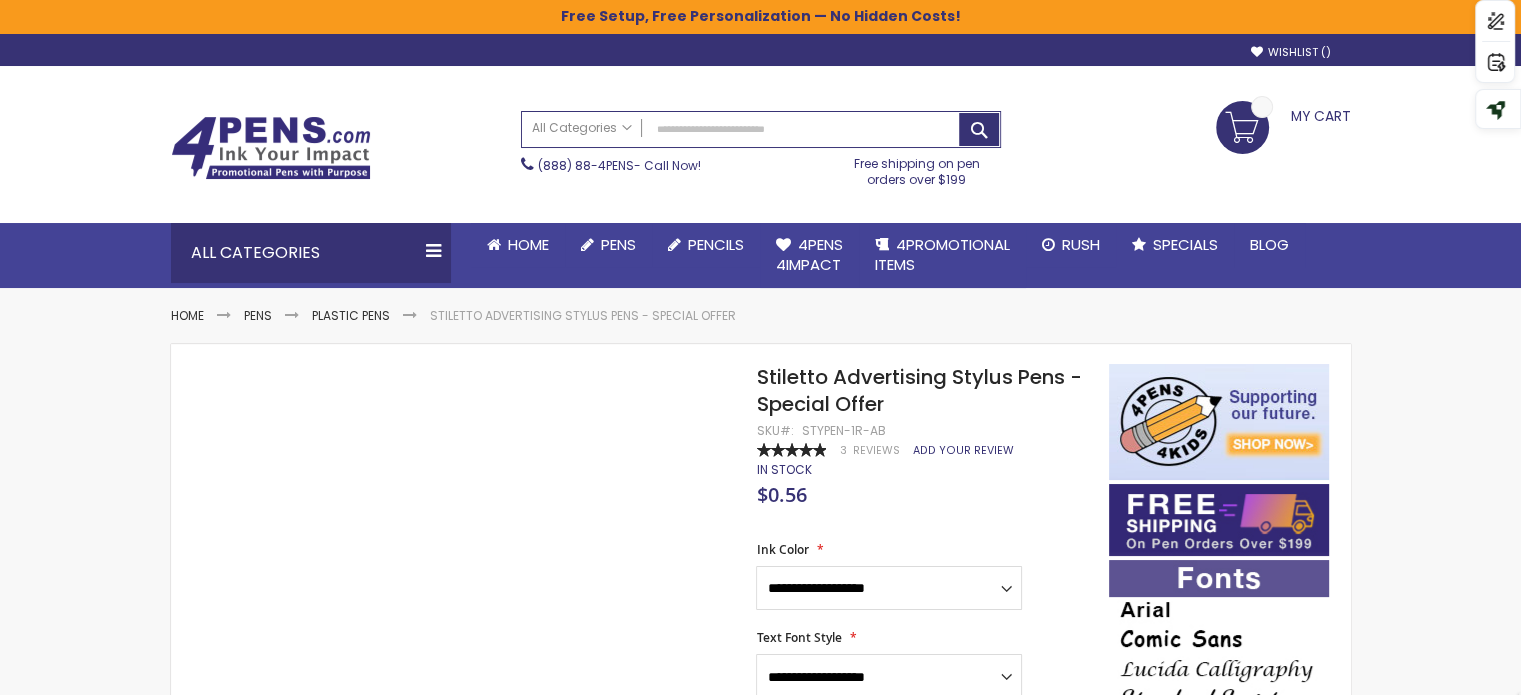 scroll, scrollTop: 200, scrollLeft: 0, axis: vertical 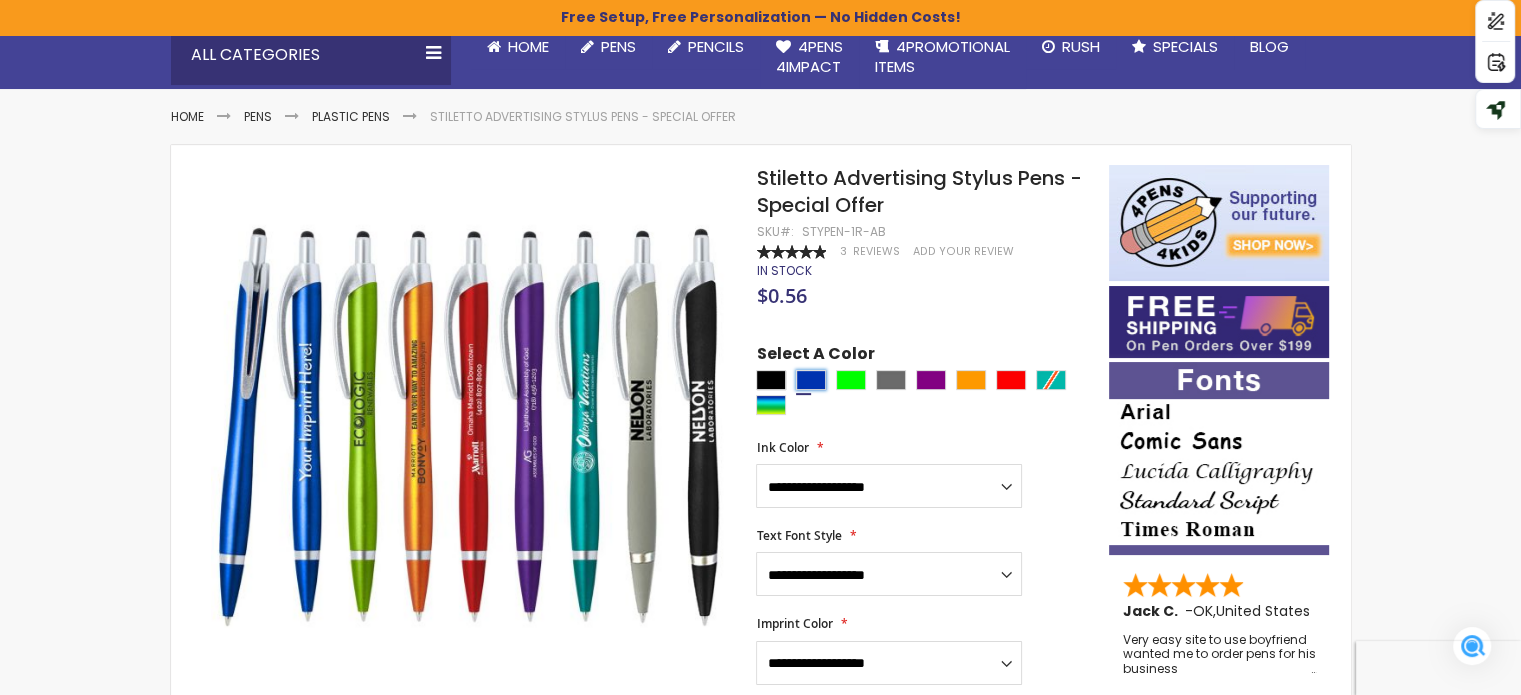 click at bounding box center (811, 380) 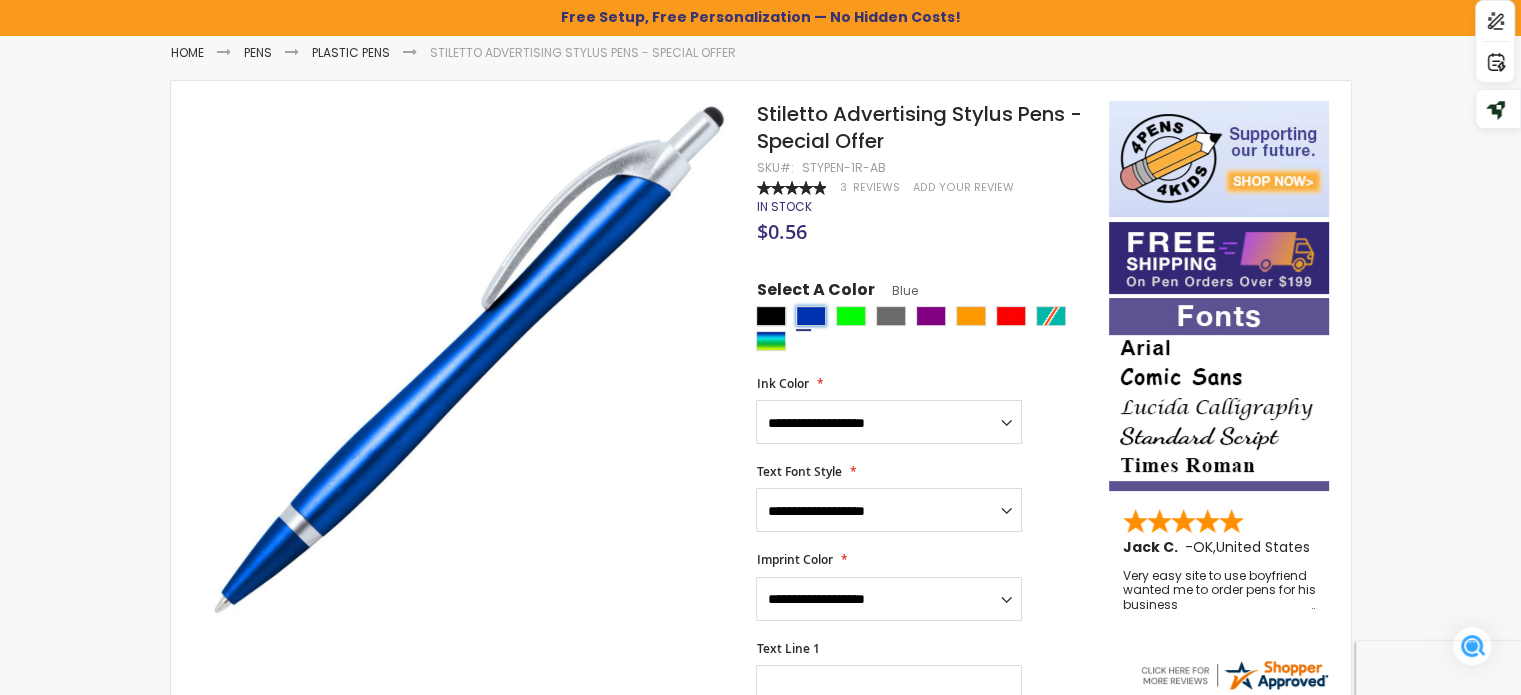 scroll, scrollTop: 300, scrollLeft: 0, axis: vertical 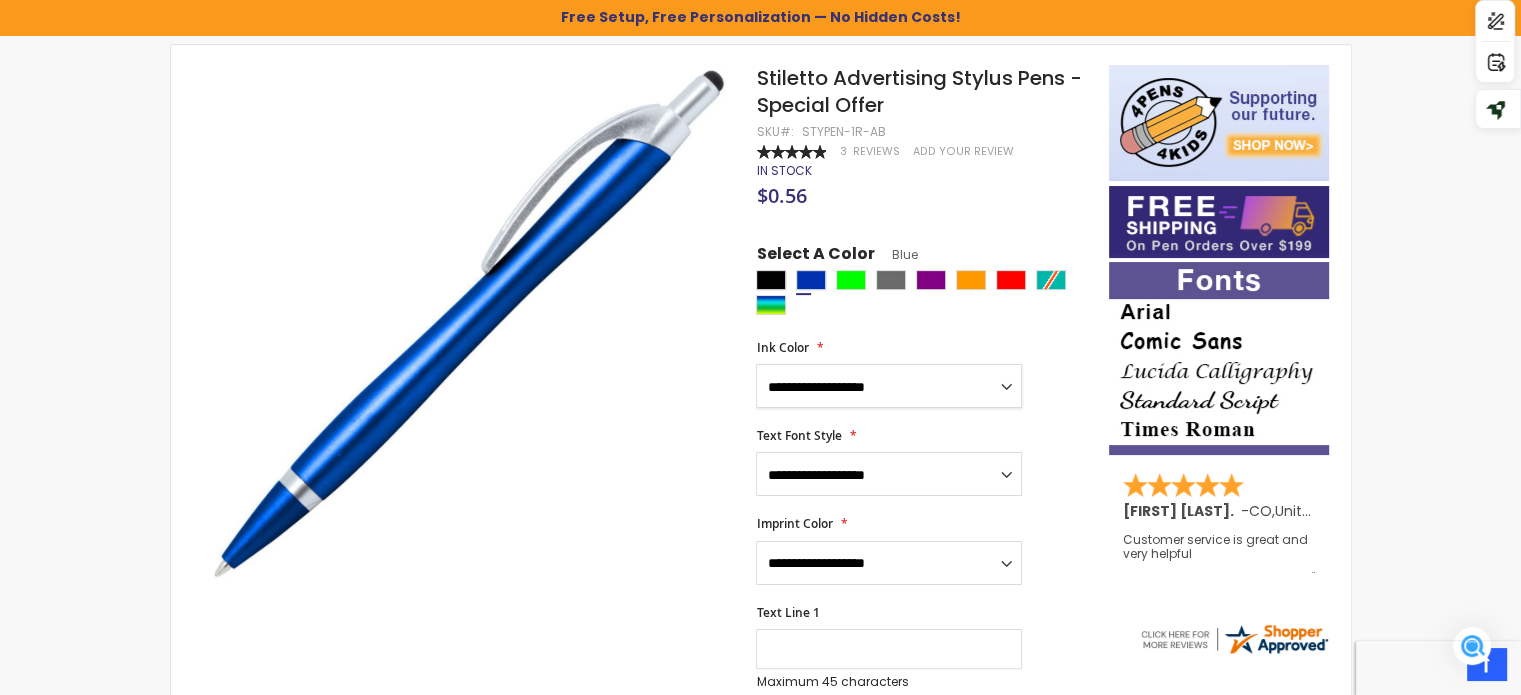 click on "**********" at bounding box center [889, 386] 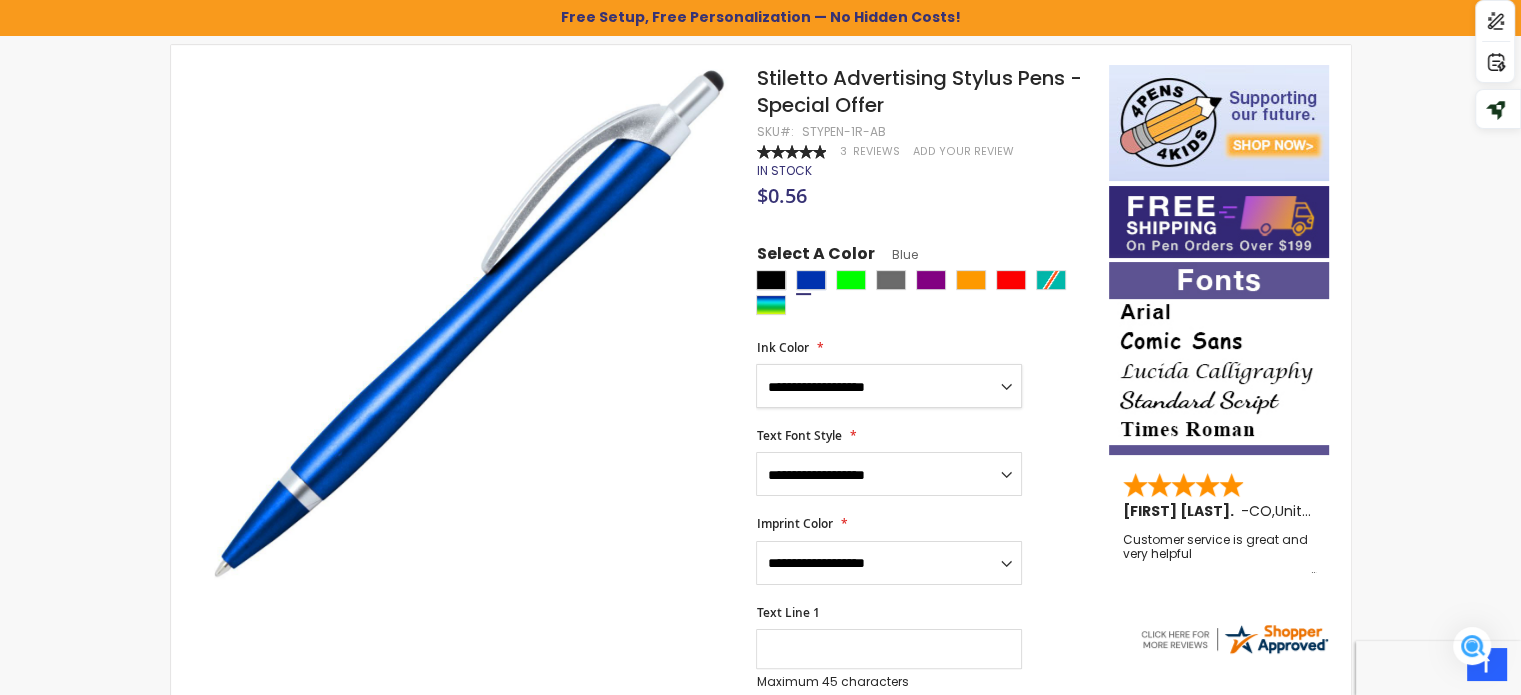 select on "****" 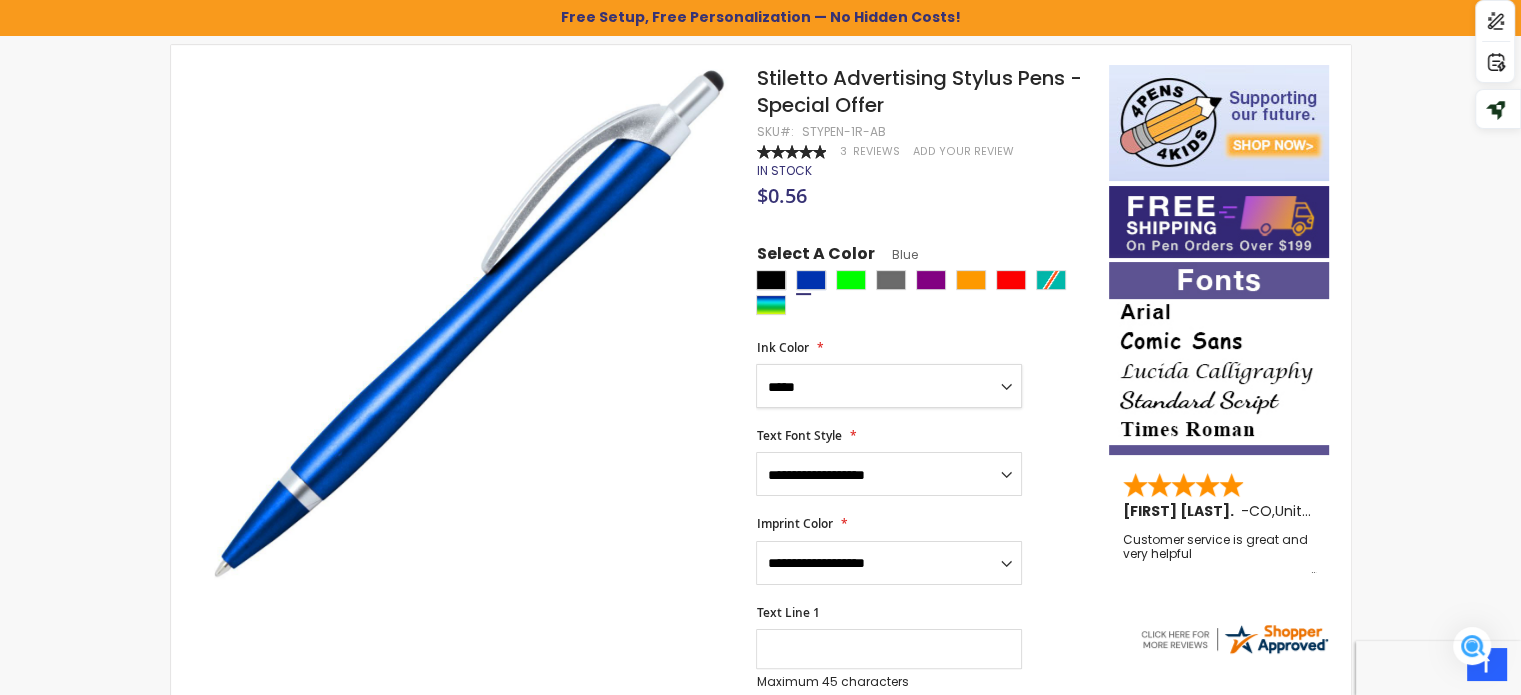 click on "**********" at bounding box center (889, 386) 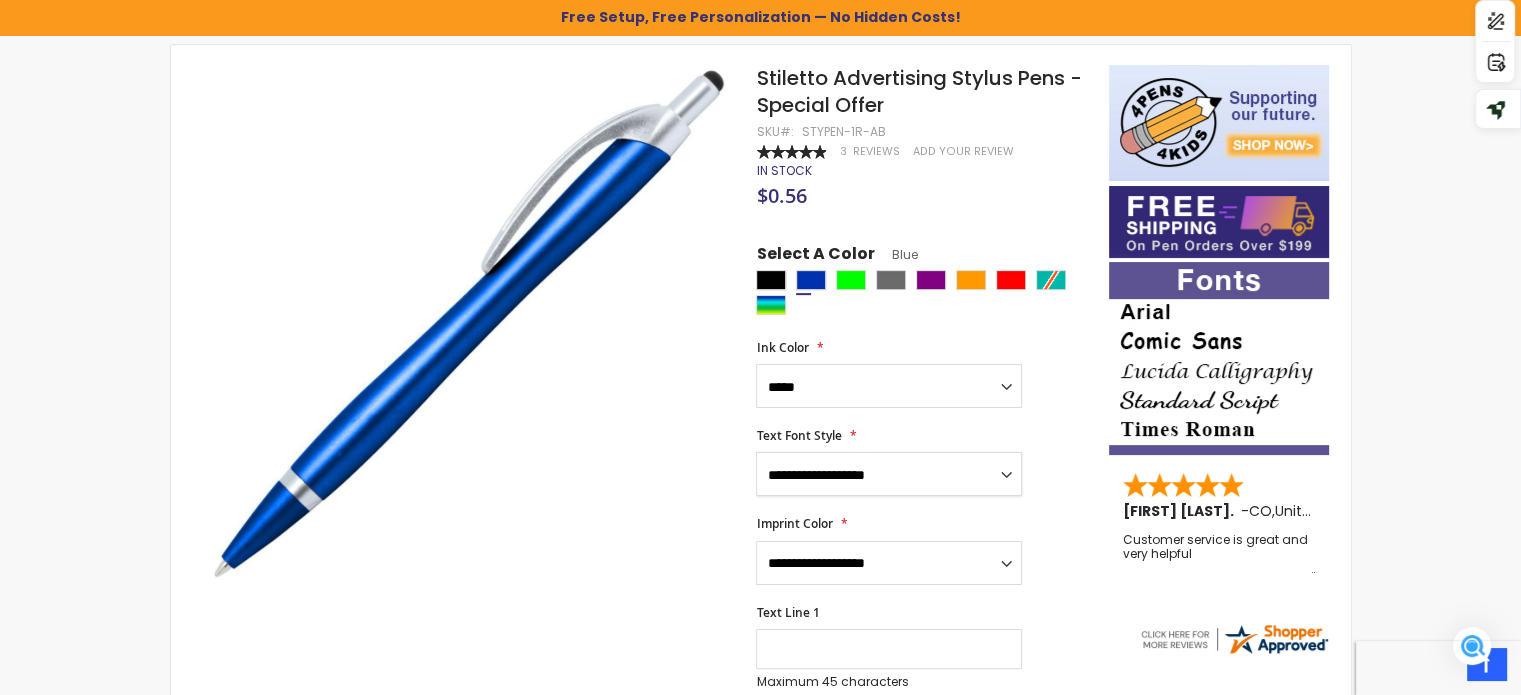 click on "**********" at bounding box center (889, 474) 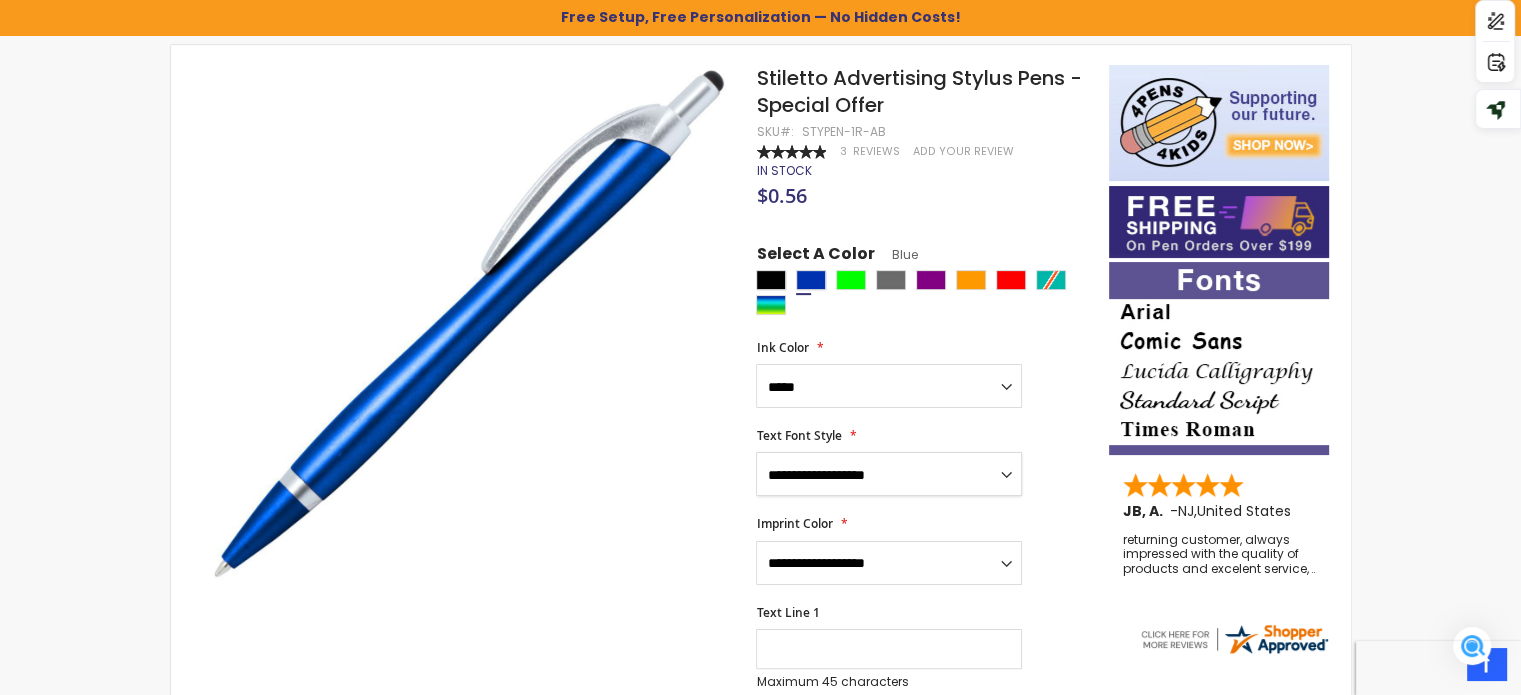 select on "****" 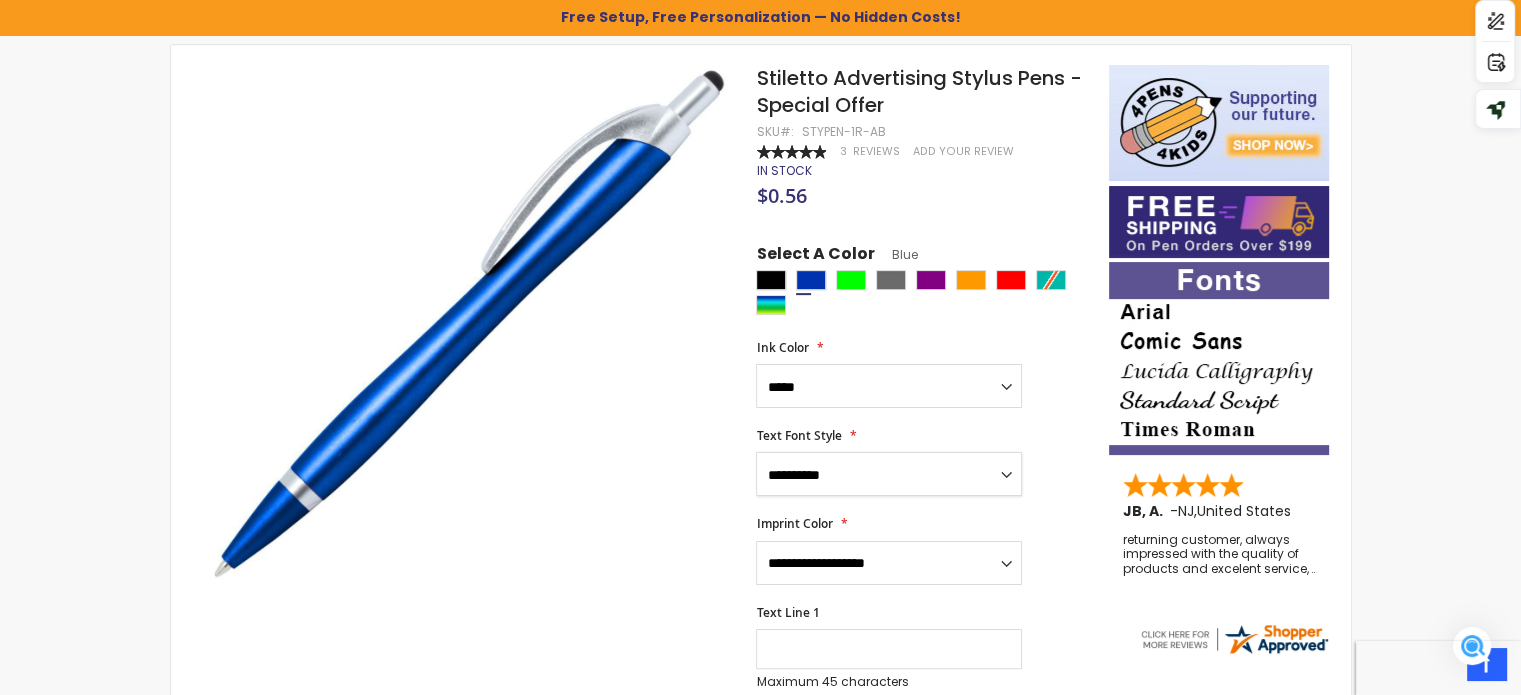 click on "**********" at bounding box center (889, 474) 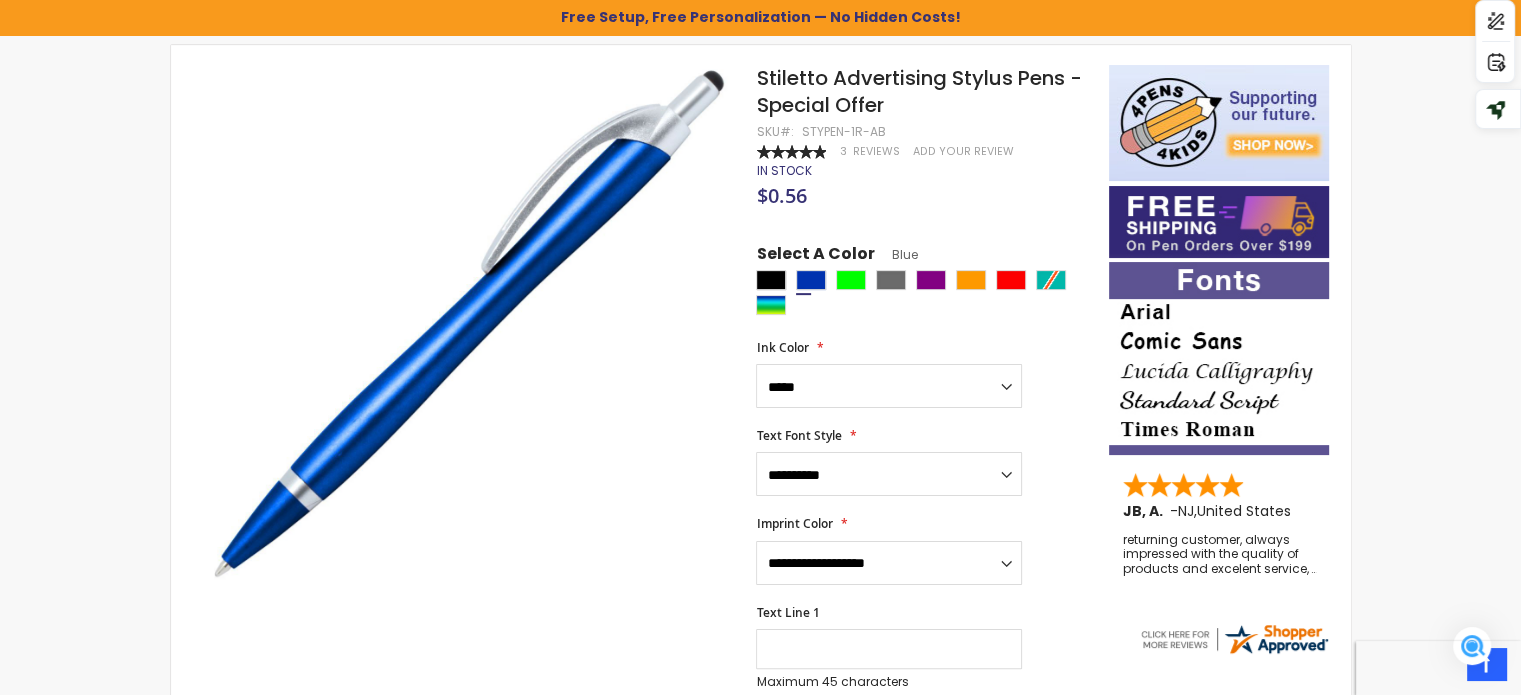 click on "**********" at bounding box center (922, 550) 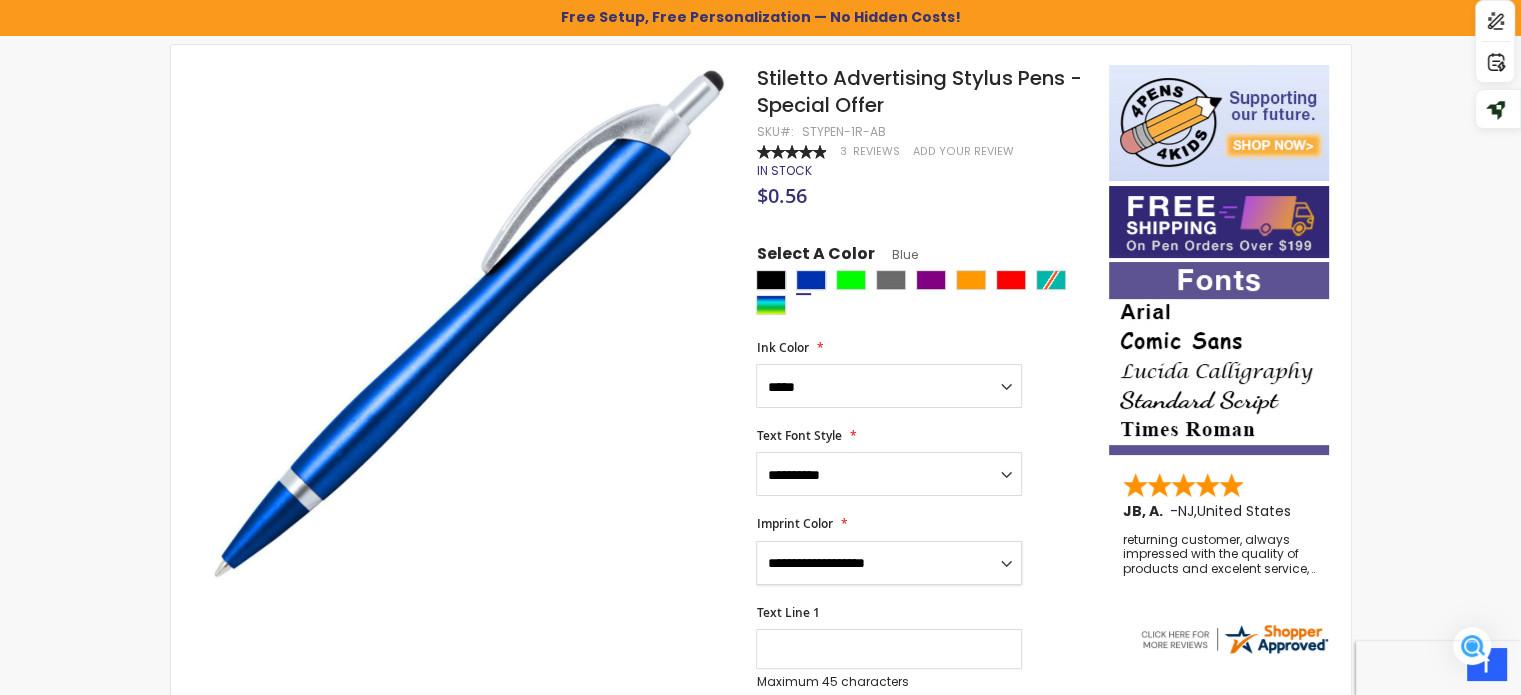 click on "**********" at bounding box center [889, 563] 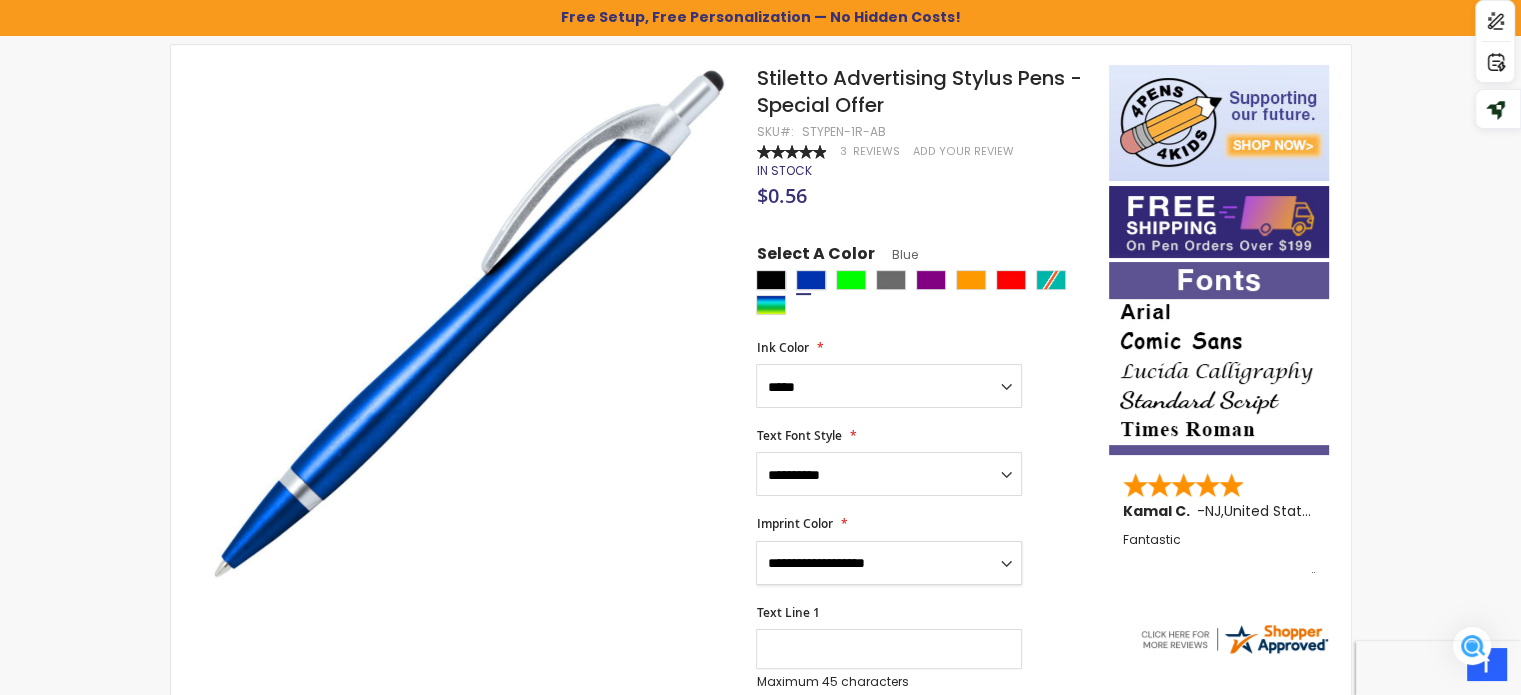 select on "****" 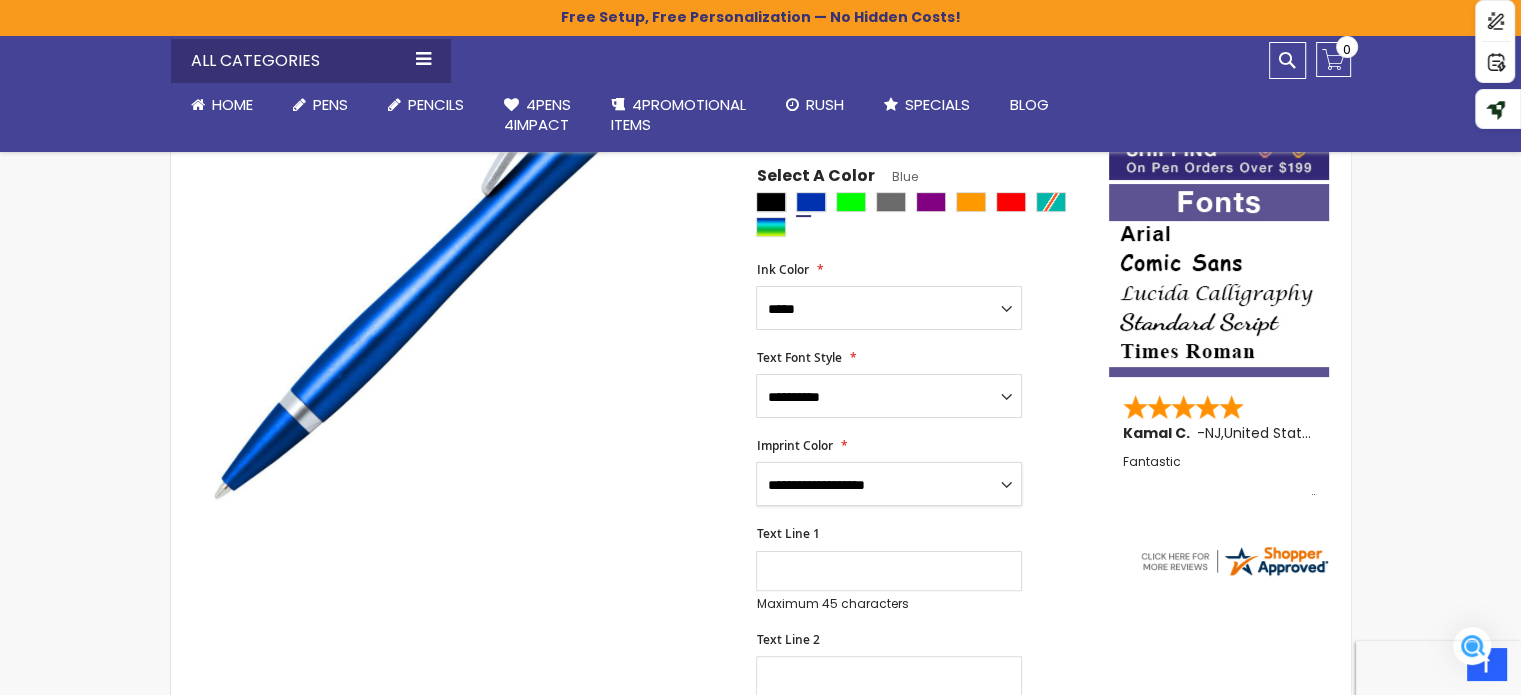 scroll, scrollTop: 500, scrollLeft: 0, axis: vertical 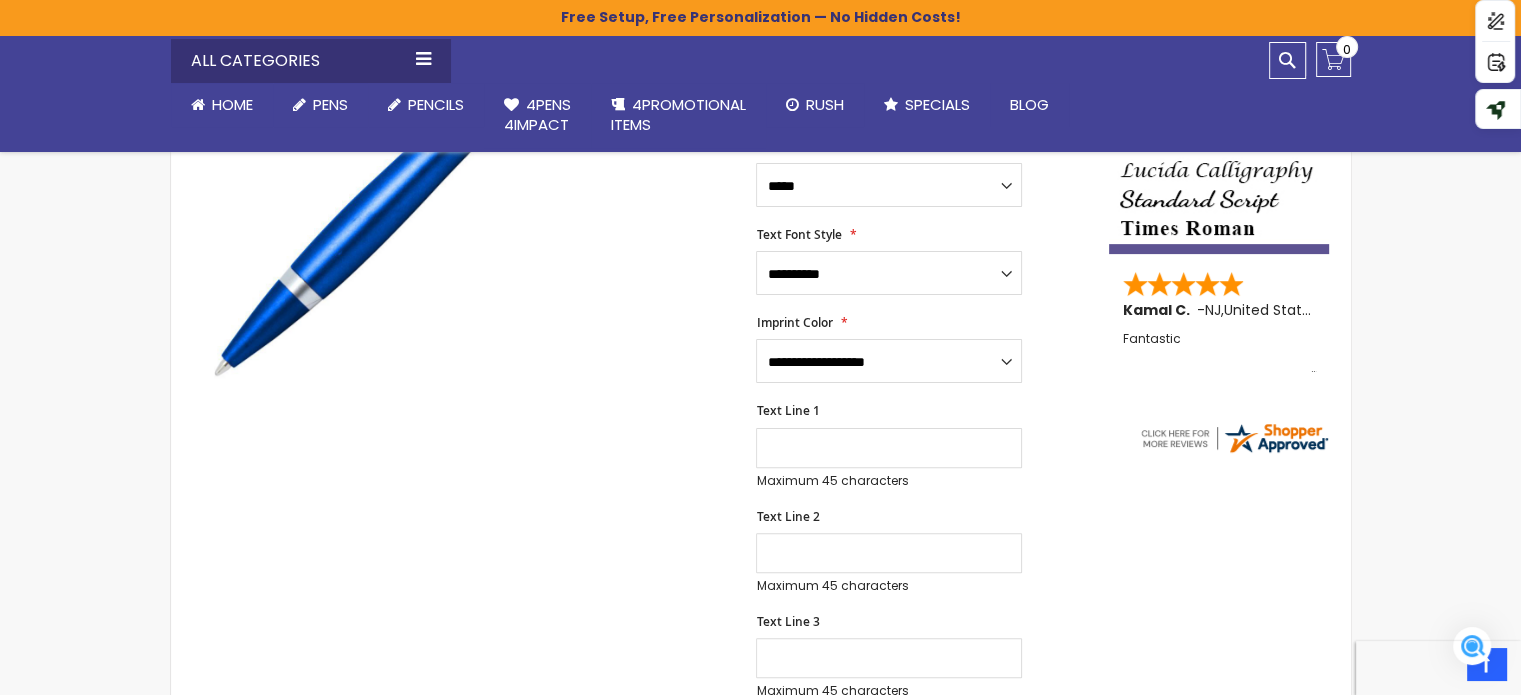 click on "Text Line 1
Maximum 45 characters                 (45 remaining)" at bounding box center [922, 445] 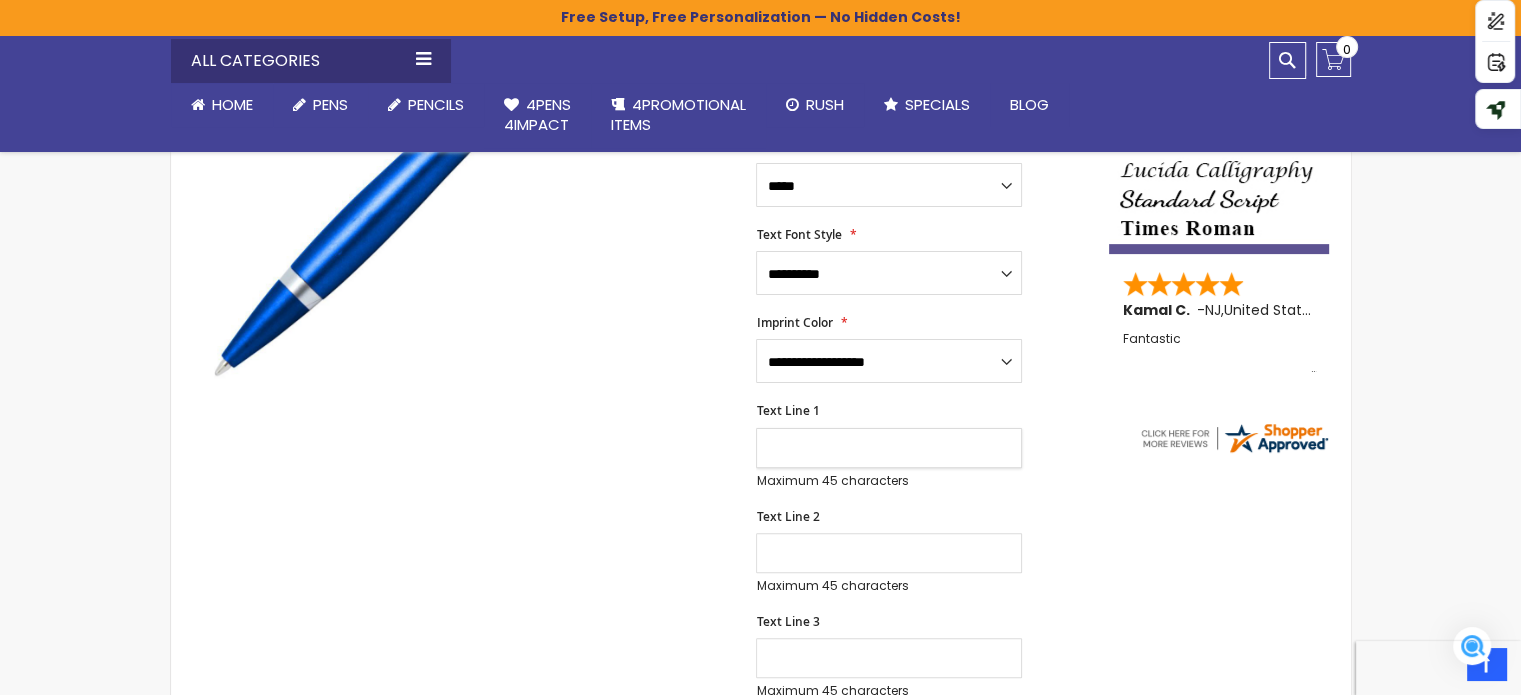 click on "Text Line 1" at bounding box center [889, 448] 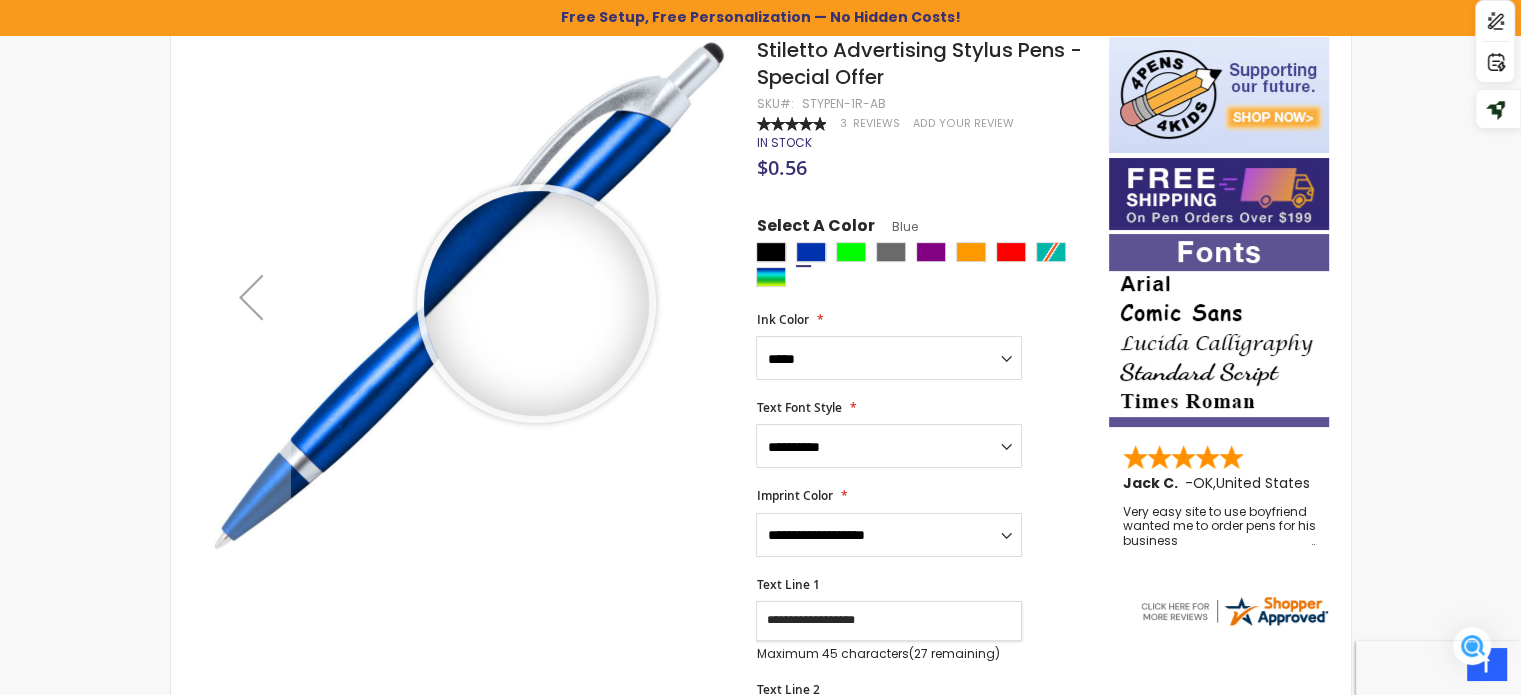 scroll, scrollTop: 500, scrollLeft: 0, axis: vertical 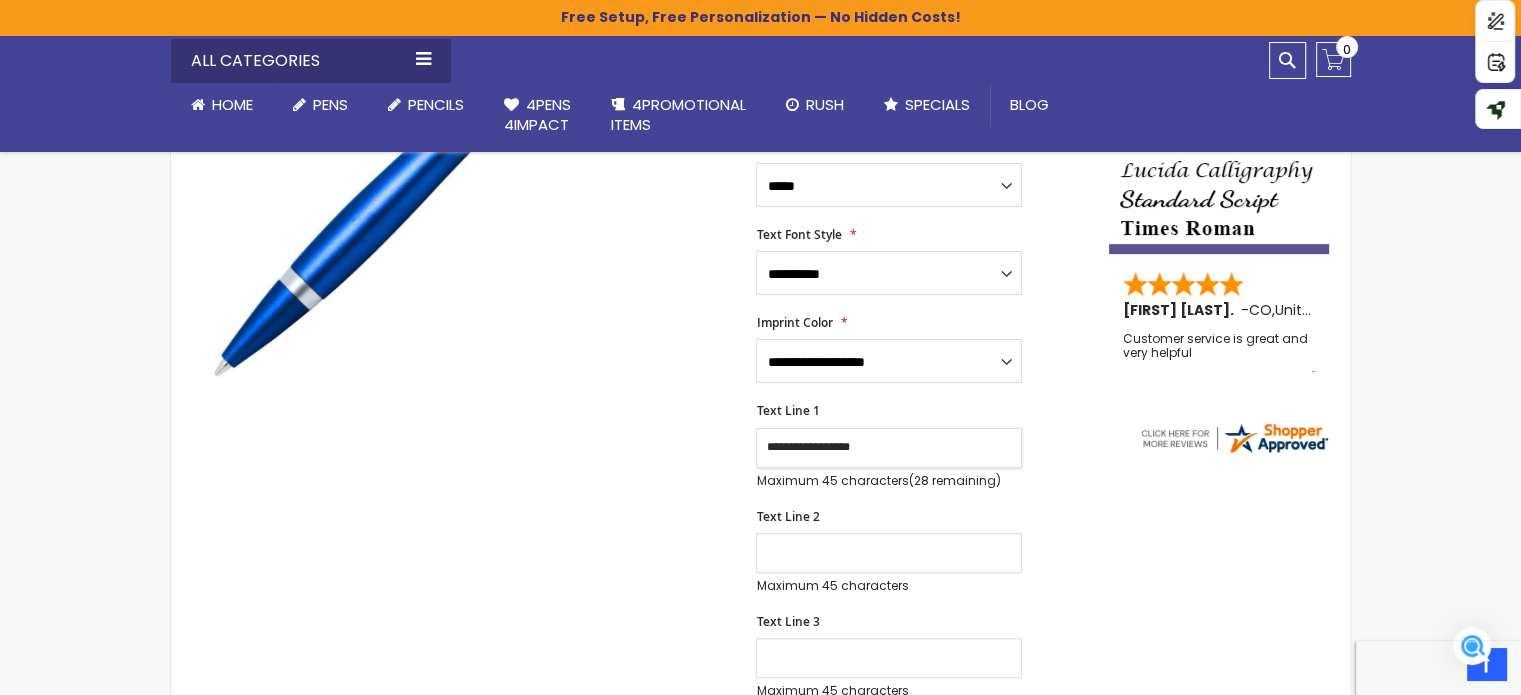 type on "**********" 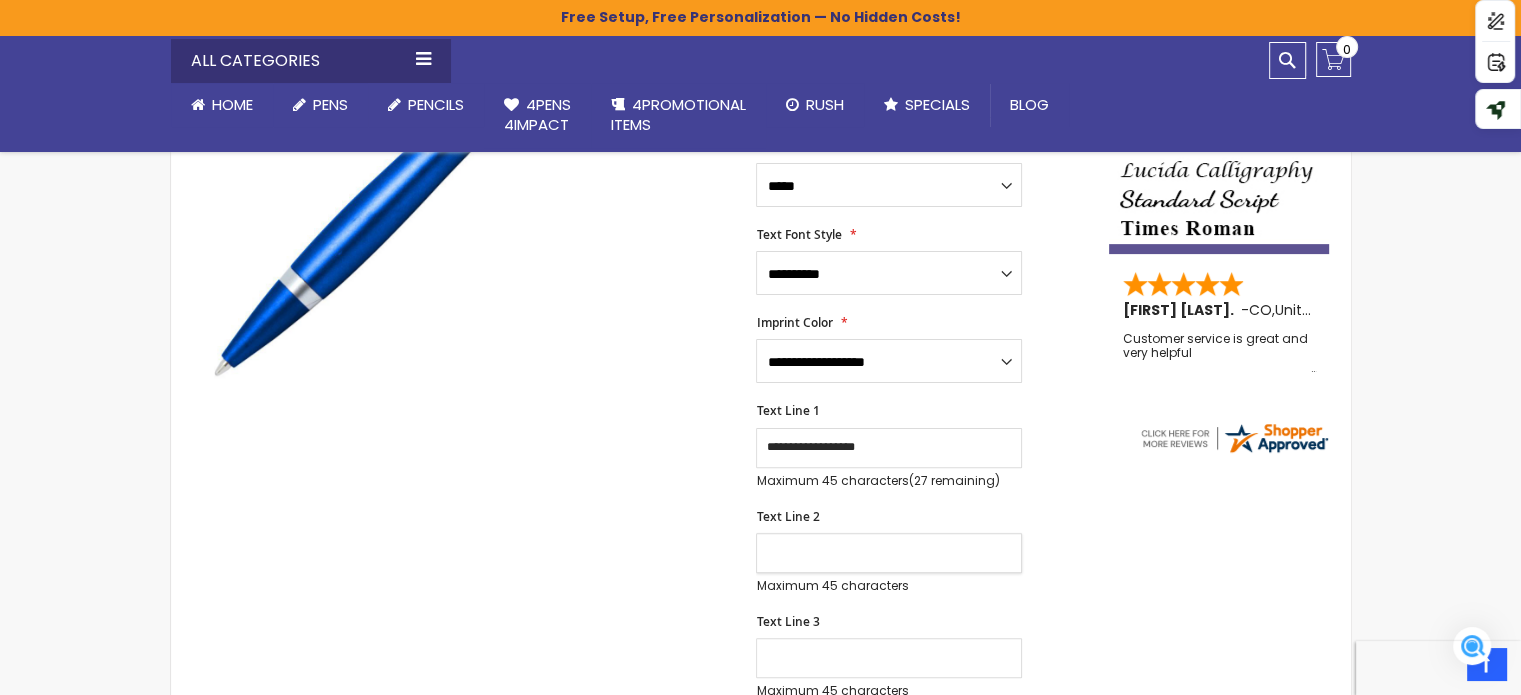 click on "Text Line 2" at bounding box center [889, 553] 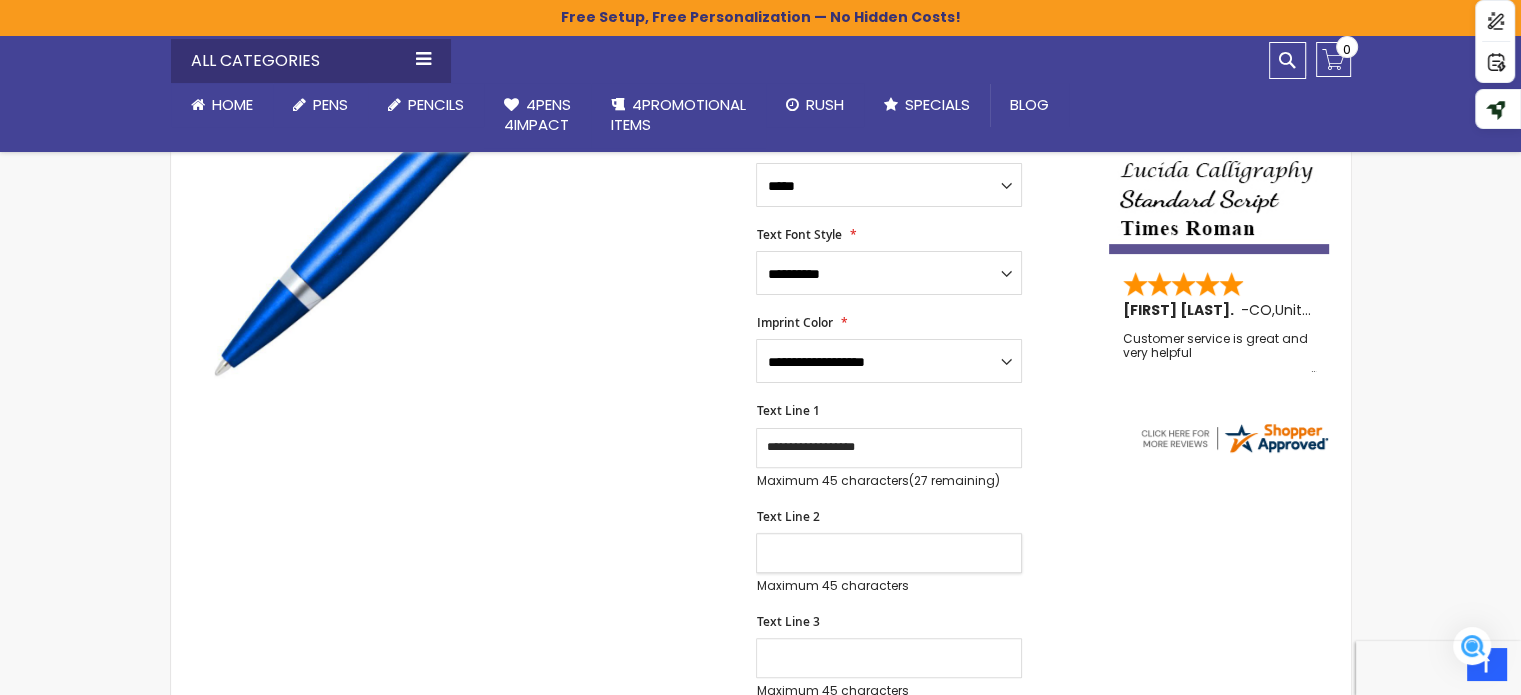 type on "**********" 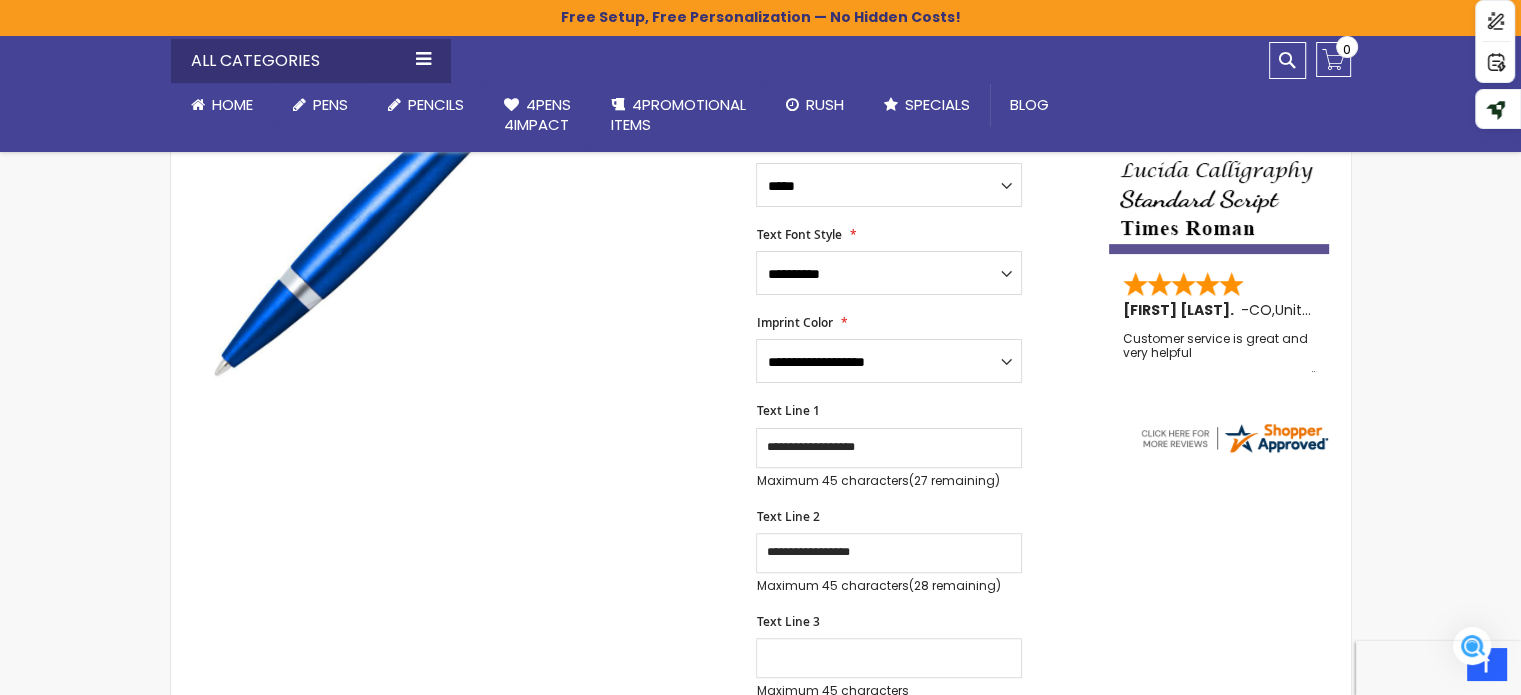 click on "Skip to the end of the images gallery
Skip to the beginning of the images gallery
Stiletto Advertising Stylus Pens - Special Offer
SKU
STYPEN-1R-AB
Rating:
100                          % of  100
3" at bounding box center [761, 750] 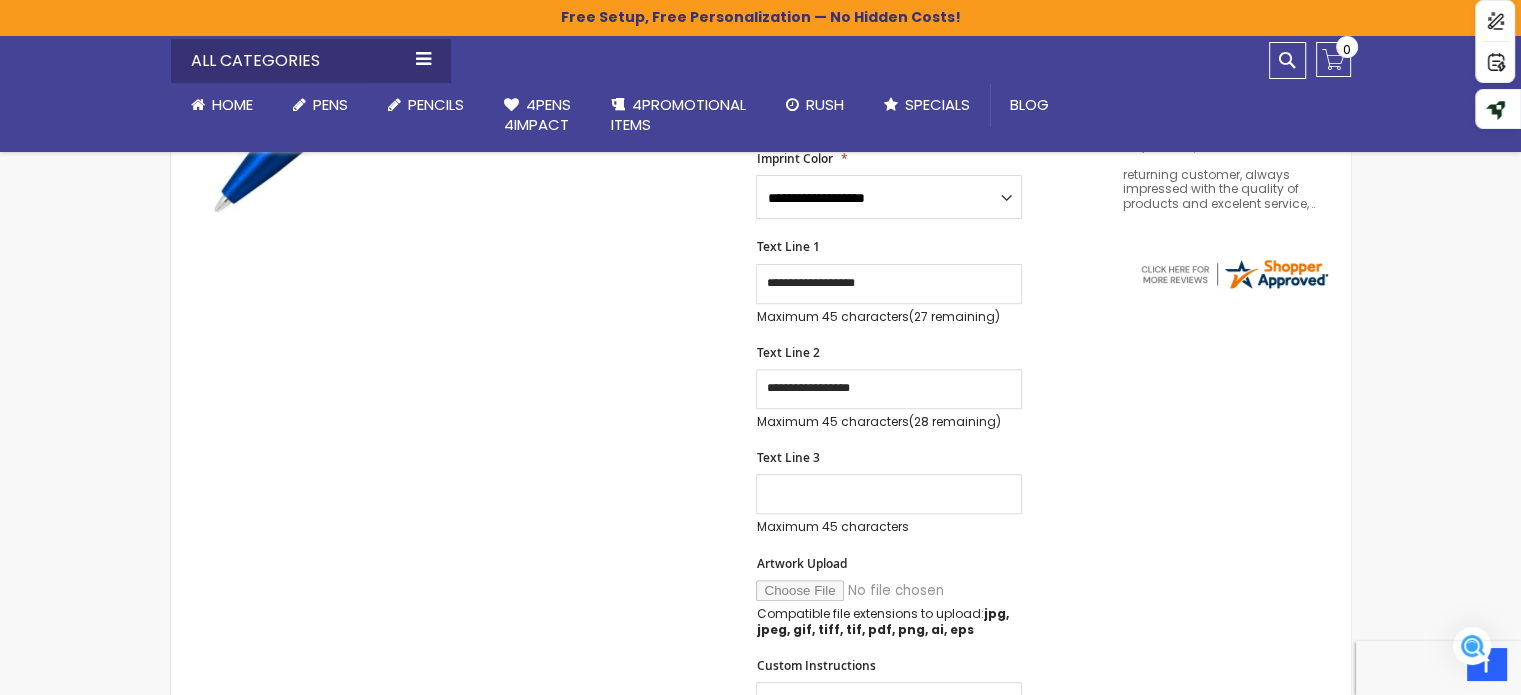 scroll, scrollTop: 700, scrollLeft: 0, axis: vertical 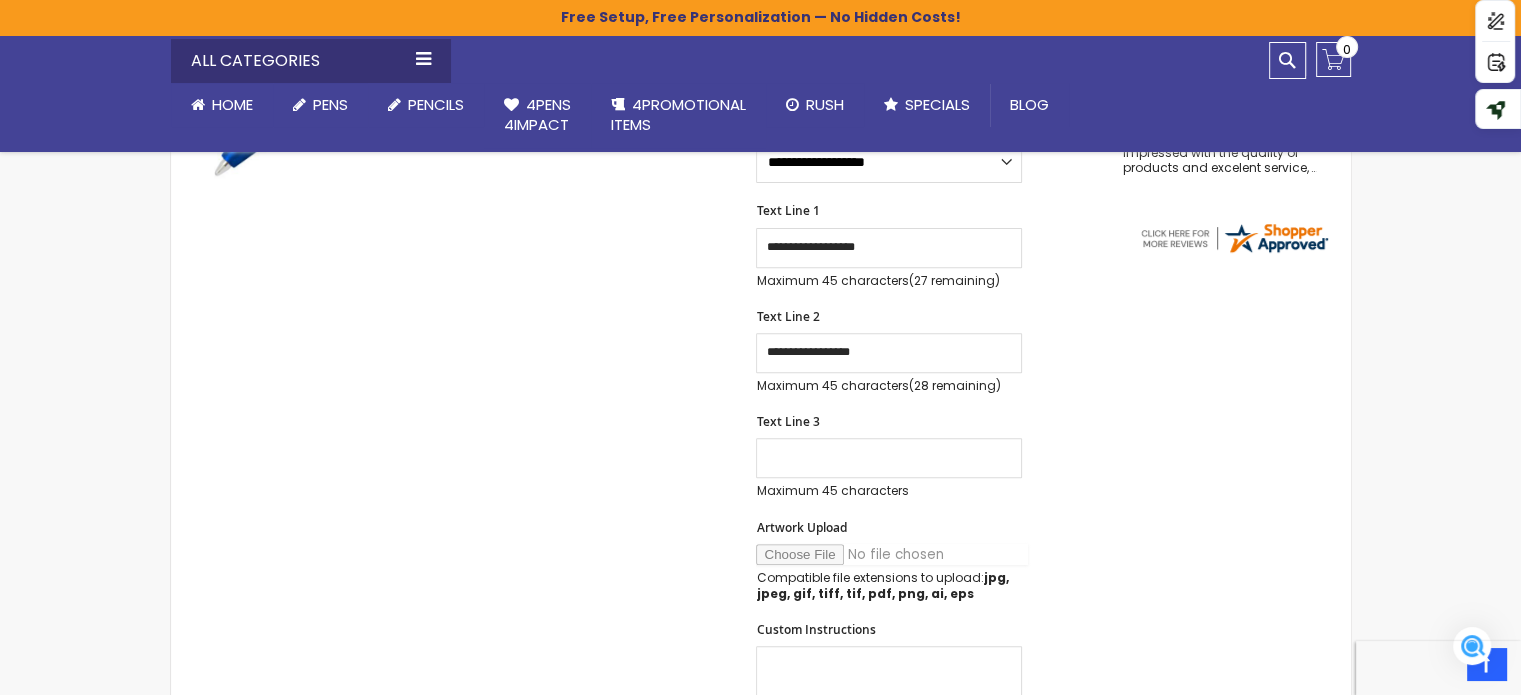 click on "Artwork Upload" at bounding box center (892, 554) 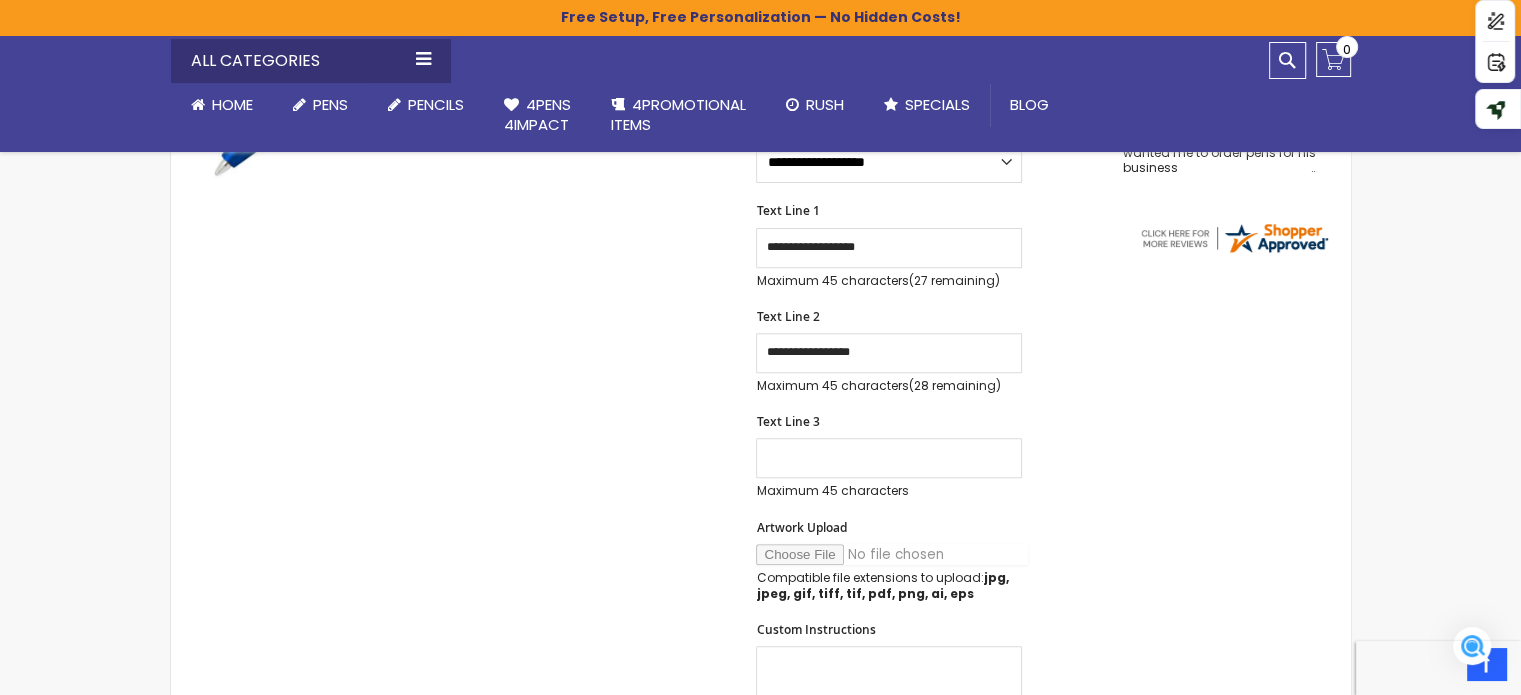 type on "**********" 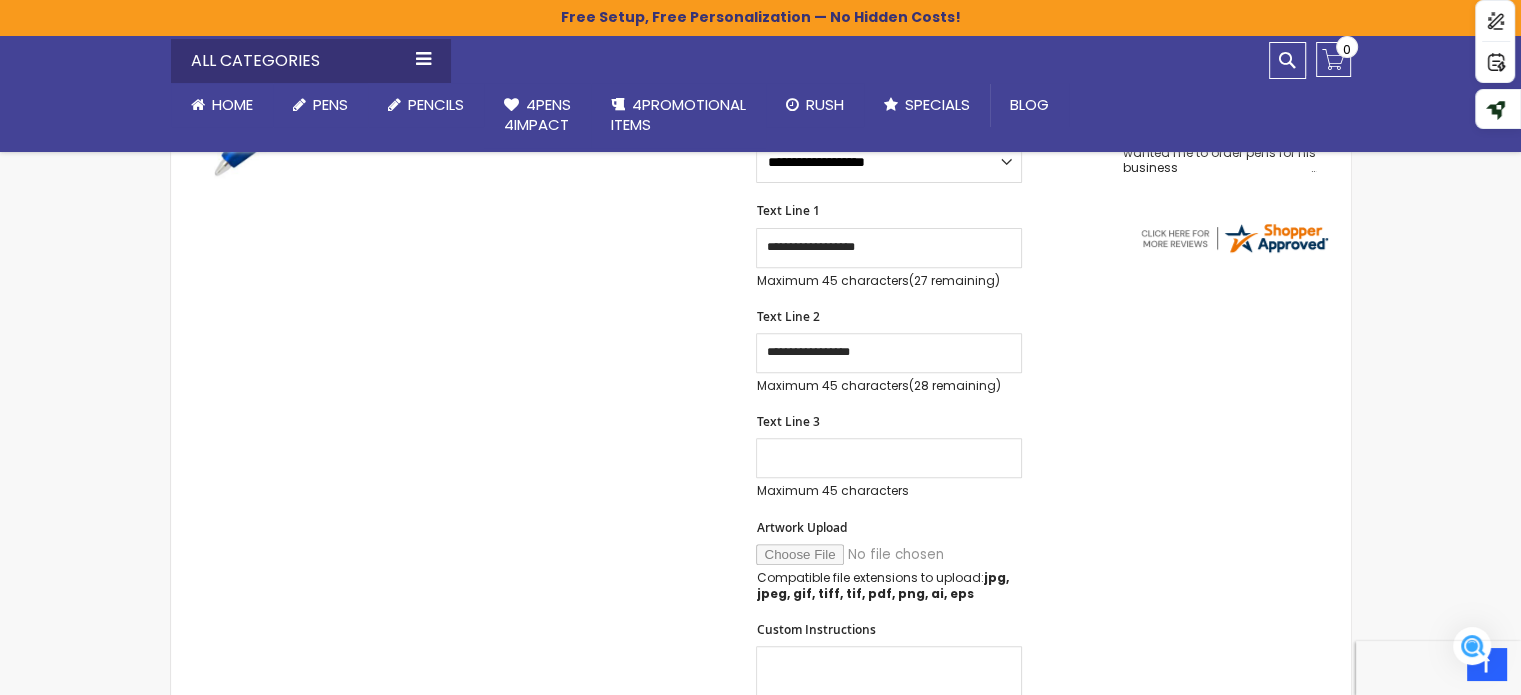 click on "Skip to the end of the images gallery
Skip to the beginning of the images gallery
Stiletto Advertising Stylus Pens - Special Offer
SKU
STYPEN-1R-AB
Rating:
100                          % of  100
3" at bounding box center (640, 550) 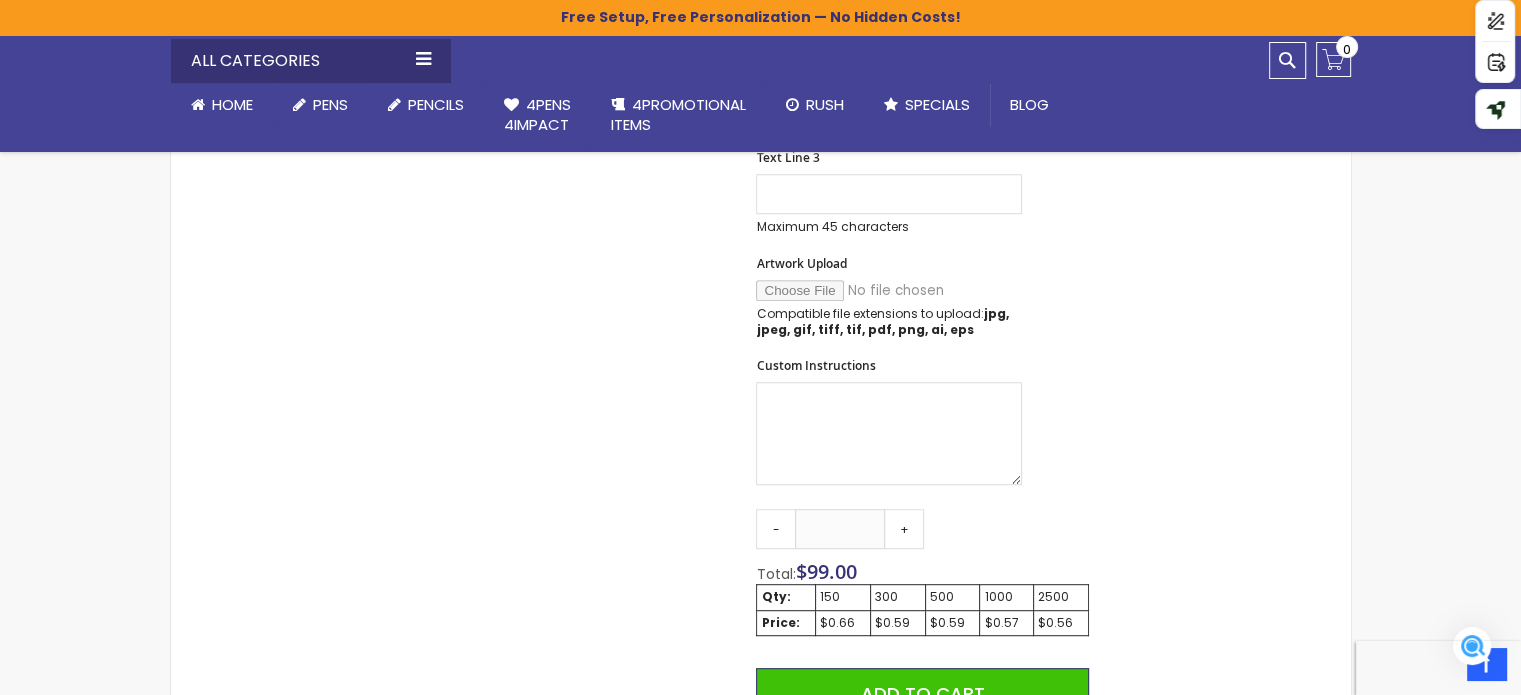 scroll, scrollTop: 1000, scrollLeft: 0, axis: vertical 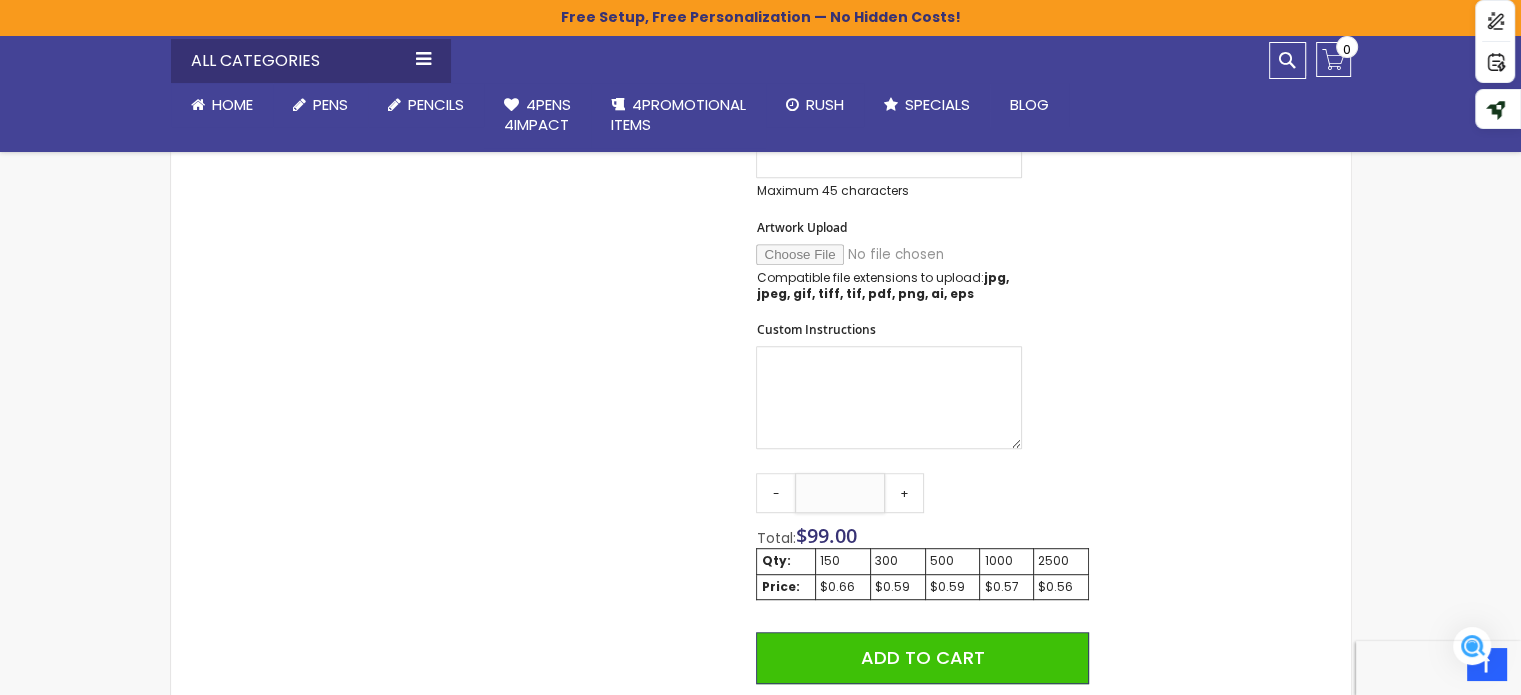 drag, startPoint x: 857, startPoint y: 485, endPoint x: 809, endPoint y: 488, distance: 48.09366 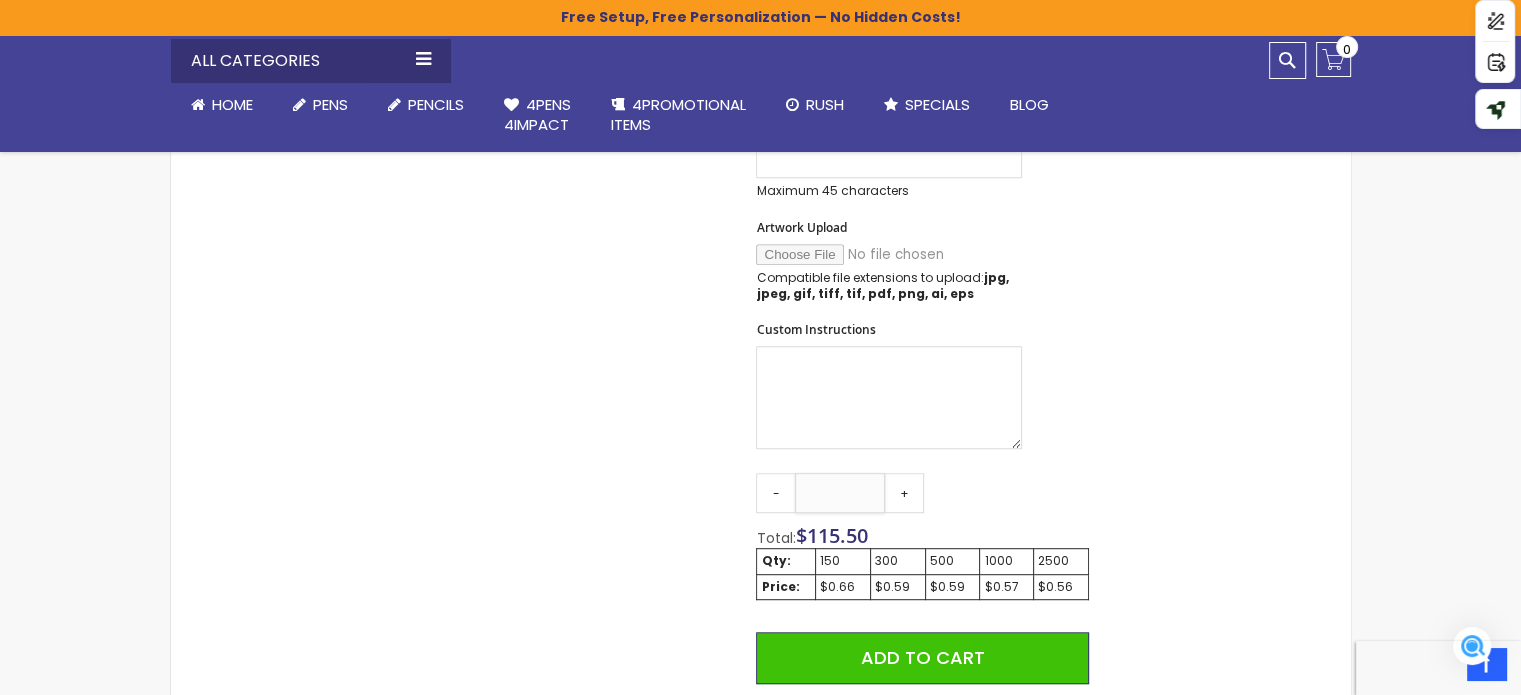 type on "*" 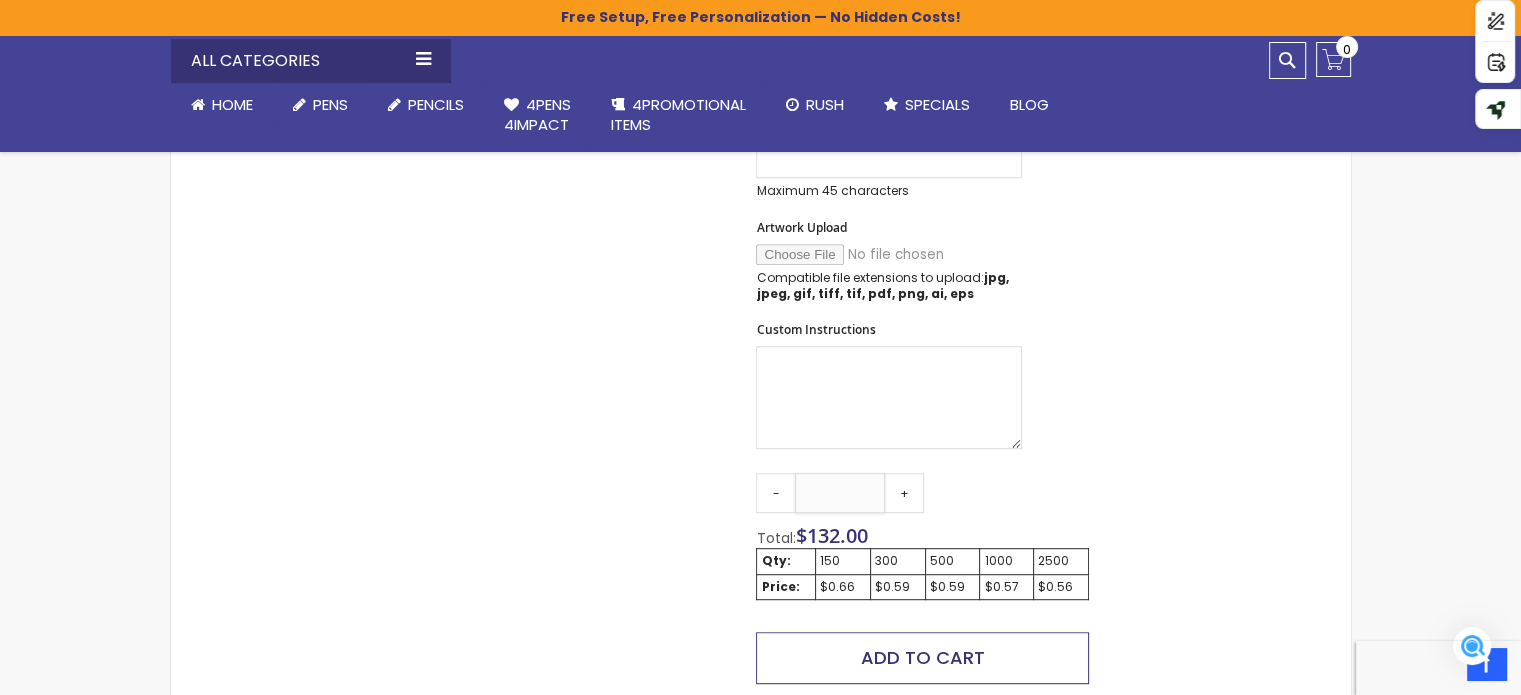 type on "***" 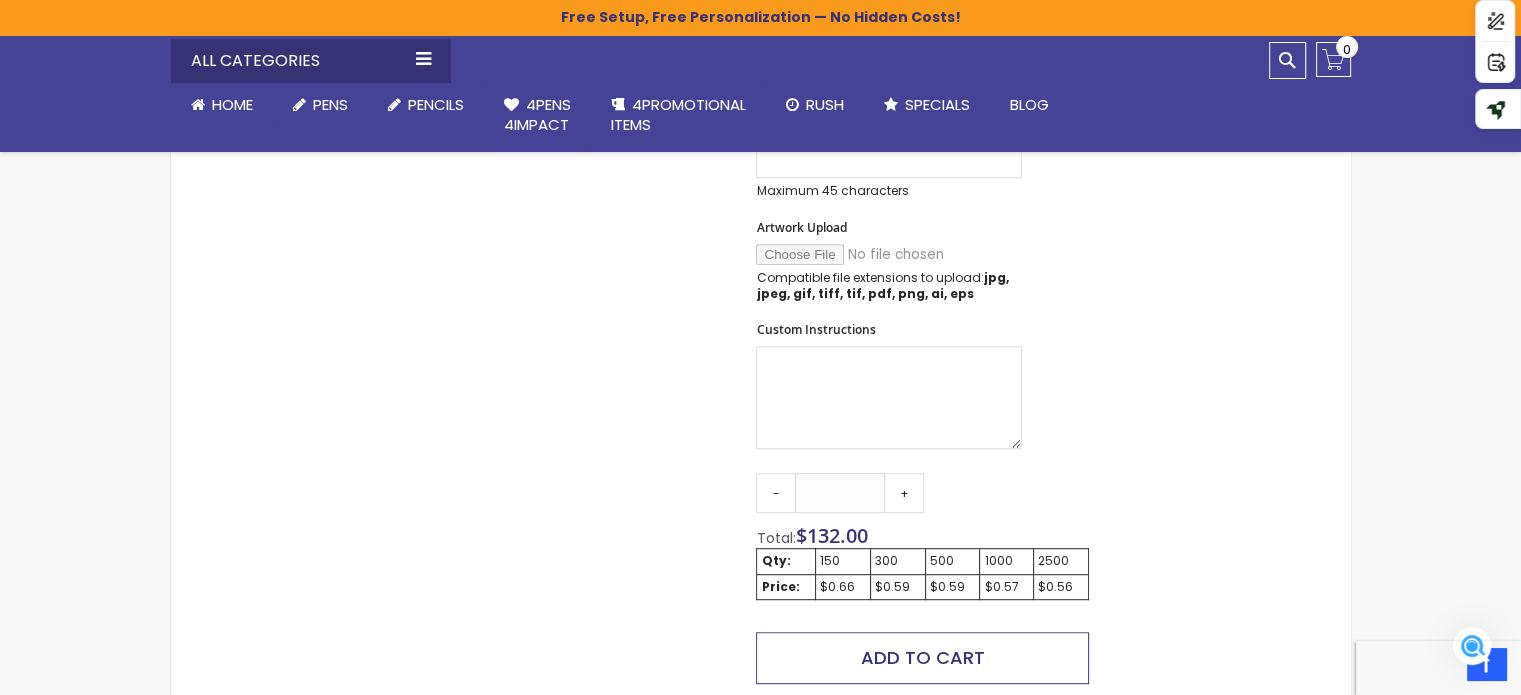 click on "Add to Cart" at bounding box center (922, 658) 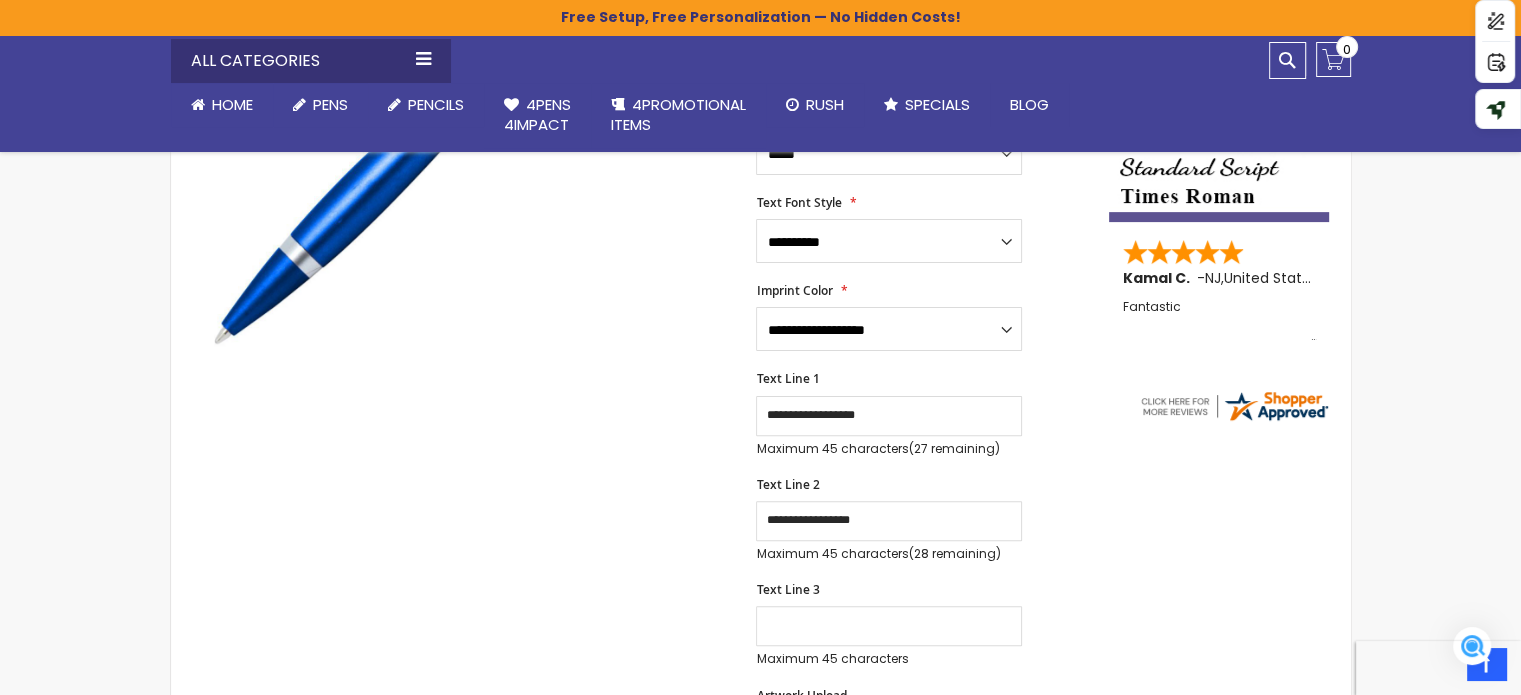 scroll, scrollTop: 523, scrollLeft: 0, axis: vertical 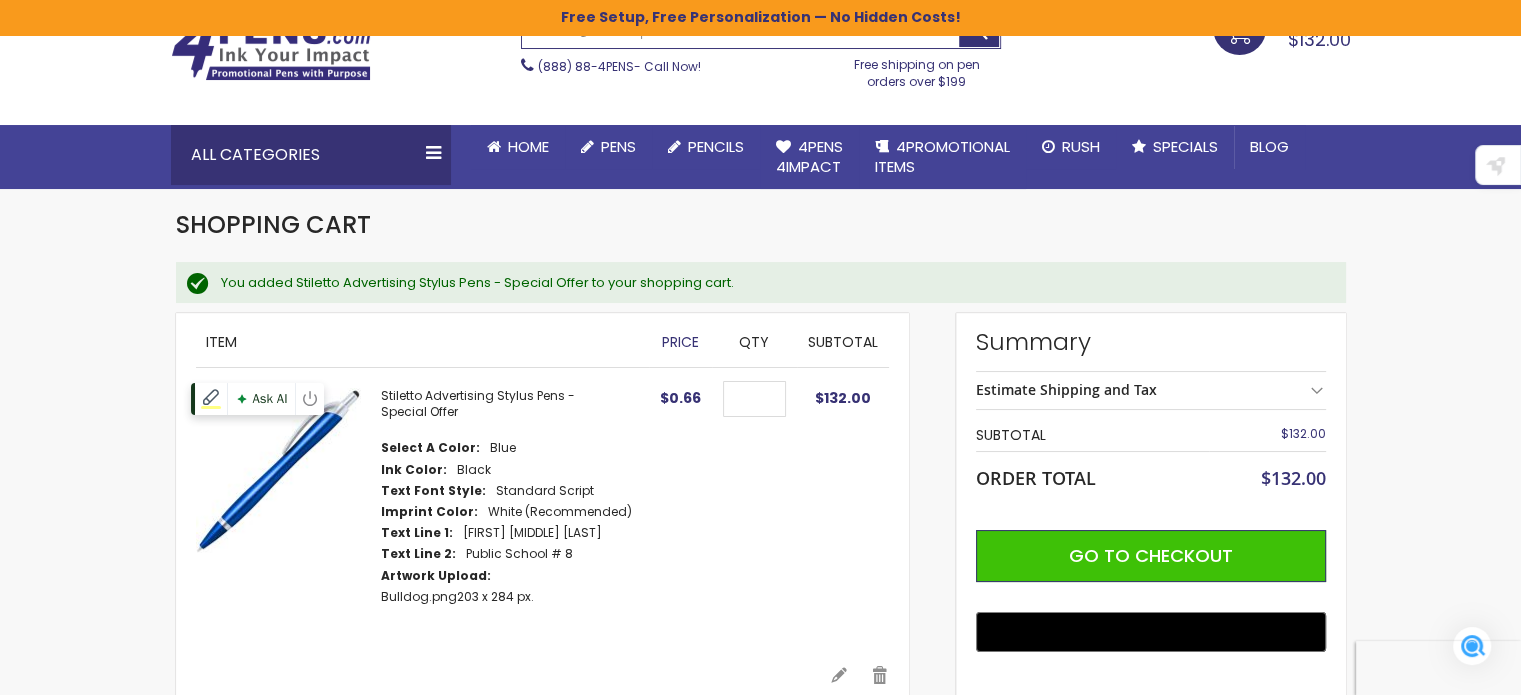 click at bounding box center (278, 470) 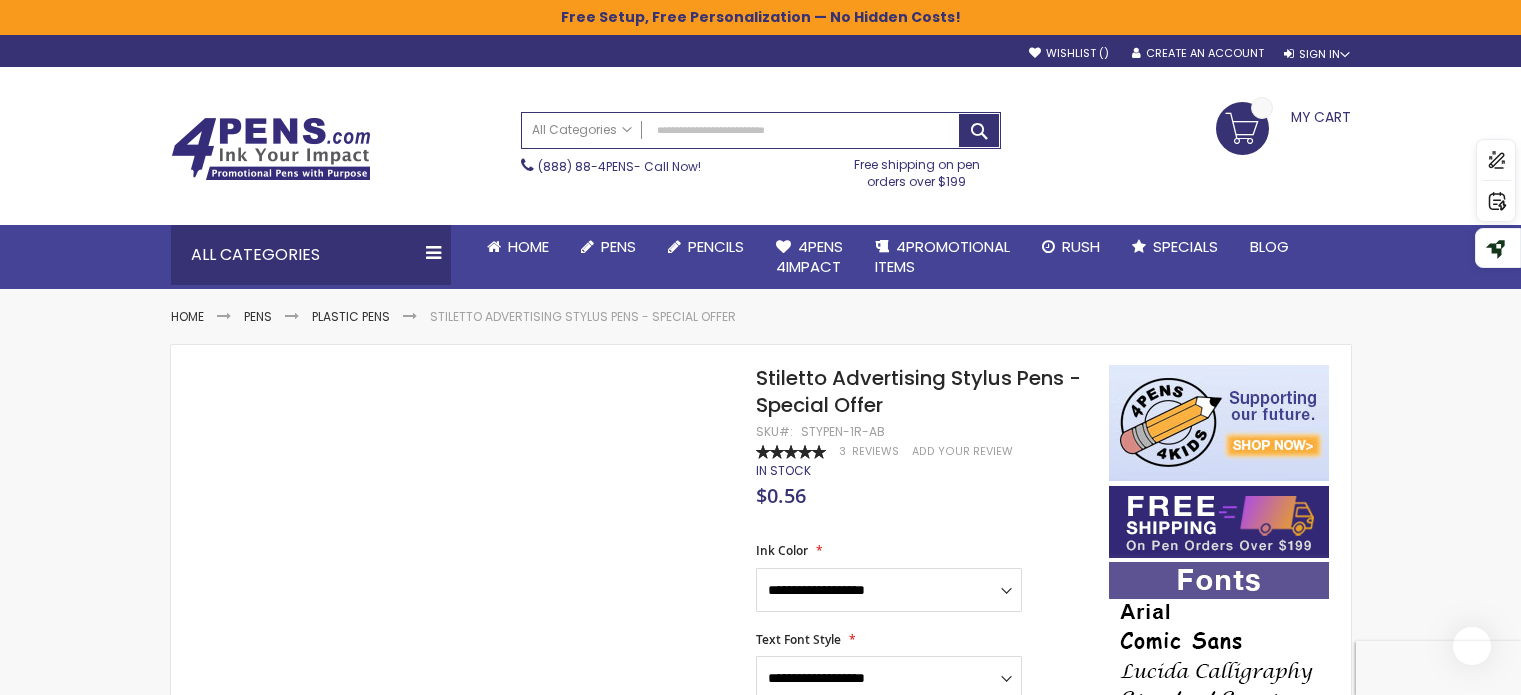 scroll, scrollTop: 0, scrollLeft: 0, axis: both 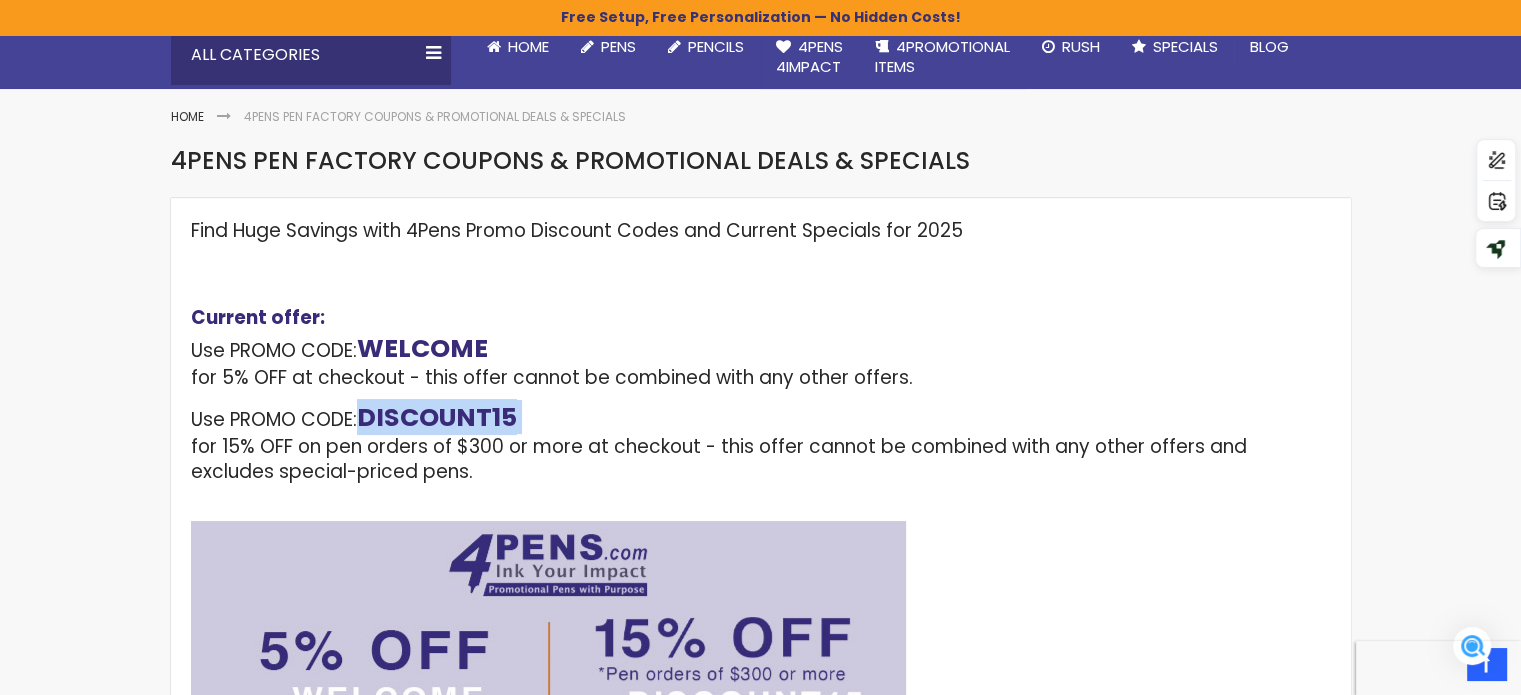drag, startPoint x: 364, startPoint y: 419, endPoint x: 575, endPoint y: 407, distance: 211.34096 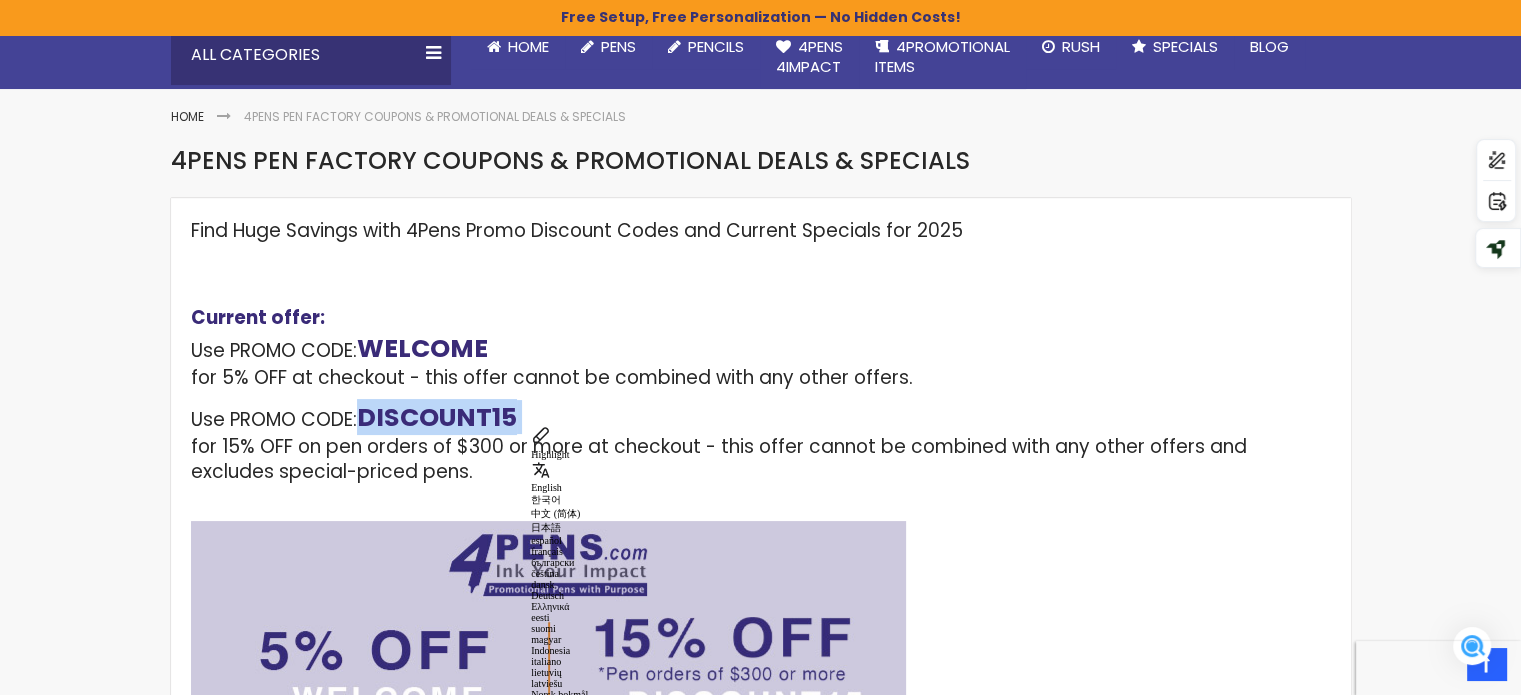 copy on "DISCOUNT15" 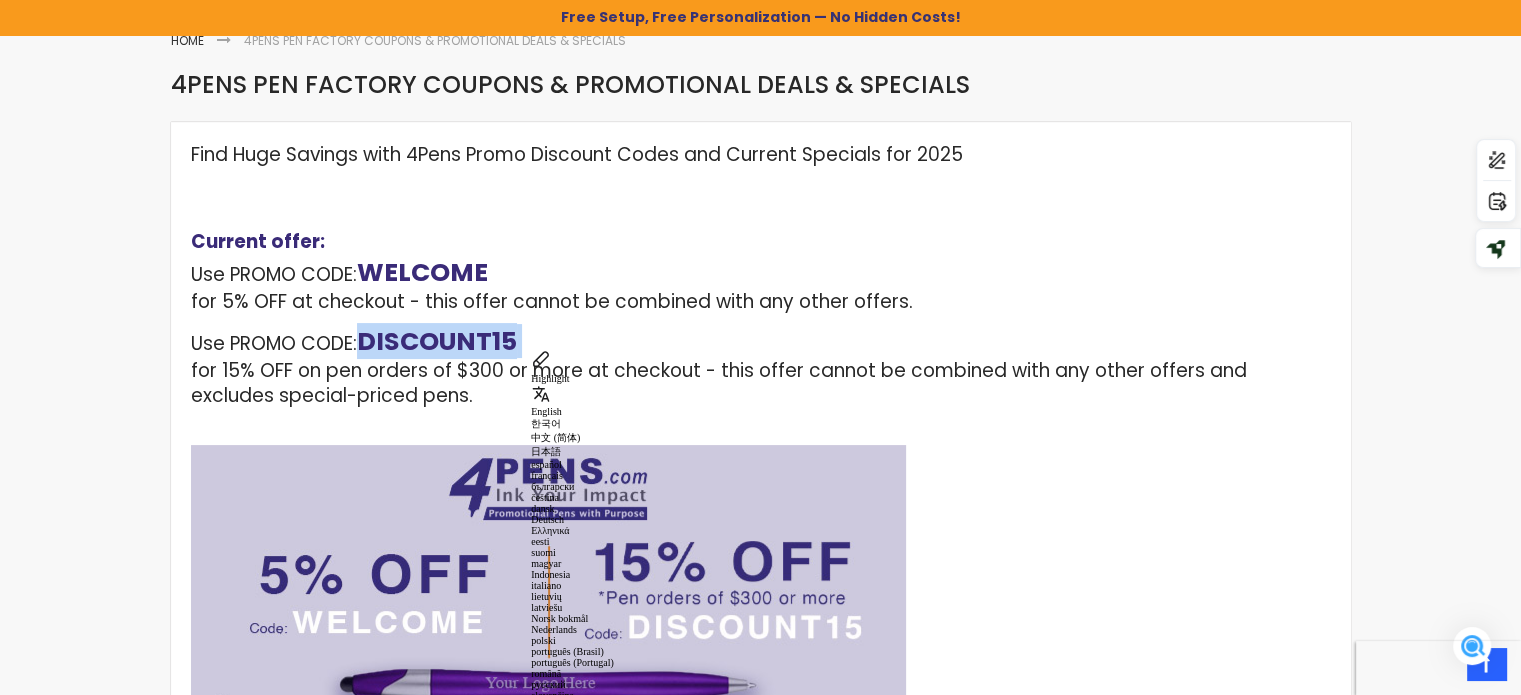 scroll, scrollTop: 200, scrollLeft: 0, axis: vertical 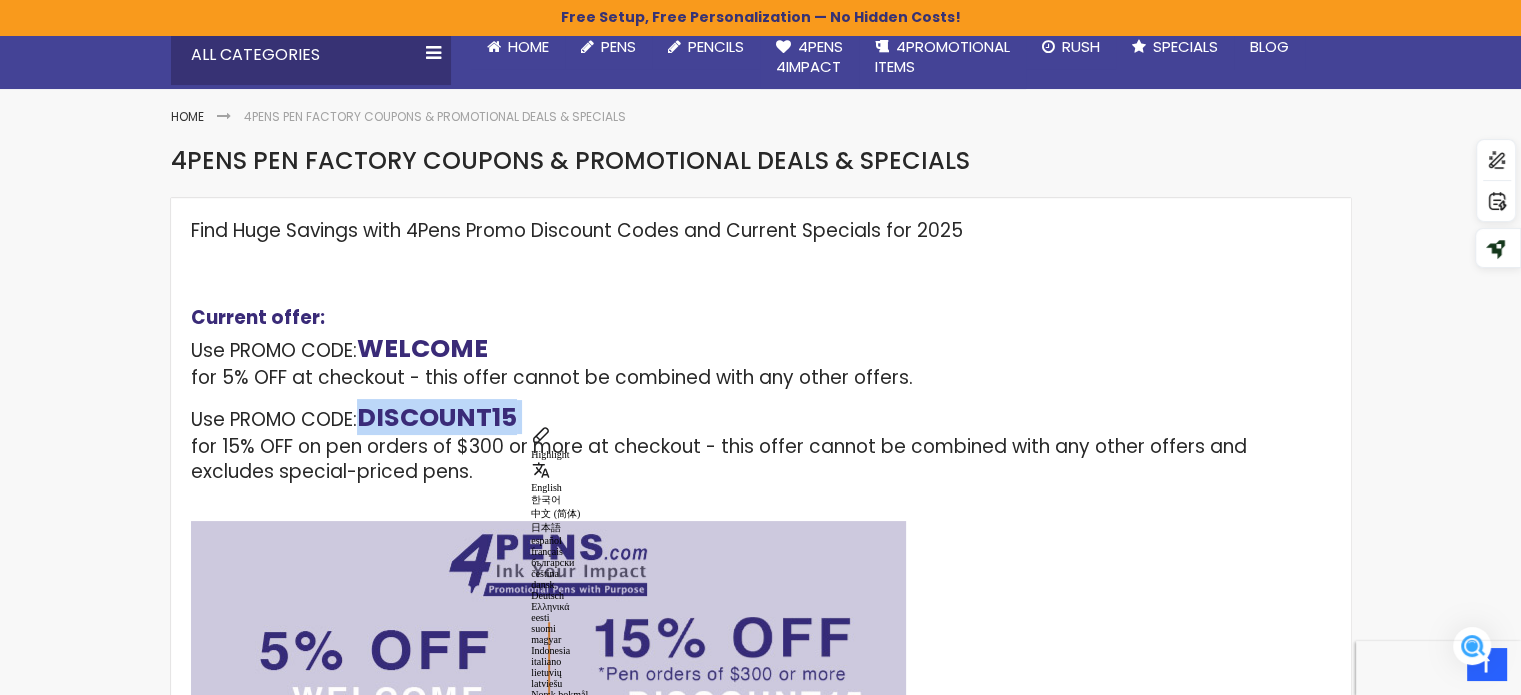 click on "Find Huge Savings with 4Pens Promo Discount Codes and Current Specials for 2025
Current offer:
Use PROMO CODE:  WELCOME
for 5% OFF at checkout - this offer cannot be combined with any other offers.
Use PROMO CODE:  DISCOUNT15
for 15% OFF on pen orders of $300 or more at checkout - this offer cannot be combined with any other offers and excludes special-priced pens.
Get discounts on  top quality custom pens  when you shop with 4Pens
Enjoy free shipping on pen orders over $199!
Browse our current selection of special deals and offers.
Save money on your favorite products with 4Pens Promo Discount Codes!" at bounding box center (761, 577) 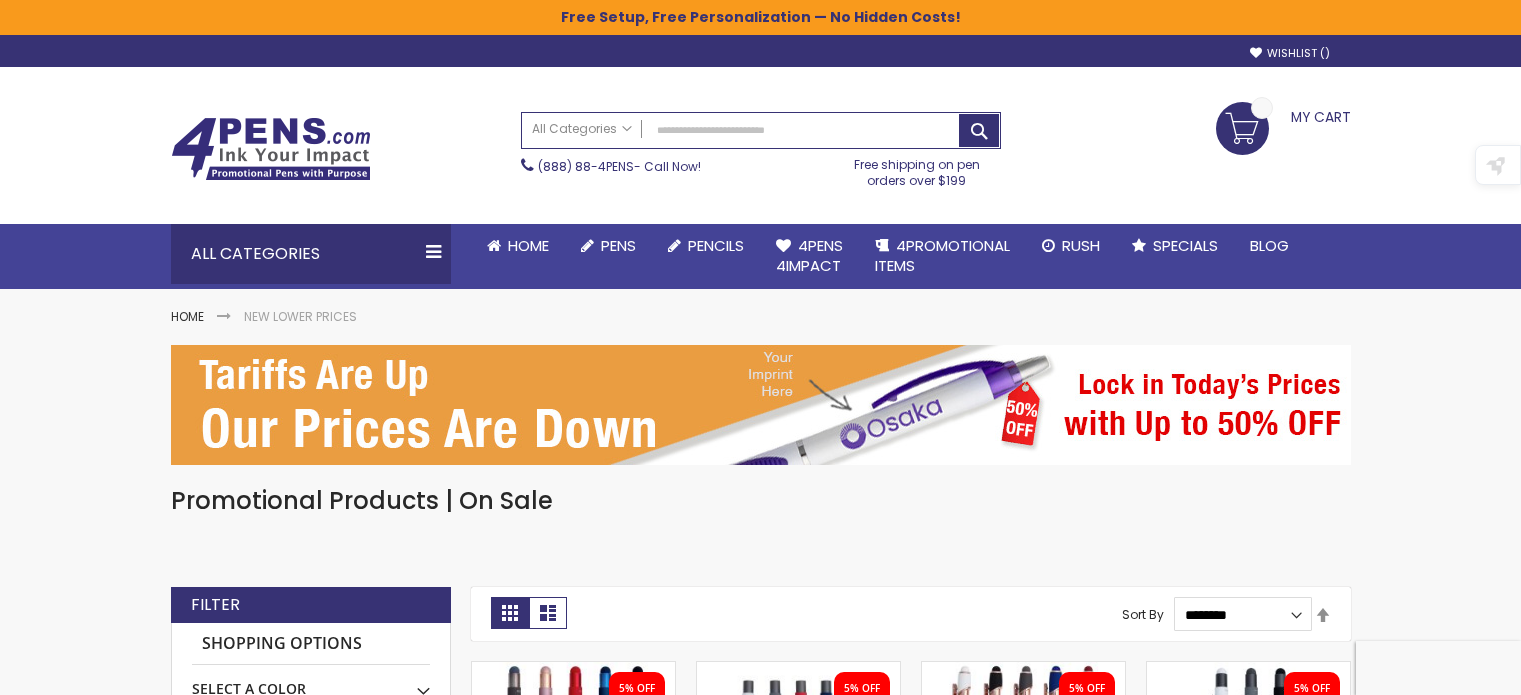 scroll, scrollTop: 0, scrollLeft: 0, axis: both 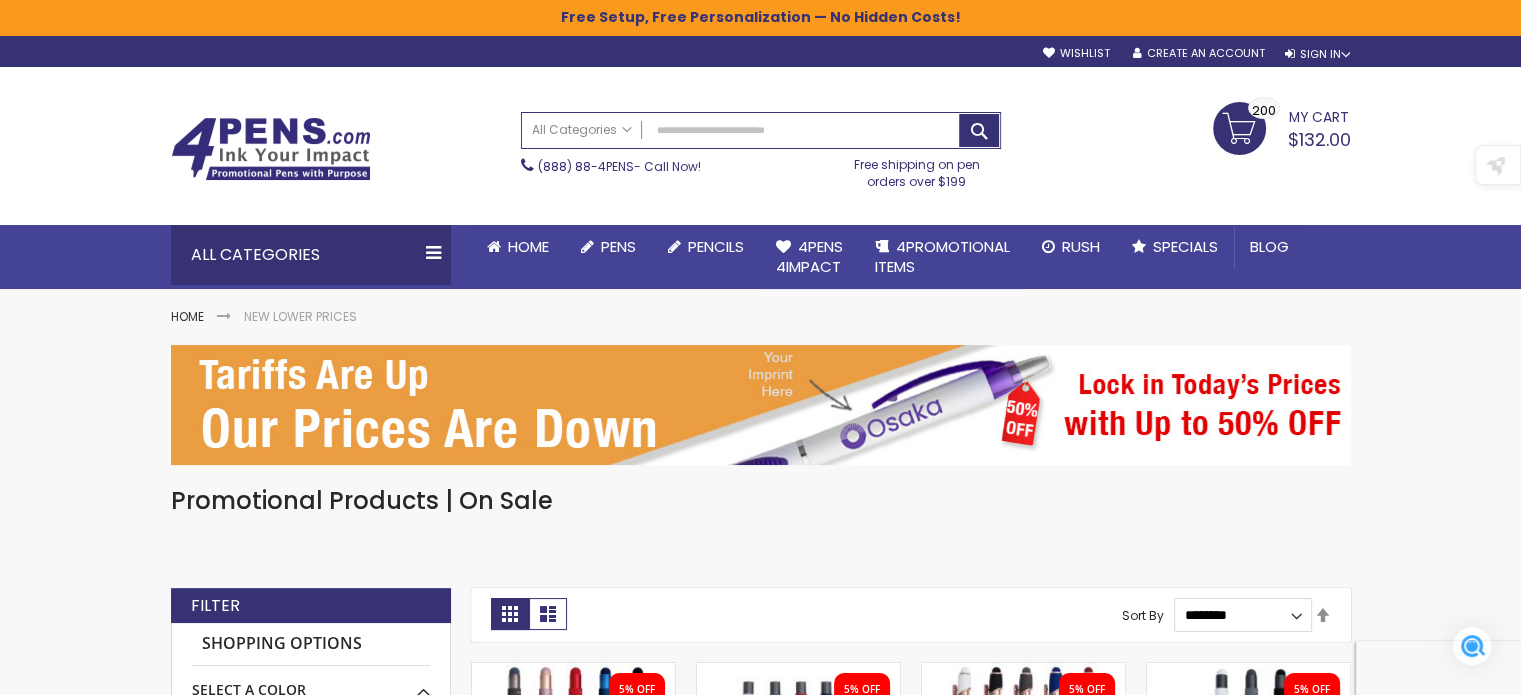 click on "My Cart
$132.00
200
200
items" at bounding box center [1282, 127] 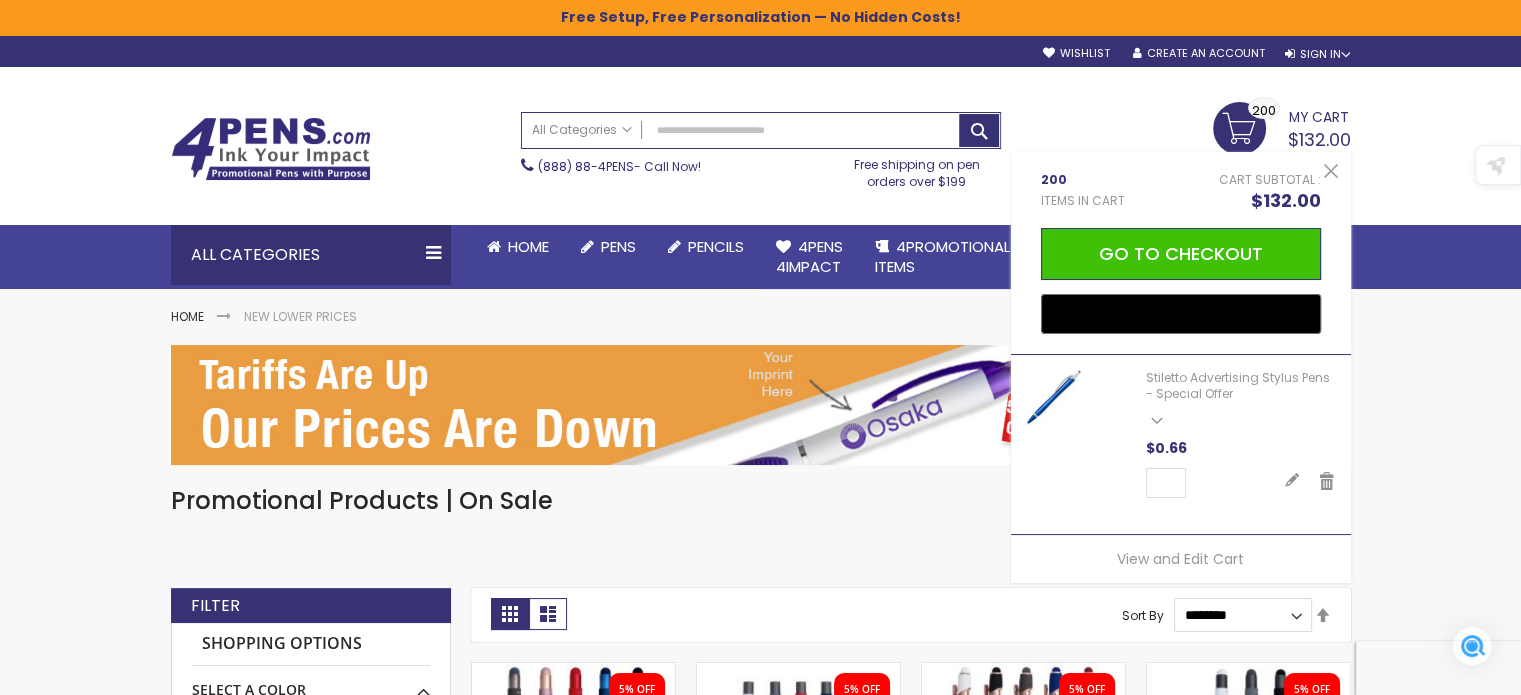 click on "My Cart
$132.00
200
200
items" at bounding box center (1282, 127) 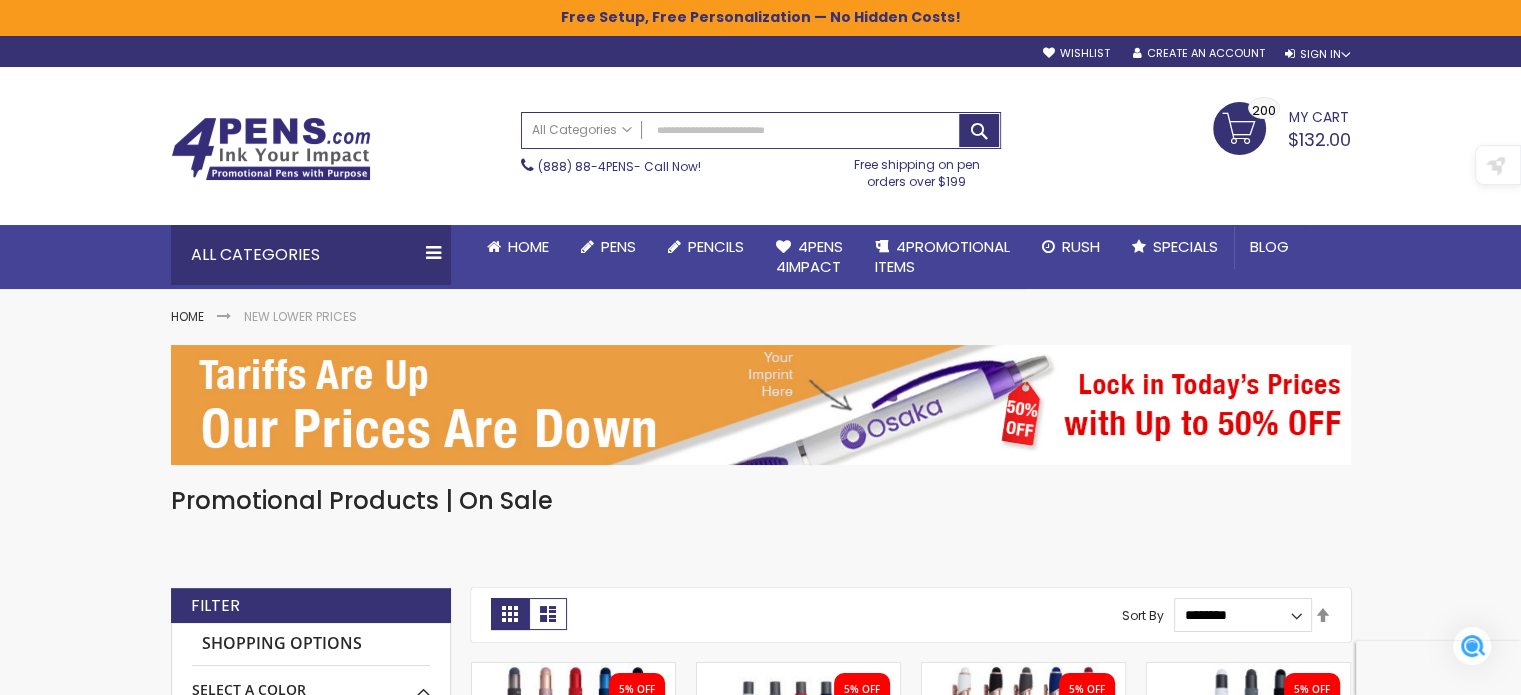 click on "My Cart
$132.00
200
200
items" at bounding box center [1282, 127] 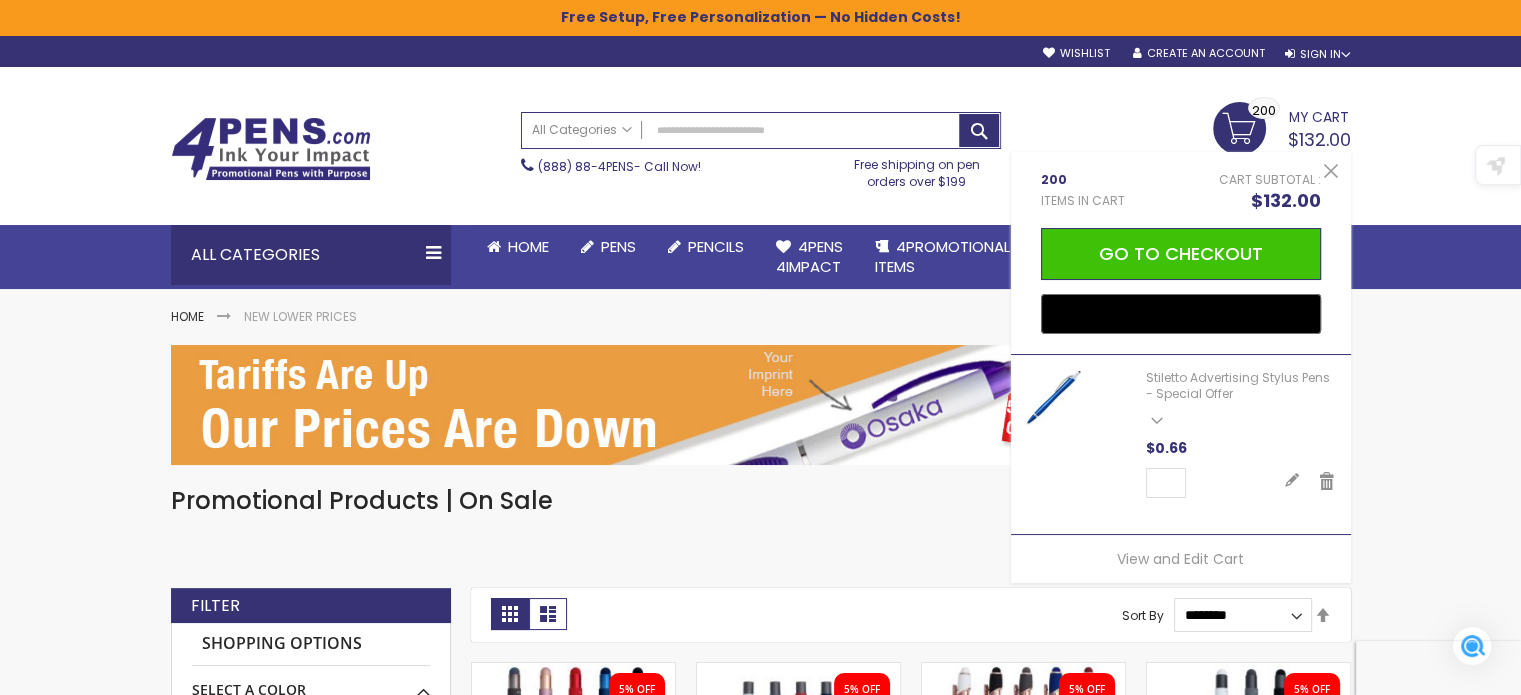 click on "Skip to Content
sample
Wishlist
Sign Out
Sign In
Sign In
Login
Forgot Your Password?
Create an Account
My Account
Toggle Nav
Search
All Categories
Pens" at bounding box center [760, 1848] 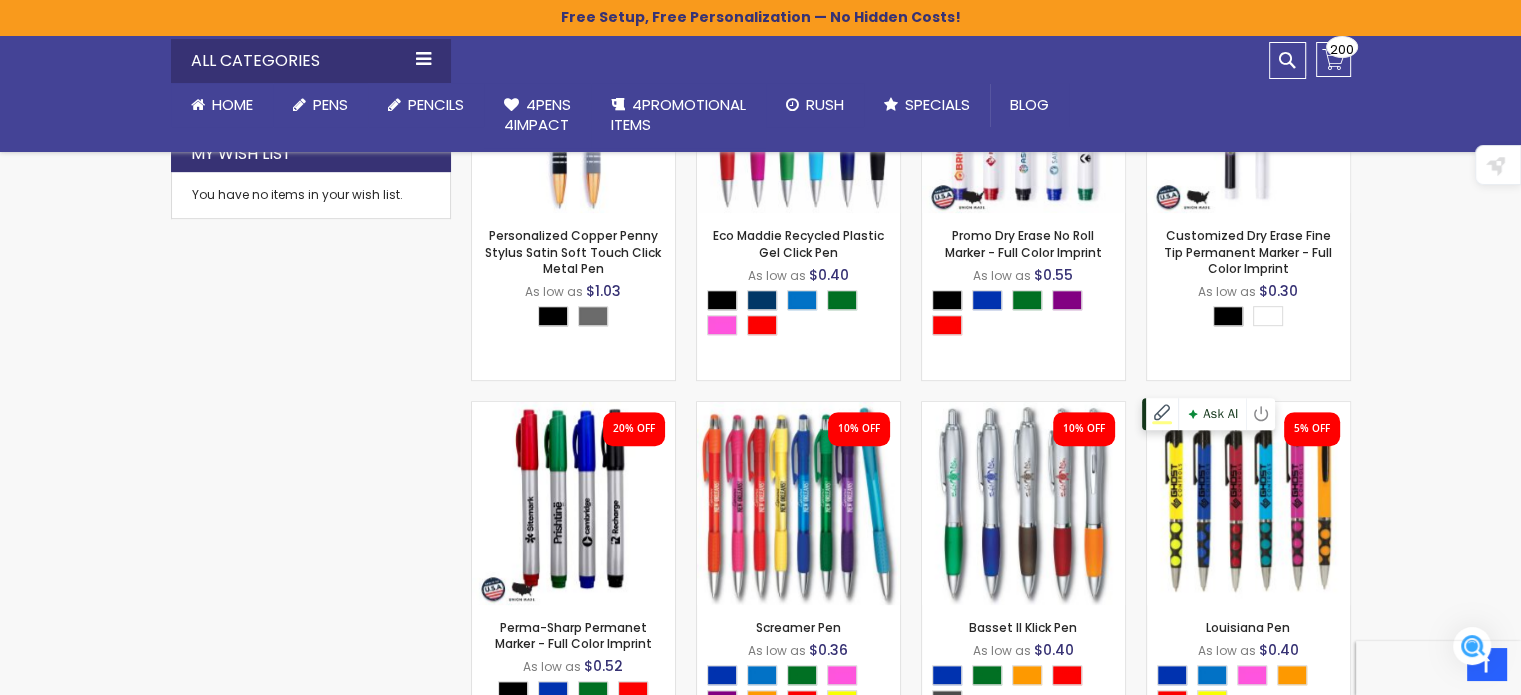 scroll, scrollTop: 1200, scrollLeft: 0, axis: vertical 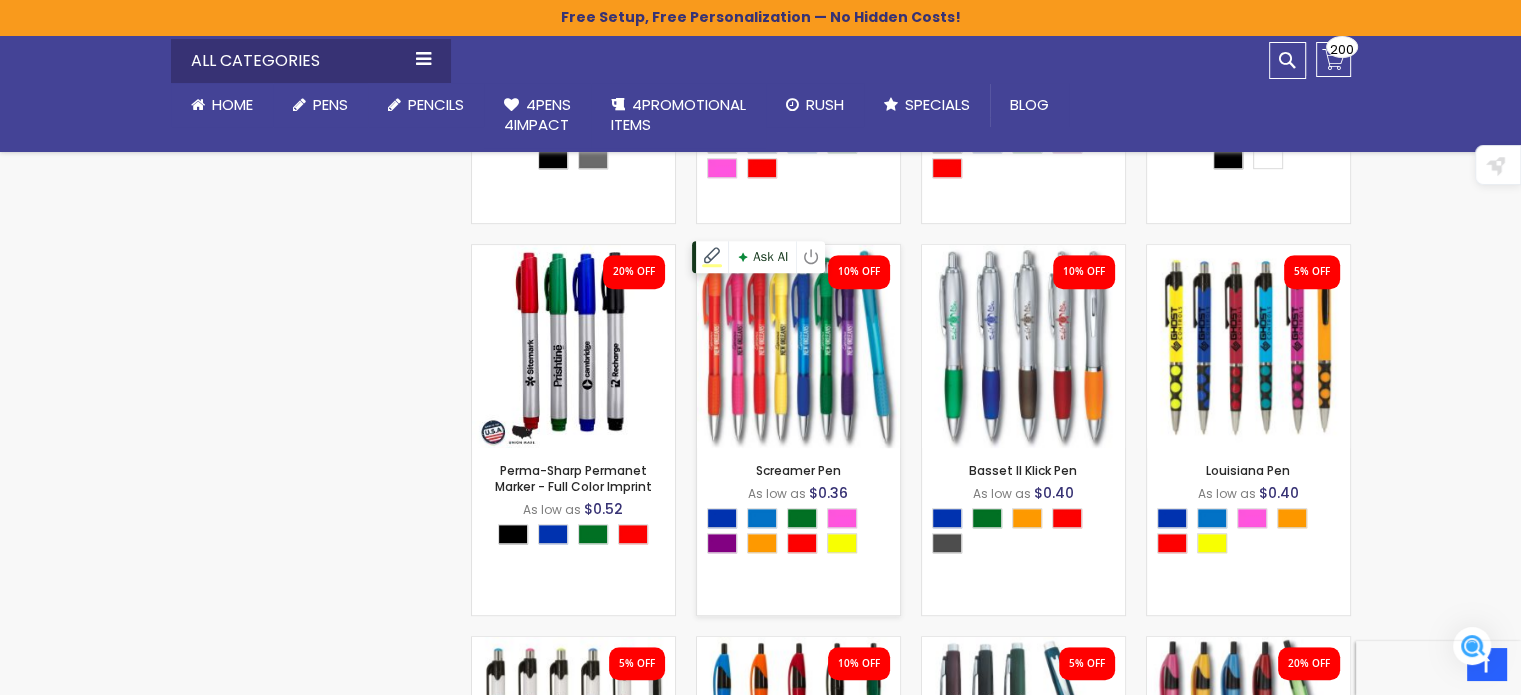 click at bounding box center [798, 346] 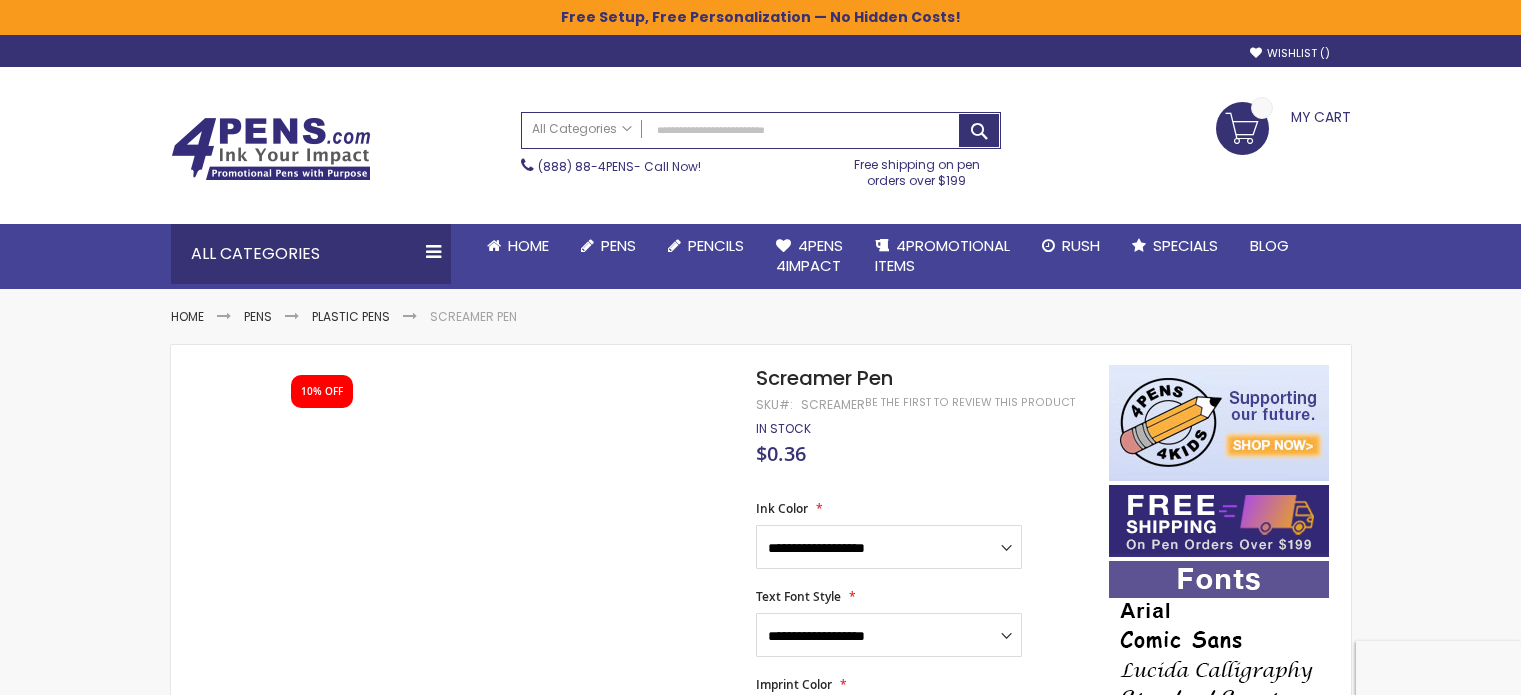 scroll, scrollTop: 0, scrollLeft: 0, axis: both 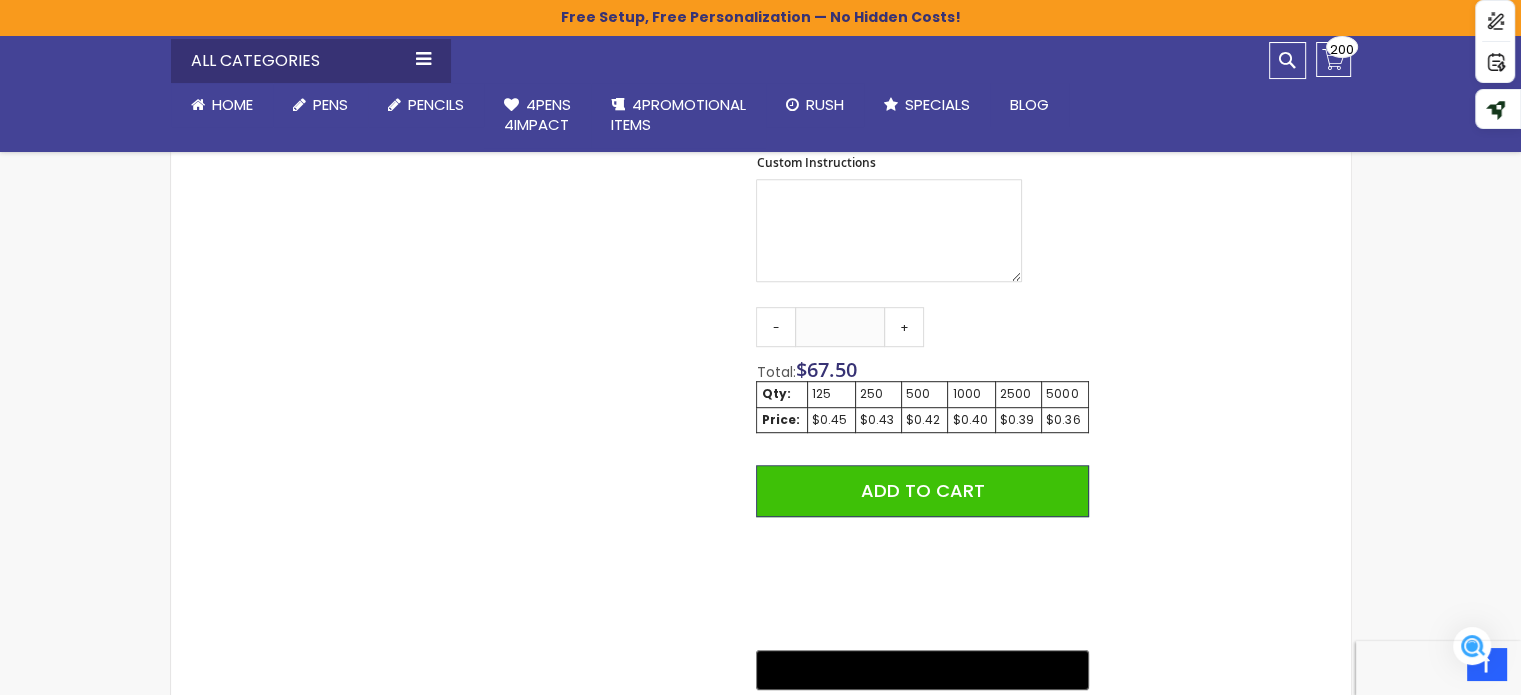 click on "125" at bounding box center [831, 394] 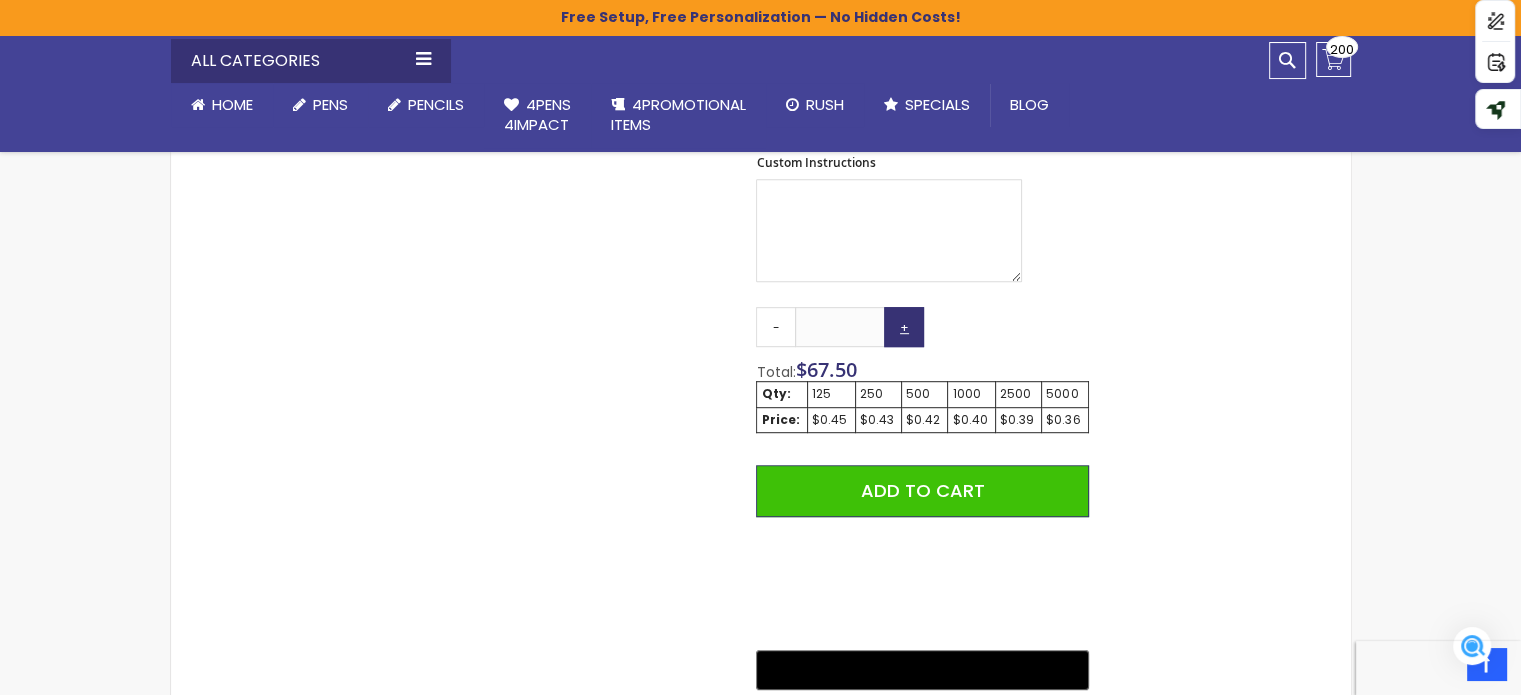 click on "+" at bounding box center (904, 327) 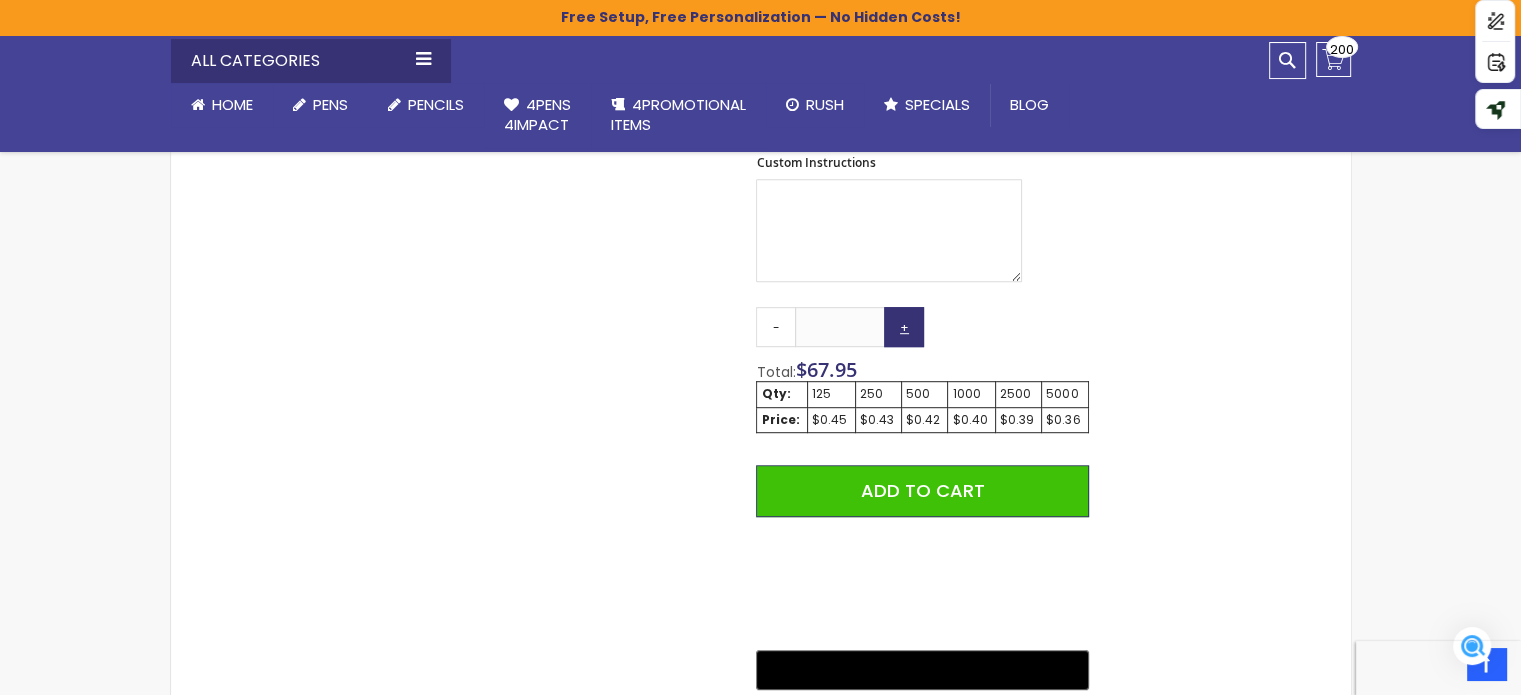 click on "+" at bounding box center (904, 327) 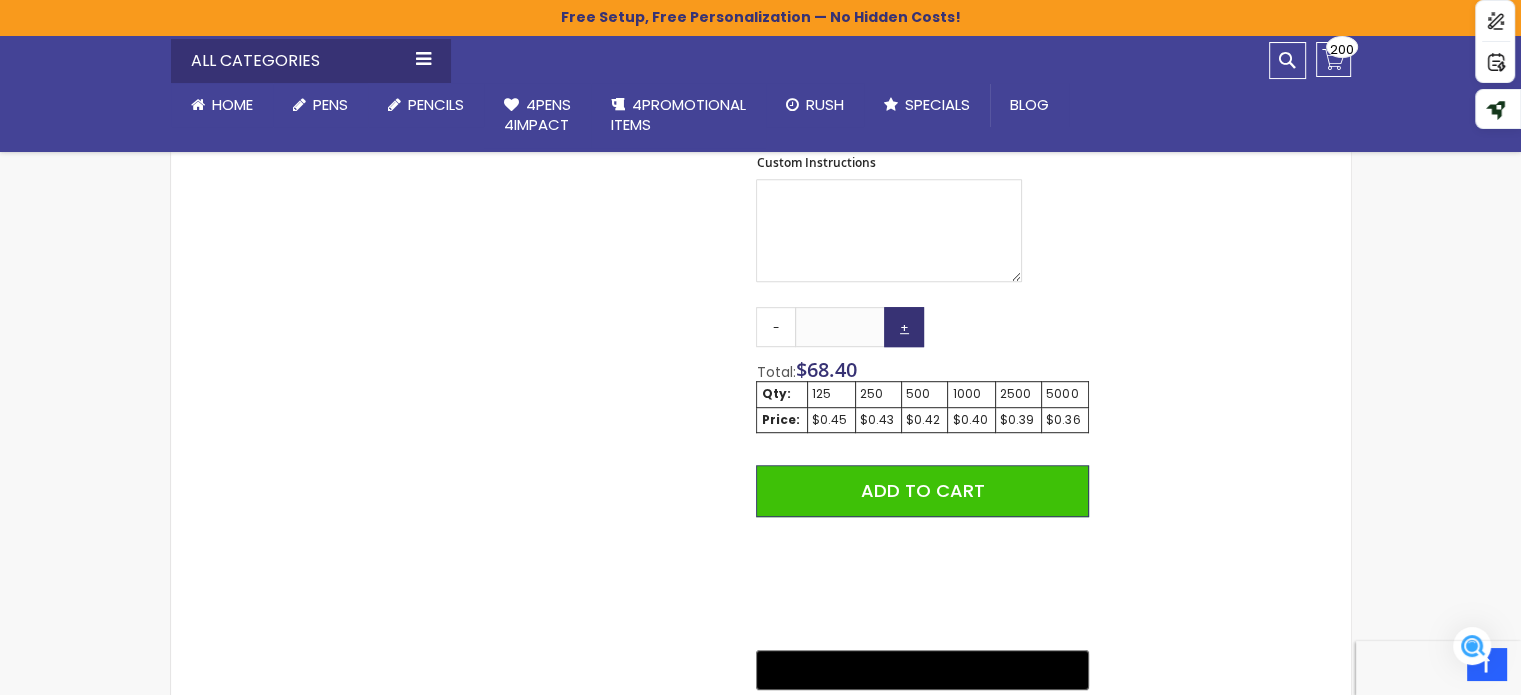 click on "+" at bounding box center (904, 327) 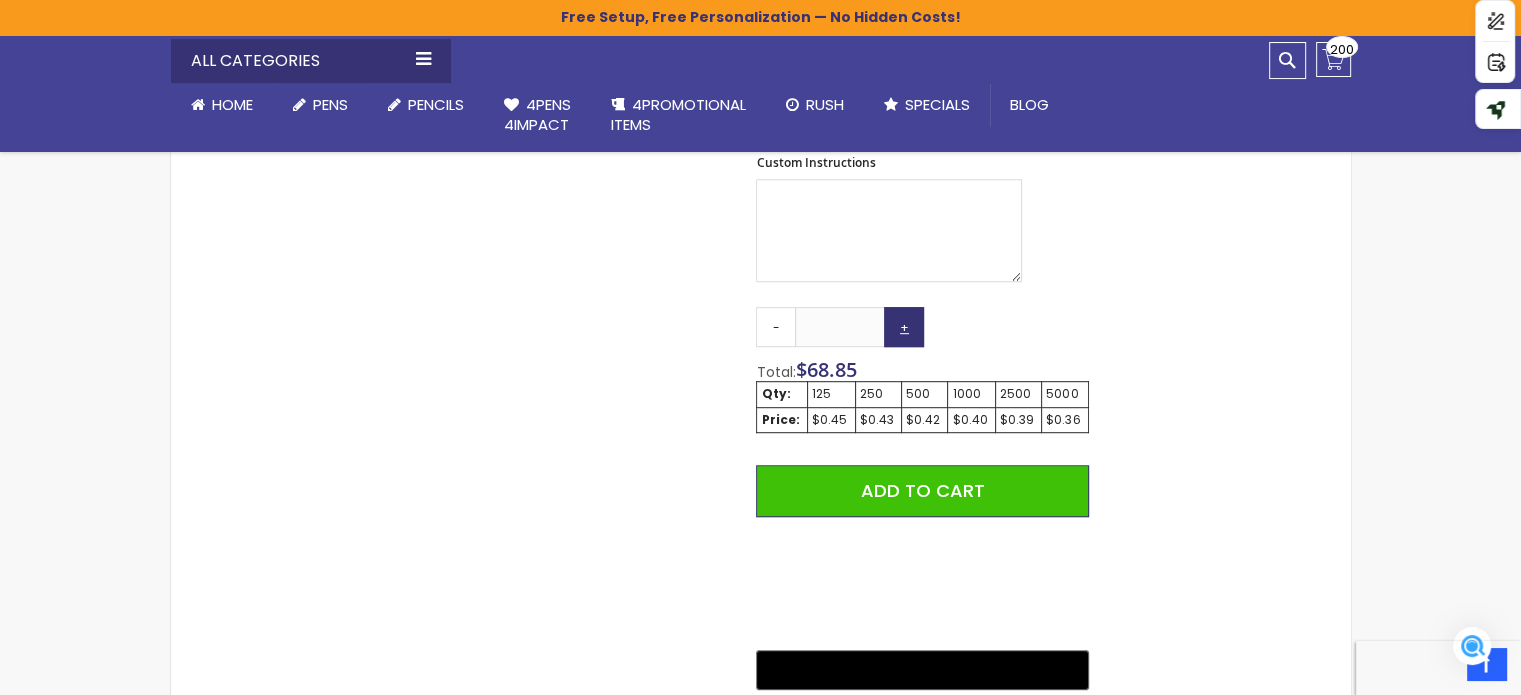 click on "+" at bounding box center [904, 327] 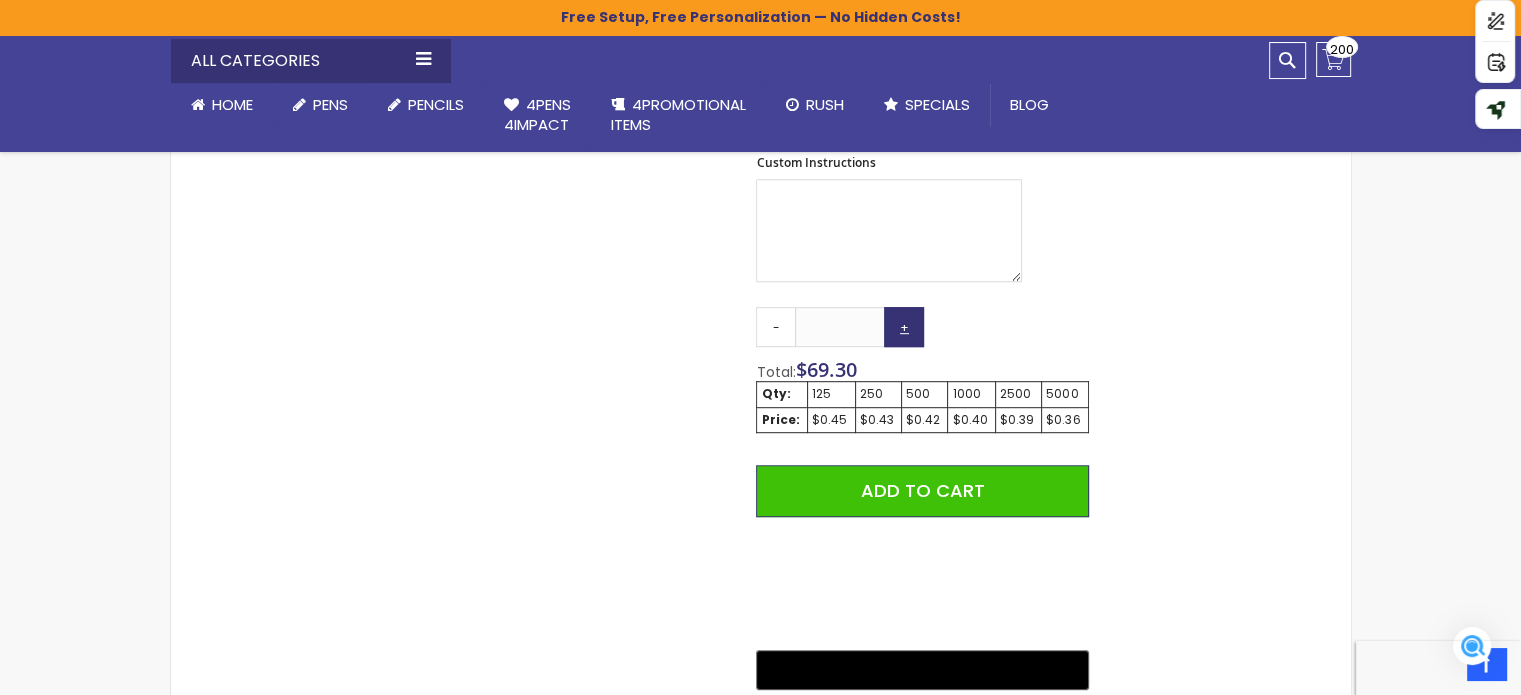 click on "+" at bounding box center (904, 327) 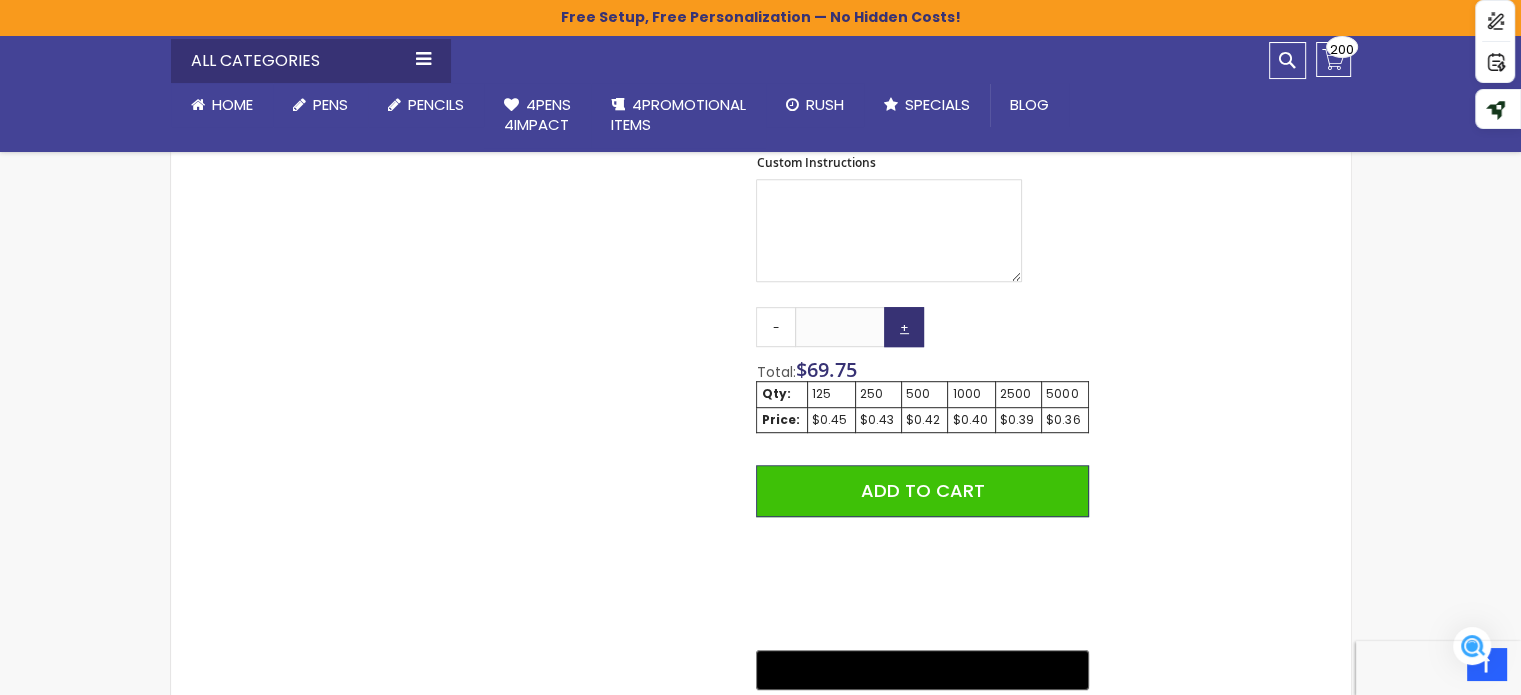 click on "+" at bounding box center [904, 327] 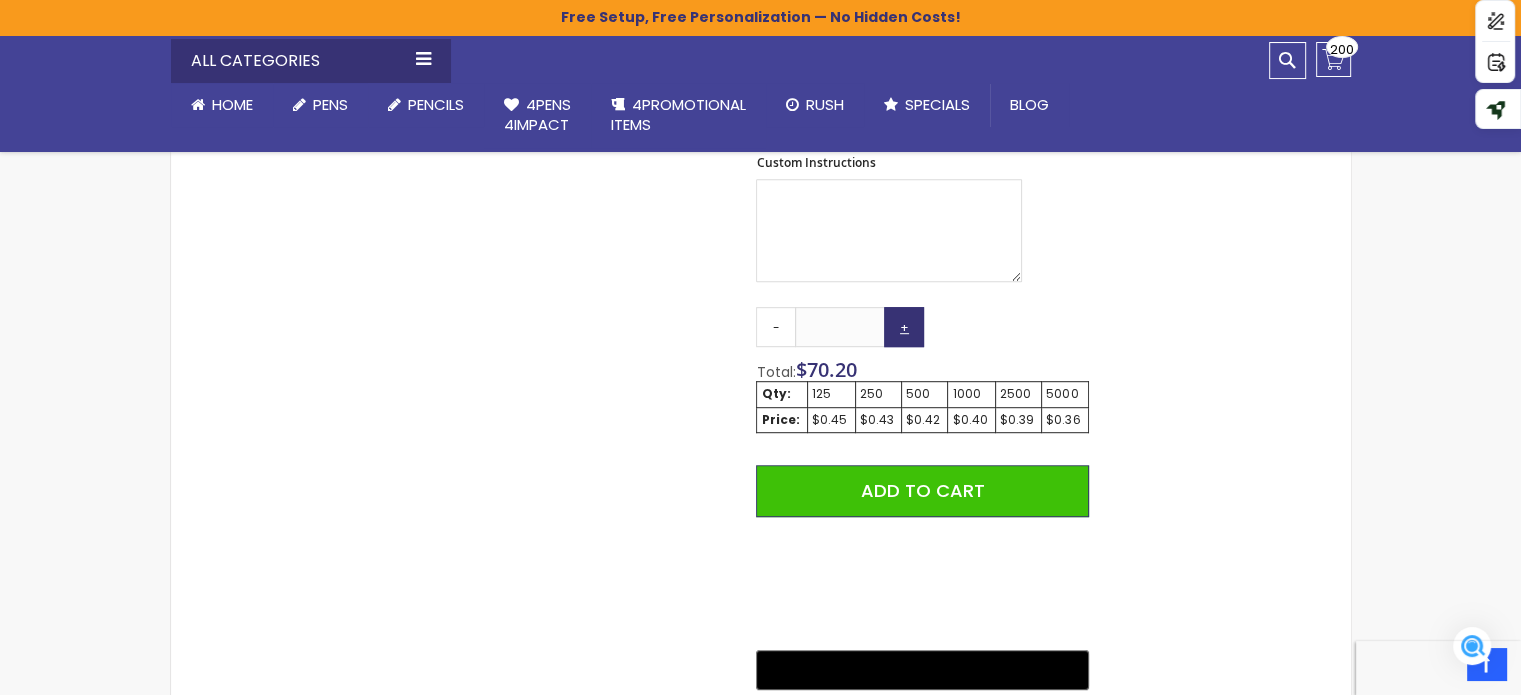 click on "+" at bounding box center [904, 327] 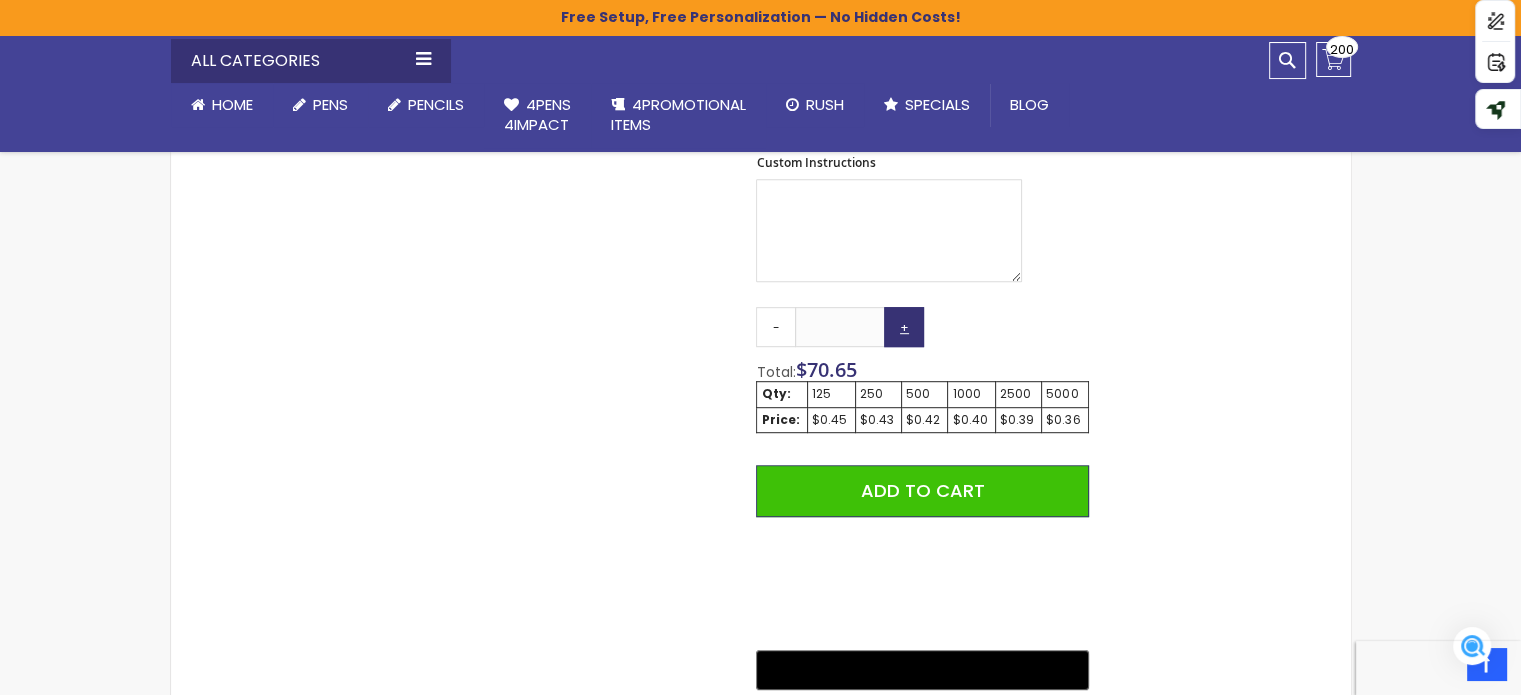 click on "+" at bounding box center [904, 327] 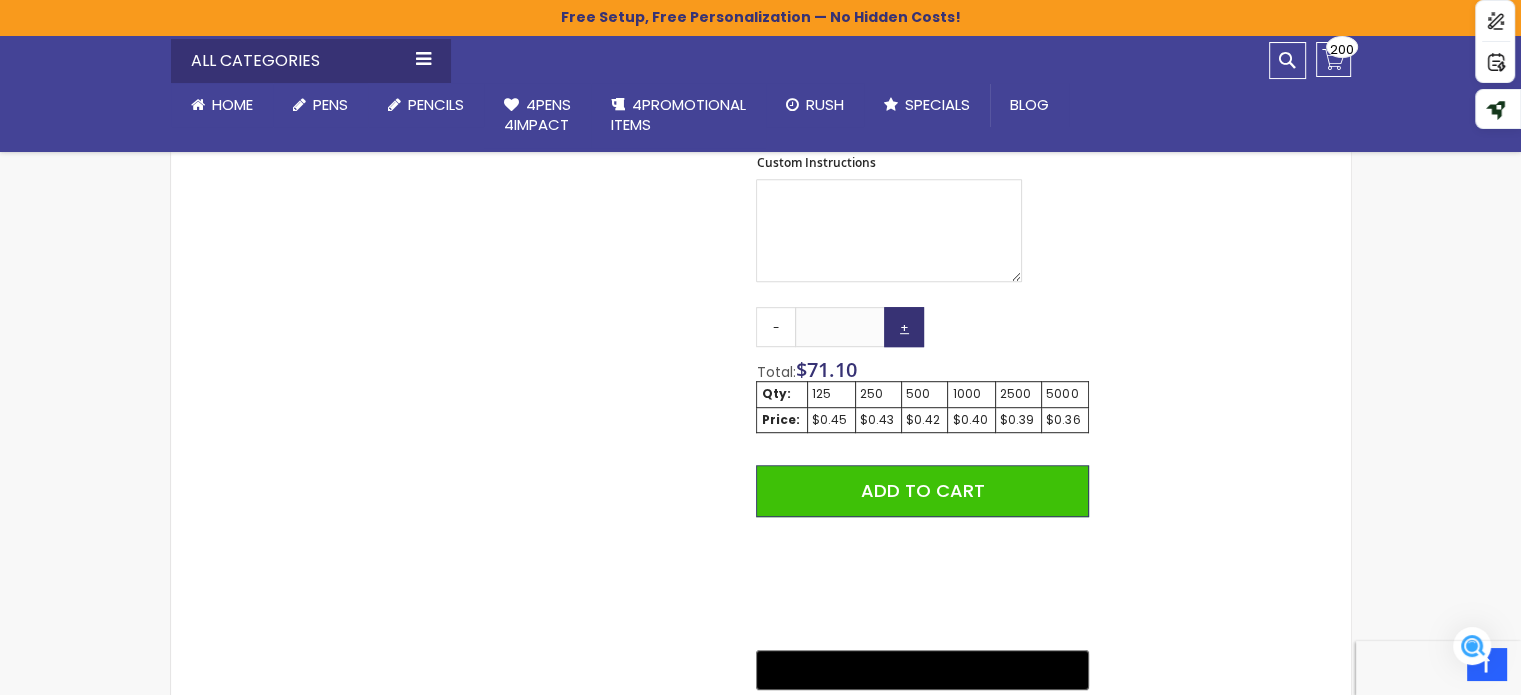 click on "+" at bounding box center (904, 327) 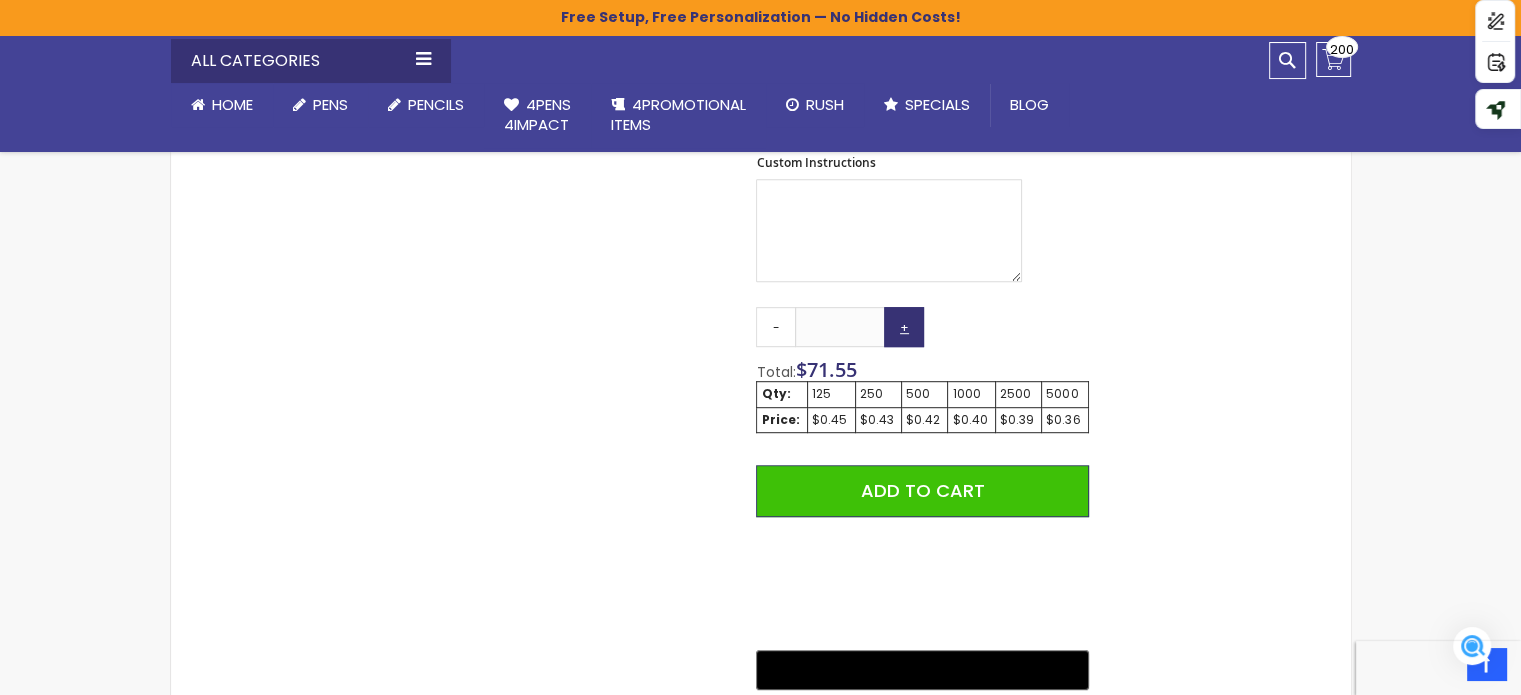 click on "+" at bounding box center [904, 327] 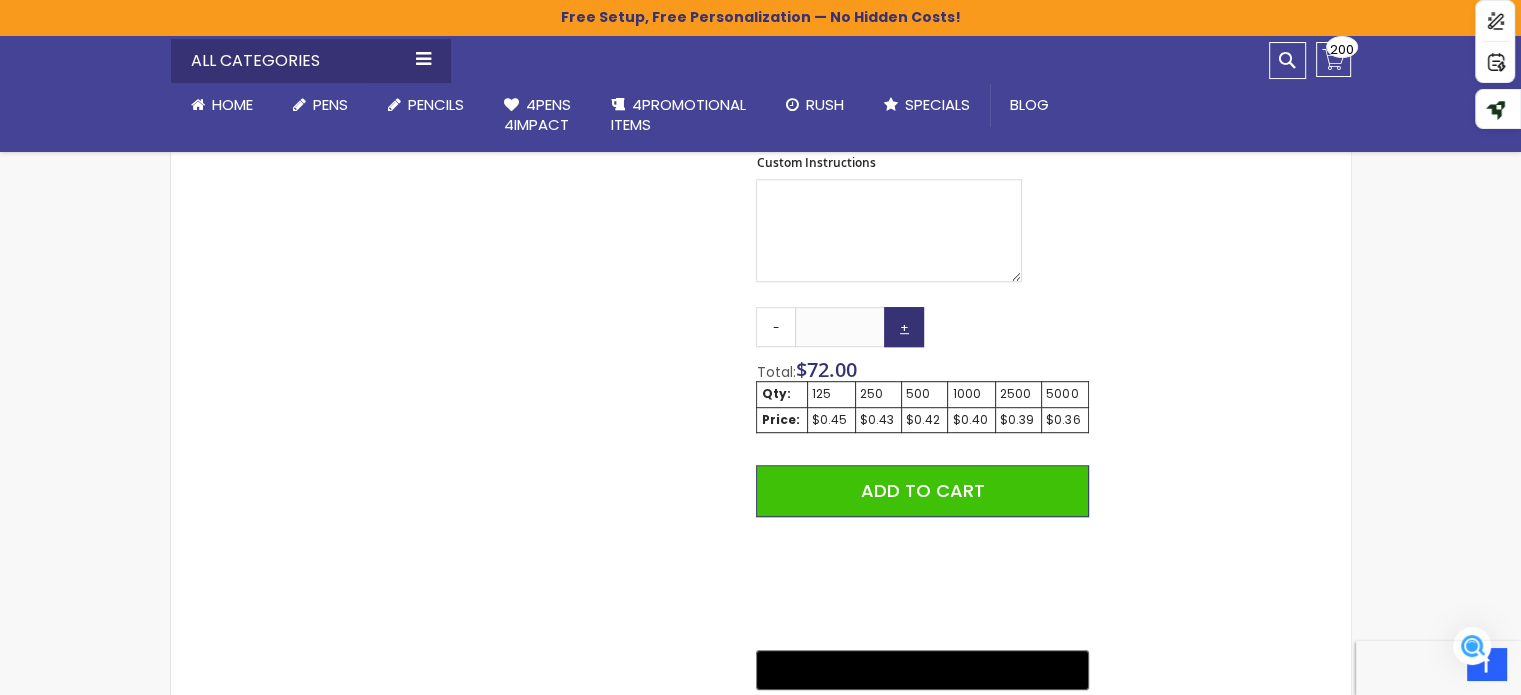 click on "+" at bounding box center [904, 327] 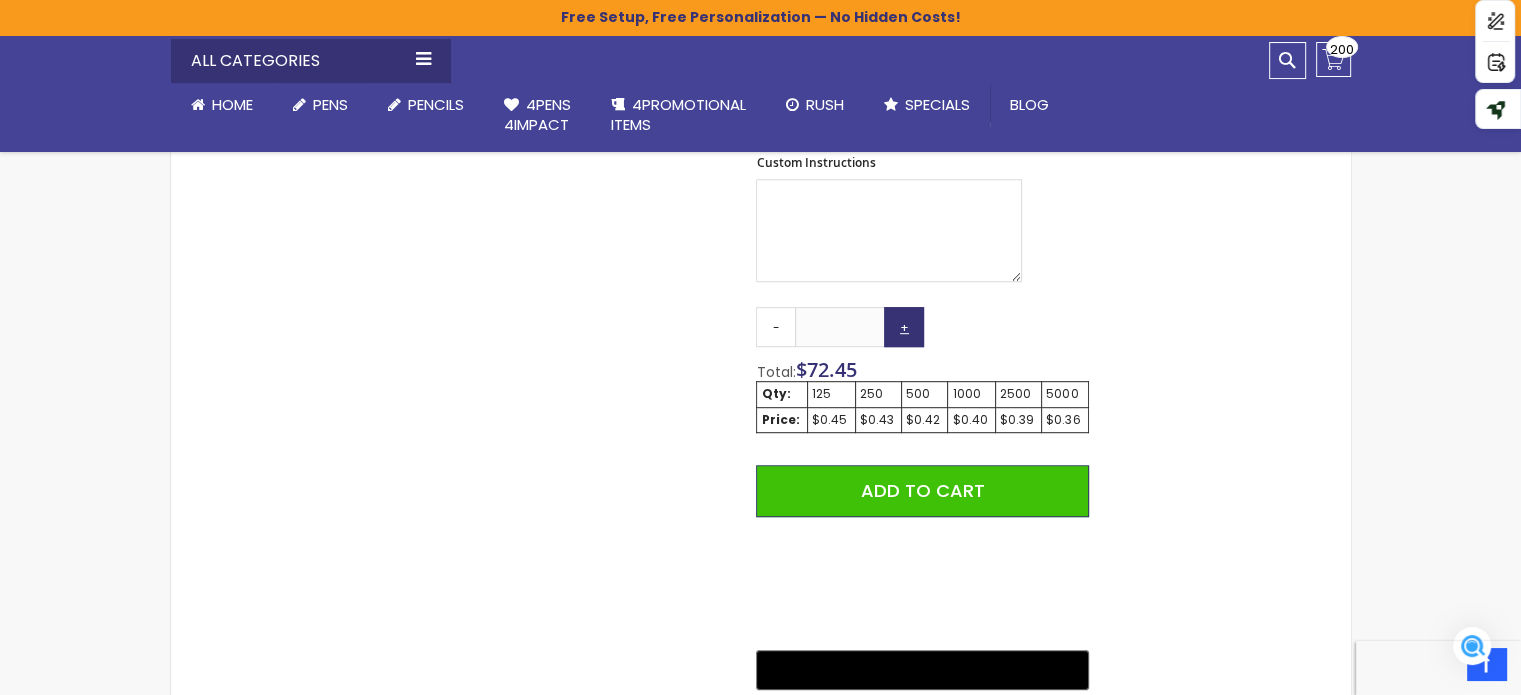 click on "+" at bounding box center [904, 327] 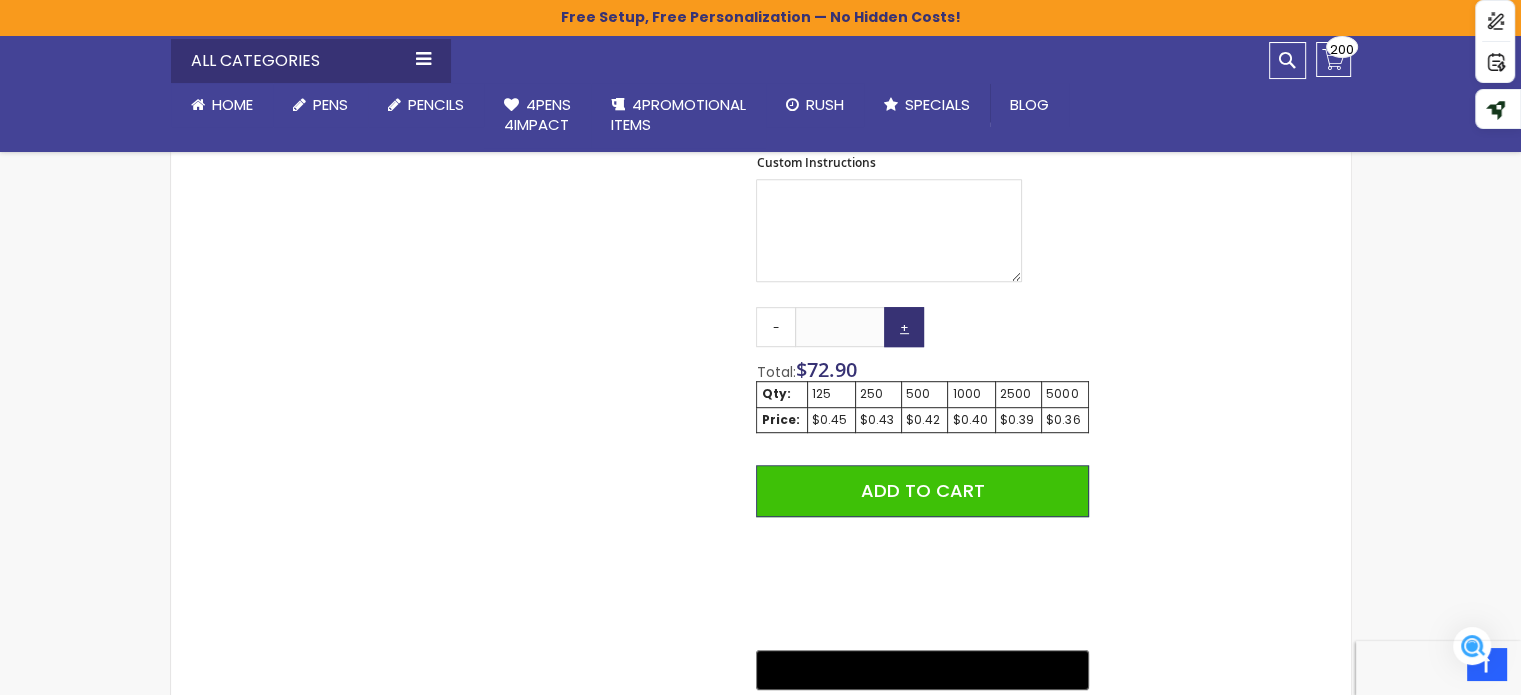click on "+" at bounding box center (904, 327) 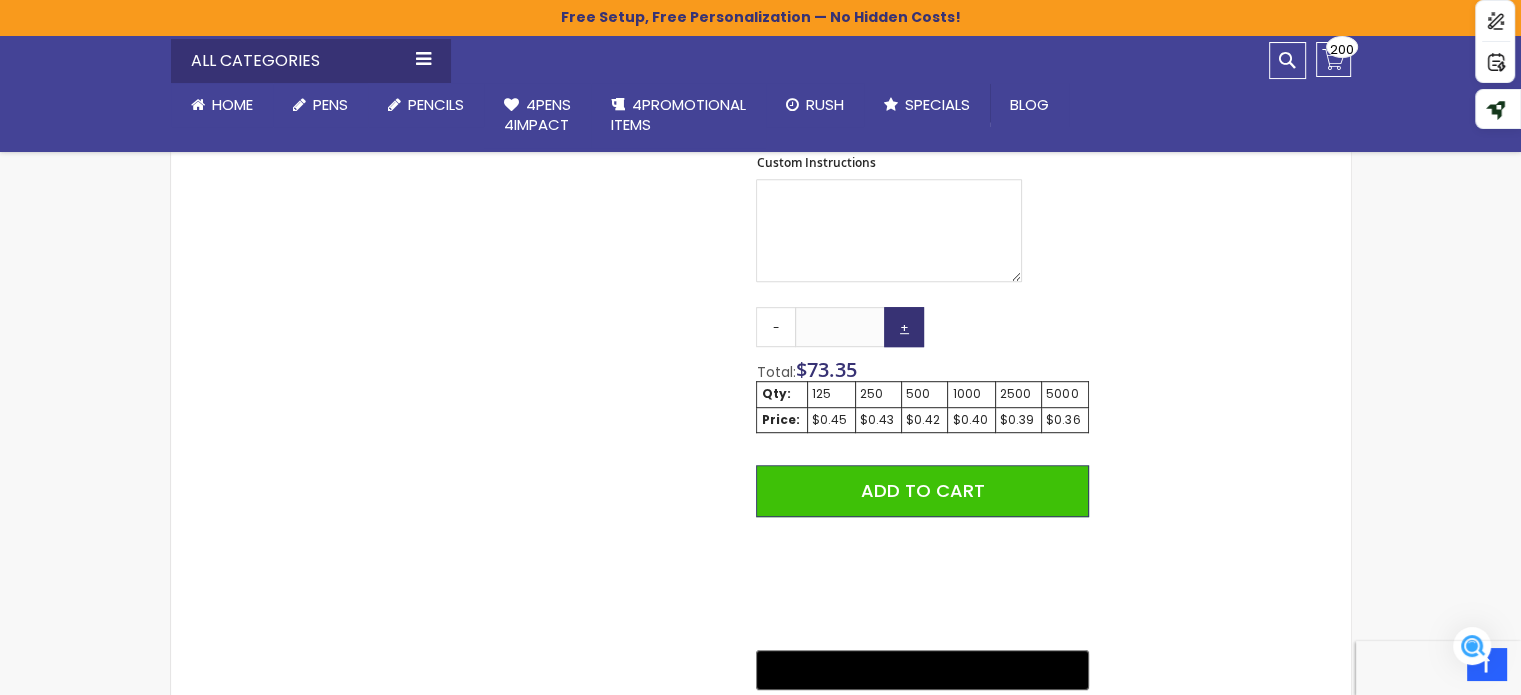 click on "+" at bounding box center [904, 327] 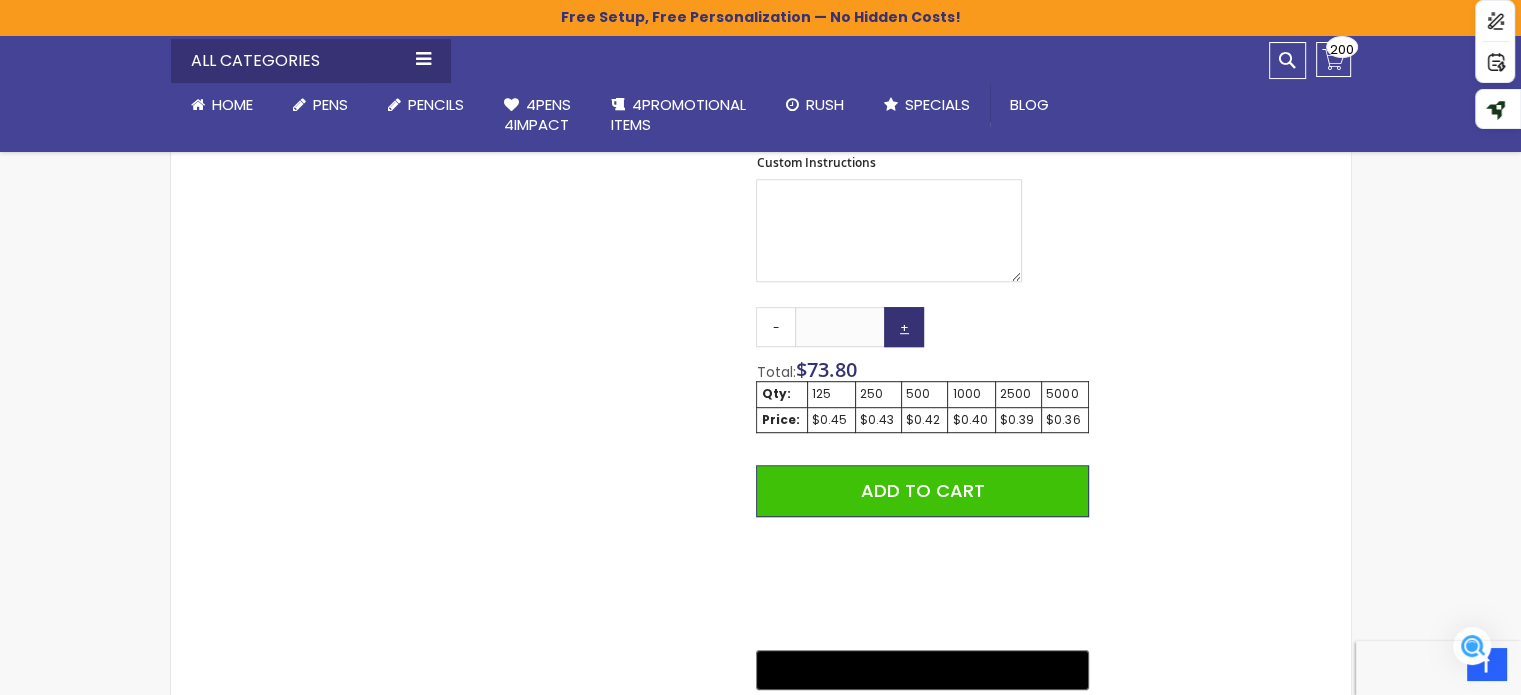 click on "+" at bounding box center (904, 327) 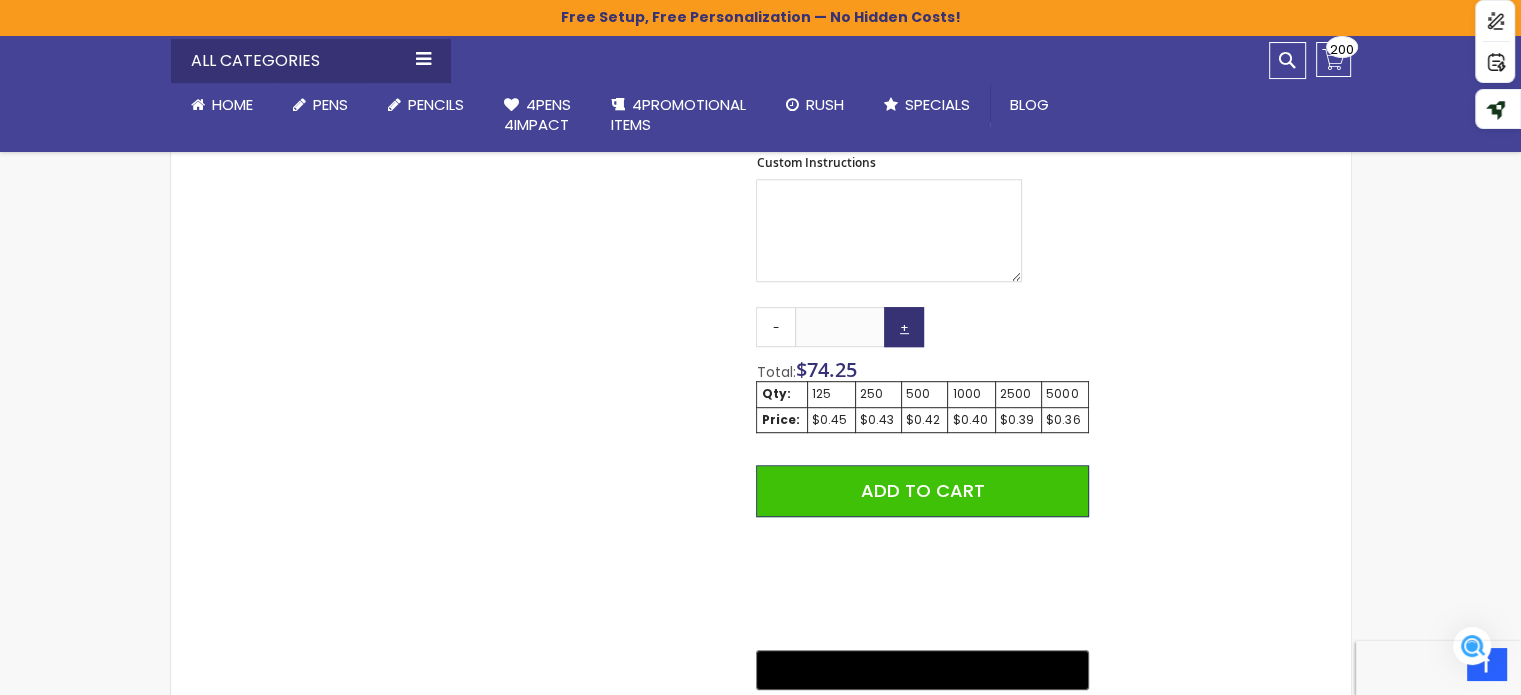 click on "+" at bounding box center (904, 327) 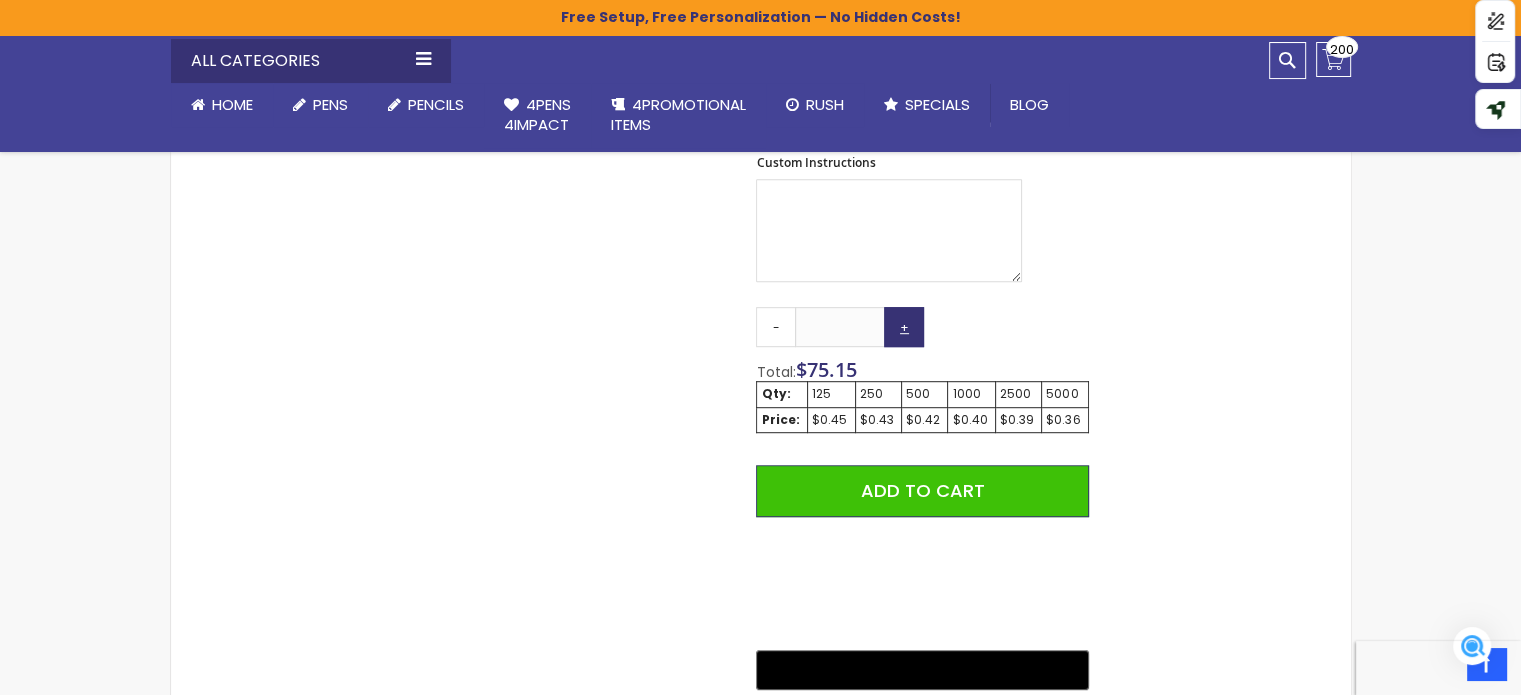click on "+" at bounding box center (904, 327) 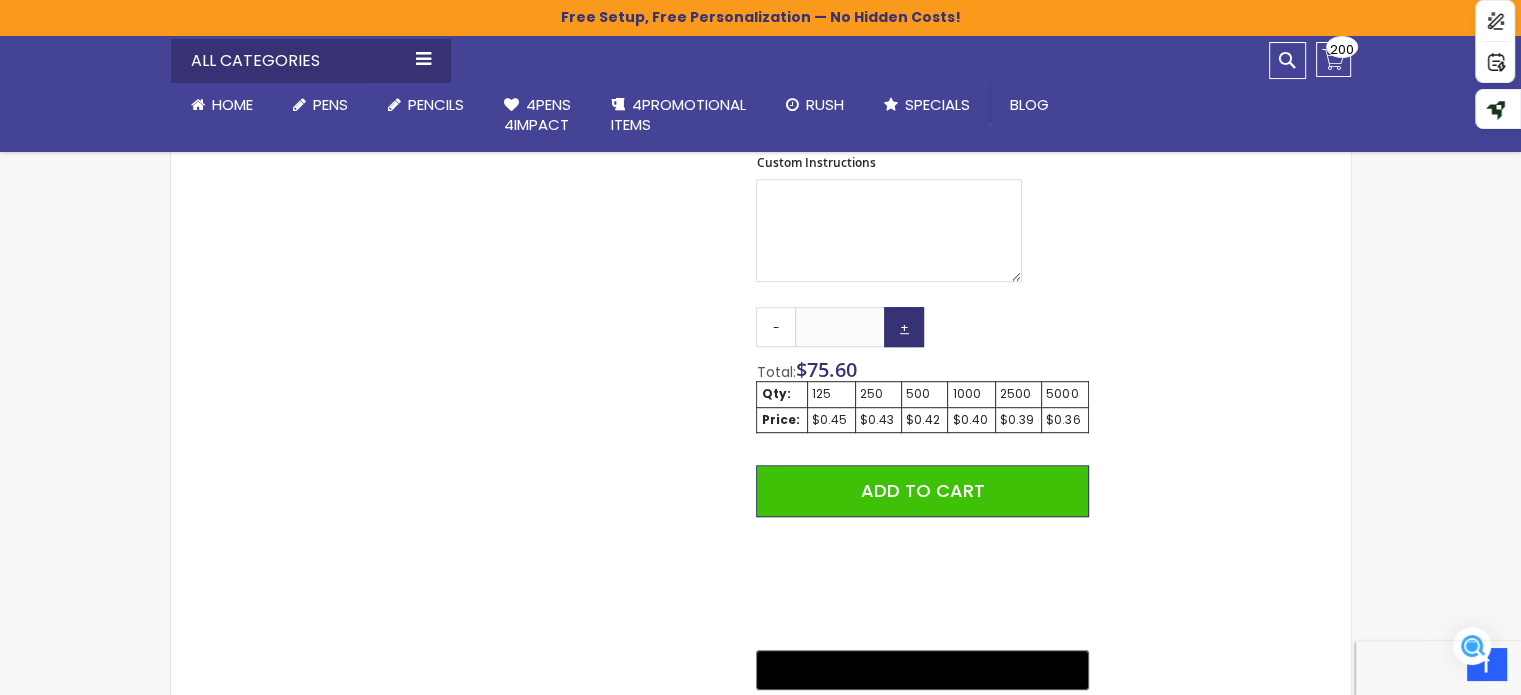 click on "+" at bounding box center [904, 327] 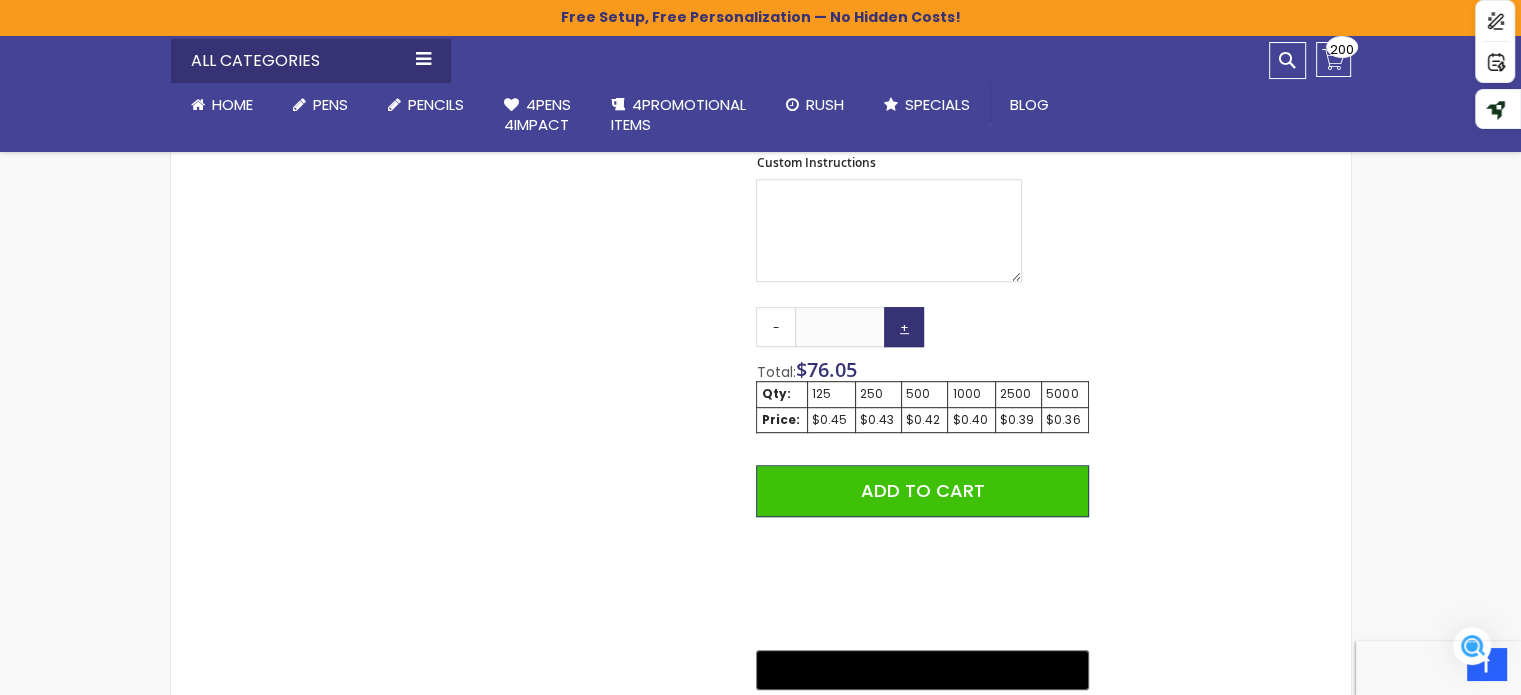 click on "+" at bounding box center (904, 327) 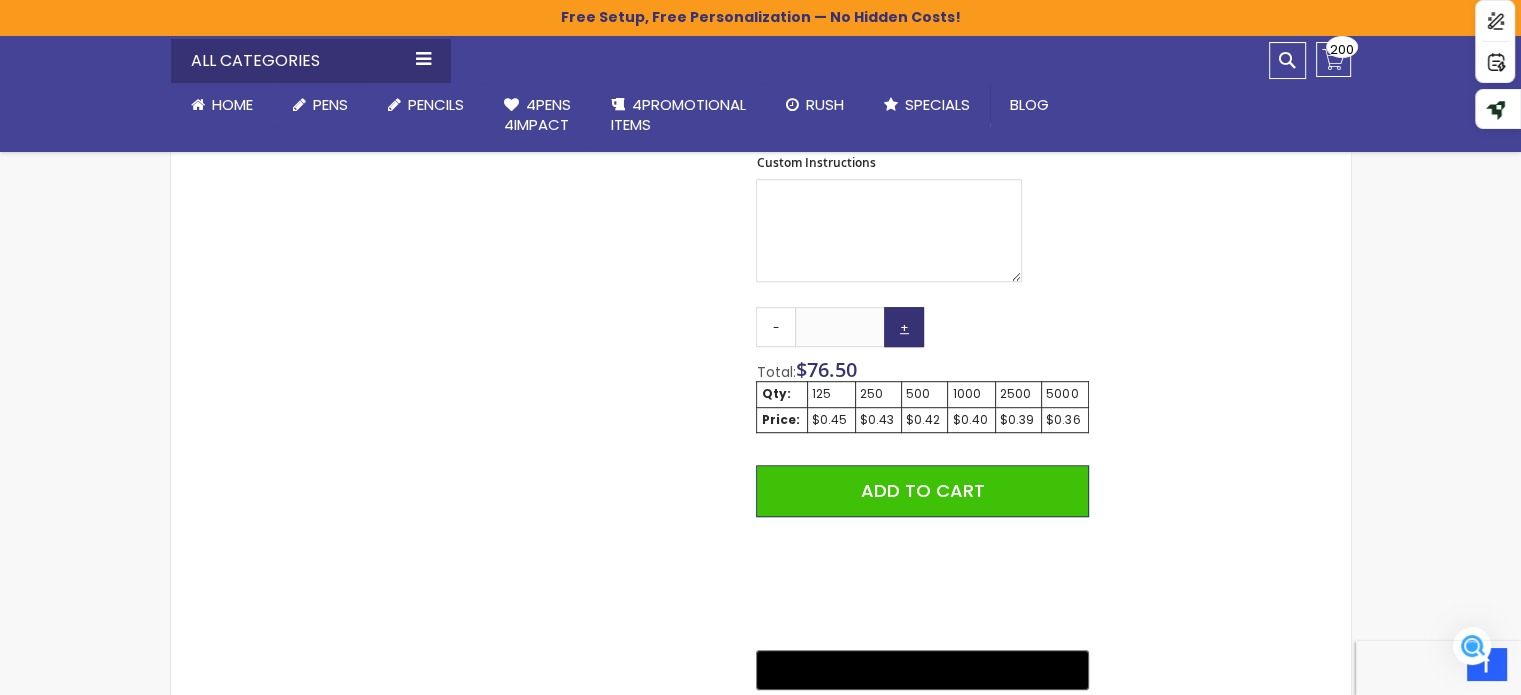 click on "+" at bounding box center (904, 327) 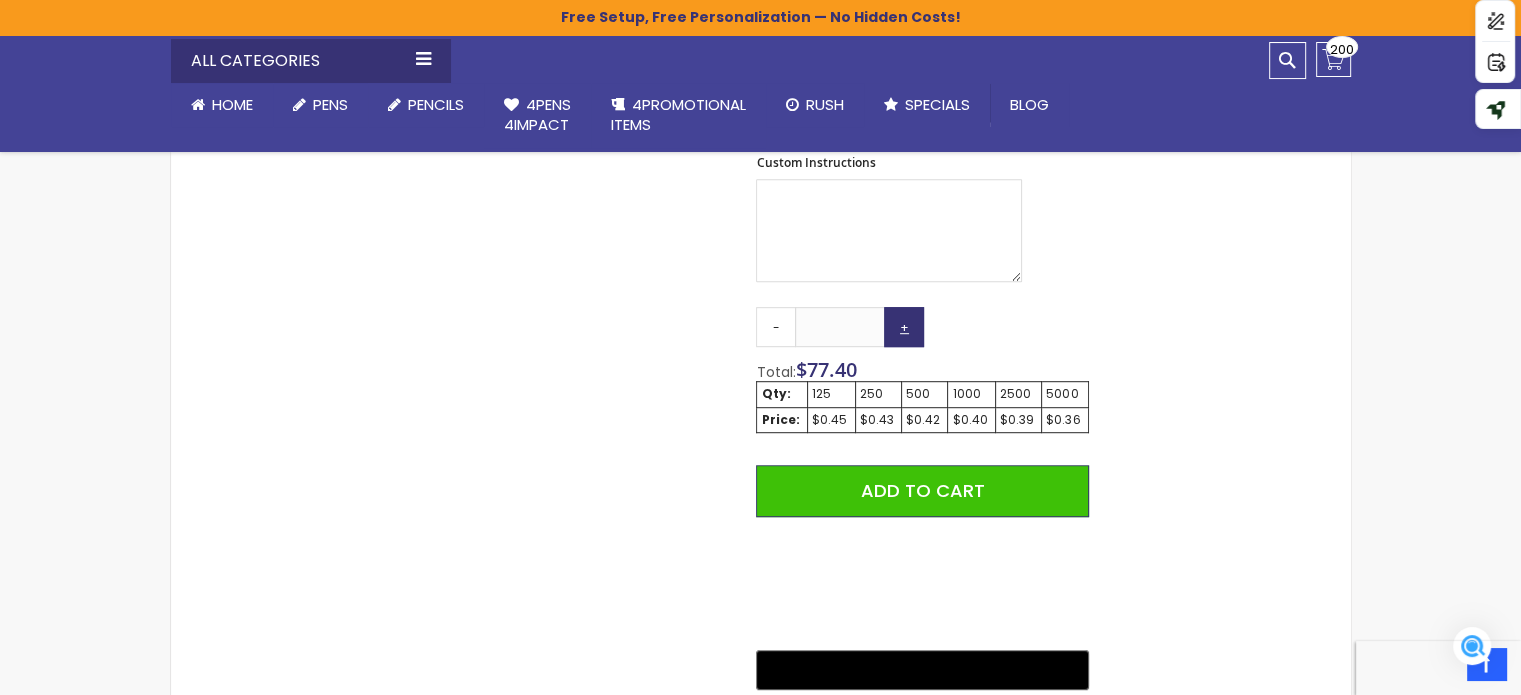 click on "+" at bounding box center (904, 327) 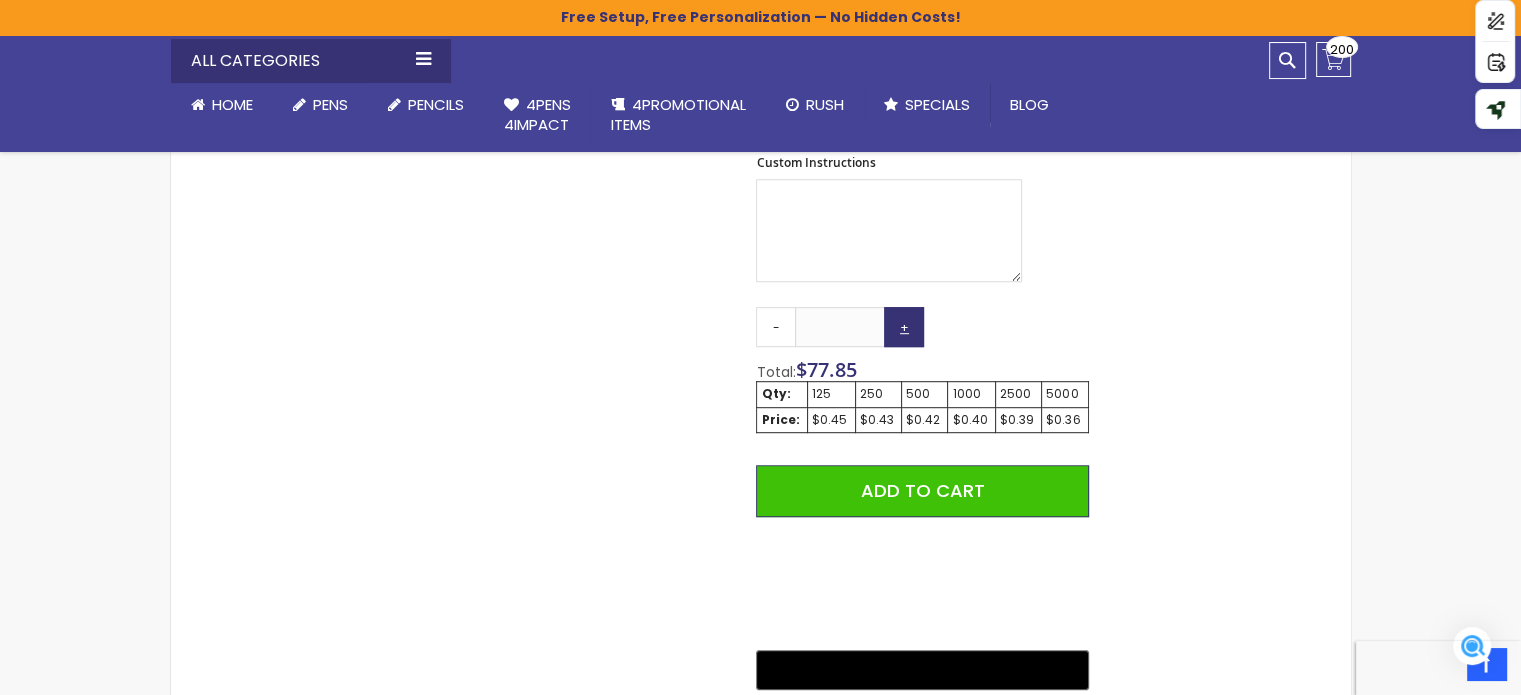 click on "+" at bounding box center (904, 327) 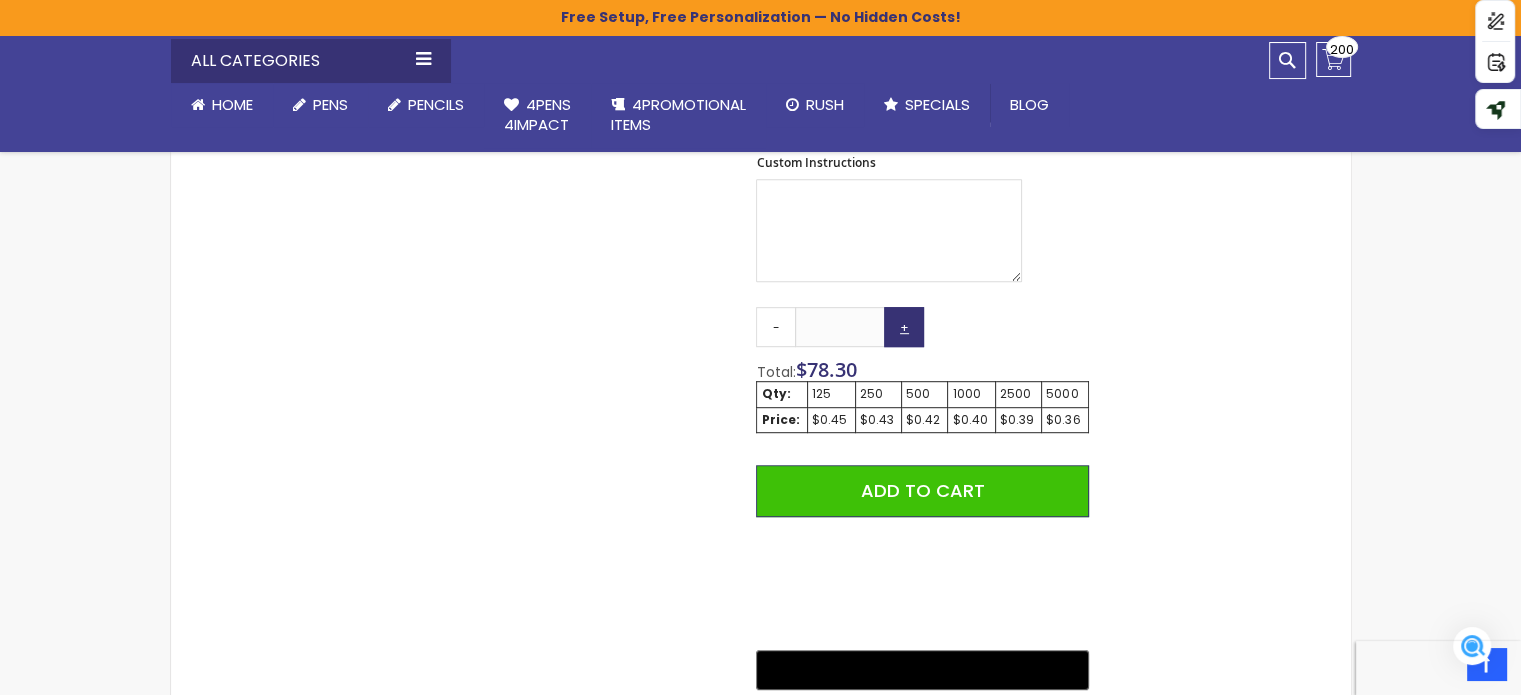 click on "+" at bounding box center (904, 327) 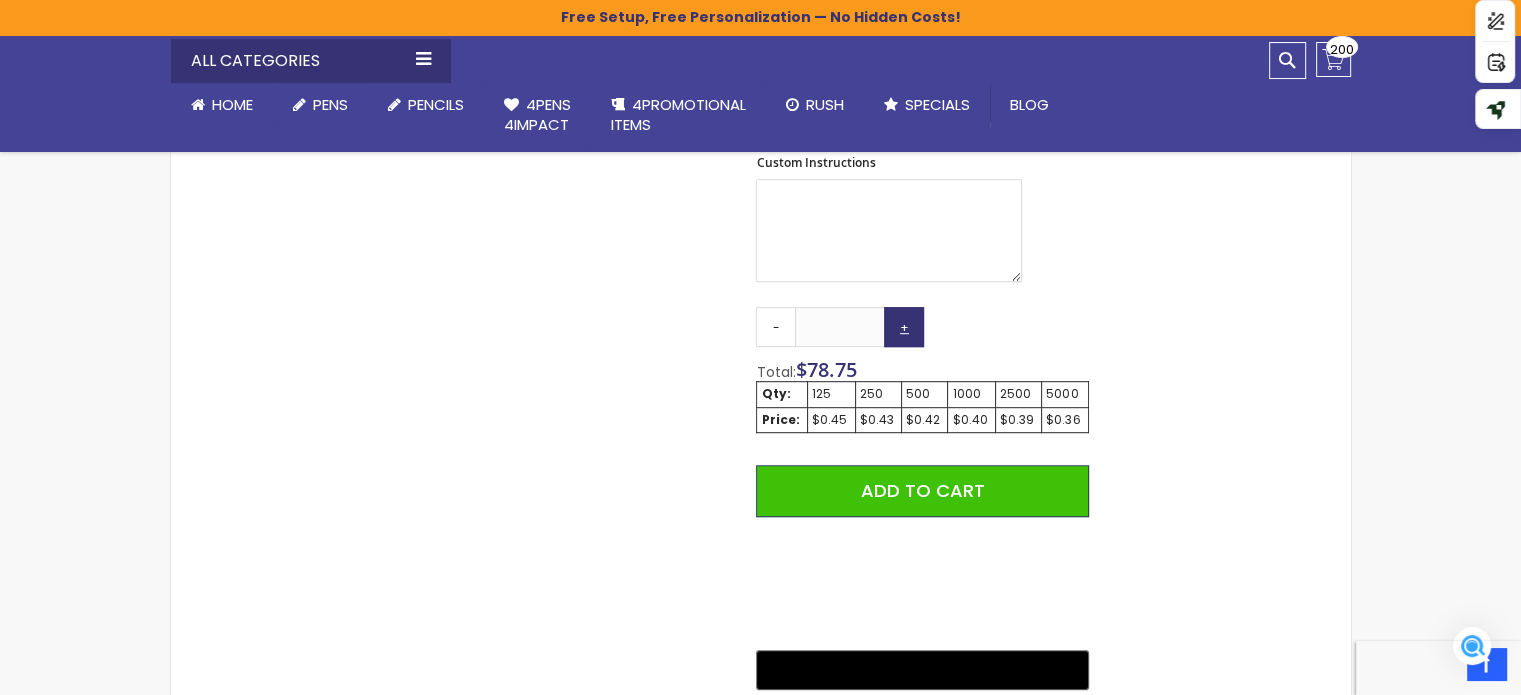 click on "+" at bounding box center [904, 327] 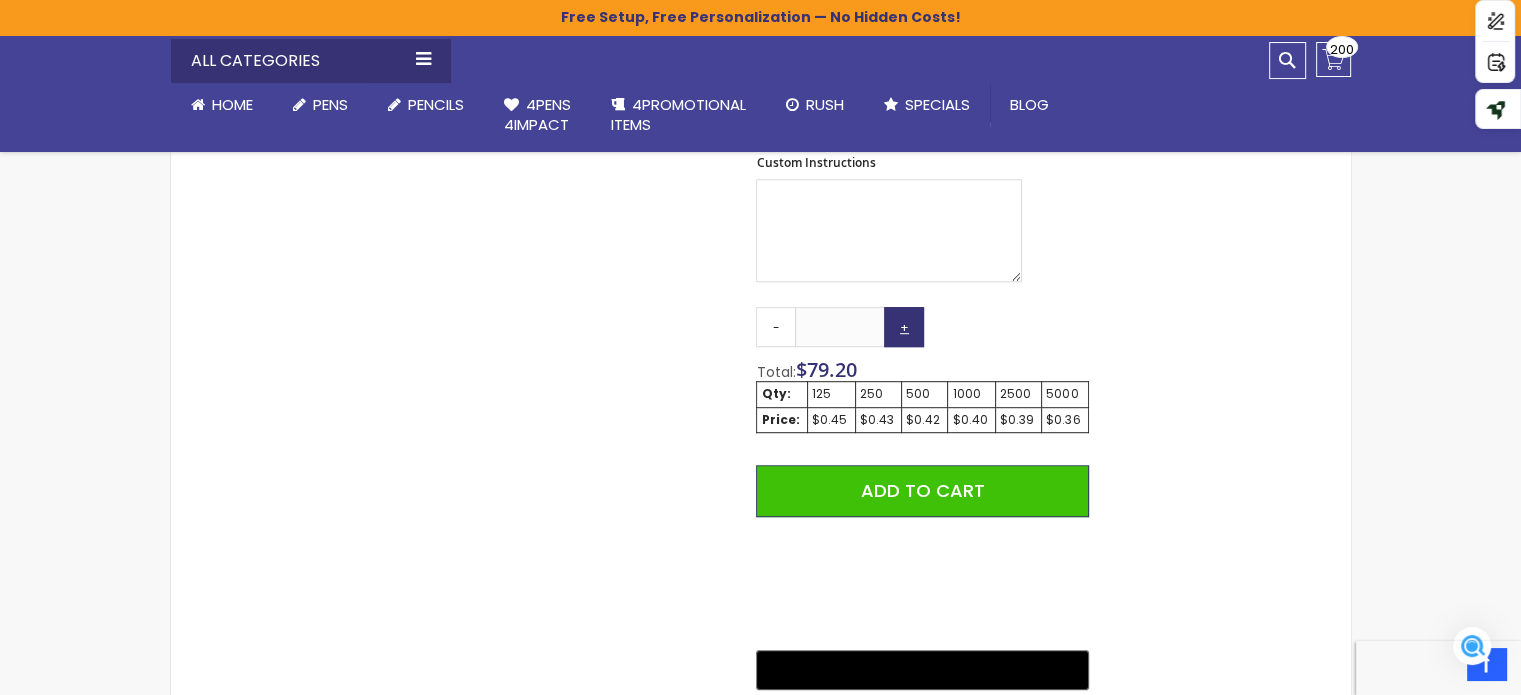 click on "+" at bounding box center (904, 327) 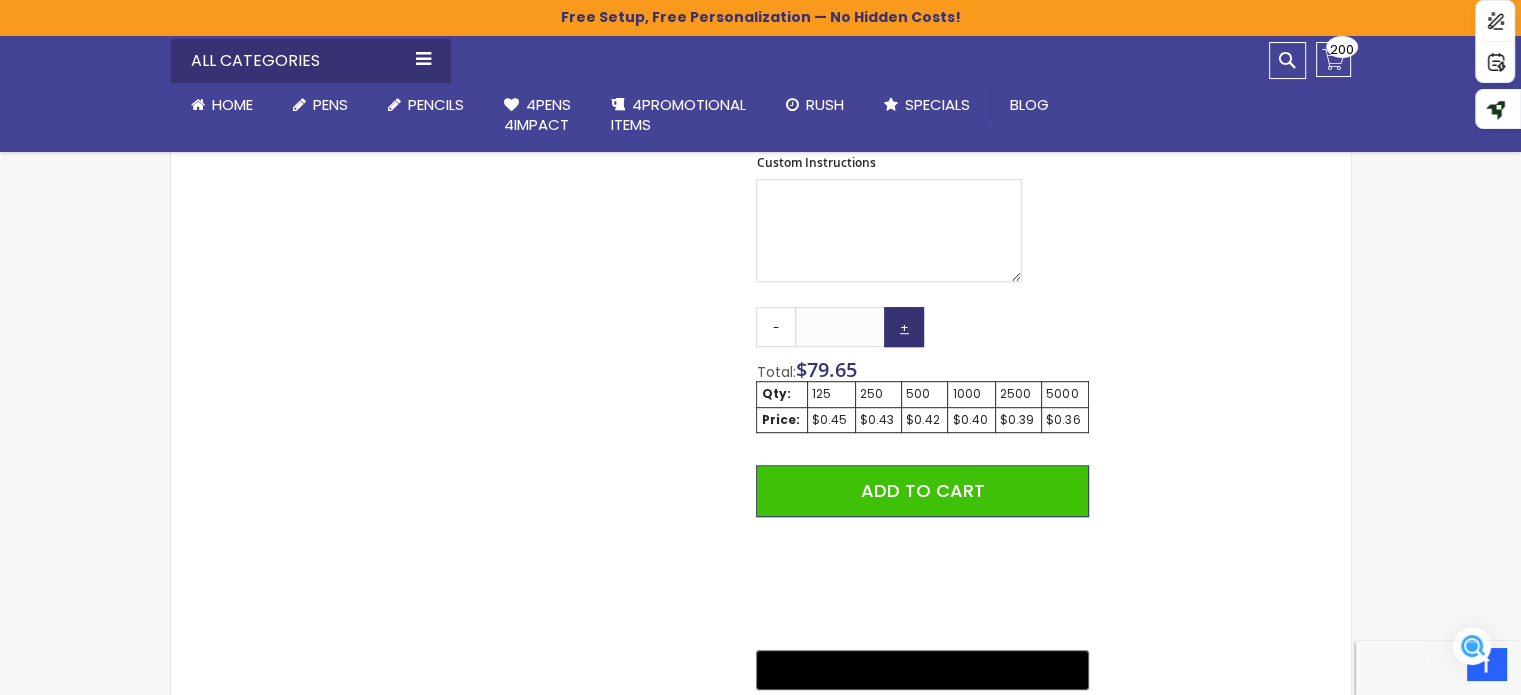 click on "+" at bounding box center (904, 327) 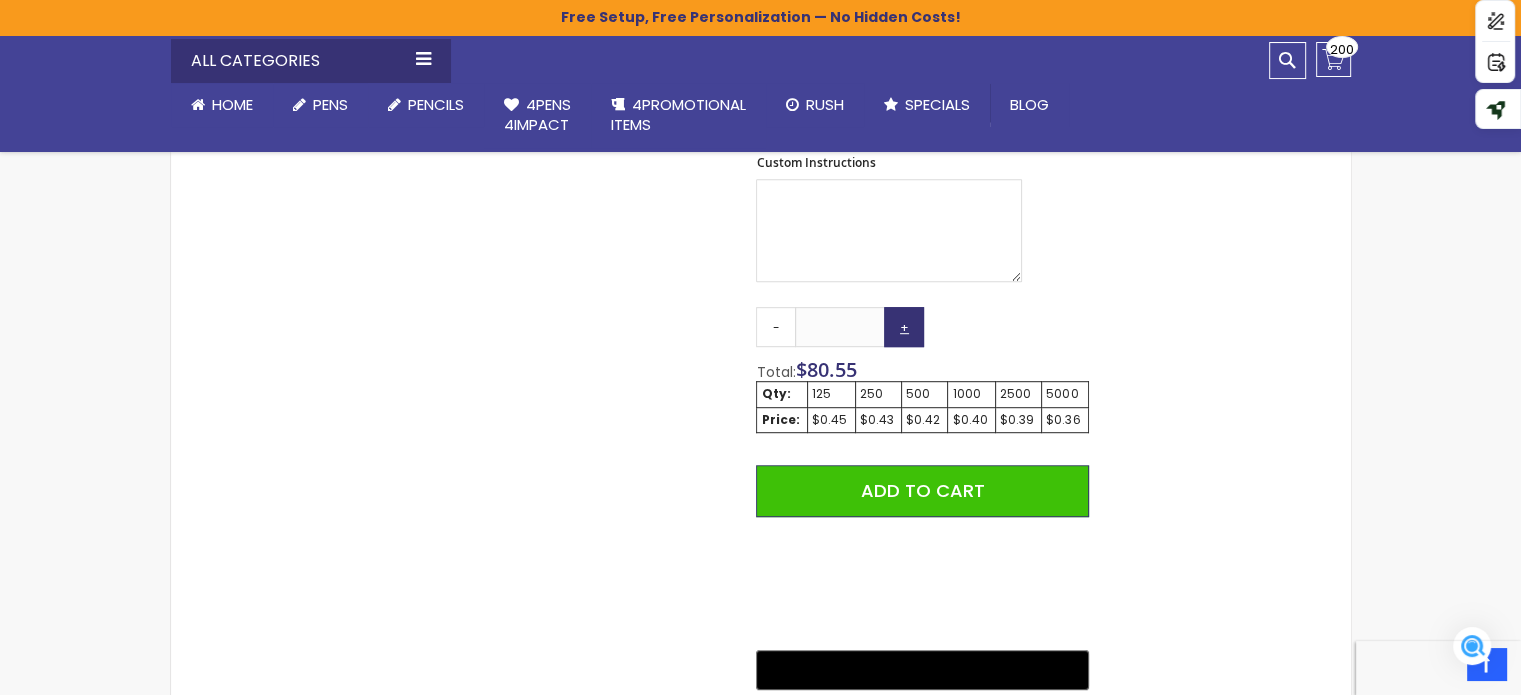 click on "+" at bounding box center (904, 327) 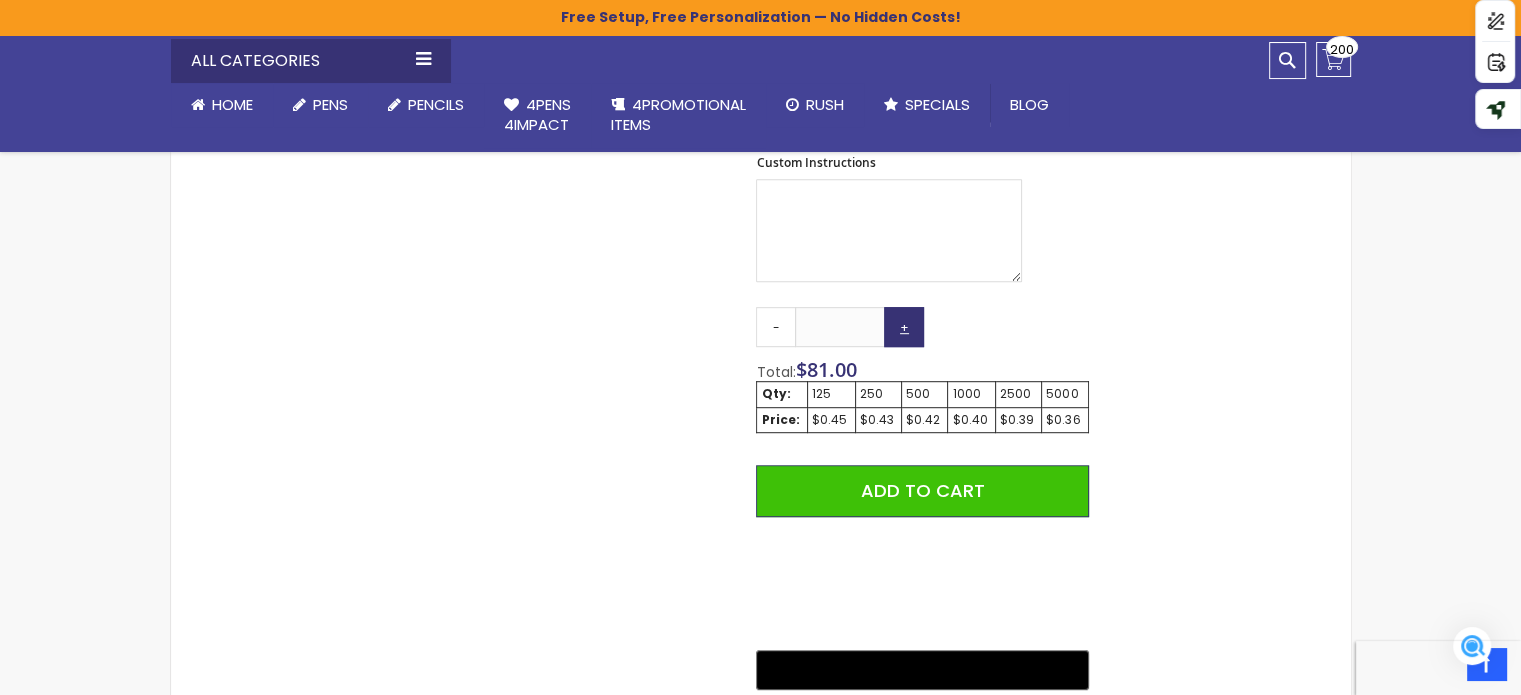 click on "+" at bounding box center (904, 327) 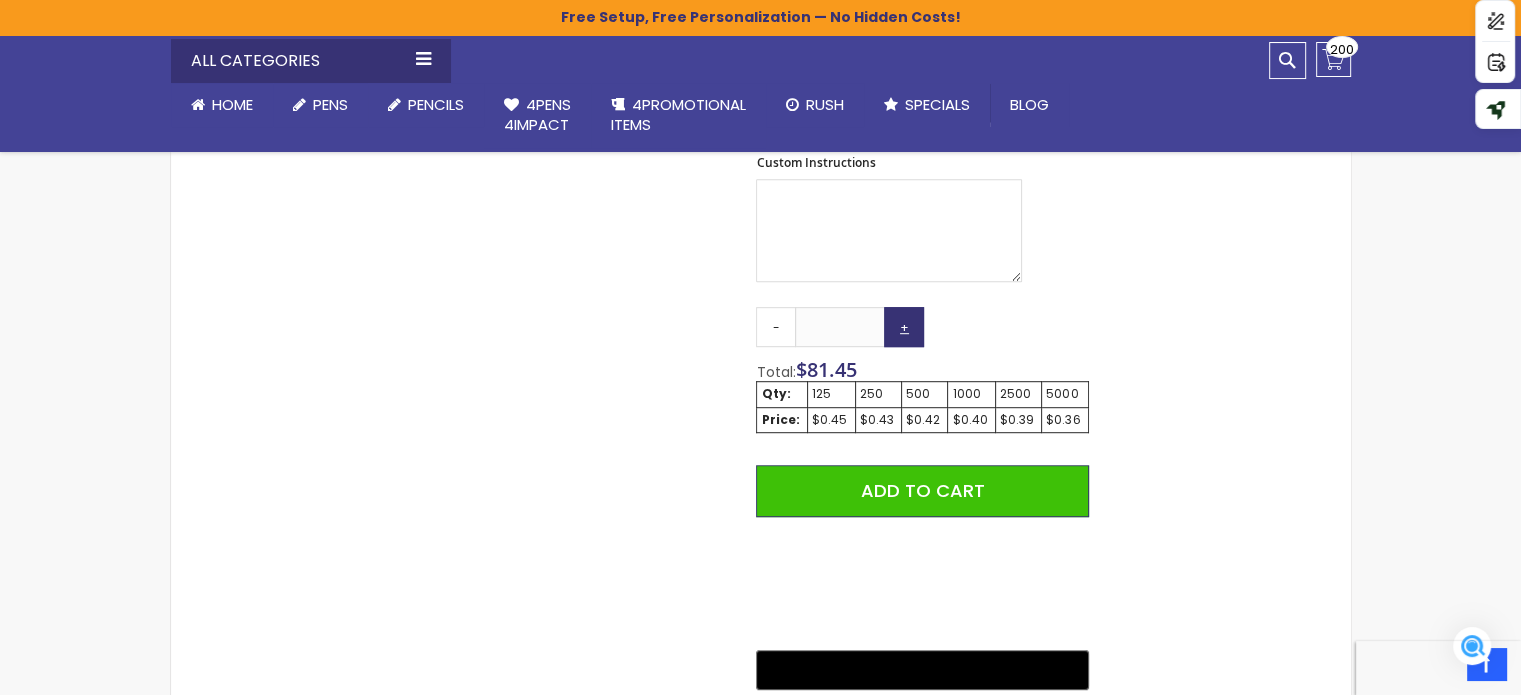 click on "+" at bounding box center (904, 327) 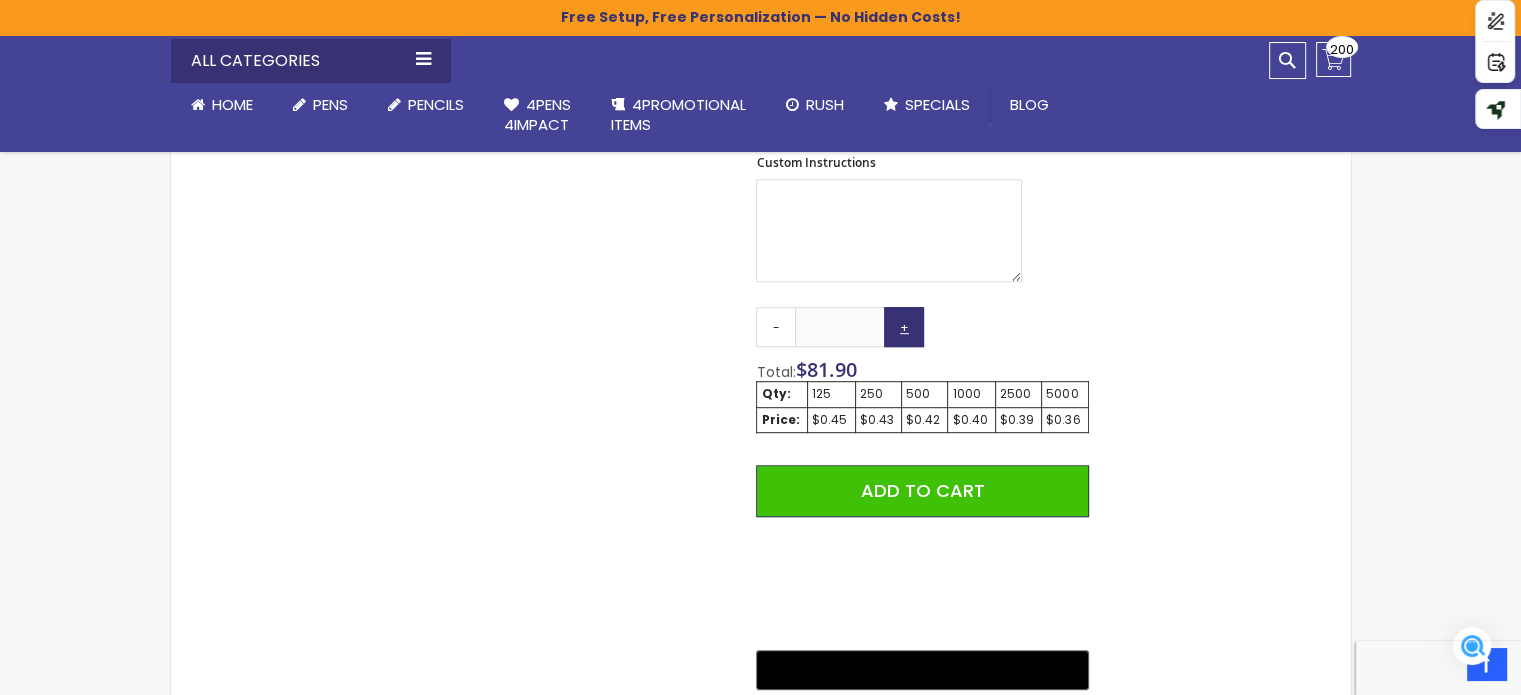 click on "+" at bounding box center (904, 327) 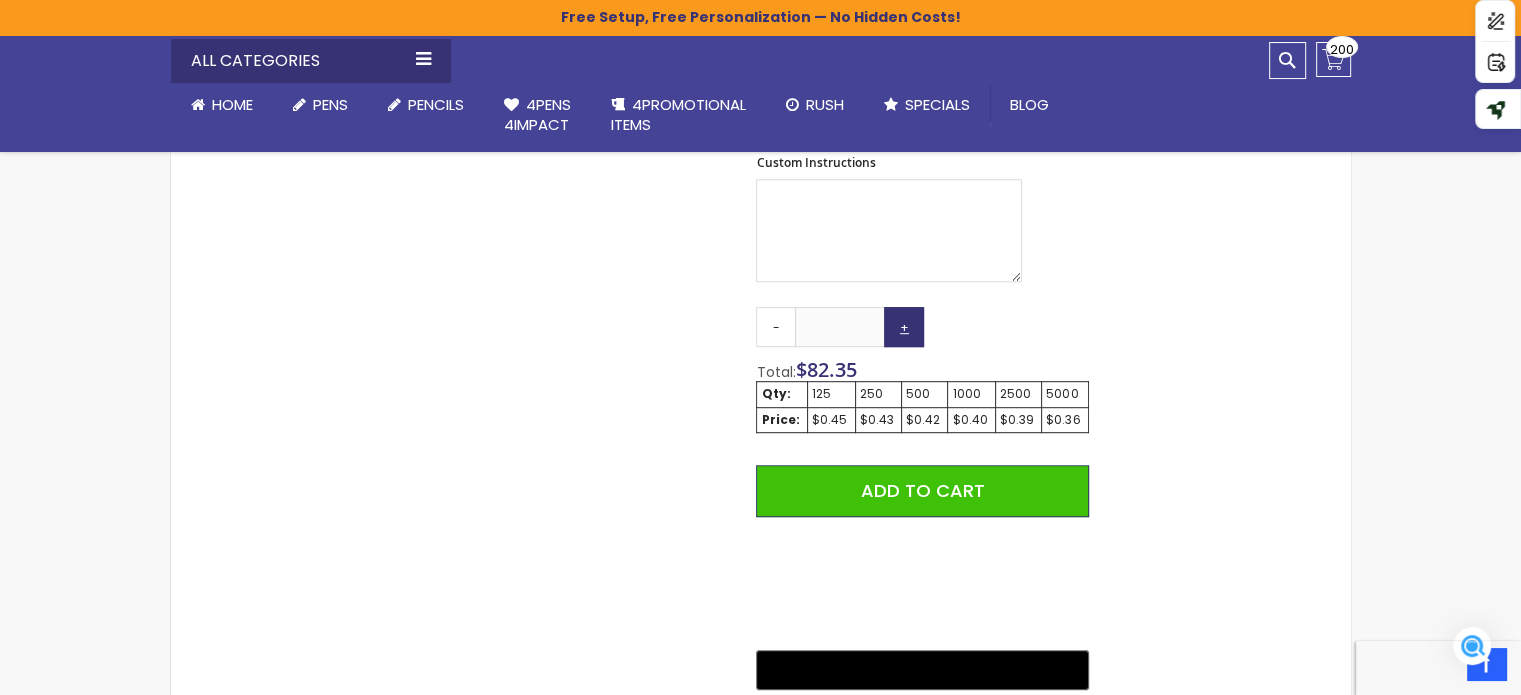 click on "+" at bounding box center (904, 327) 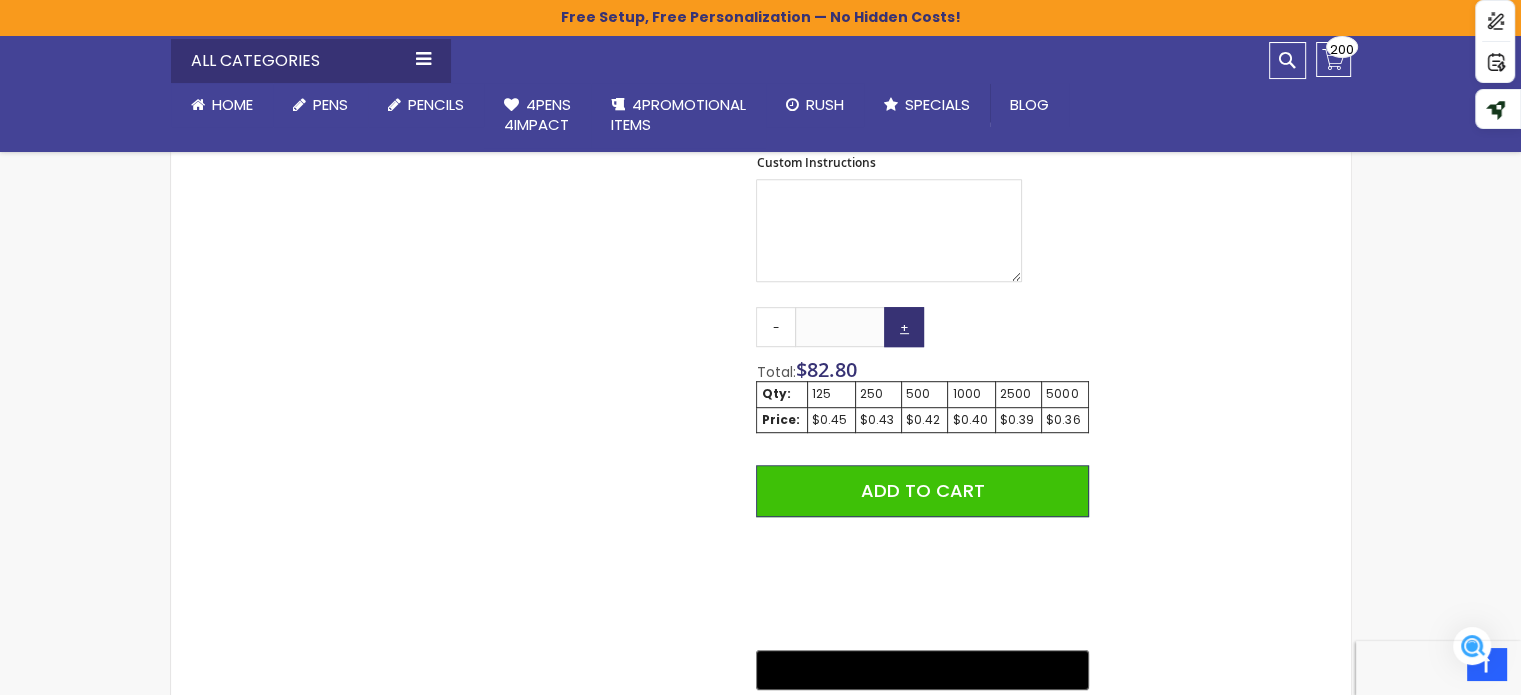 click on "+" at bounding box center (904, 327) 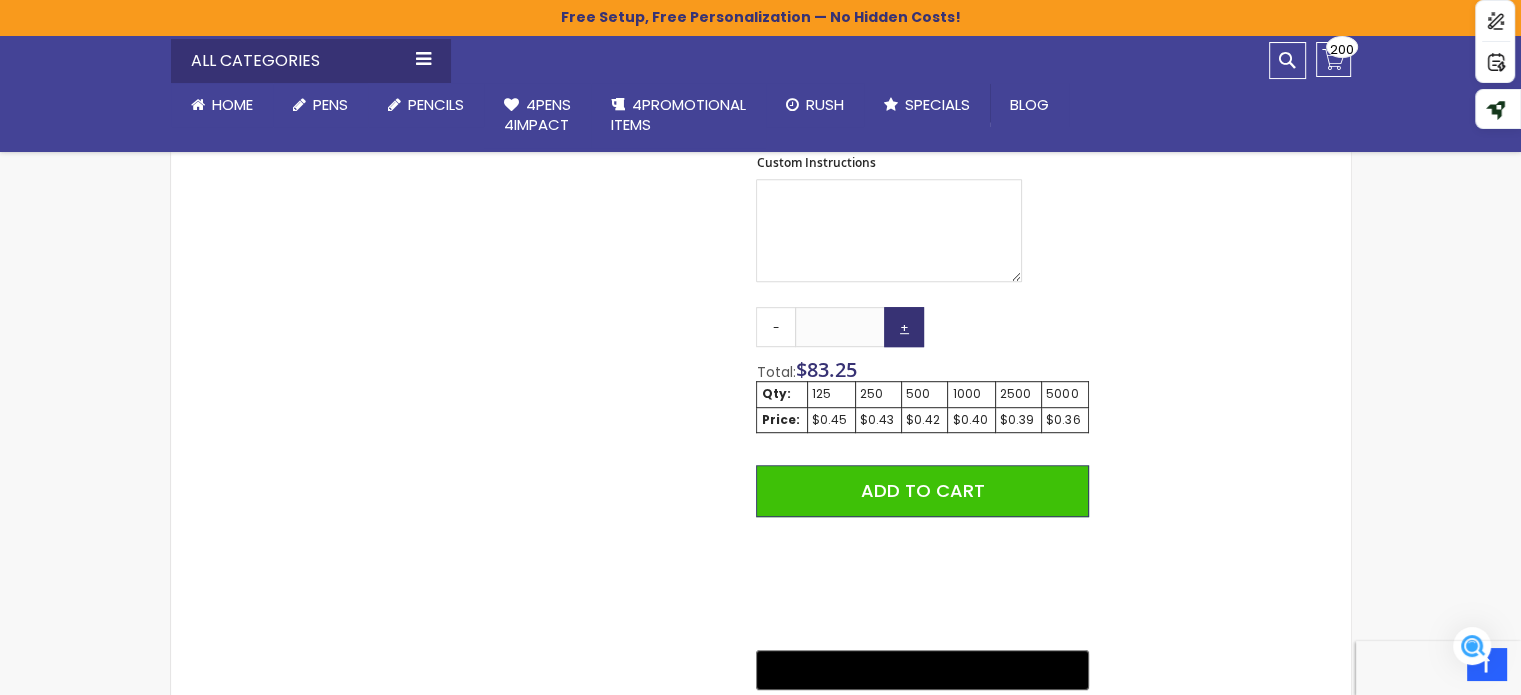 click on "+" at bounding box center [904, 327] 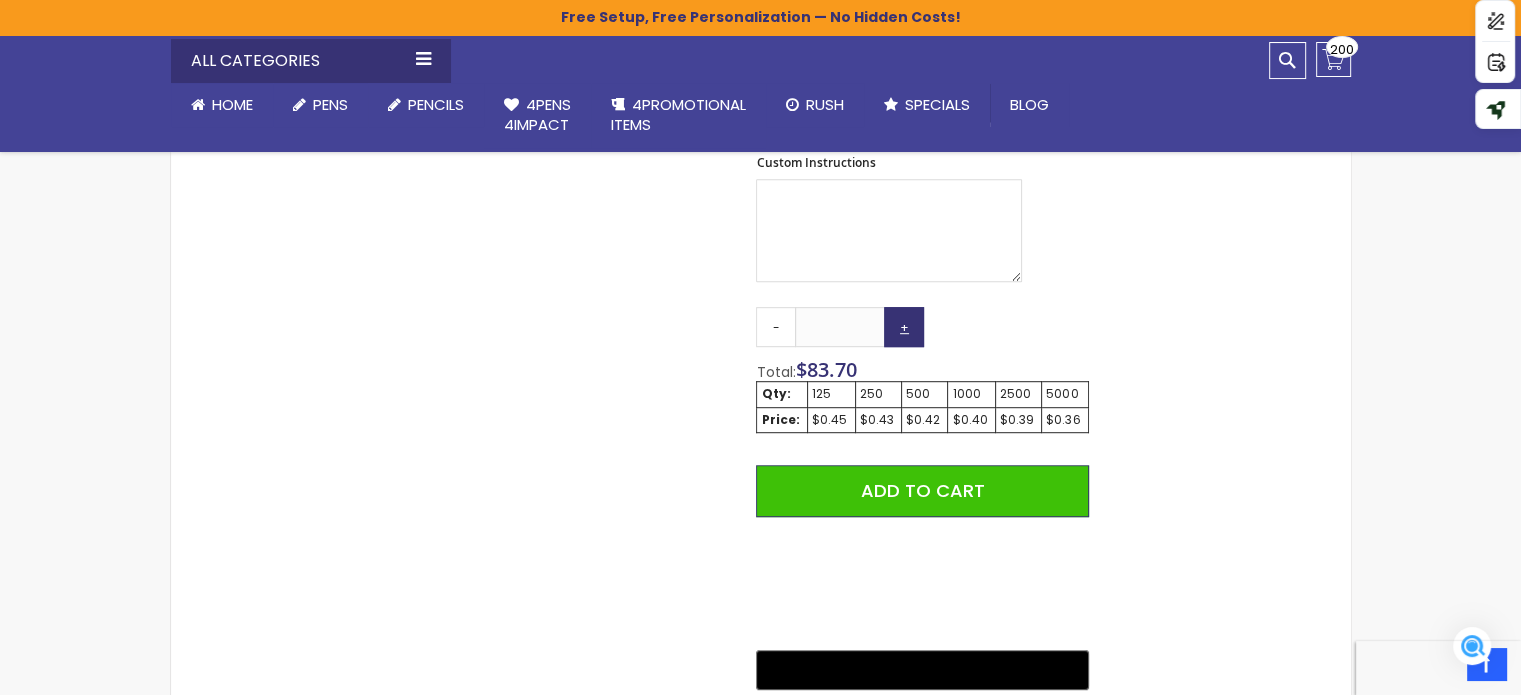 click on "+" at bounding box center [904, 327] 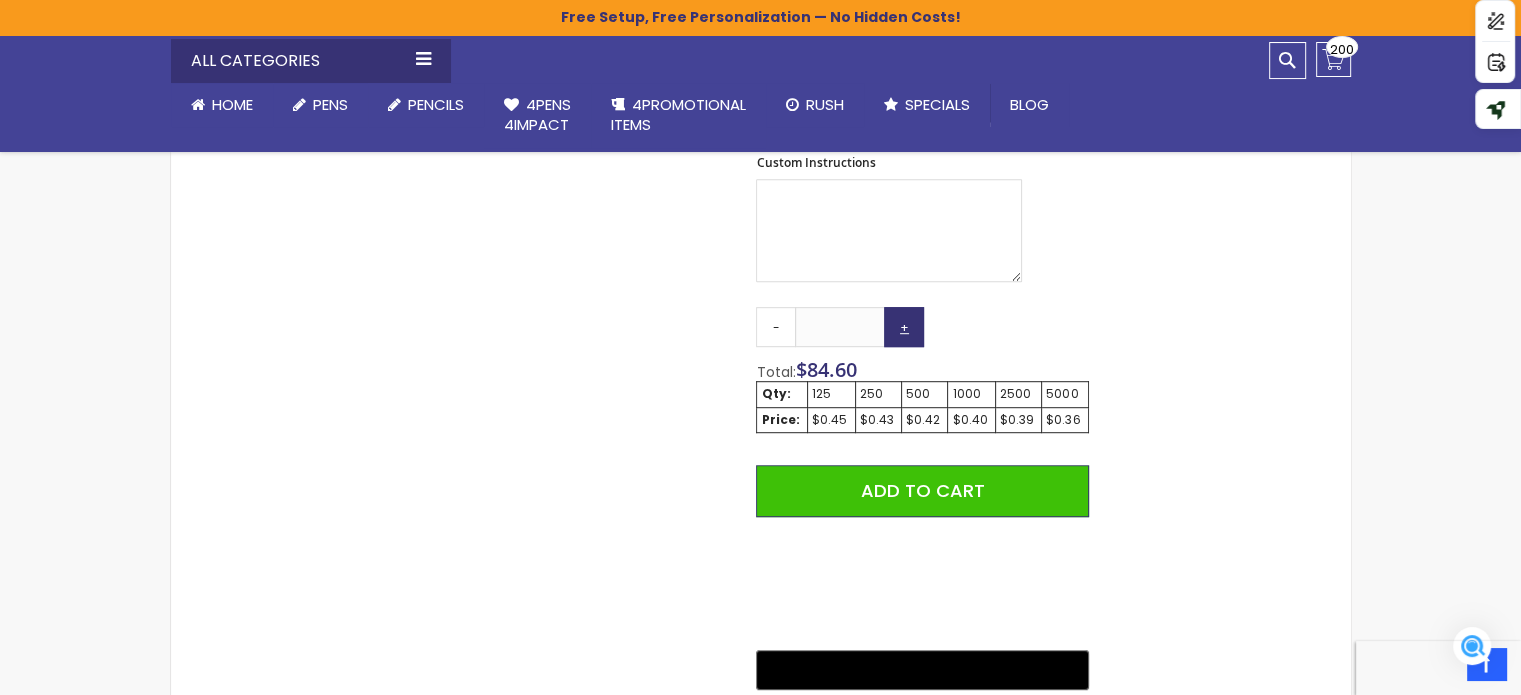 click on "+" at bounding box center [904, 327] 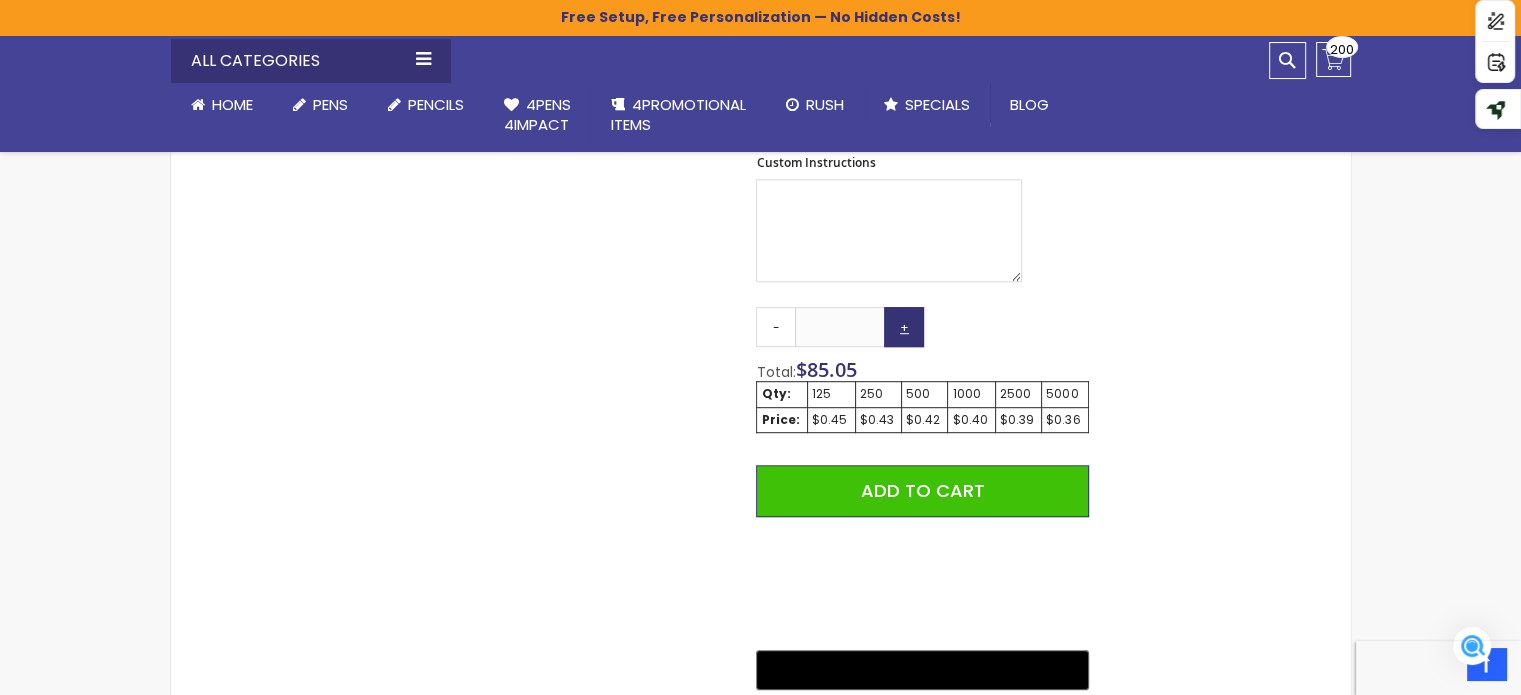 click on "+" at bounding box center [904, 327] 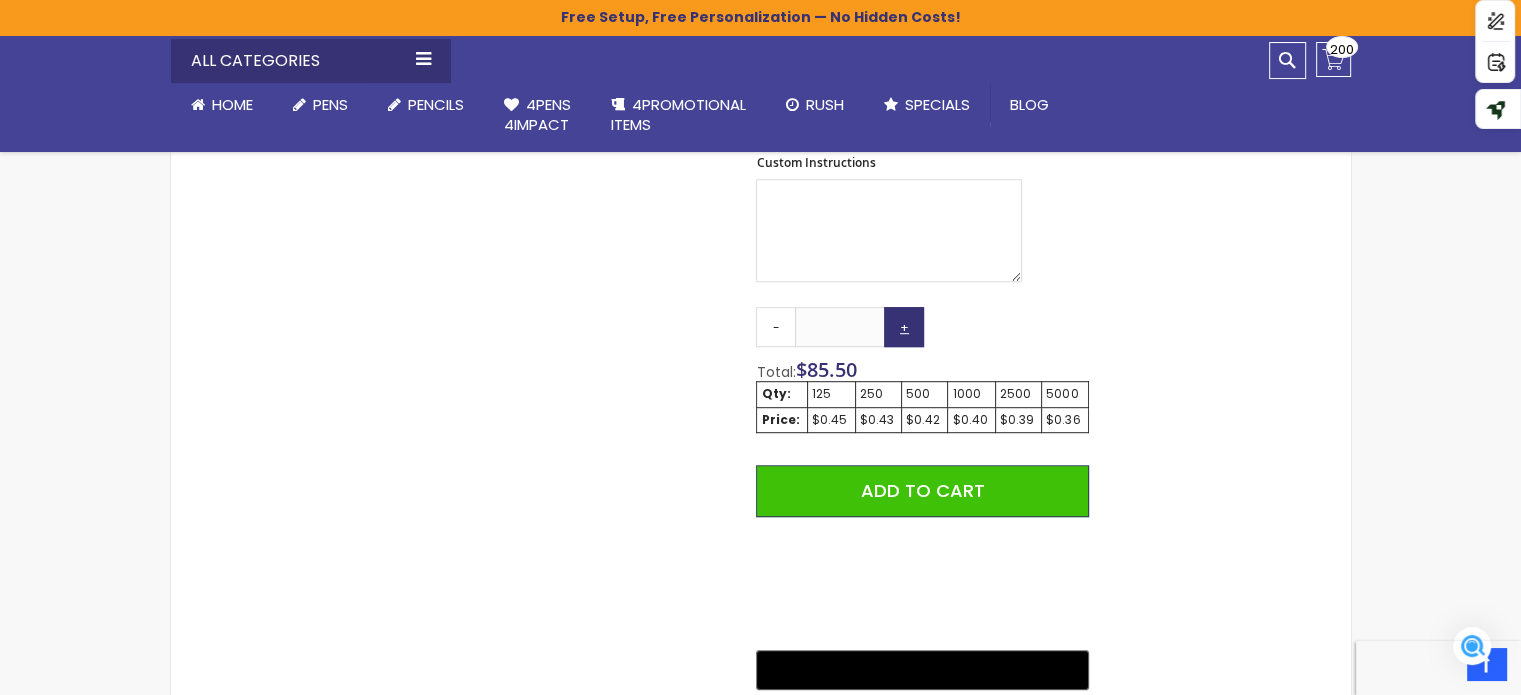 click on "+" at bounding box center (904, 327) 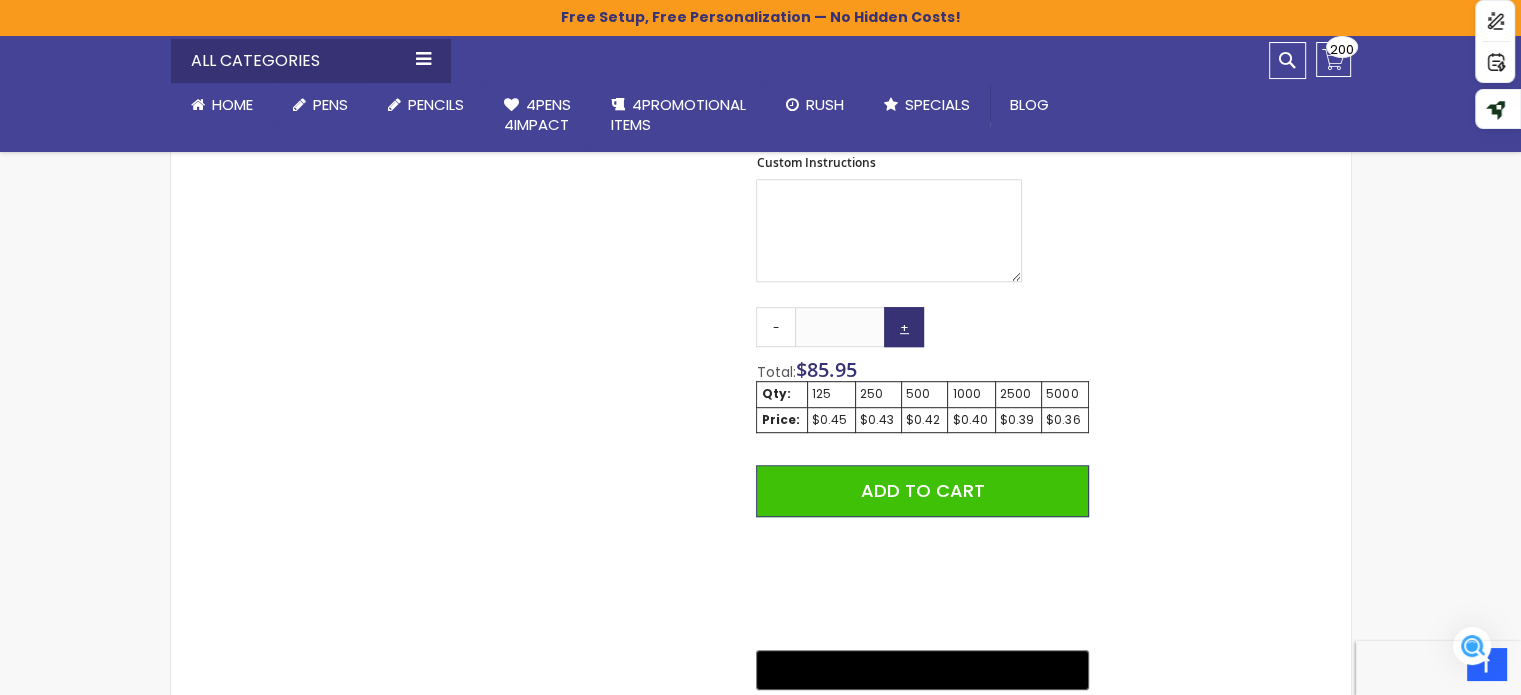 click on "+" at bounding box center [904, 327] 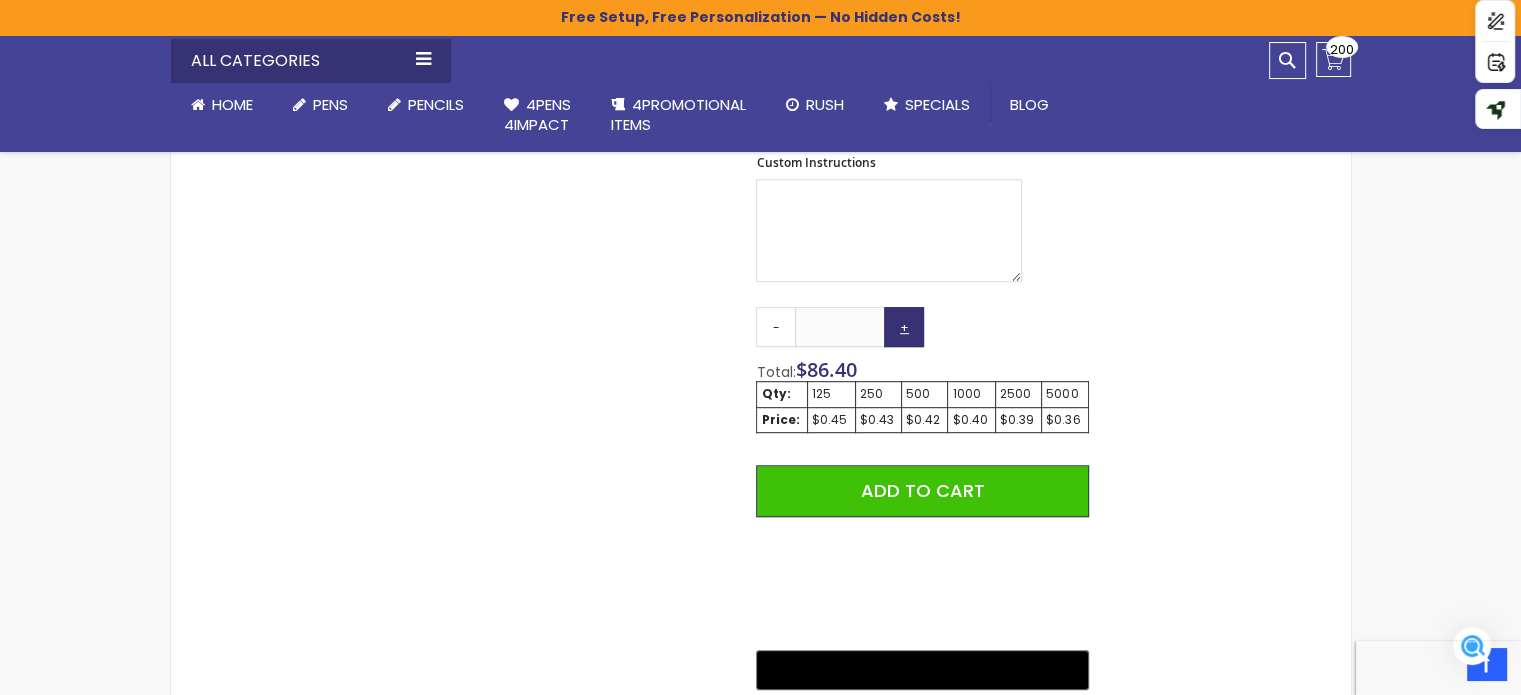 click on "+" at bounding box center (904, 327) 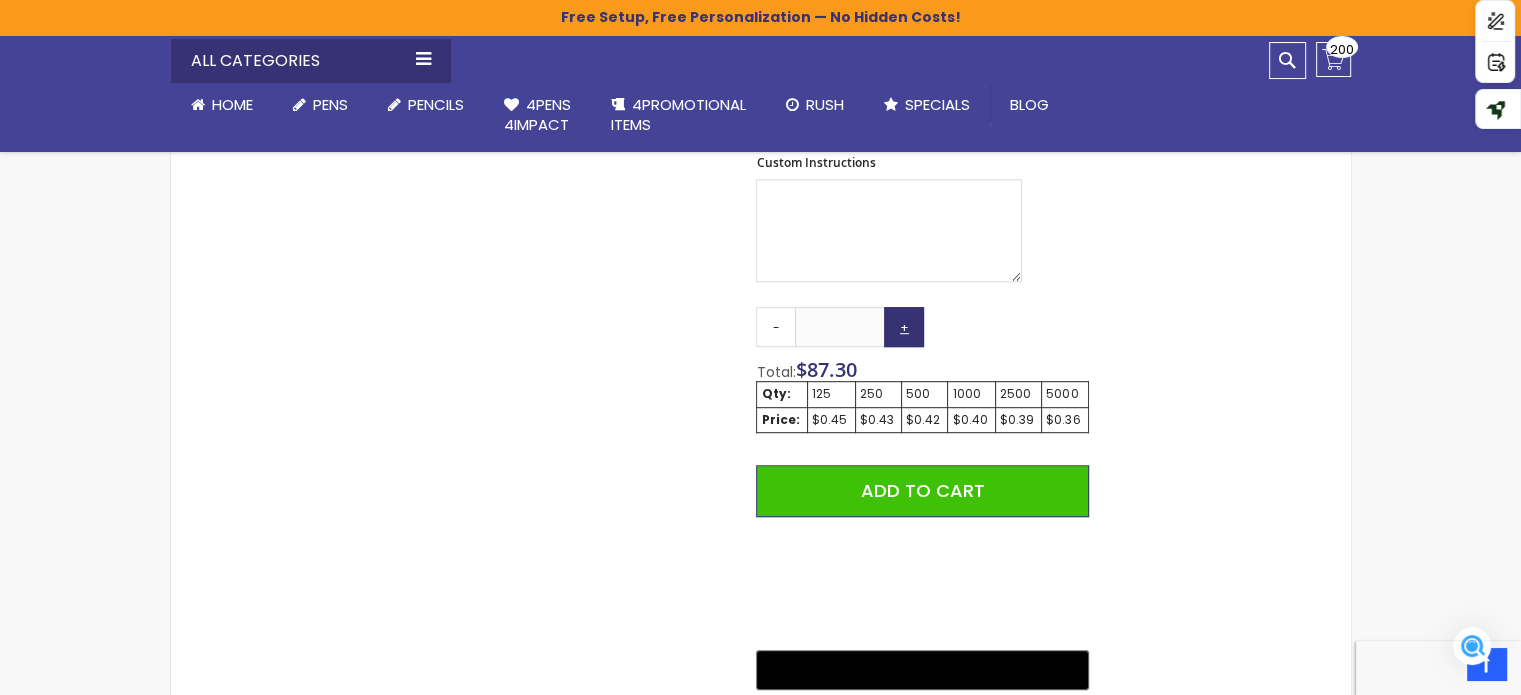 click on "+" at bounding box center (904, 327) 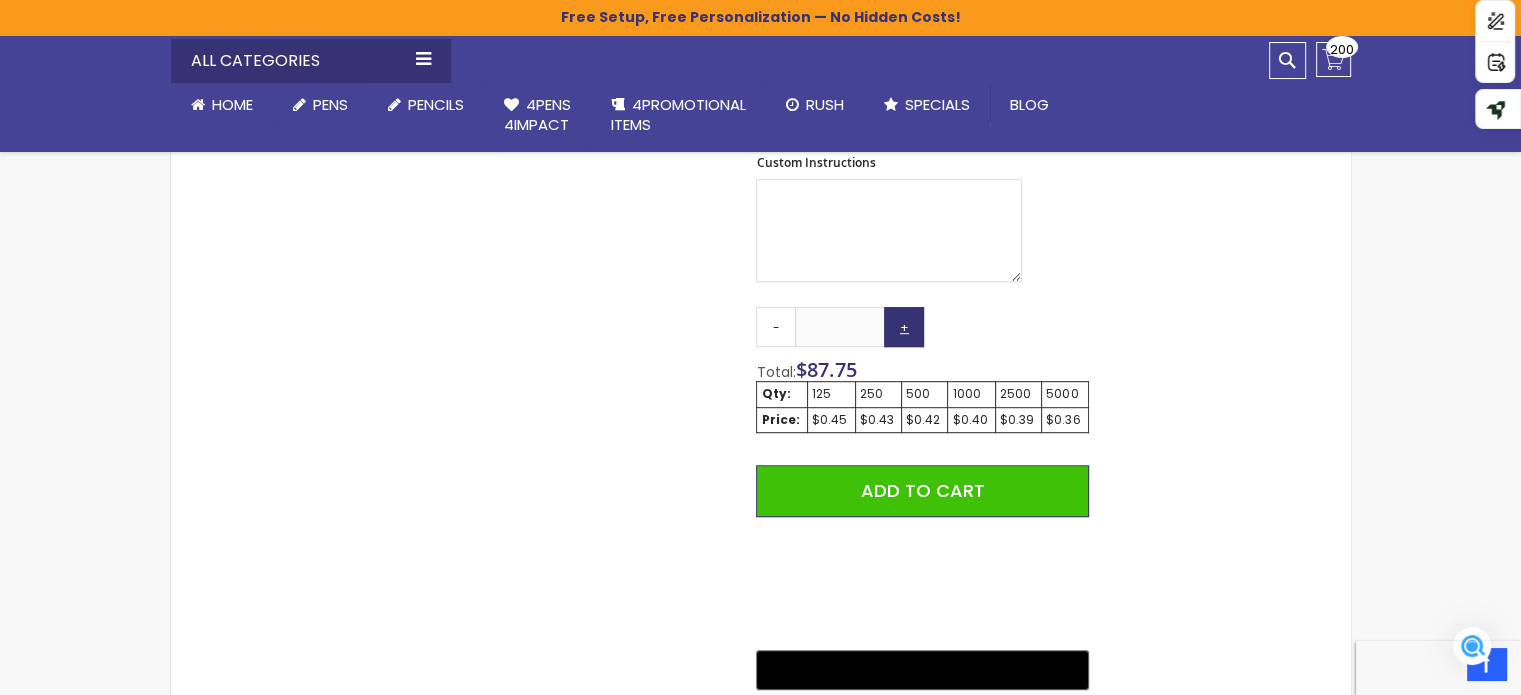click on "+" at bounding box center [904, 327] 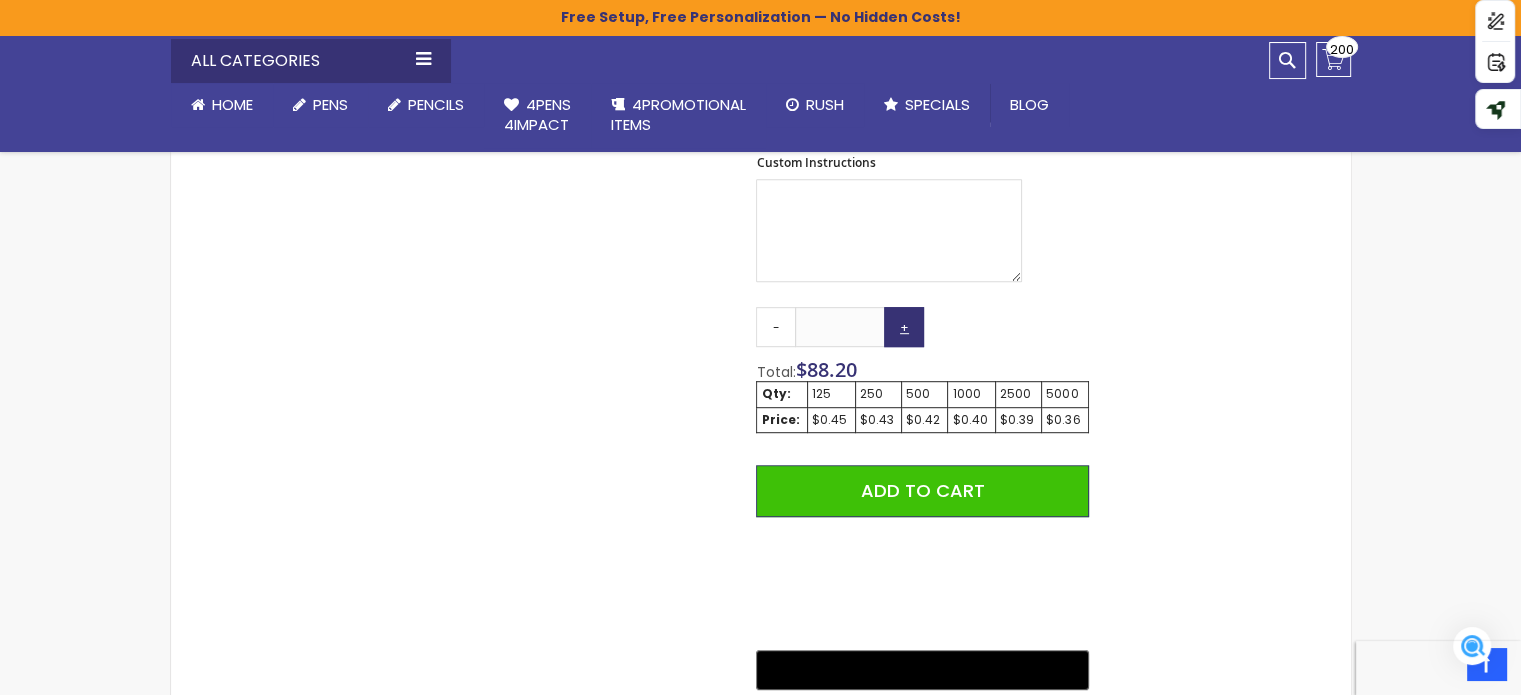 click on "+" at bounding box center [904, 327] 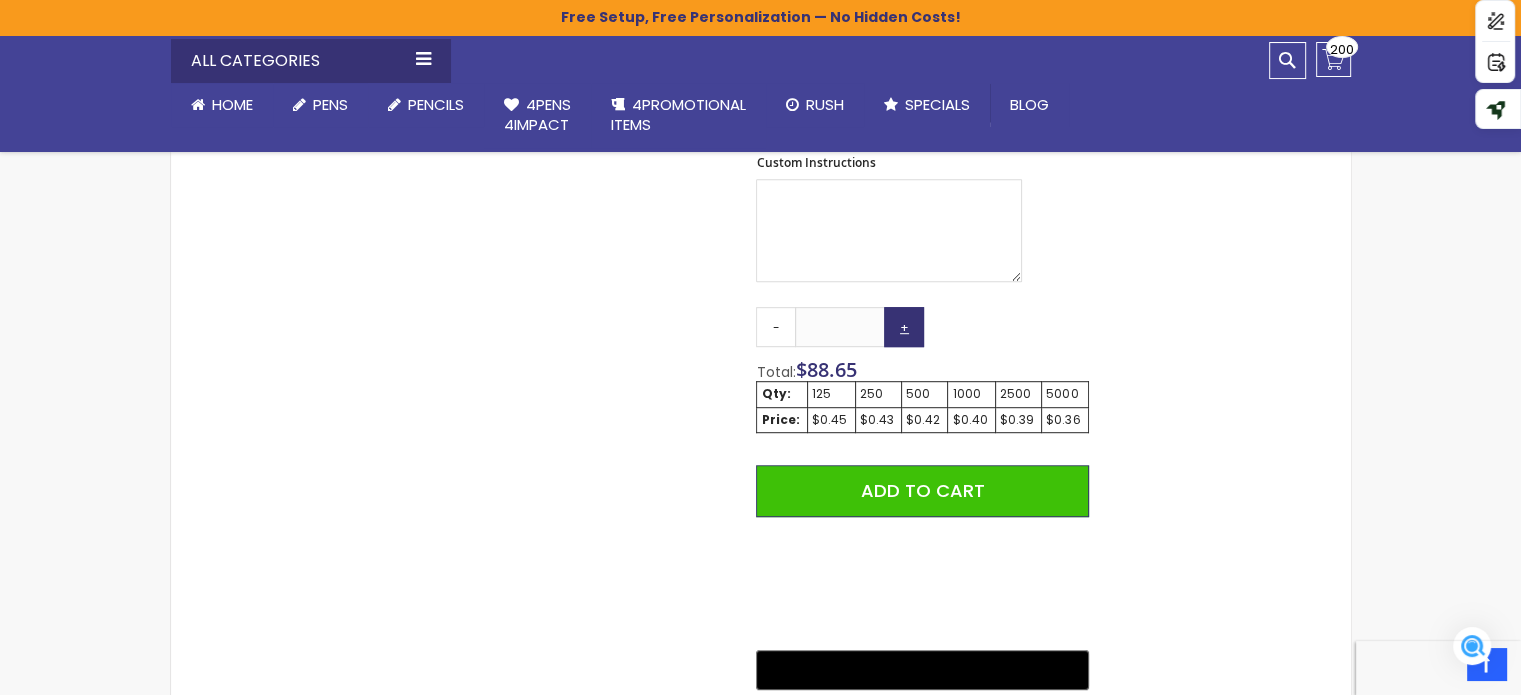 click on "+" at bounding box center [904, 327] 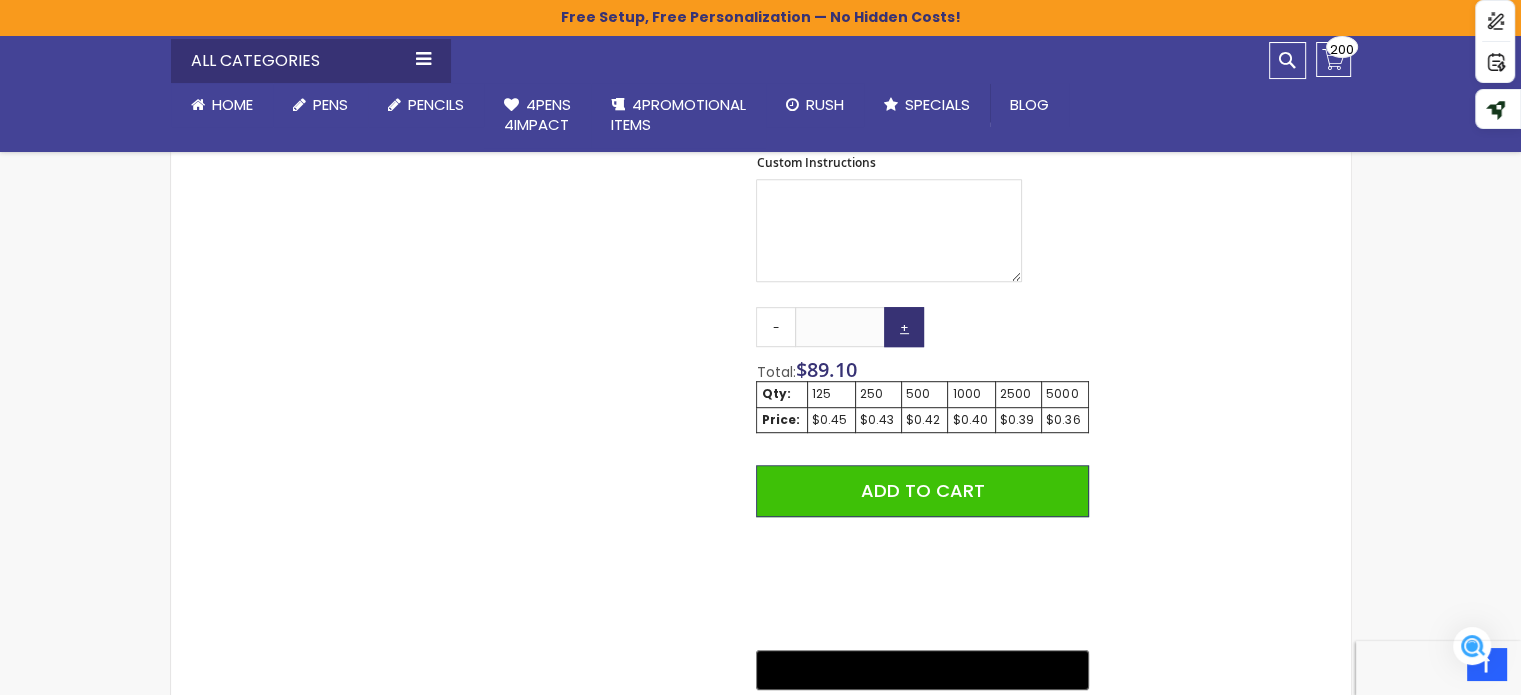 click on "+" at bounding box center (904, 327) 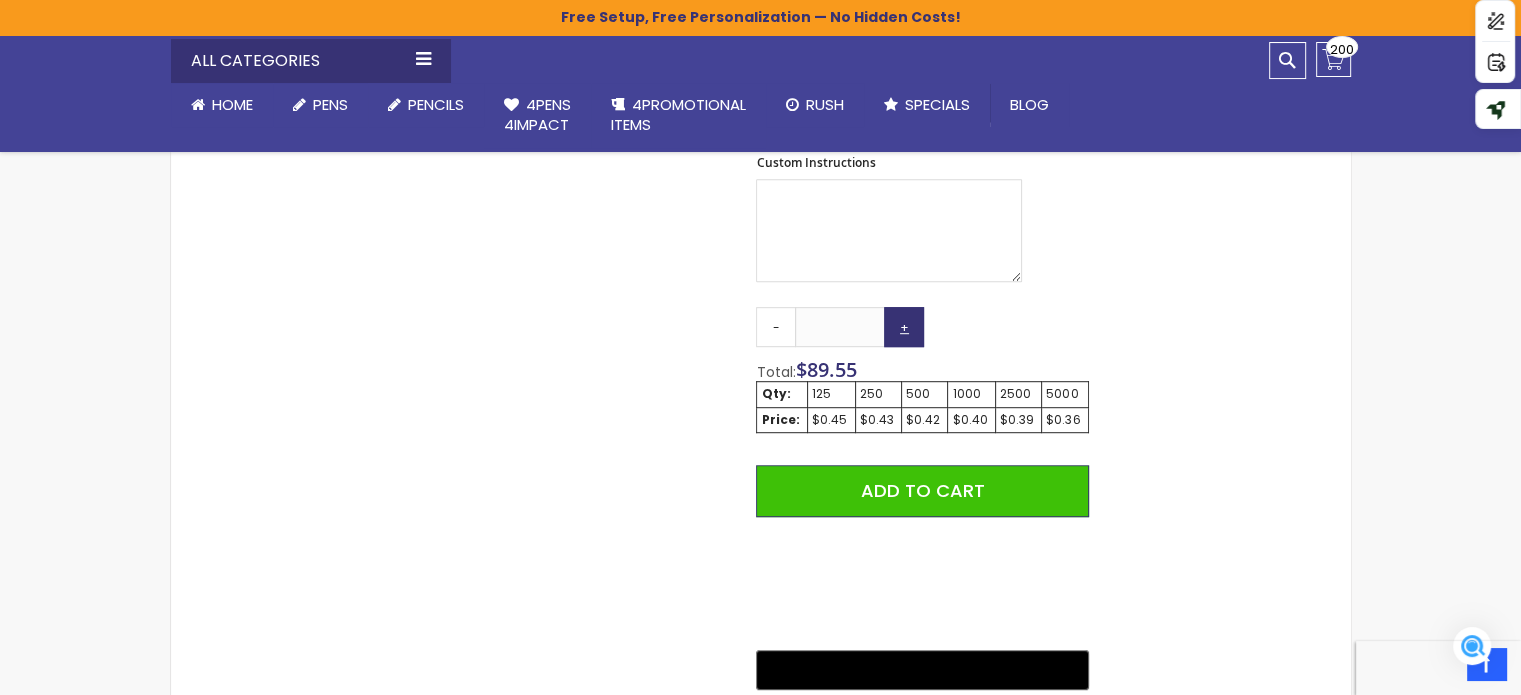 click on "+" at bounding box center [904, 327] 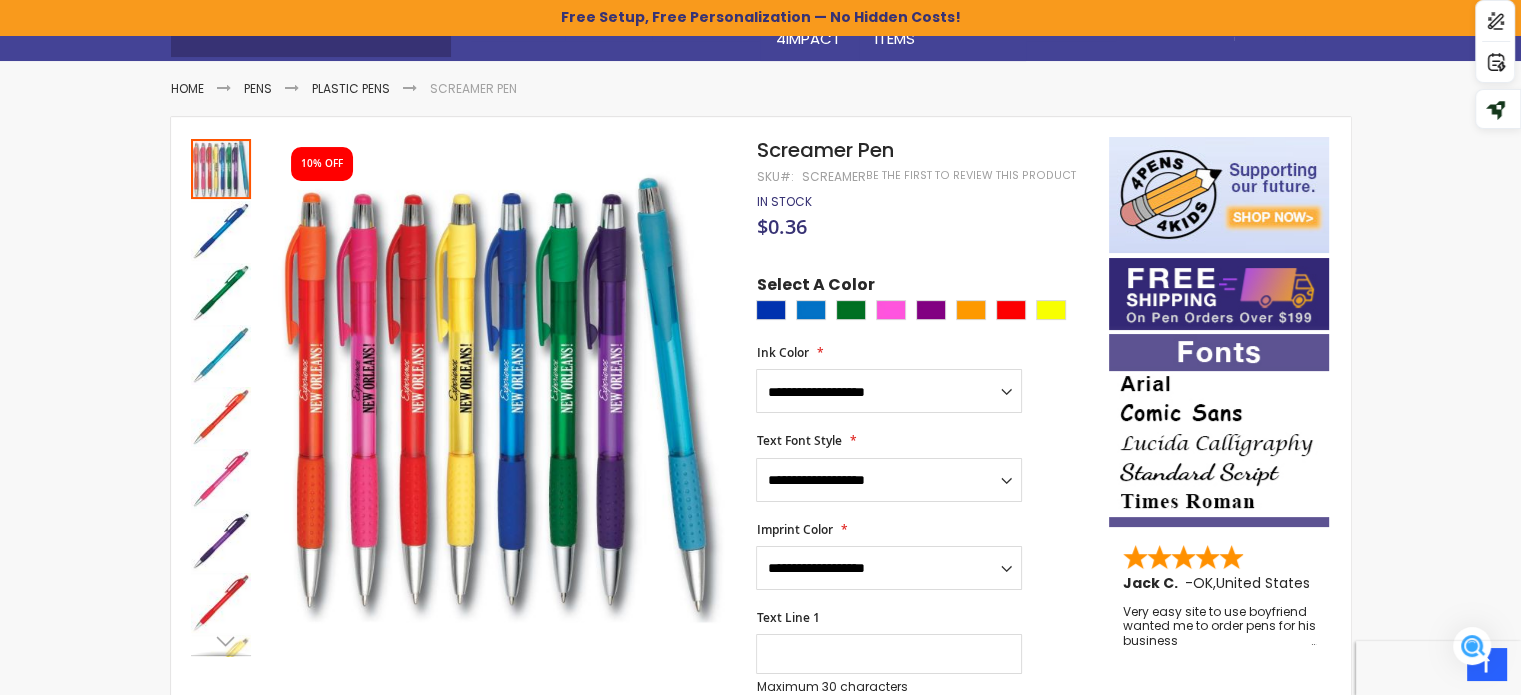 scroll, scrollTop: 200, scrollLeft: 0, axis: vertical 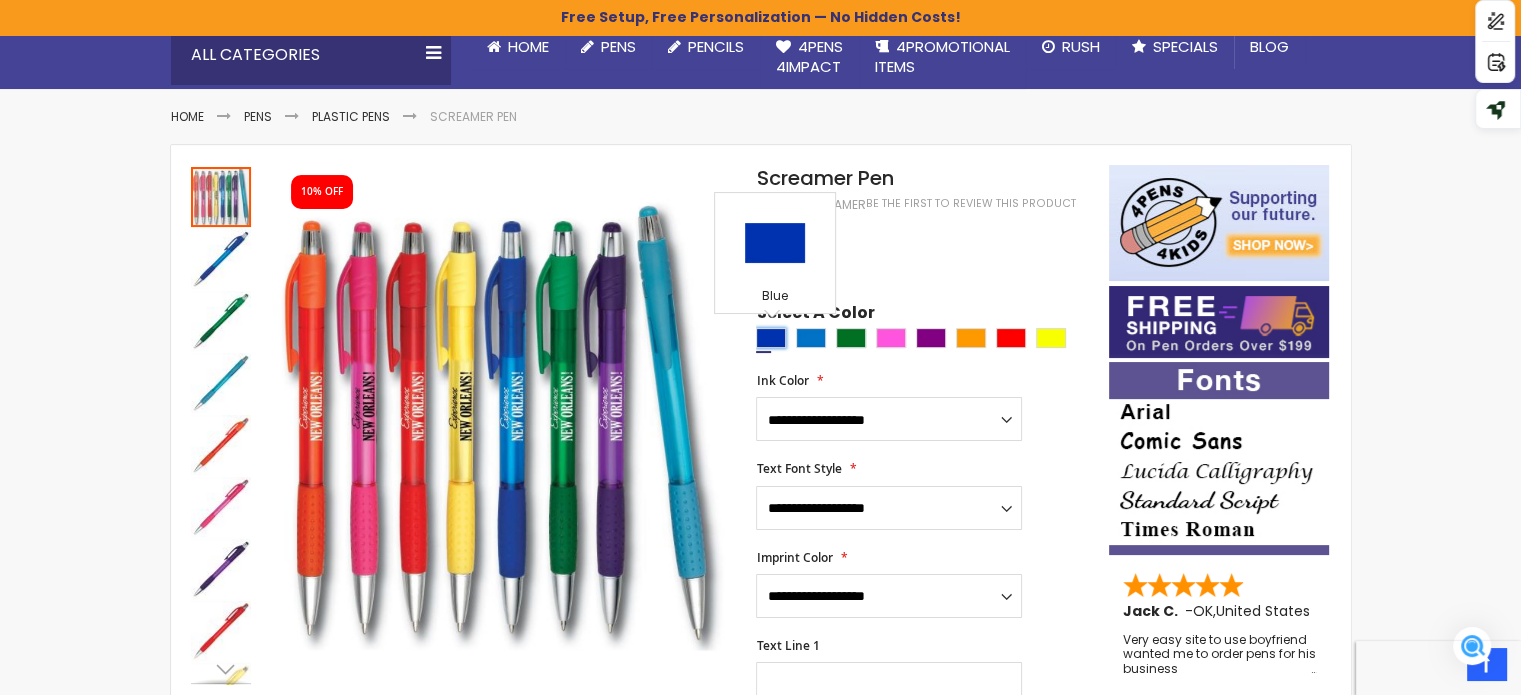 click at bounding box center [771, 338] 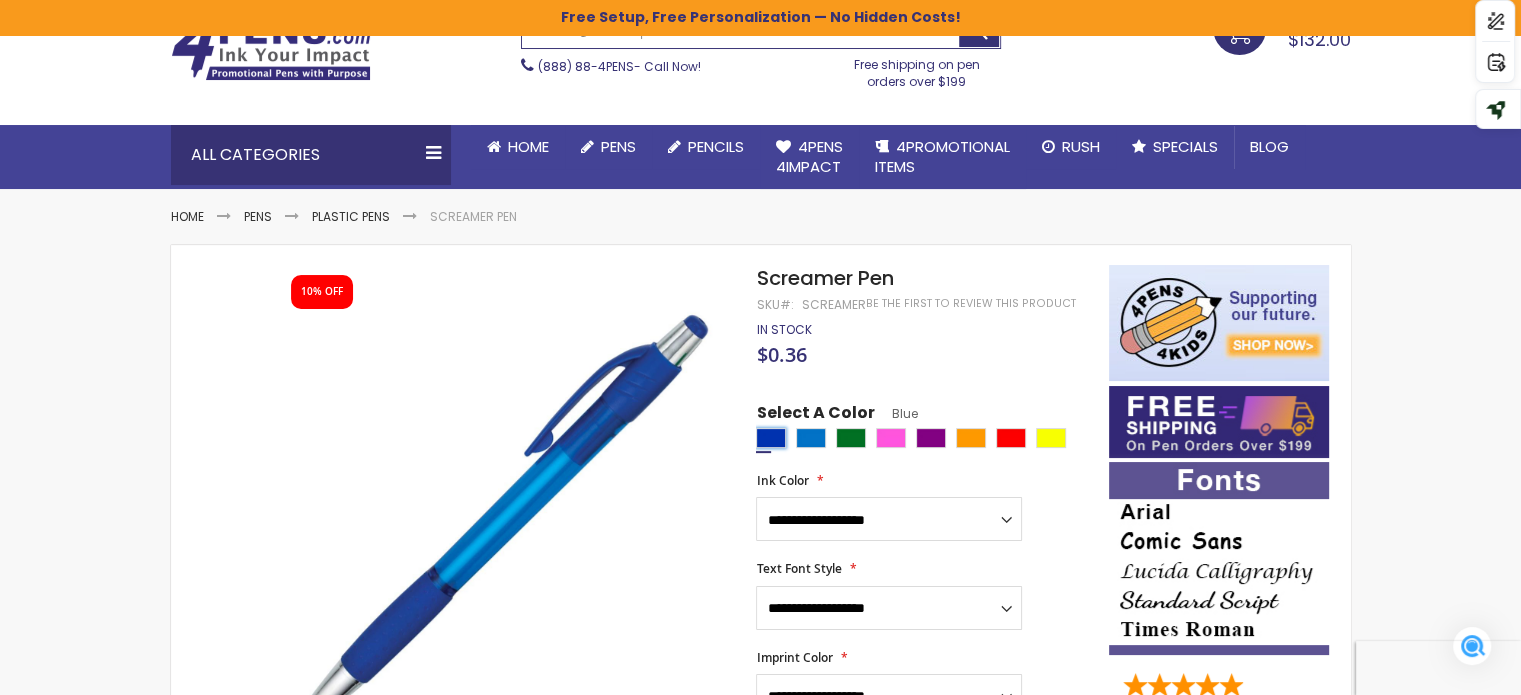 scroll, scrollTop: 0, scrollLeft: 0, axis: both 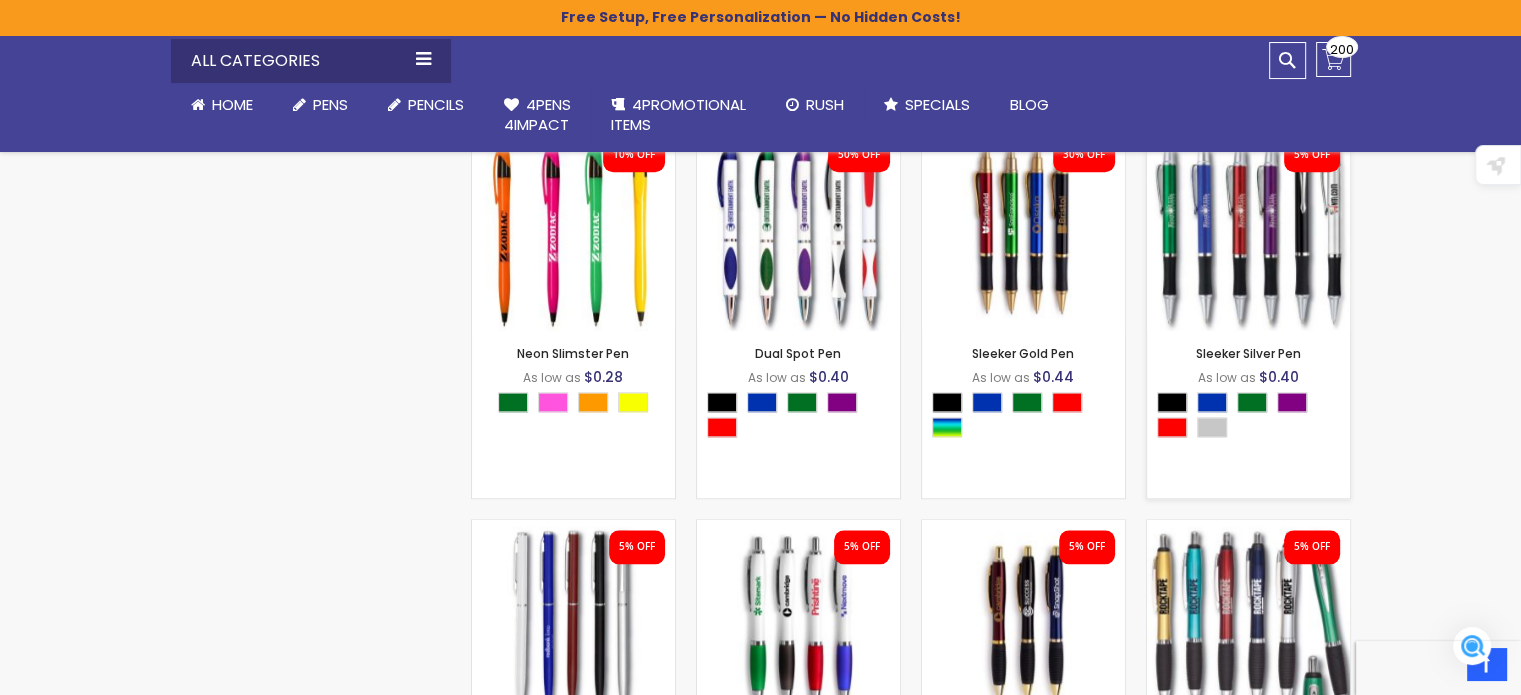 click on "-
***
+
Add to Cart" at bounding box center [1248, 298] 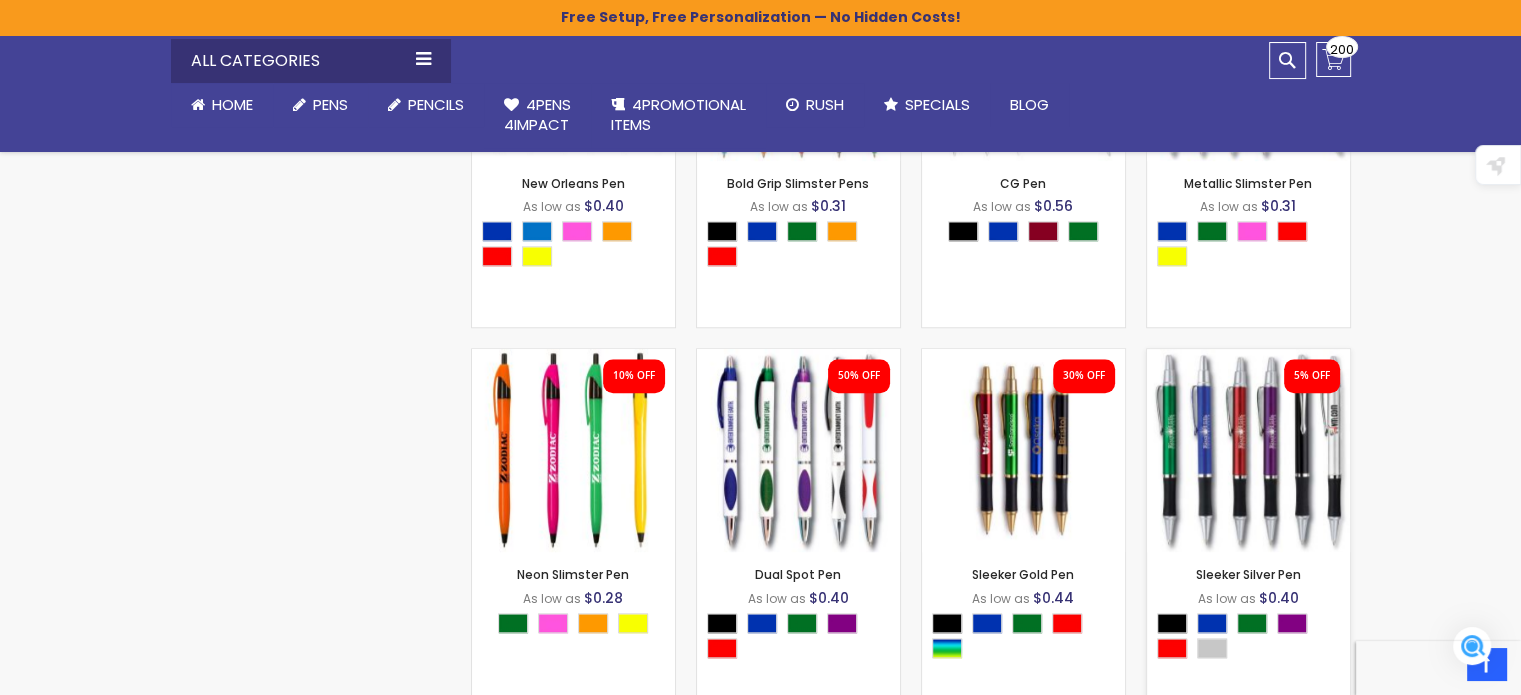 scroll, scrollTop: 2000, scrollLeft: 0, axis: vertical 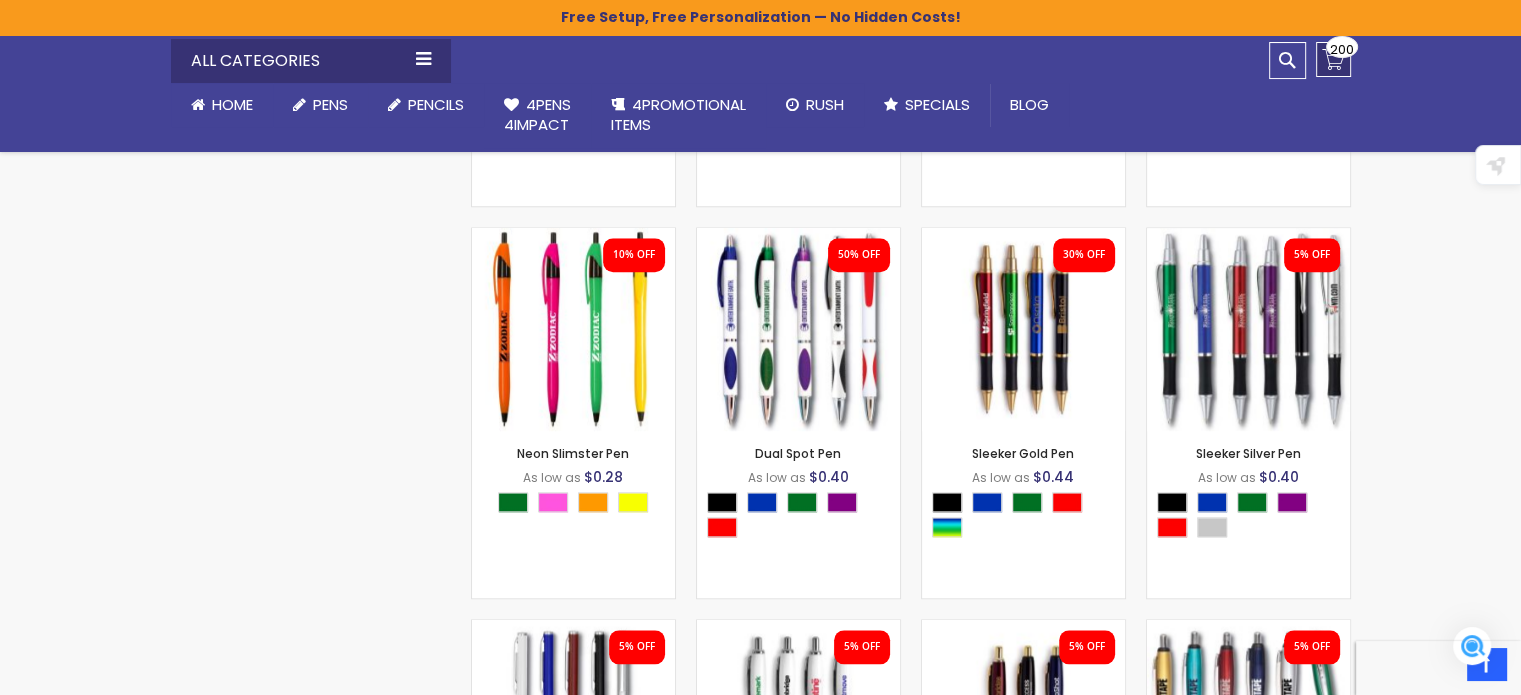 click on "200
200
items" at bounding box center [1342, 47] 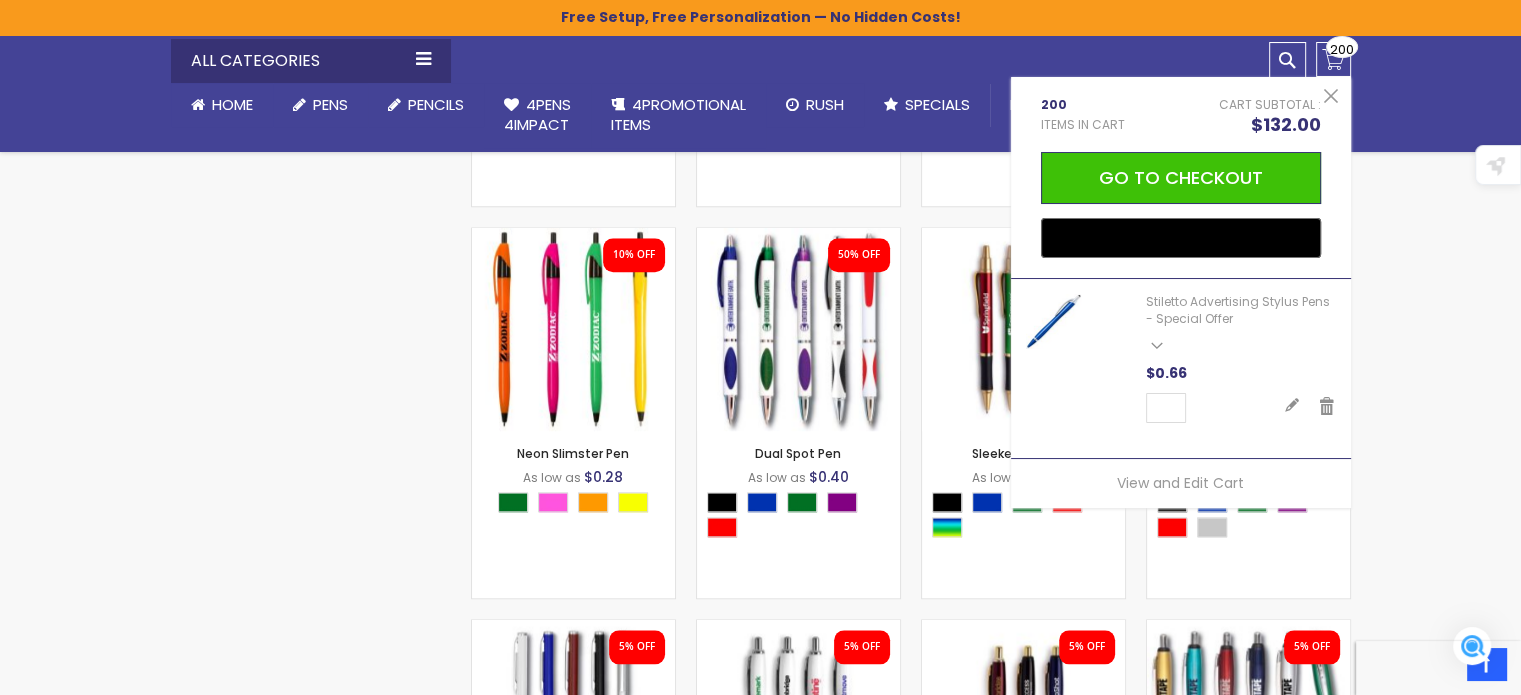 click on "Skip to Content
sample
Wishlist
Sign Out
Sign In
Sign In
Login
Forgot Your Password?
Create an Account
My Account
Toggle Nav
Search
All Categories
Pens" at bounding box center [760, 603] 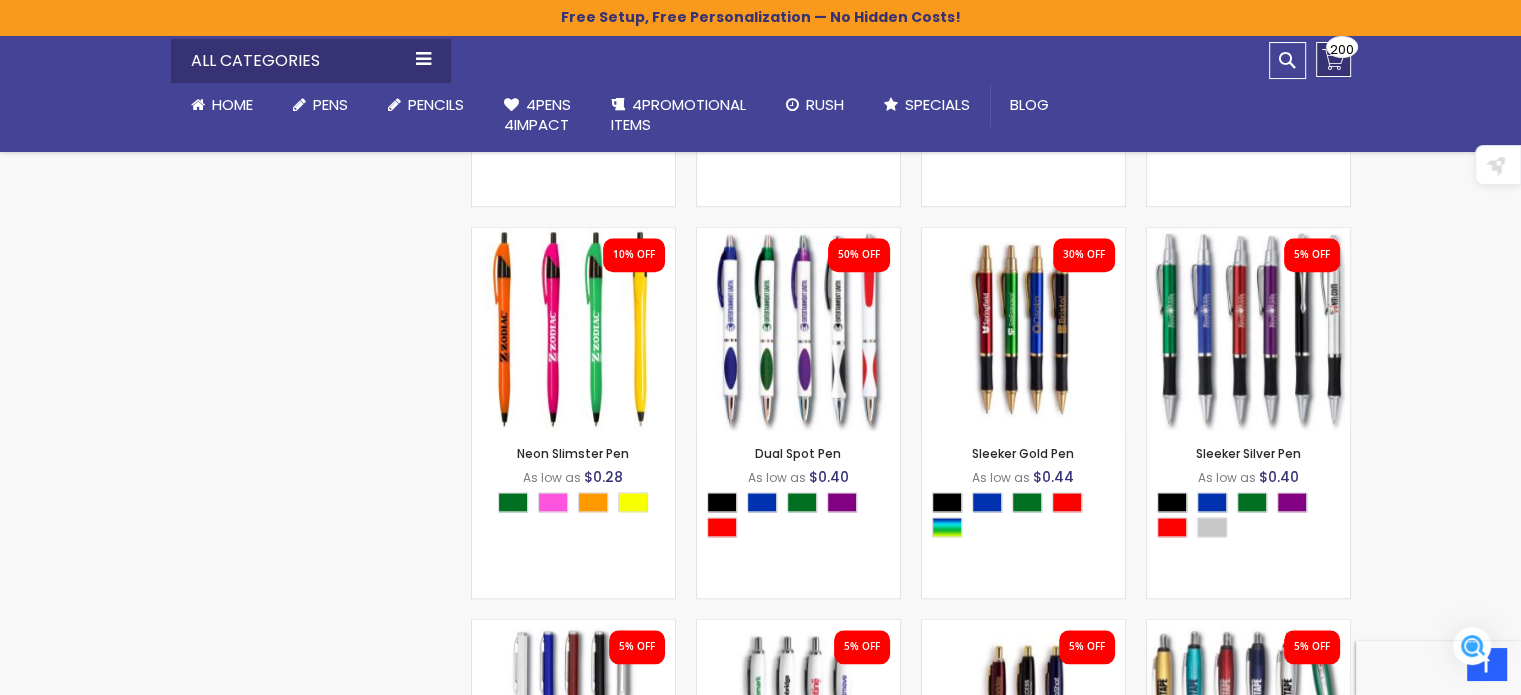 click on "My Cart
$132.00
200
200
items" at bounding box center (1333, 59) 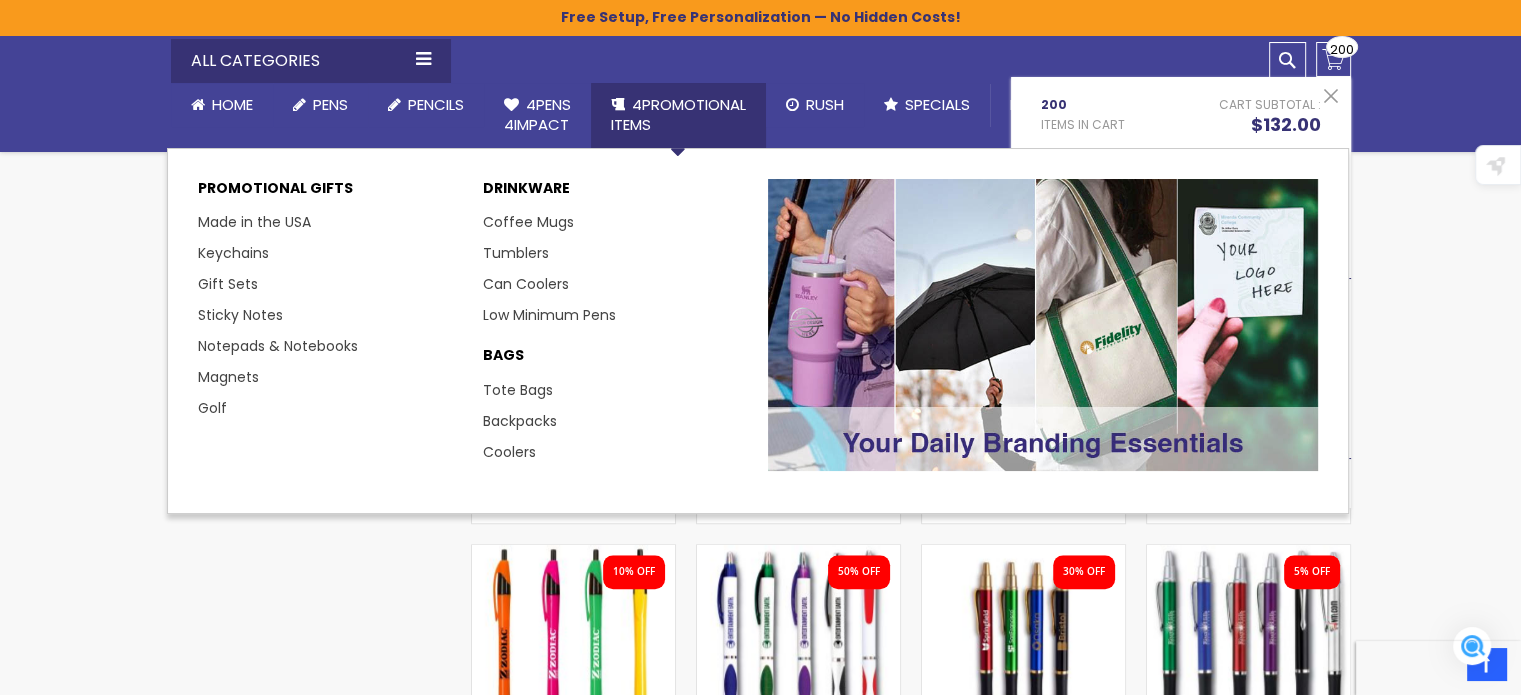 scroll, scrollTop: 1600, scrollLeft: 0, axis: vertical 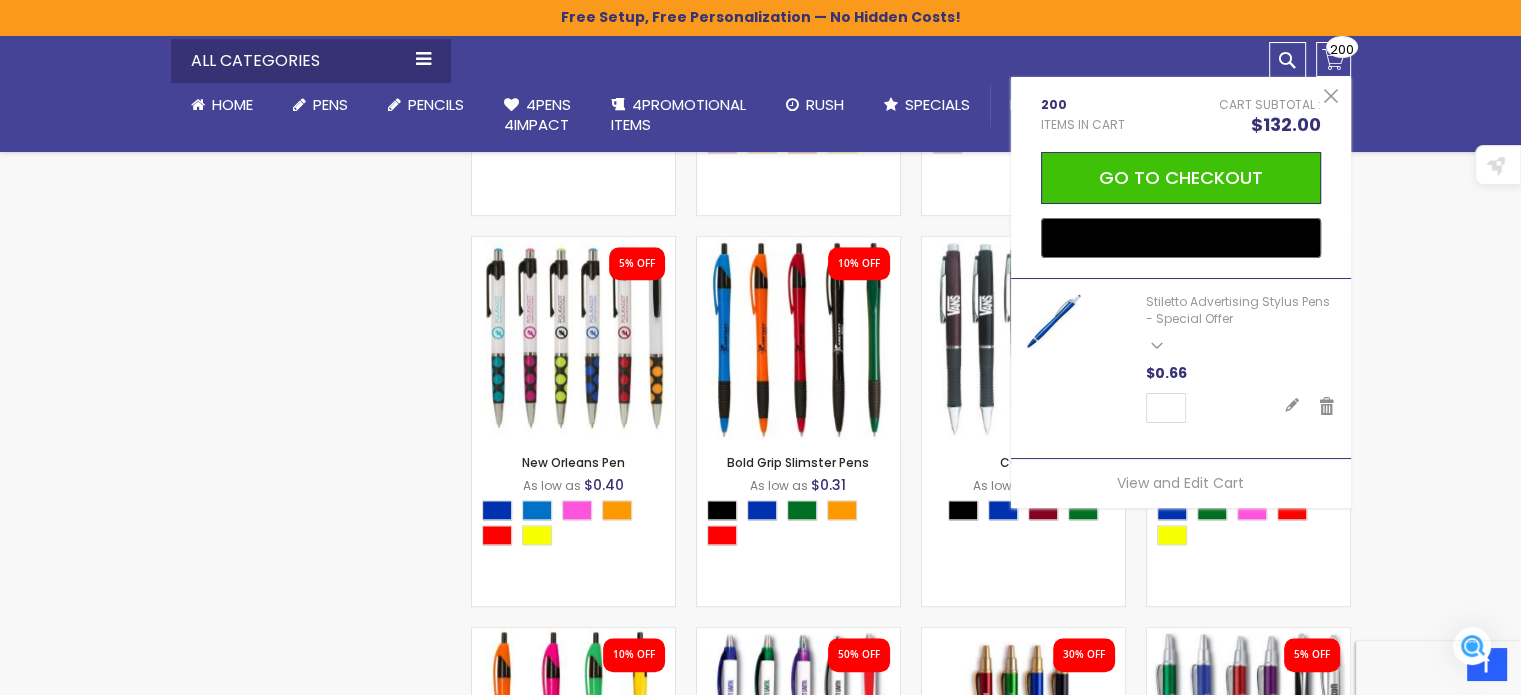 click on "Skip to Content
sample
Wishlist
Sign Out
Sign In
Sign In
Login
Forgot Your Password?
Create an Account
My Account
Toggle Nav
Search
All Categories
Pens" at bounding box center [760, 1003] 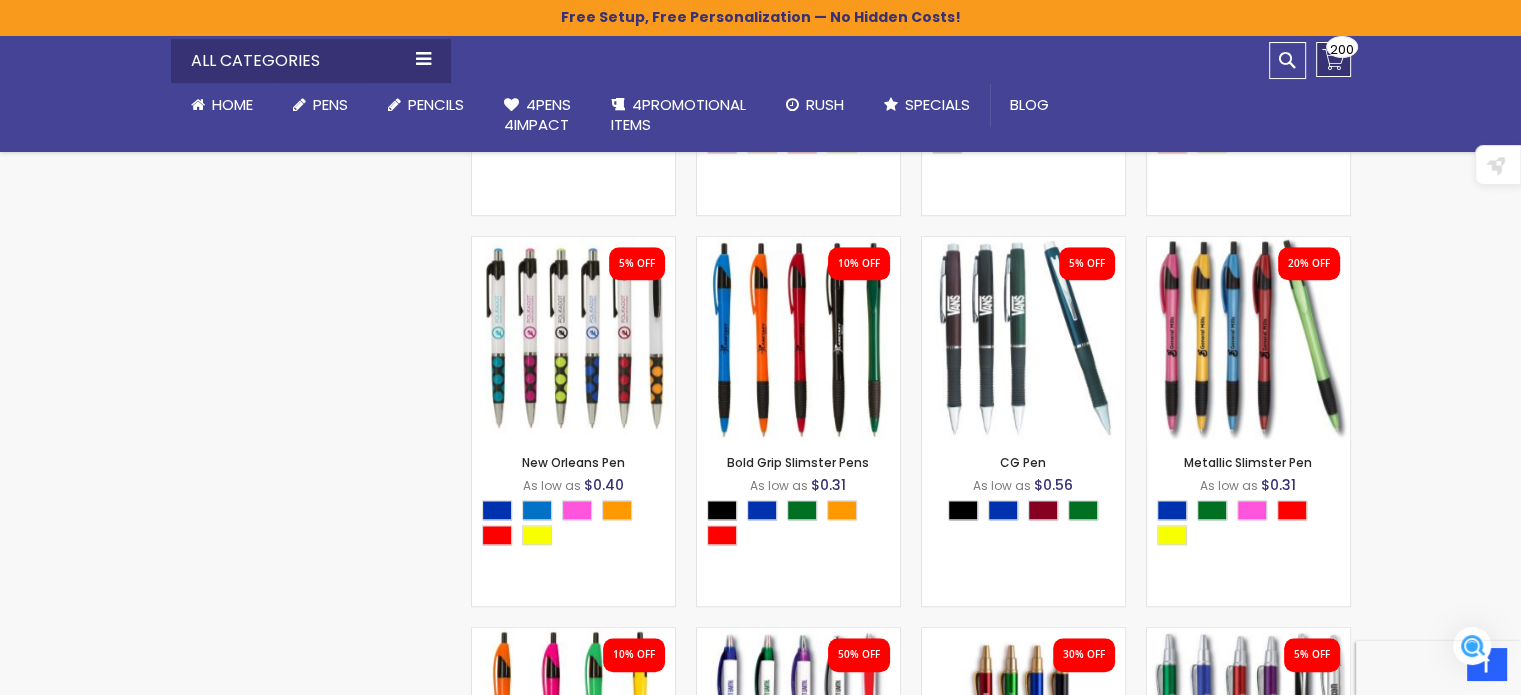 click on "200" at bounding box center [1342, 49] 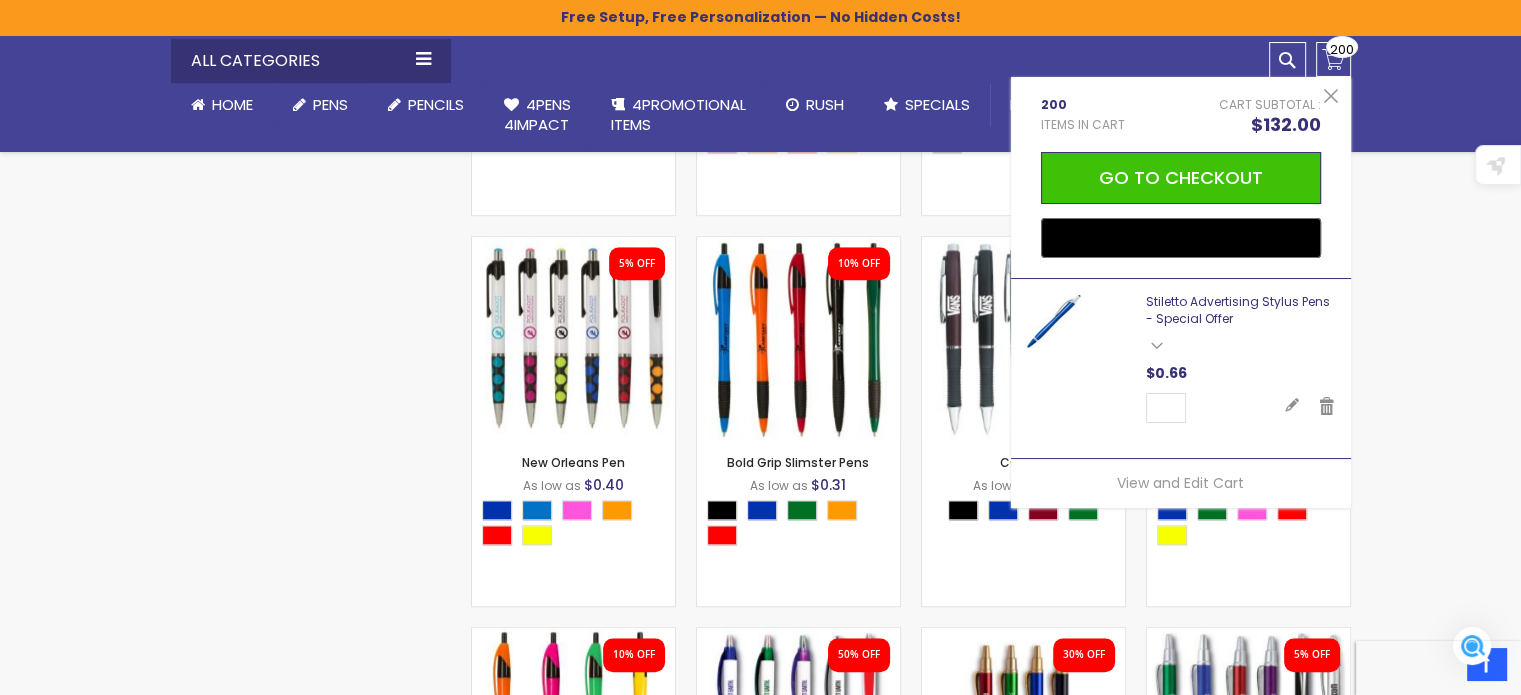 click on "Stiletto Advertising Stylus Pens - Special Offer" at bounding box center [1238, 309] 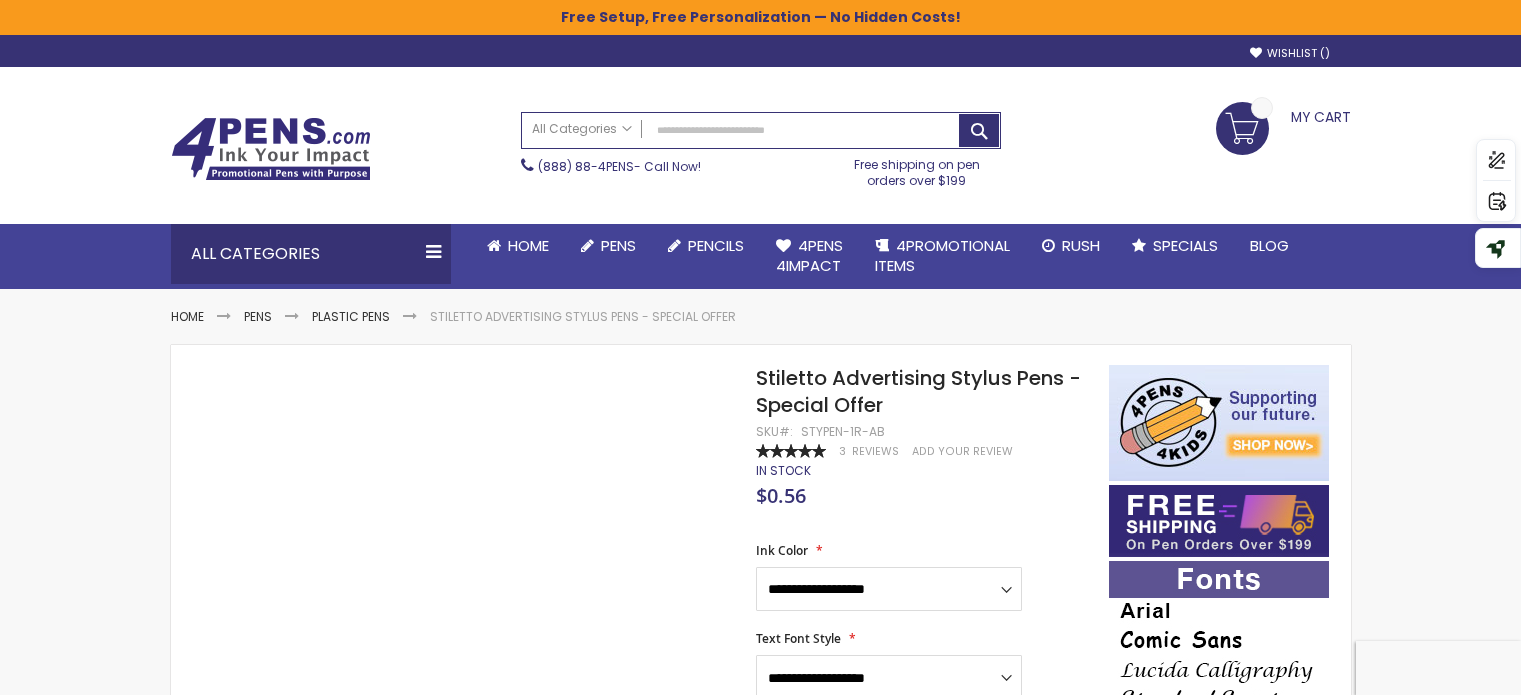 scroll, scrollTop: 0, scrollLeft: 0, axis: both 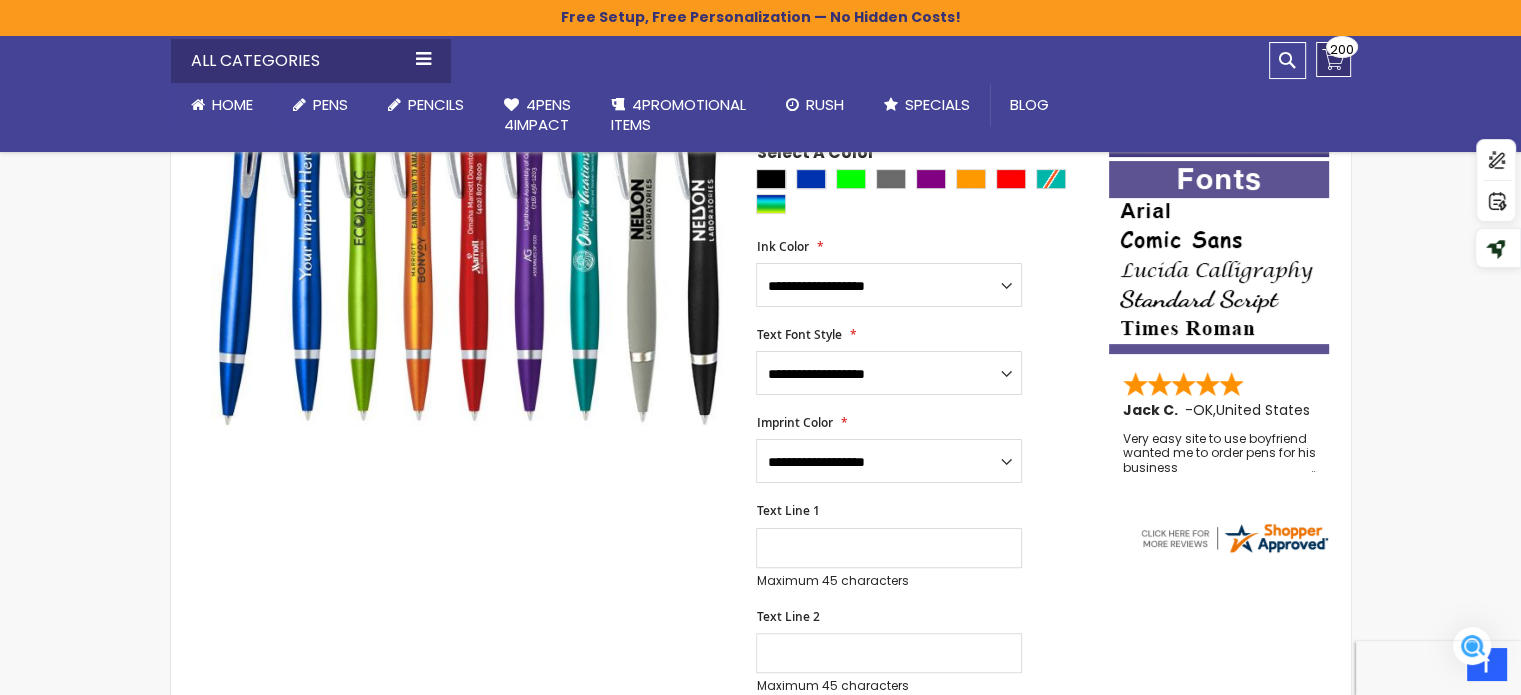 click on "My Cart
$132.00
200
200
items" at bounding box center [1333, 59] 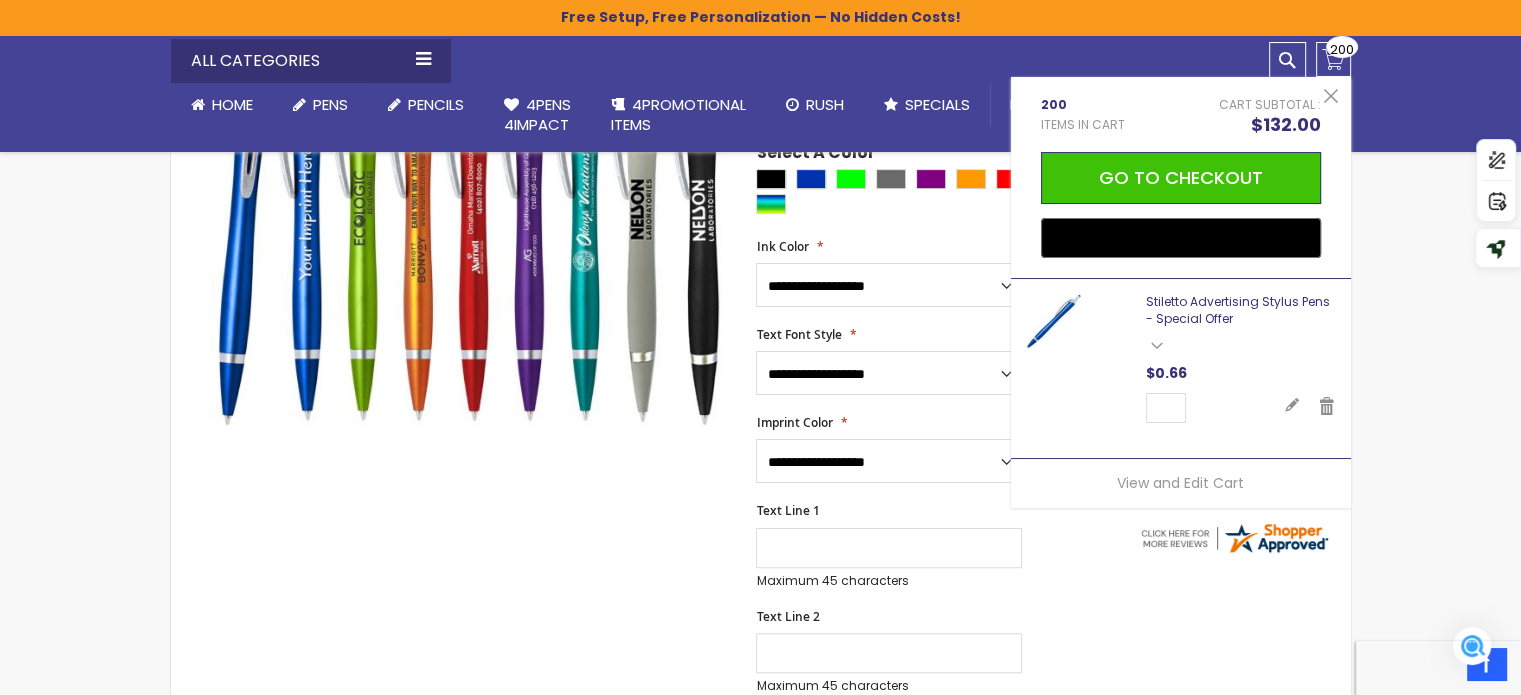 click on "Stiletto Advertising Stylus Pens - Special Offer" at bounding box center (1238, 309) 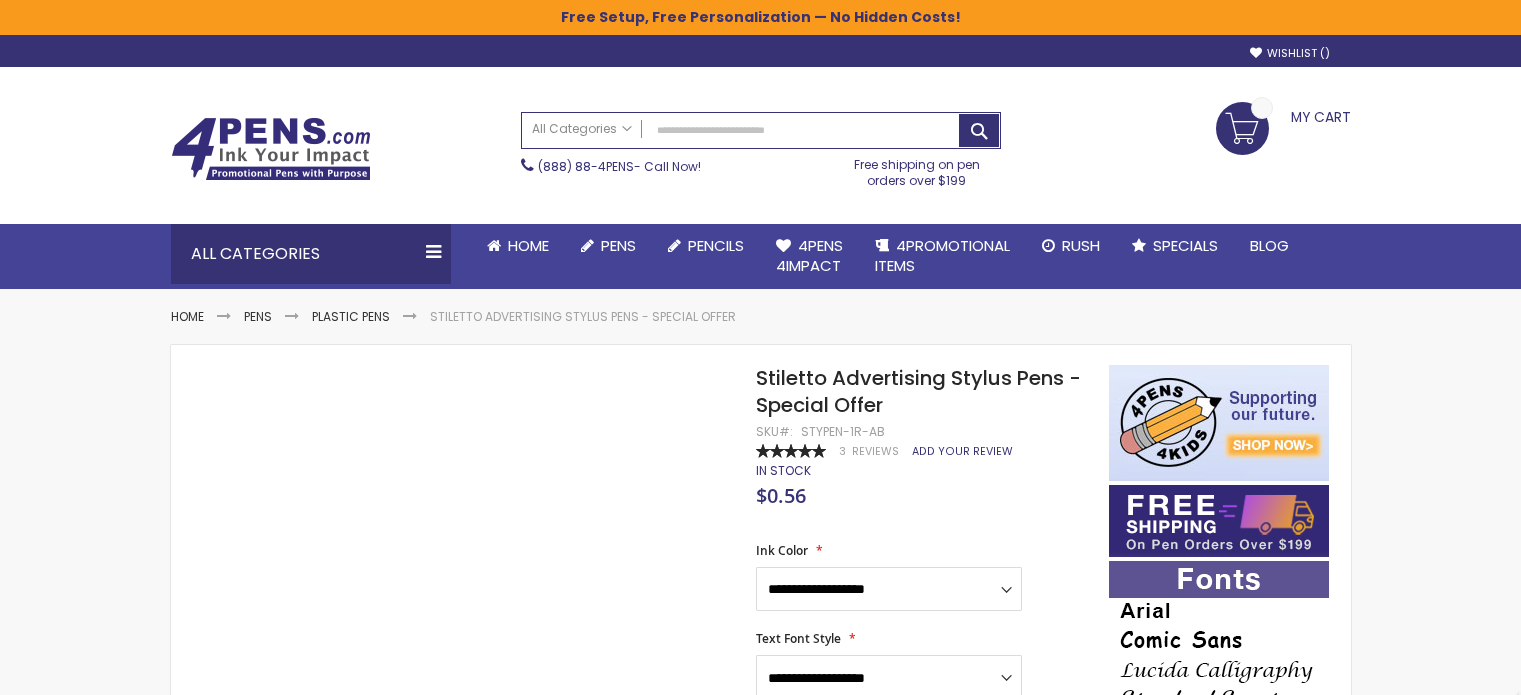 scroll, scrollTop: 0, scrollLeft: 0, axis: both 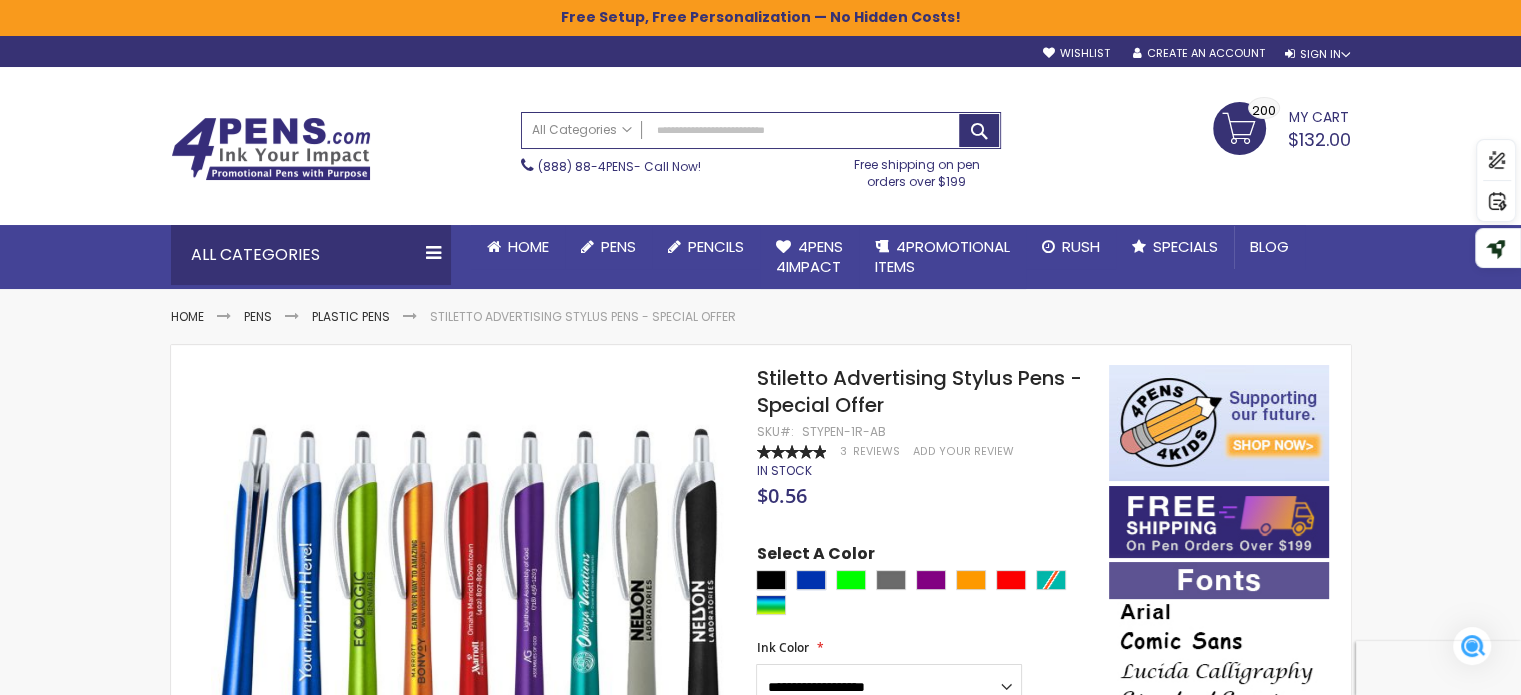 click on "My Cart
$132.00
200
200
items" at bounding box center [1282, 127] 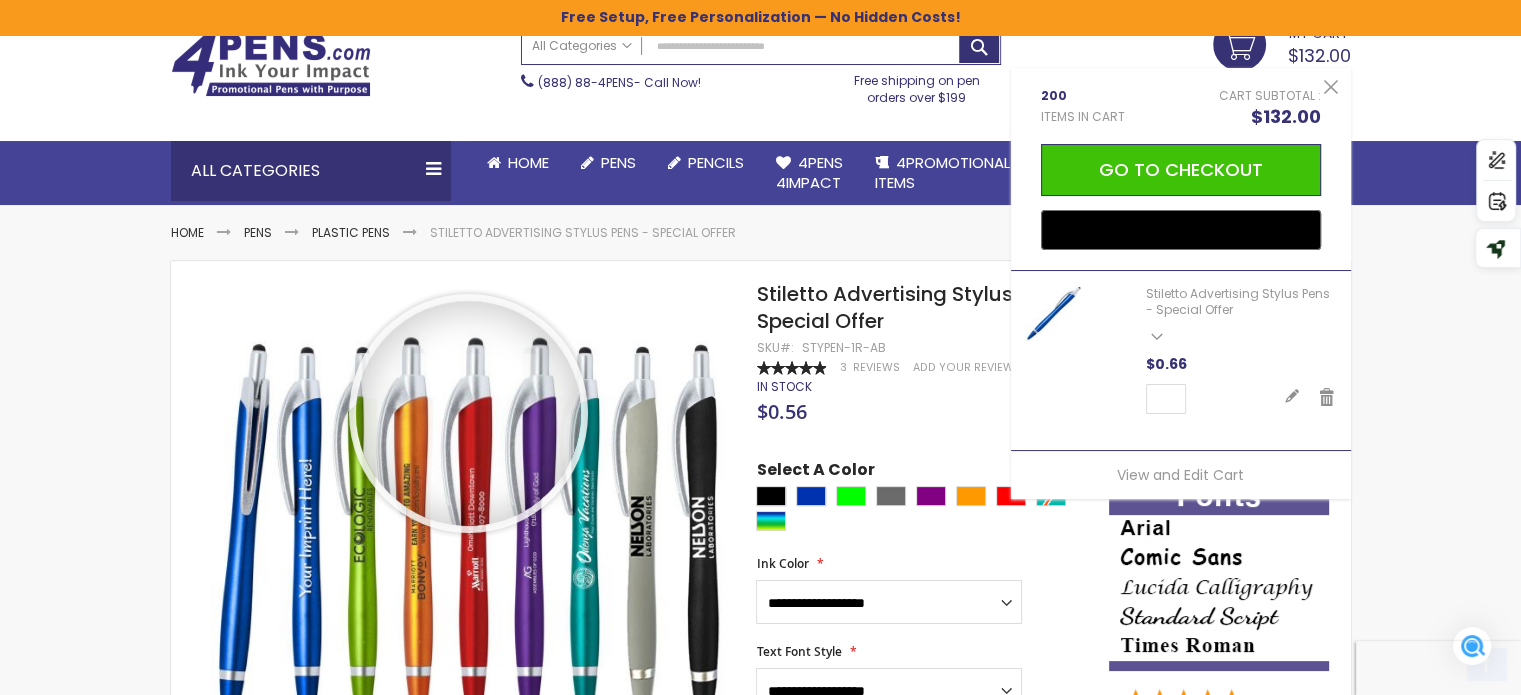 scroll, scrollTop: 200, scrollLeft: 0, axis: vertical 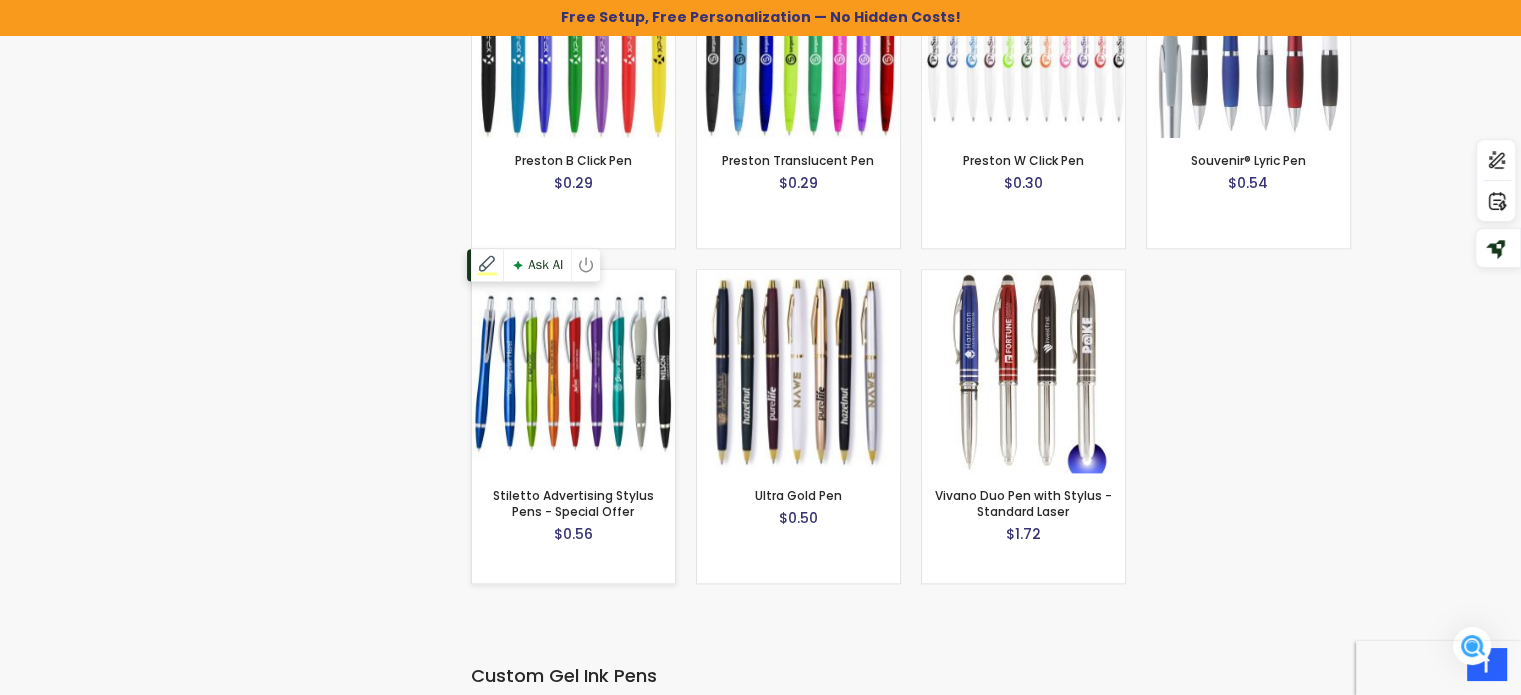 click at bounding box center [573, 371] 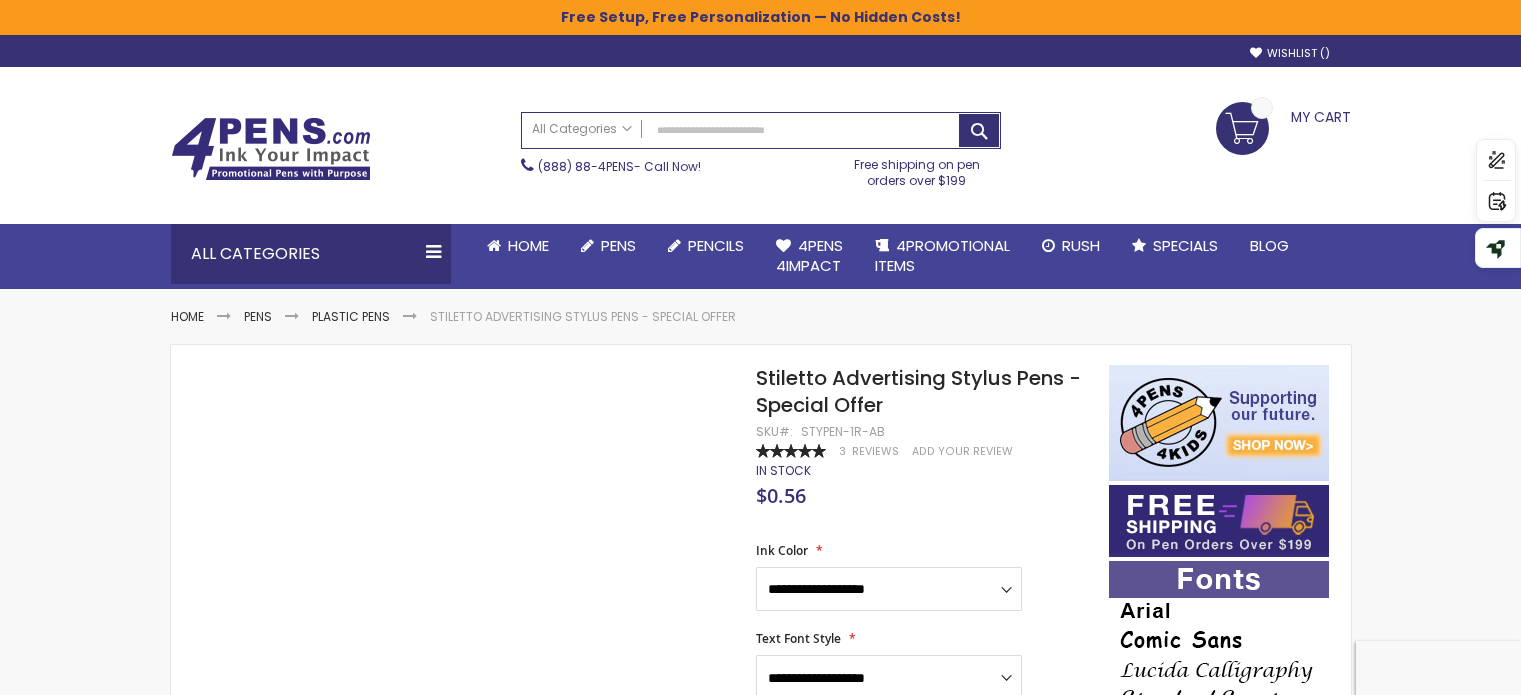 scroll, scrollTop: 0, scrollLeft: 0, axis: both 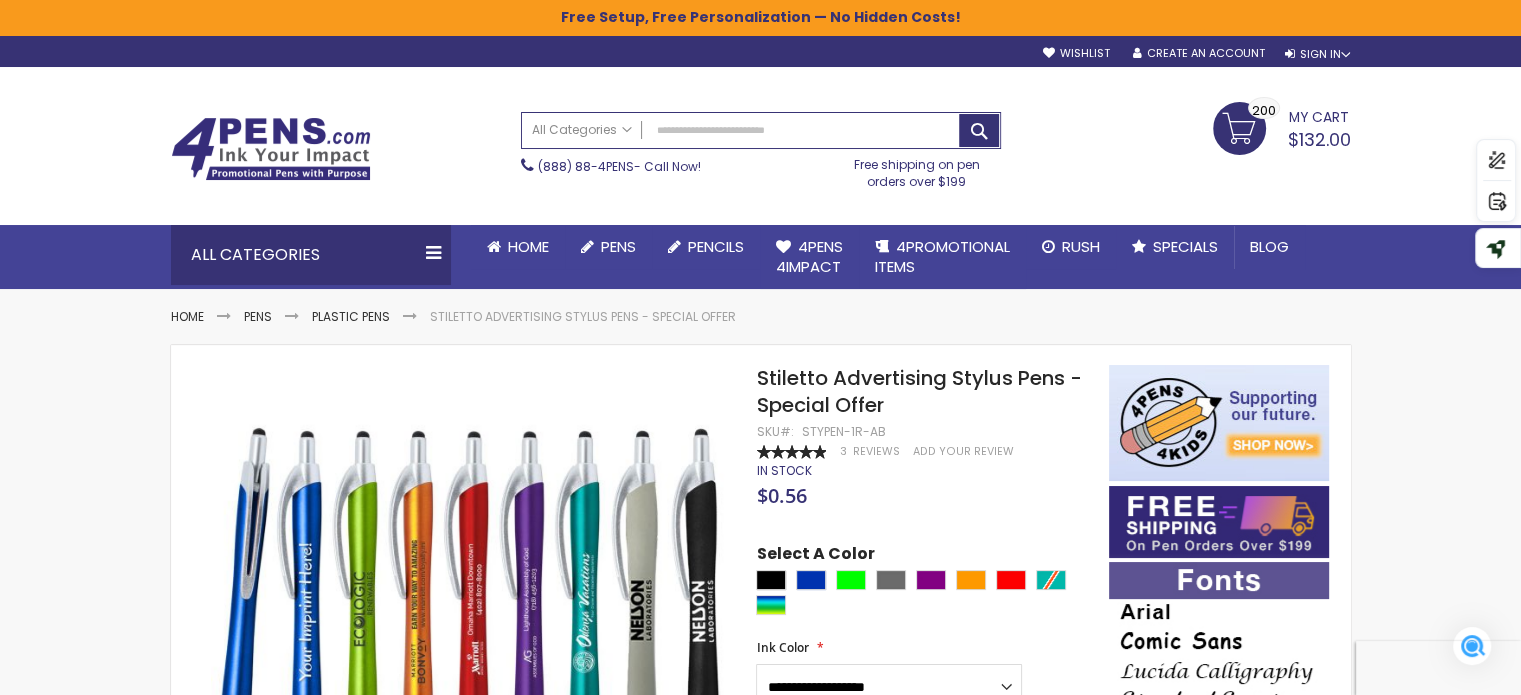 click on "$132.00" at bounding box center (1319, 139) 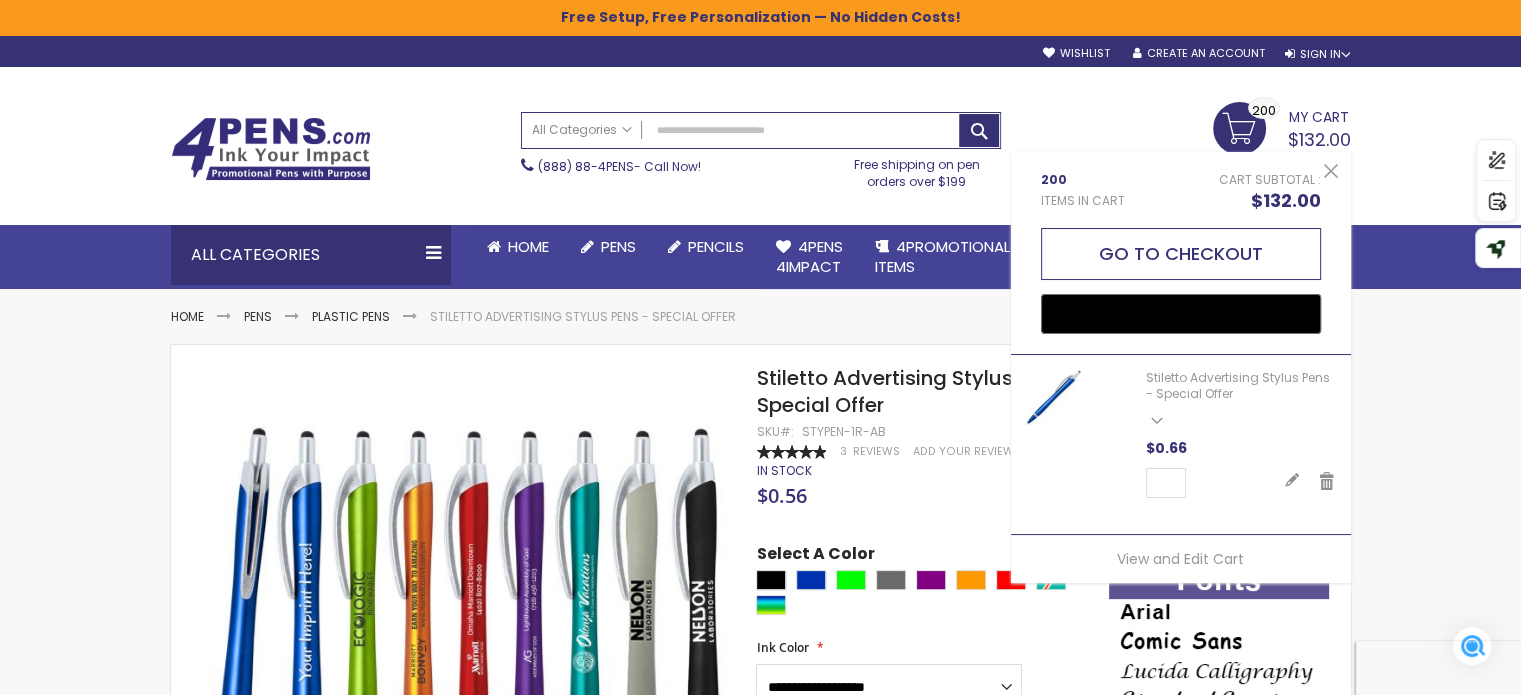 click on "Go to Checkout" at bounding box center (1181, 254) 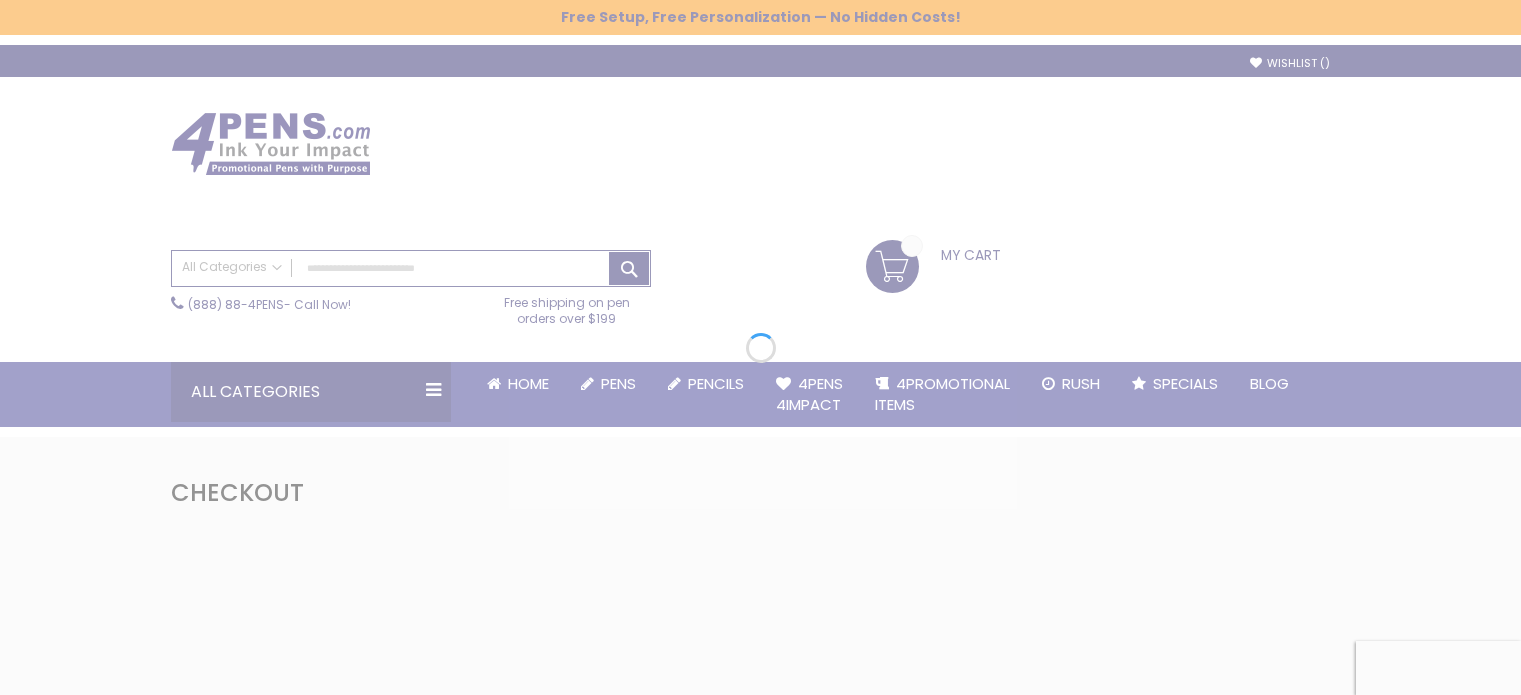 scroll, scrollTop: 0, scrollLeft: 0, axis: both 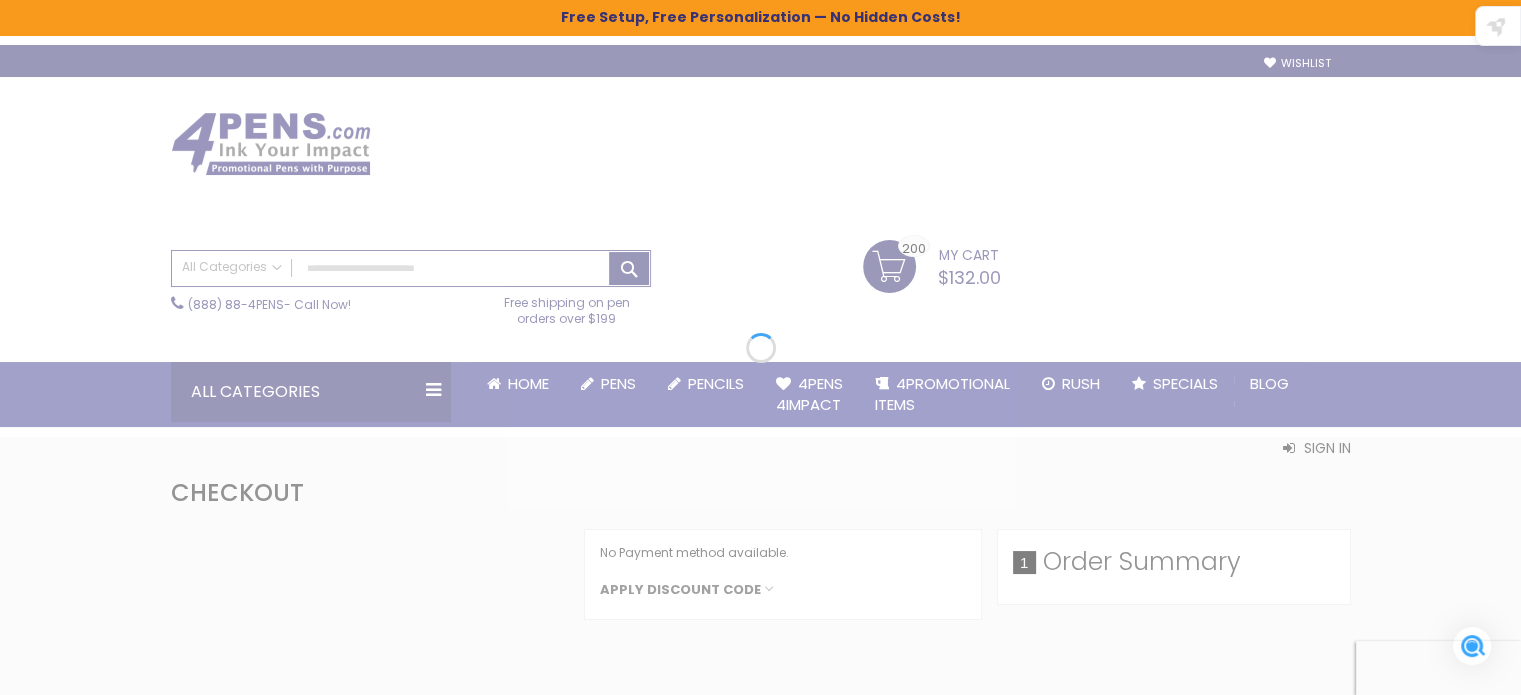 select on "*" 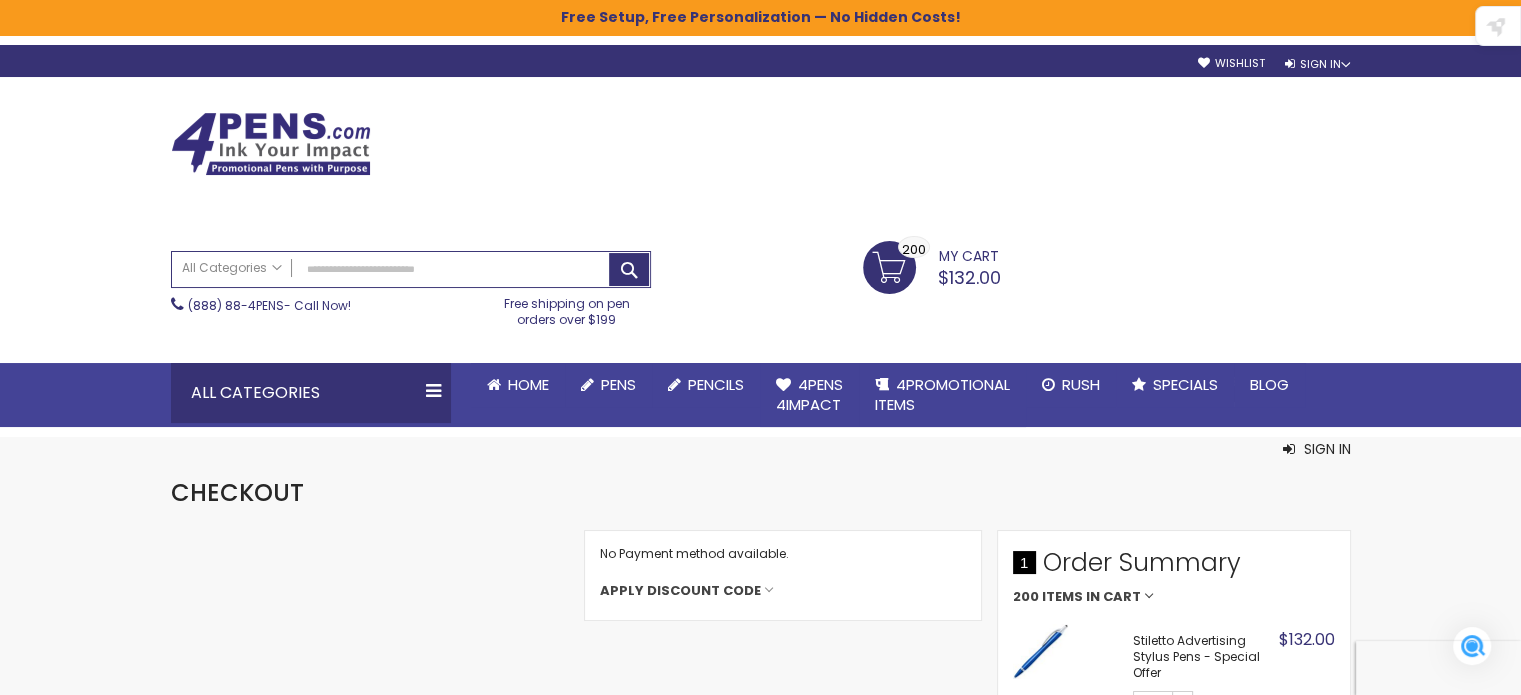select on "**" 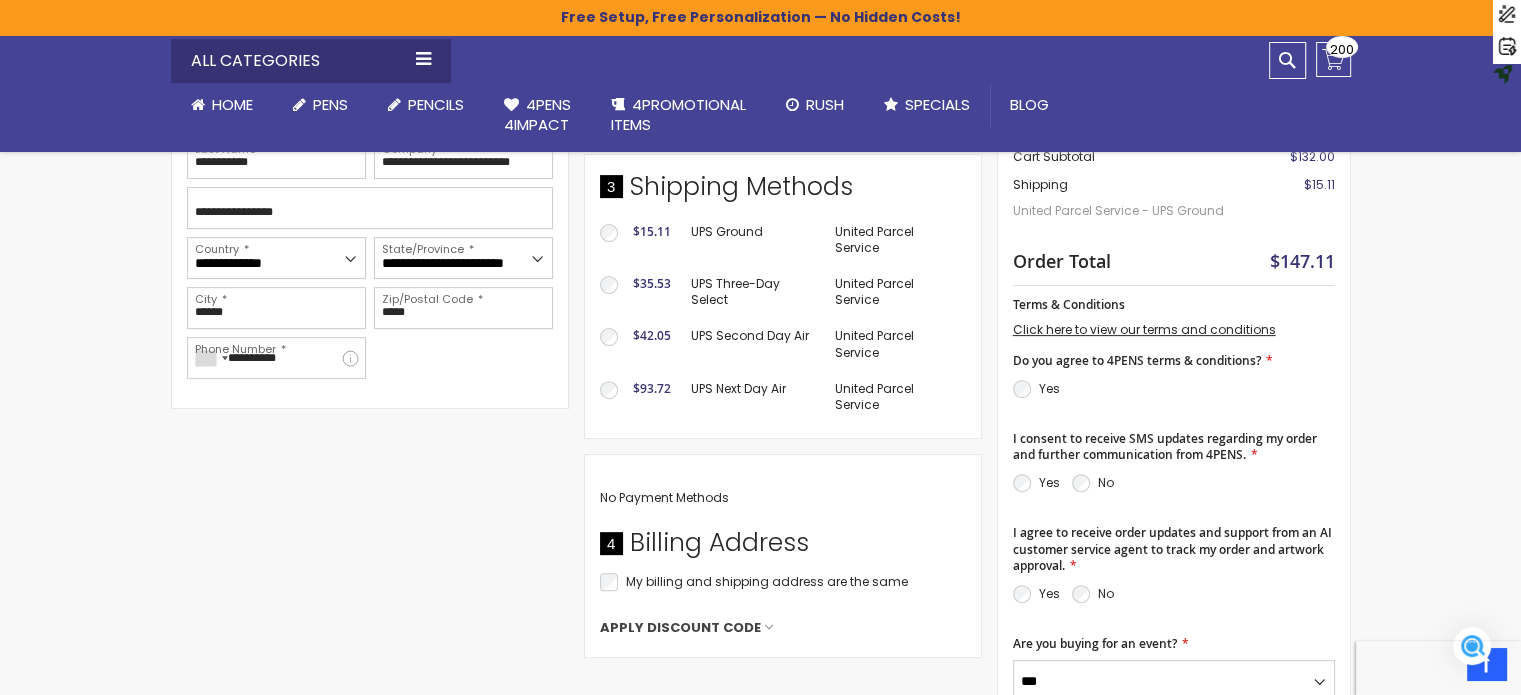 scroll, scrollTop: 600, scrollLeft: 0, axis: vertical 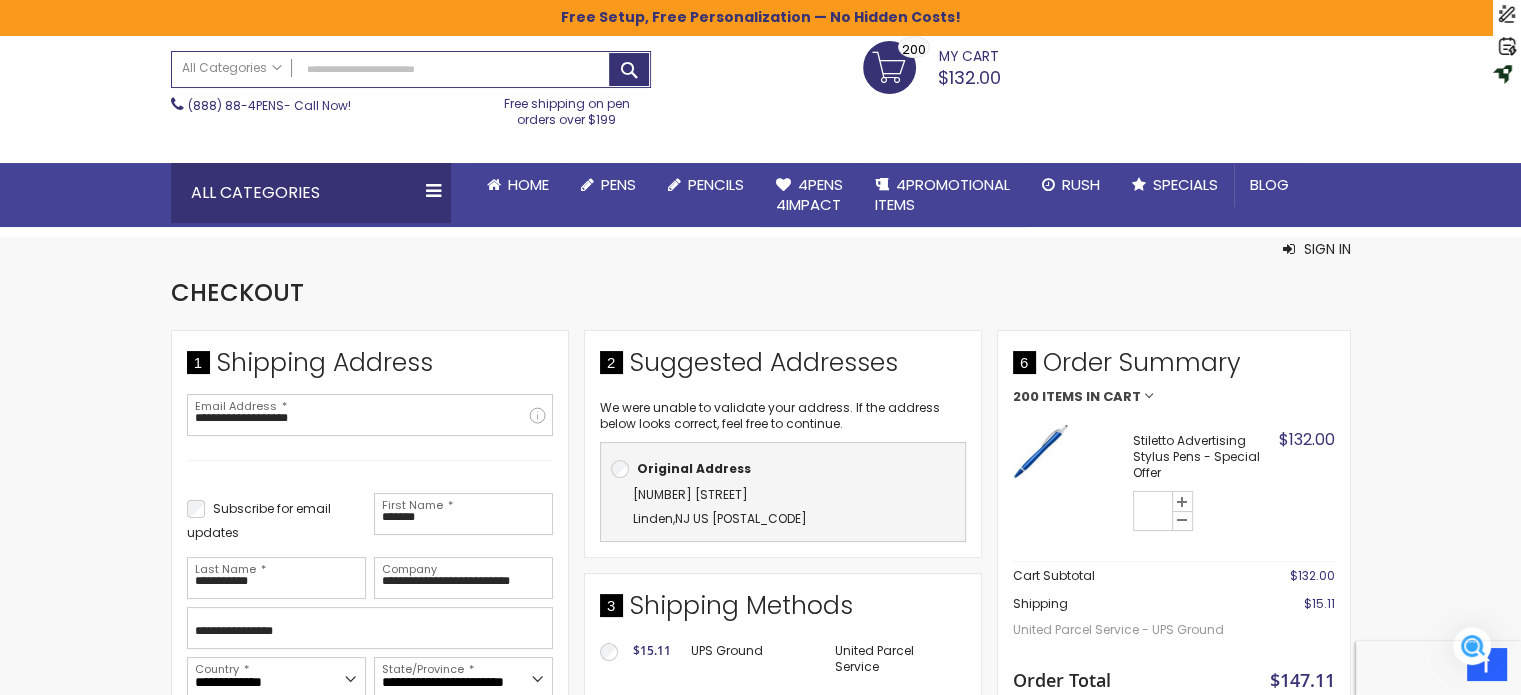 click on "200
Items in Cart" at bounding box center [1174, 397] 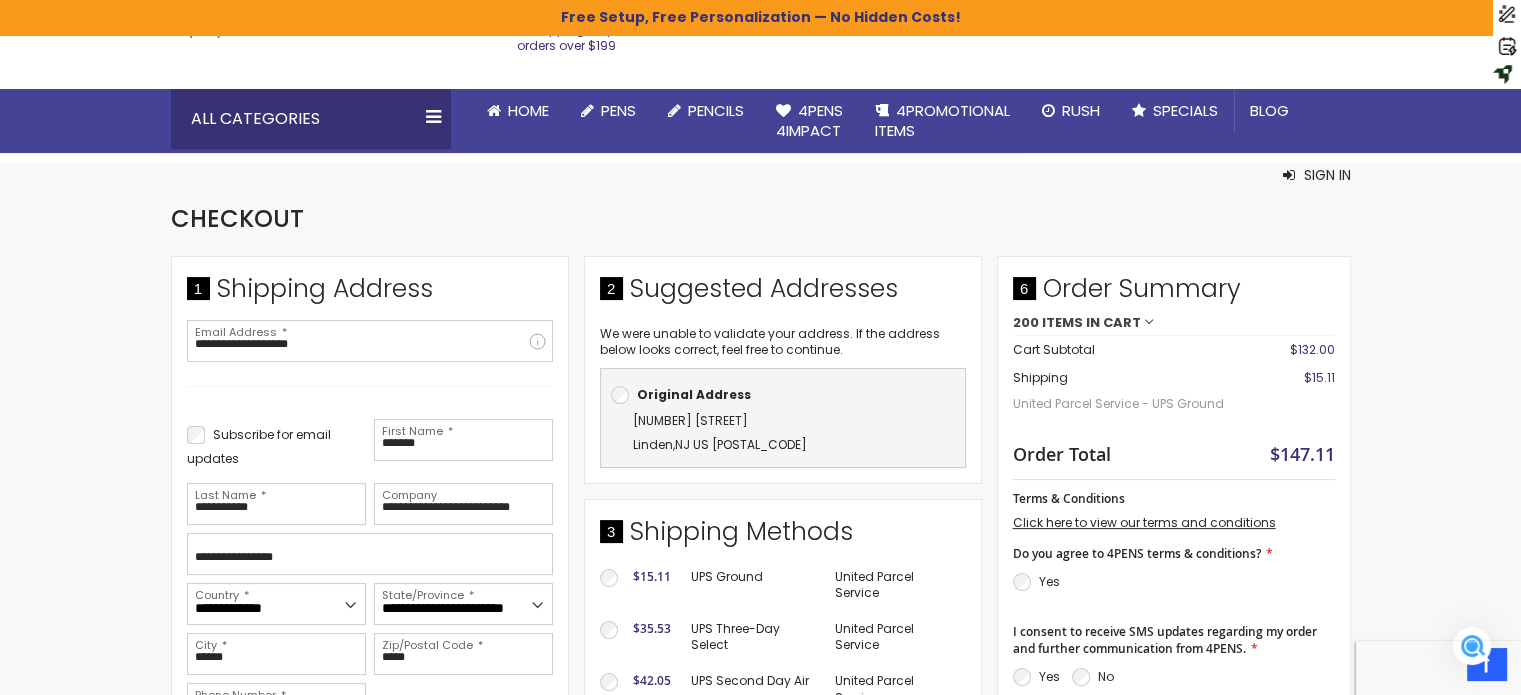 scroll, scrollTop: 0, scrollLeft: 0, axis: both 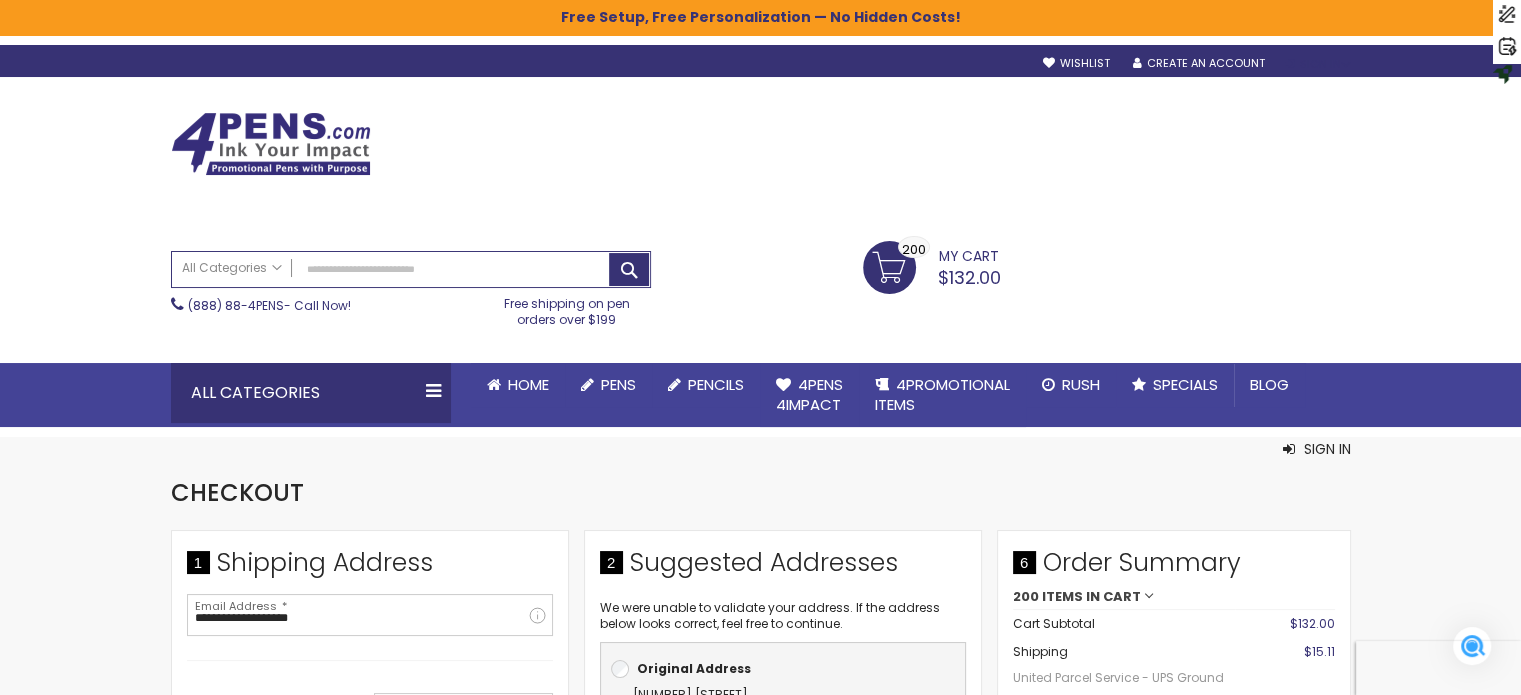click on "Sign In" at bounding box center (1317, 64) 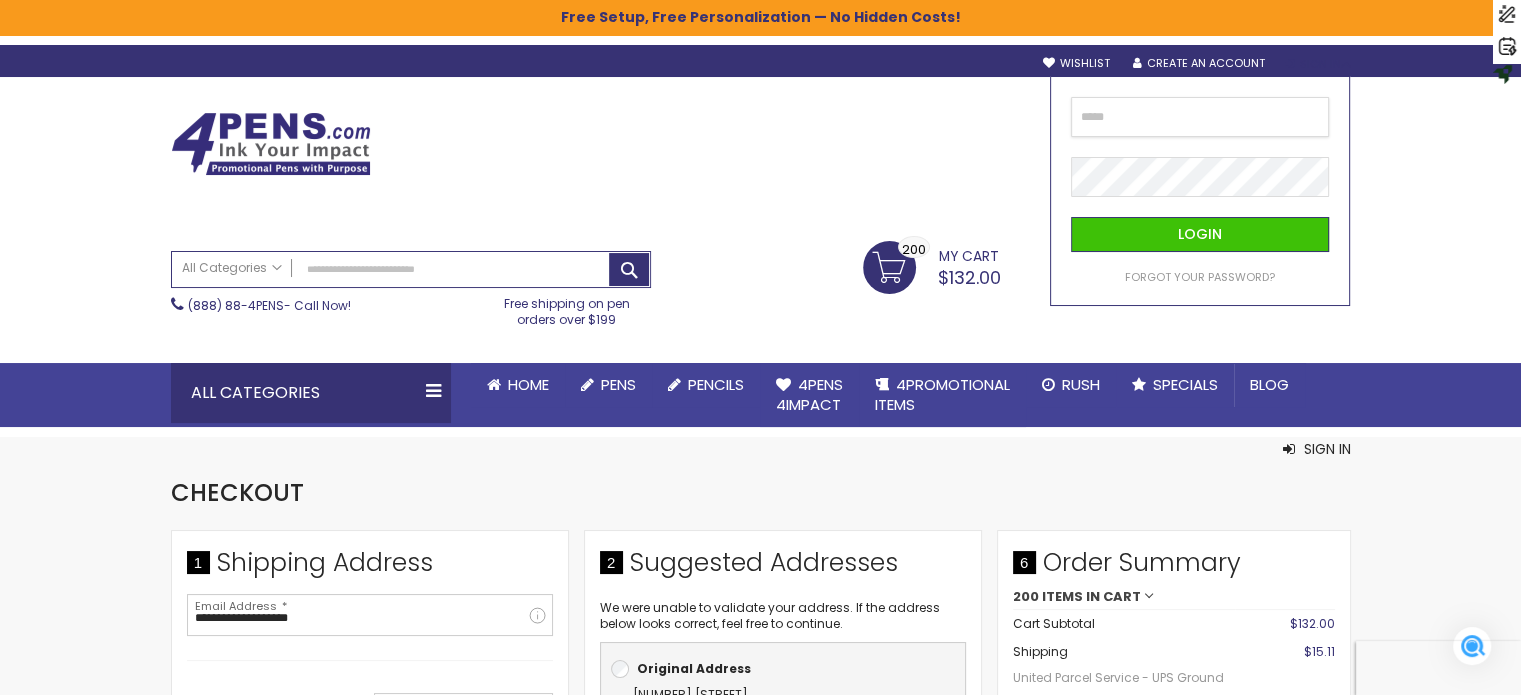 click at bounding box center [1200, 117] 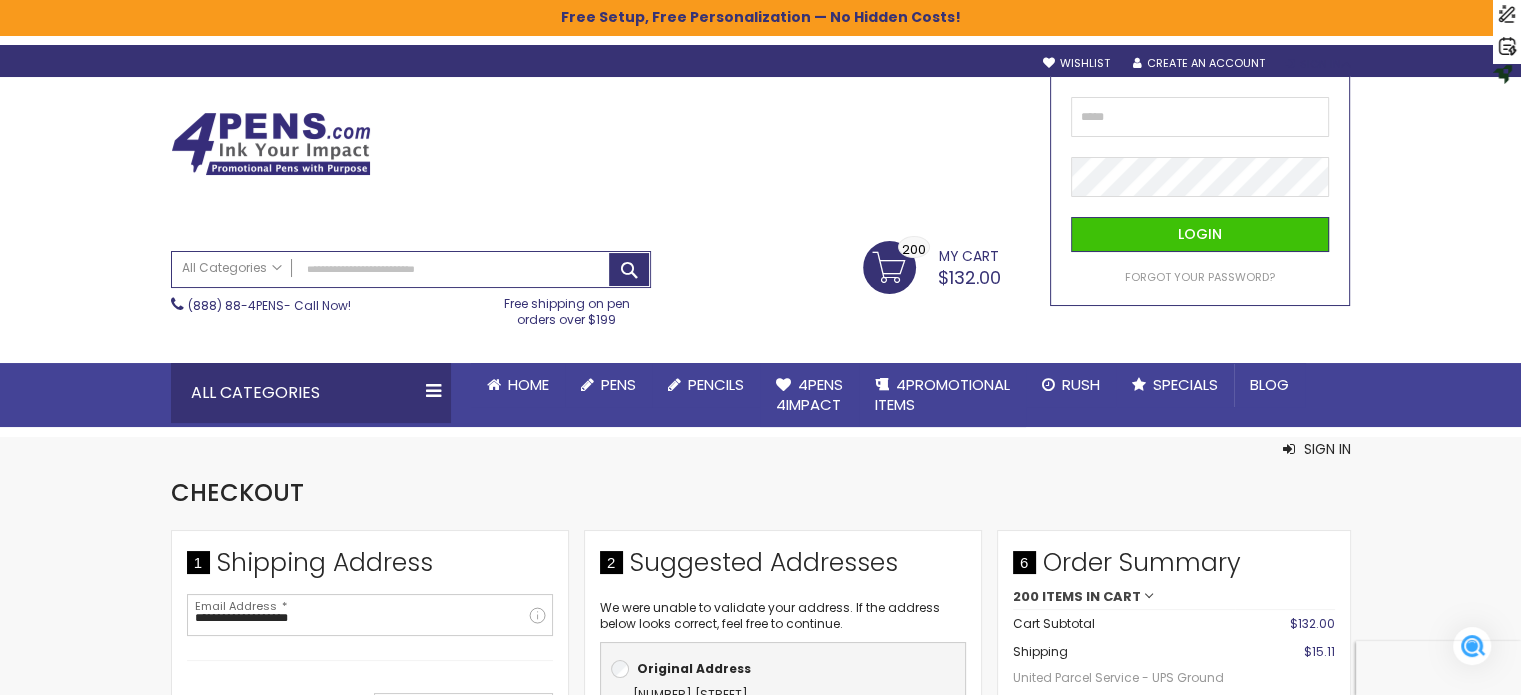 click on "Toggle Nav" at bounding box center [761, 141] 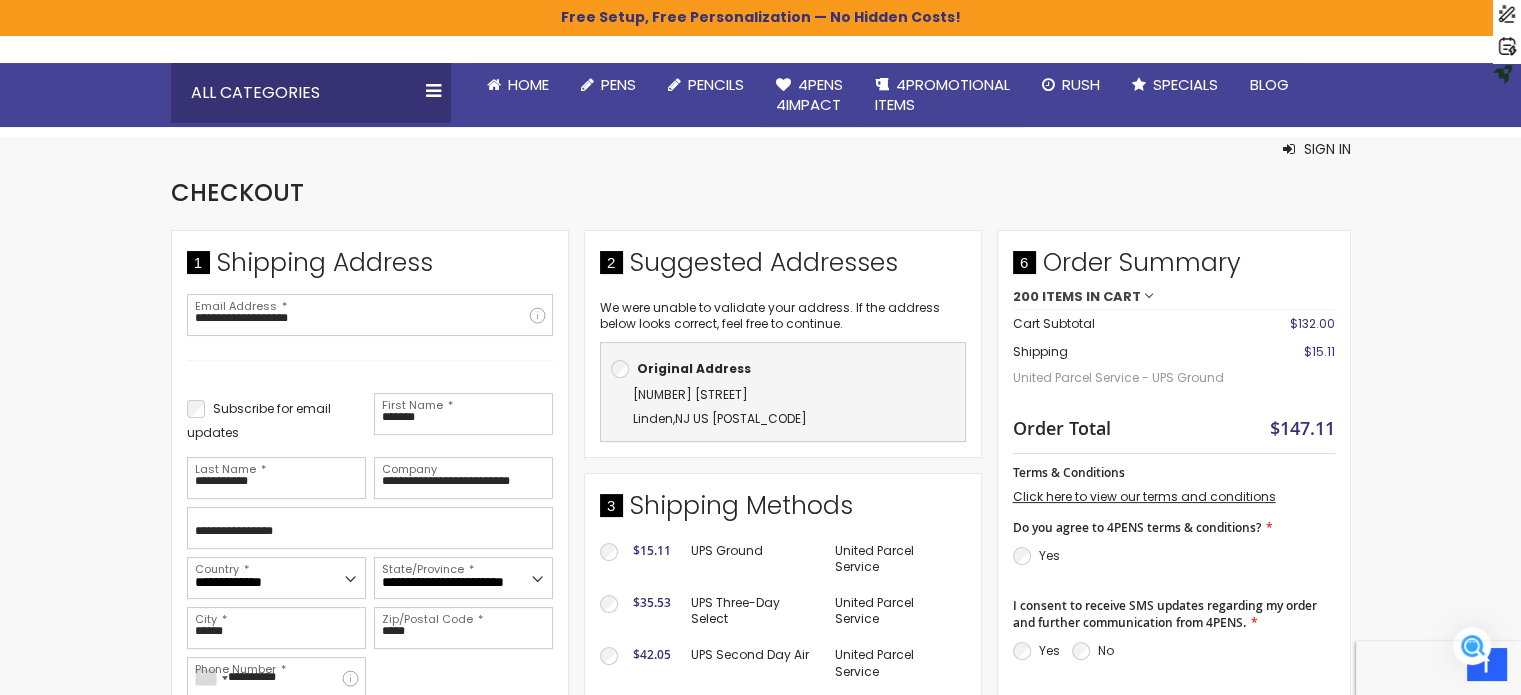 scroll, scrollTop: 0, scrollLeft: 0, axis: both 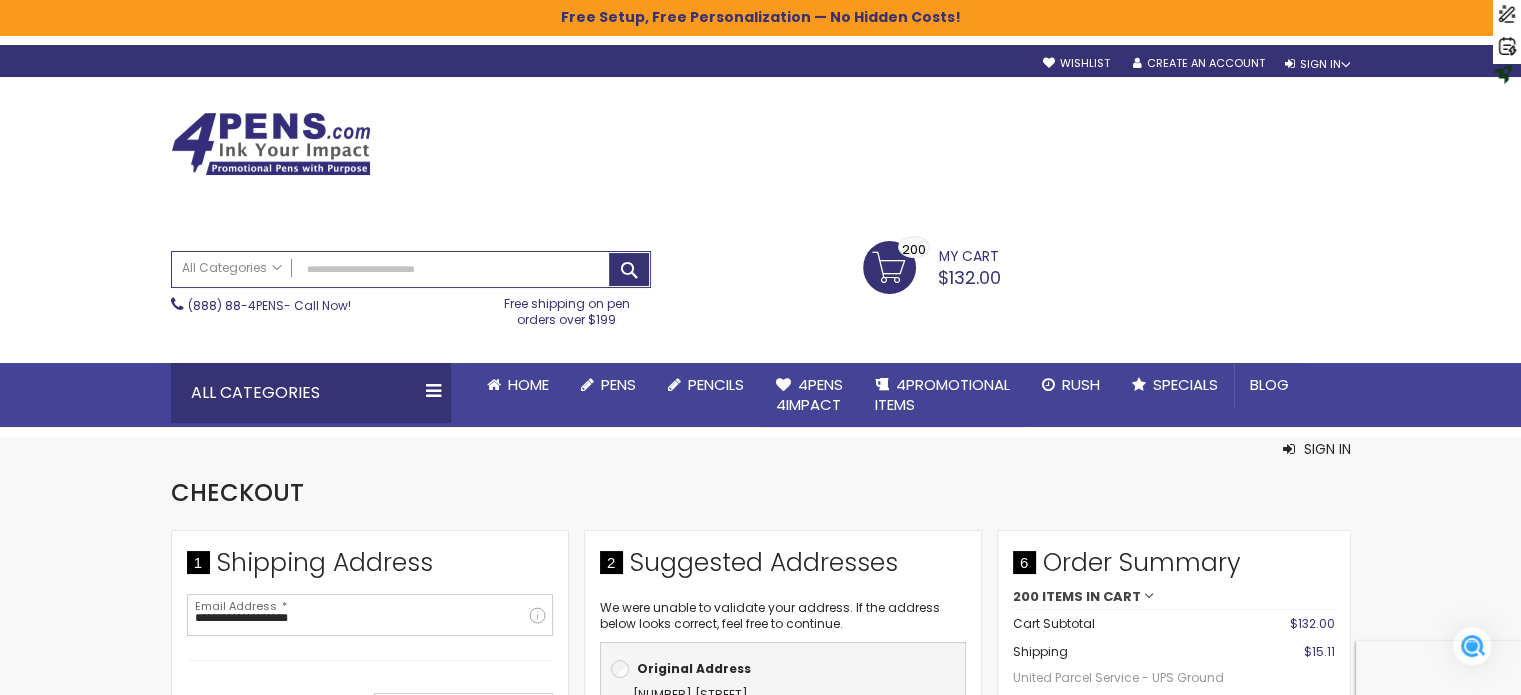 click on "sample
Wishlist
Sign Out
Sign In
Sign In
Login
Forgot Your Password?
Create an Account
My Account" at bounding box center (1186, 60) 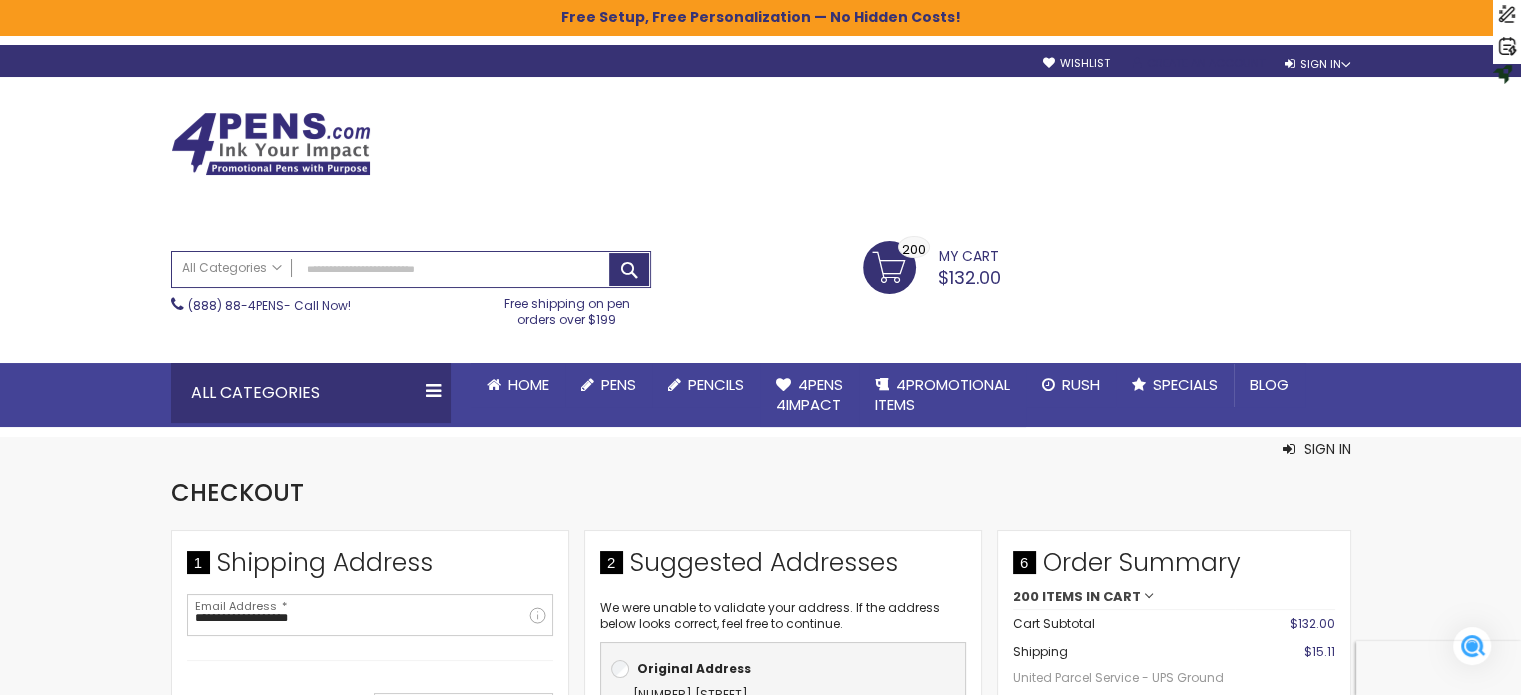 click on "Create an Account" at bounding box center (1198, 63) 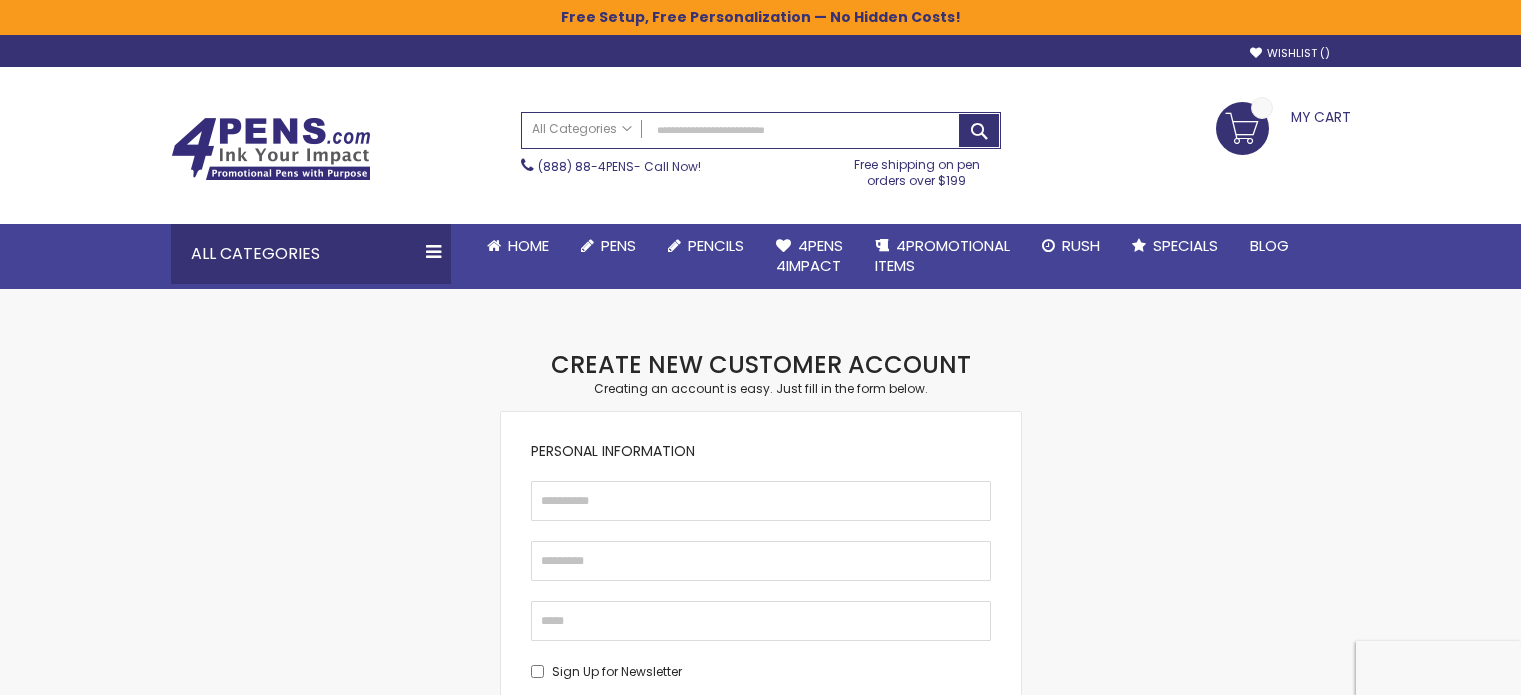 scroll, scrollTop: 0, scrollLeft: 0, axis: both 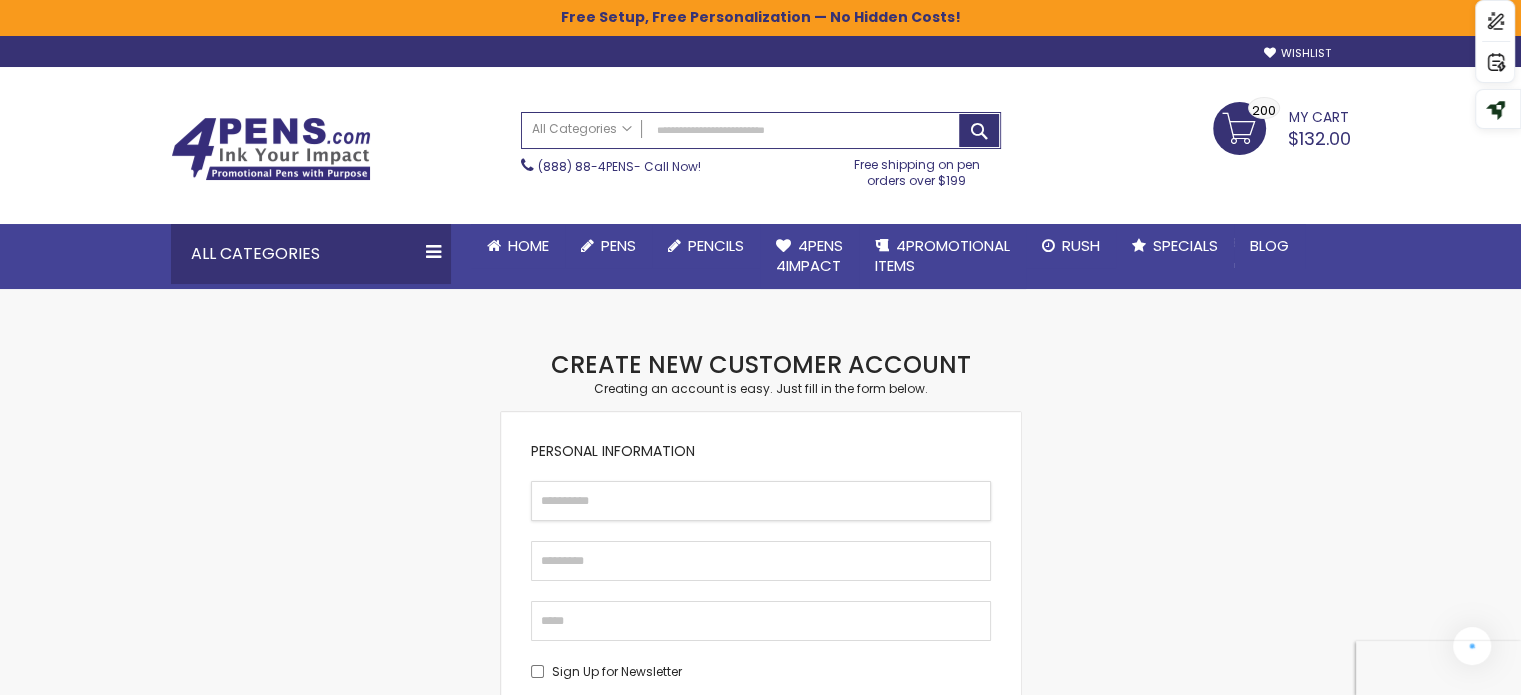 click on "First Name" at bounding box center (761, 501) 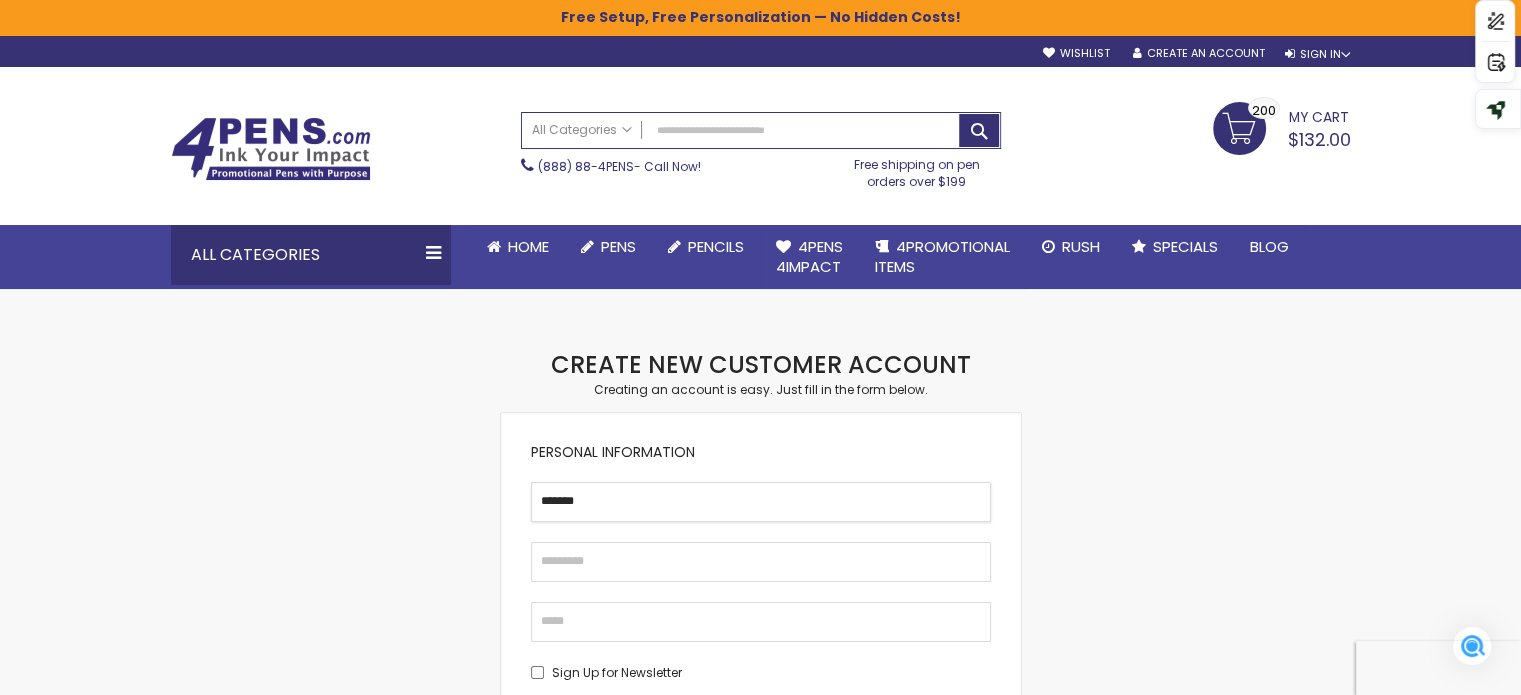 type on "*******" 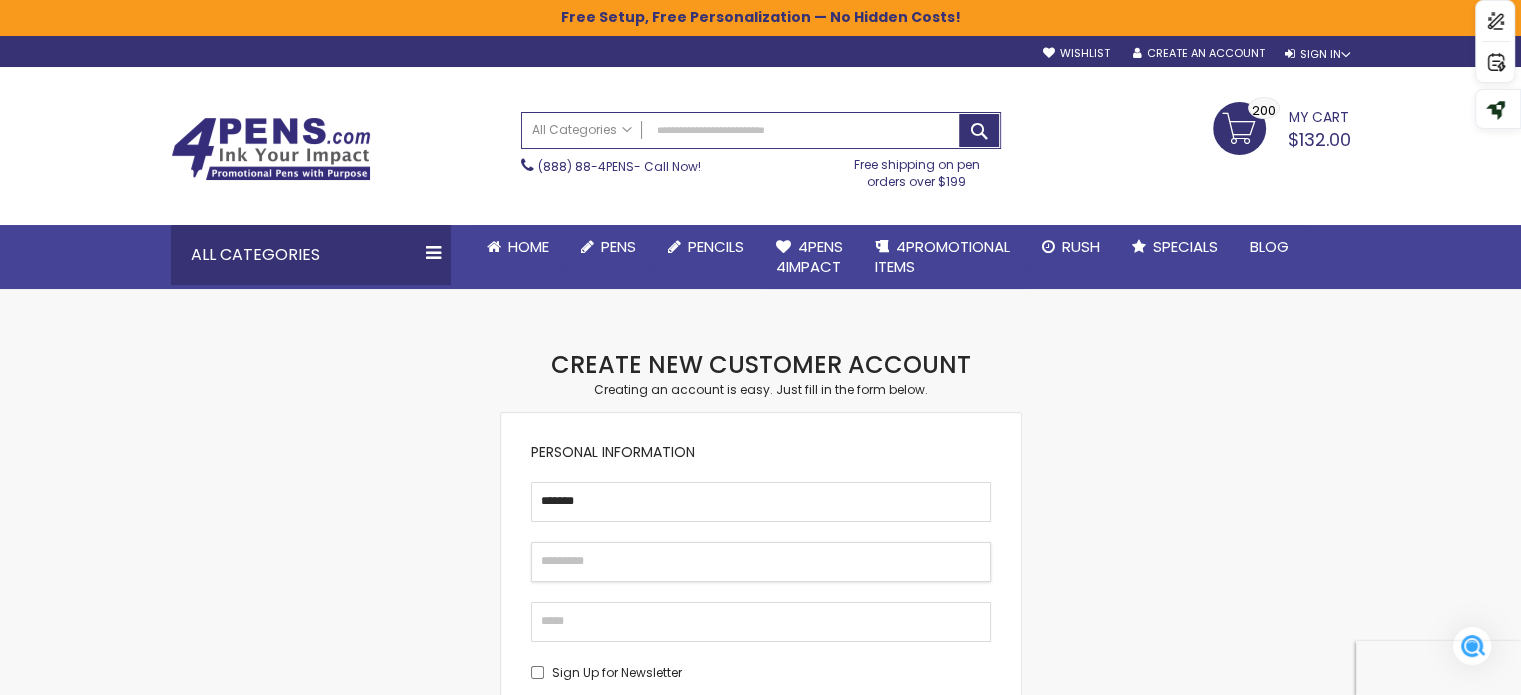 click on "Last Name" at bounding box center [761, 562] 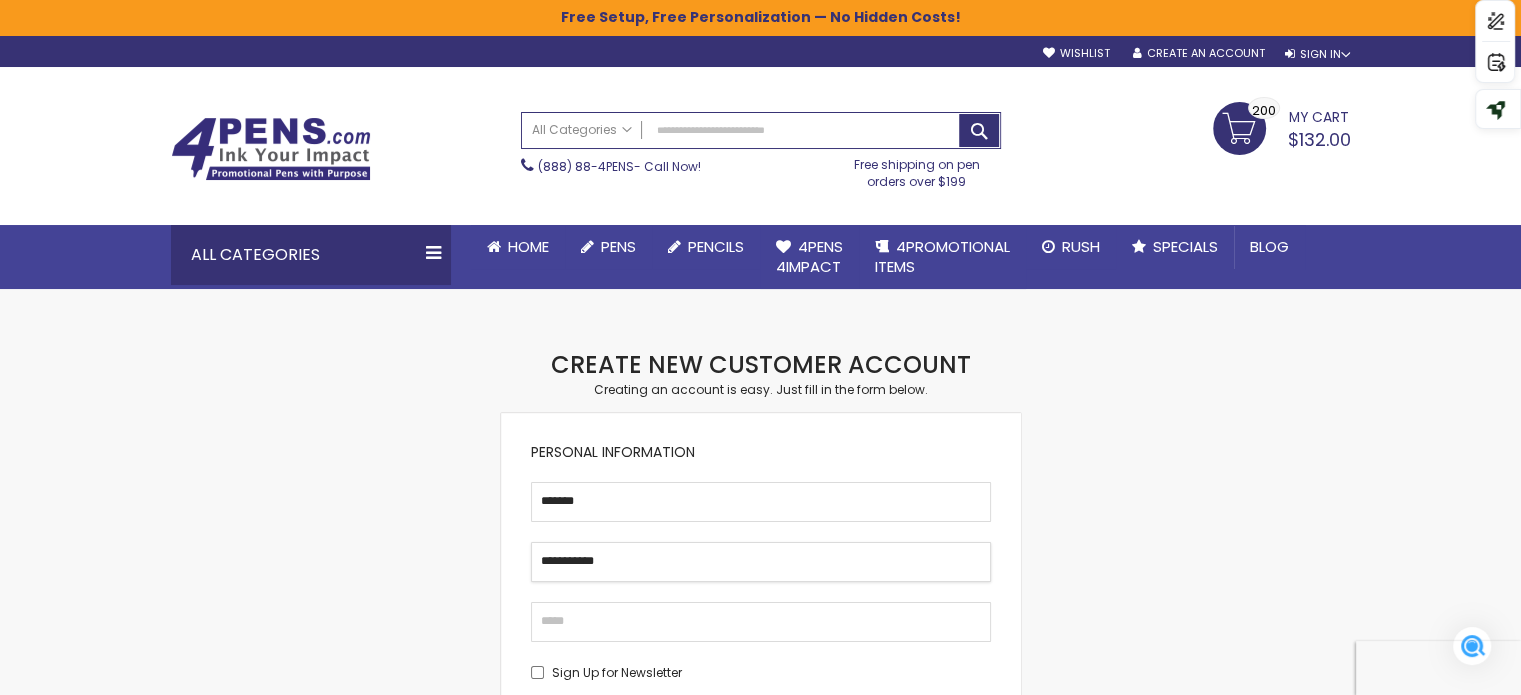 type on "**********" 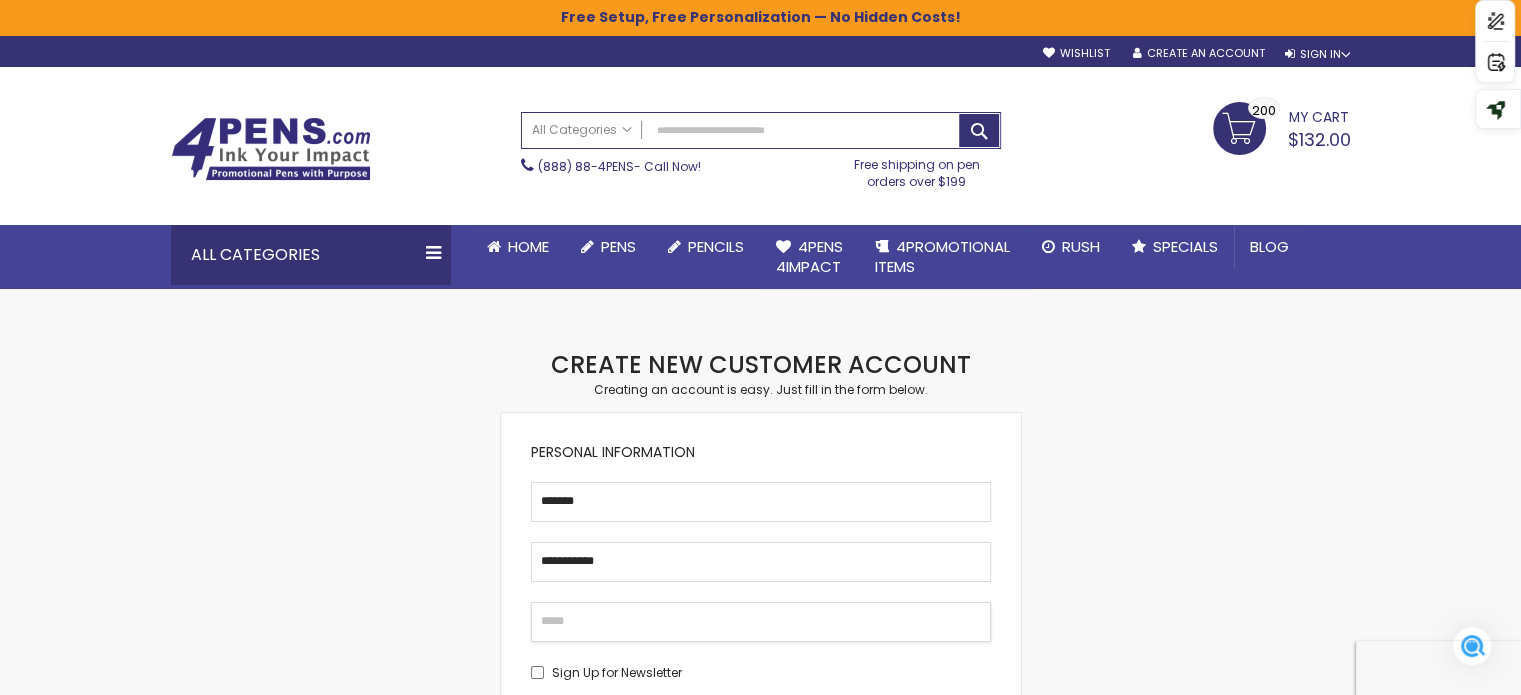 click on "Email" at bounding box center [761, 622] 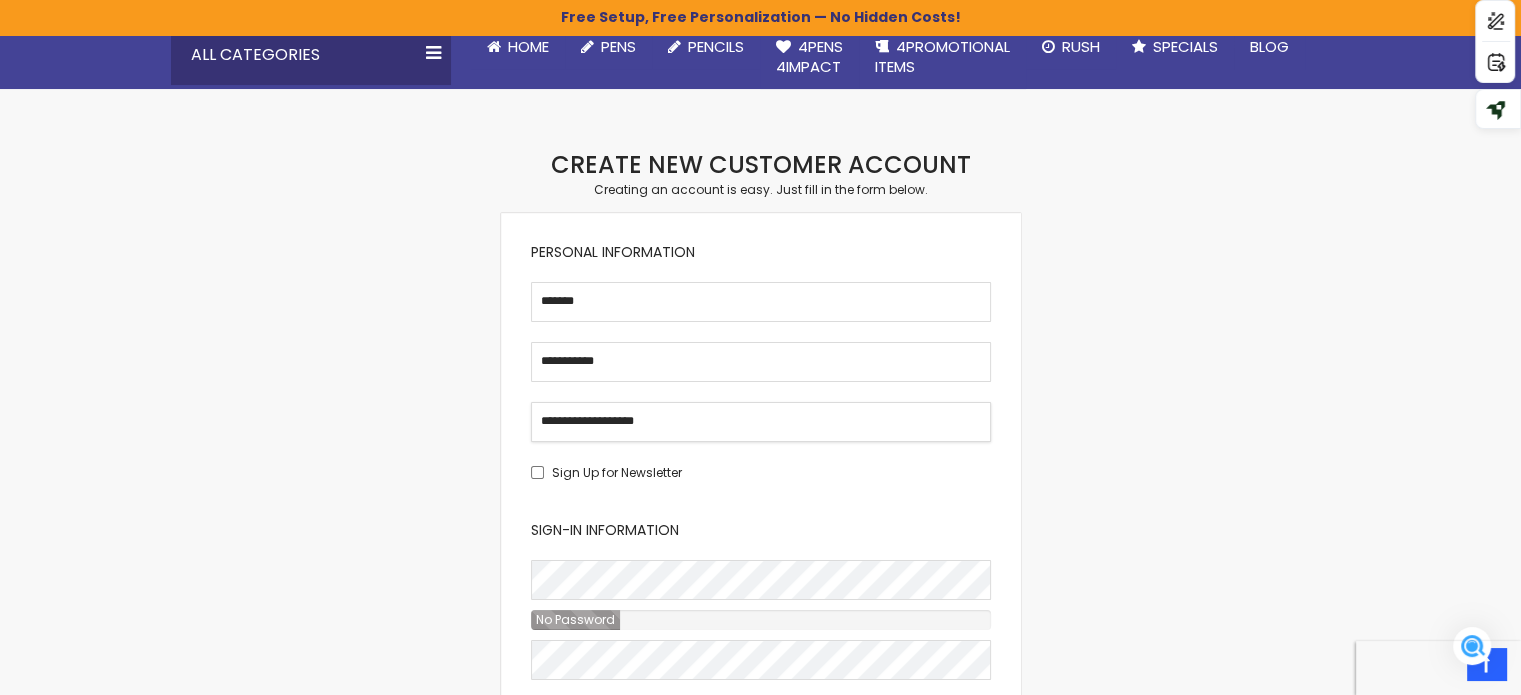 scroll, scrollTop: 300, scrollLeft: 0, axis: vertical 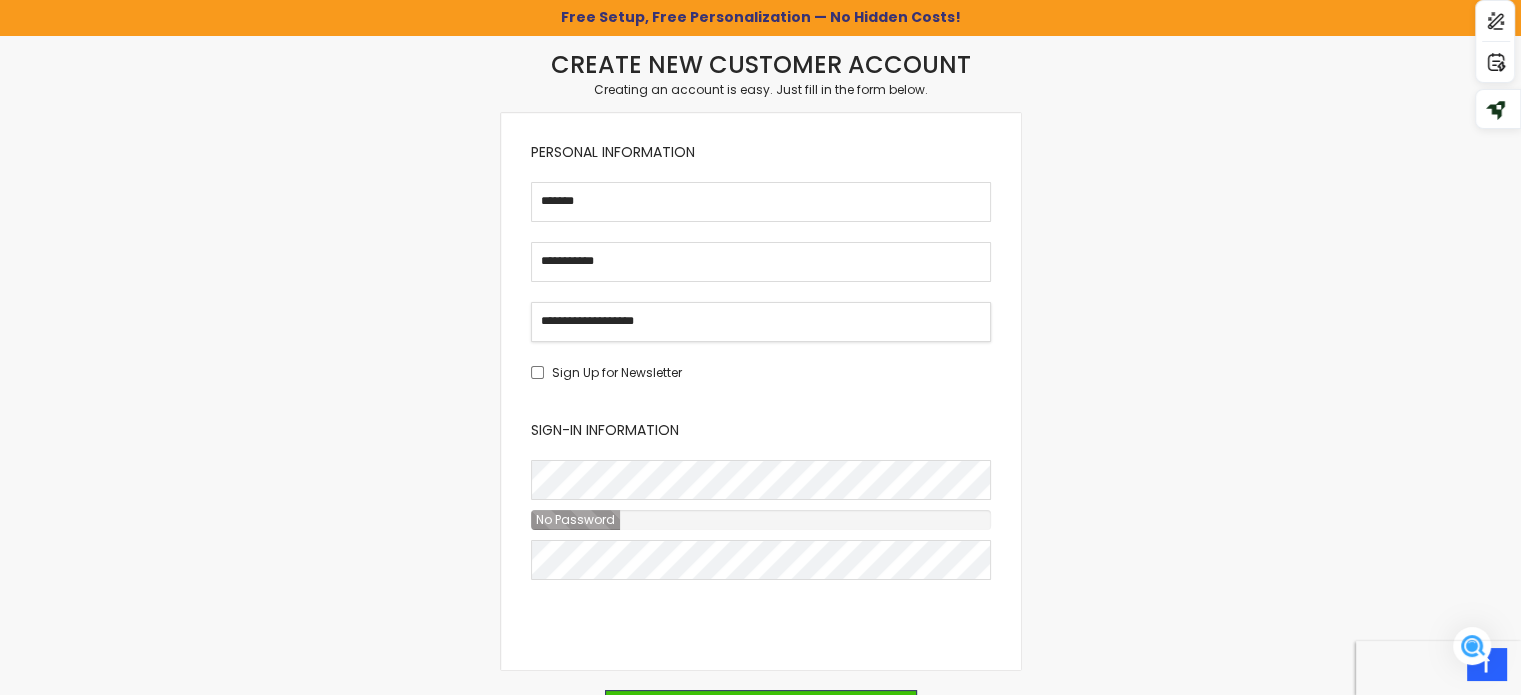 type on "**********" 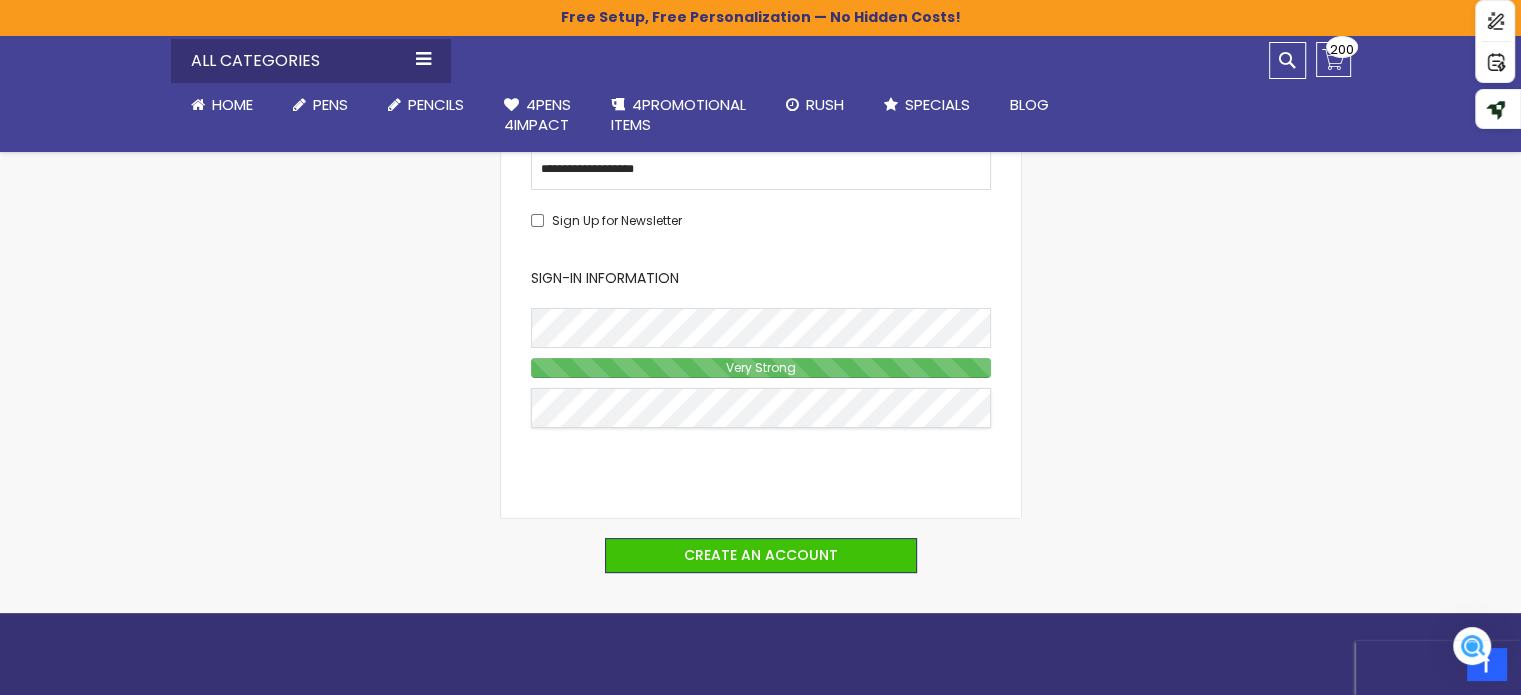scroll, scrollTop: 500, scrollLeft: 0, axis: vertical 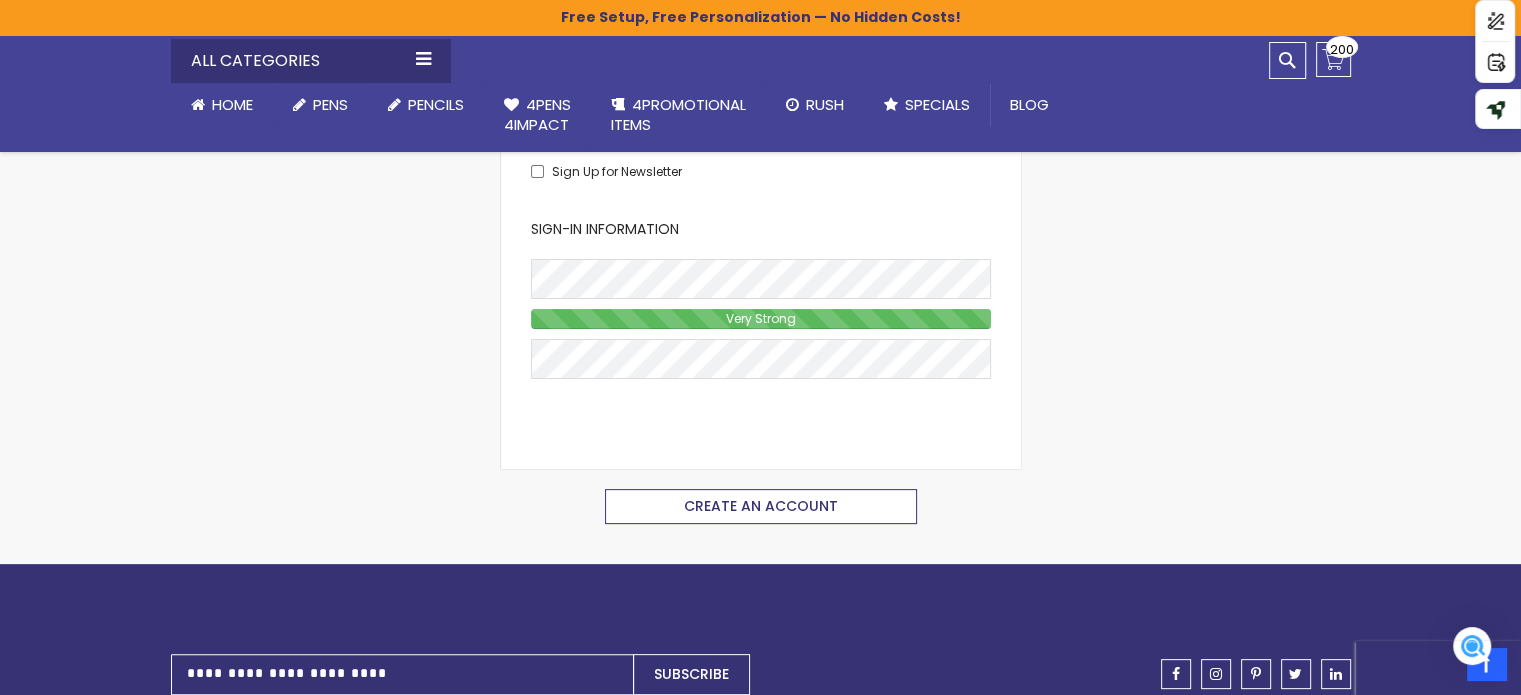 click on "Create an Account" at bounding box center [761, 506] 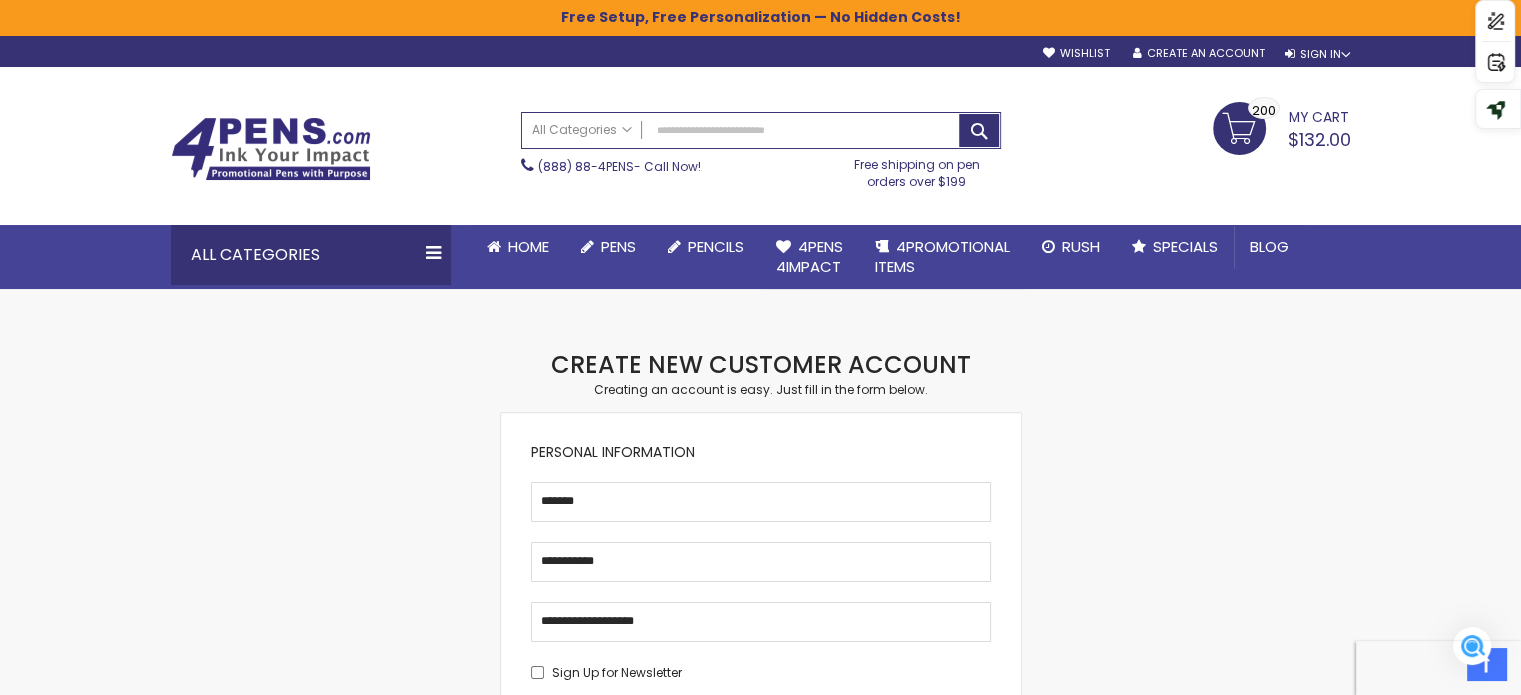 scroll, scrollTop: 0, scrollLeft: 0, axis: both 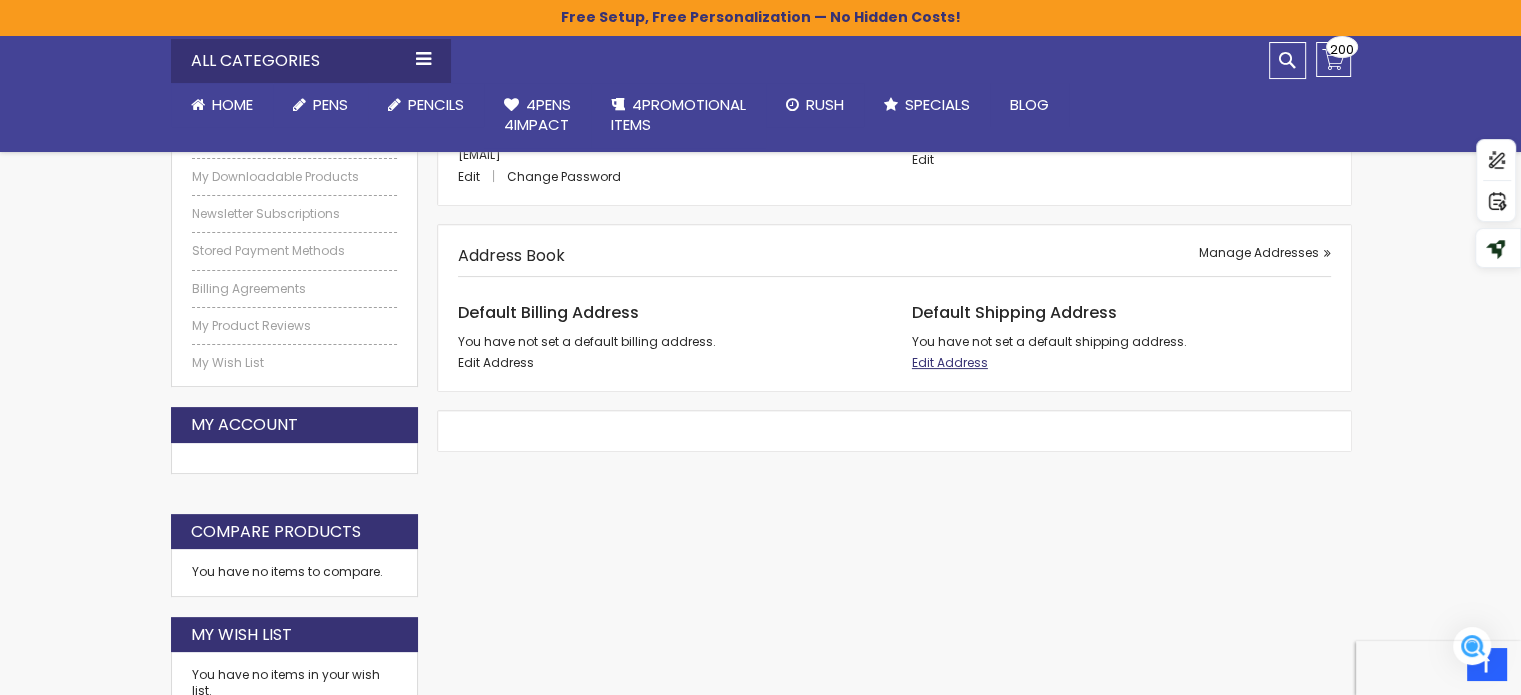 click on "Edit Address" at bounding box center [950, 362] 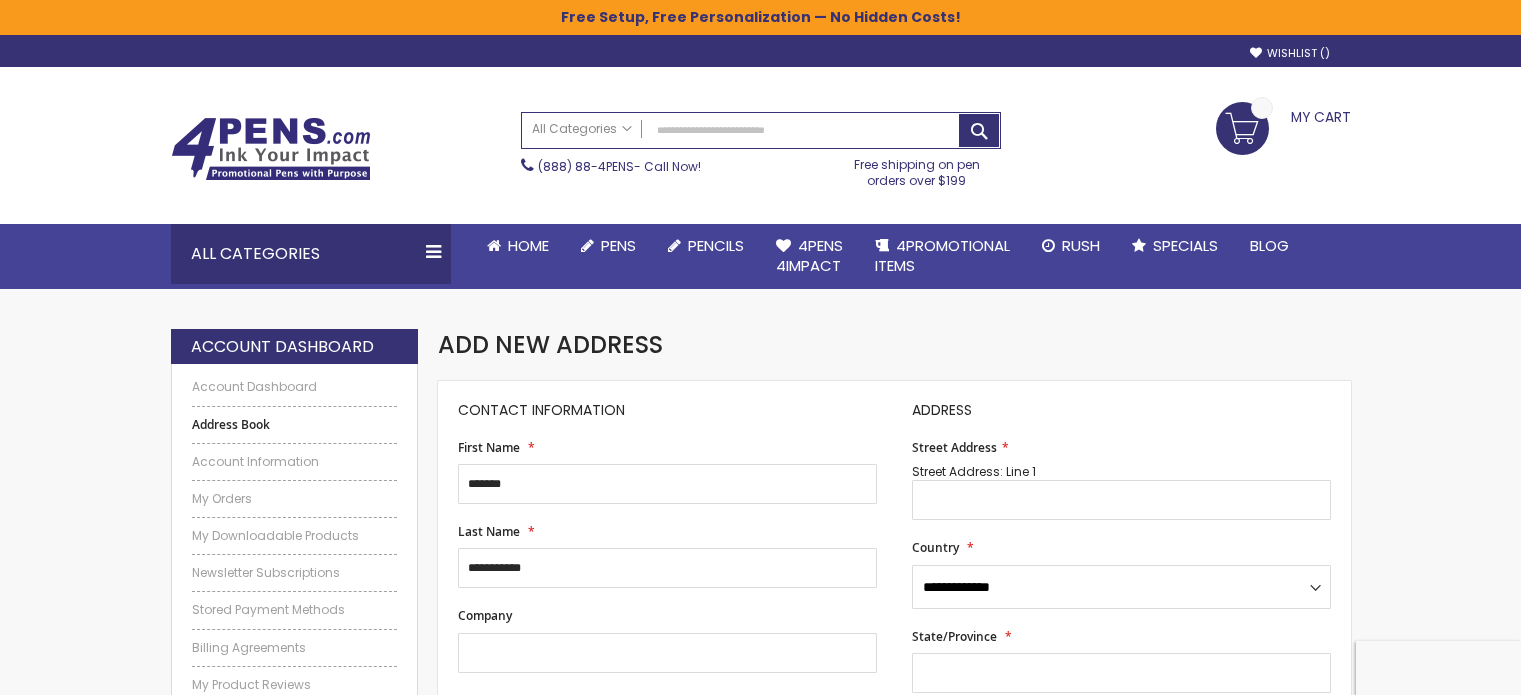 scroll, scrollTop: 0, scrollLeft: 0, axis: both 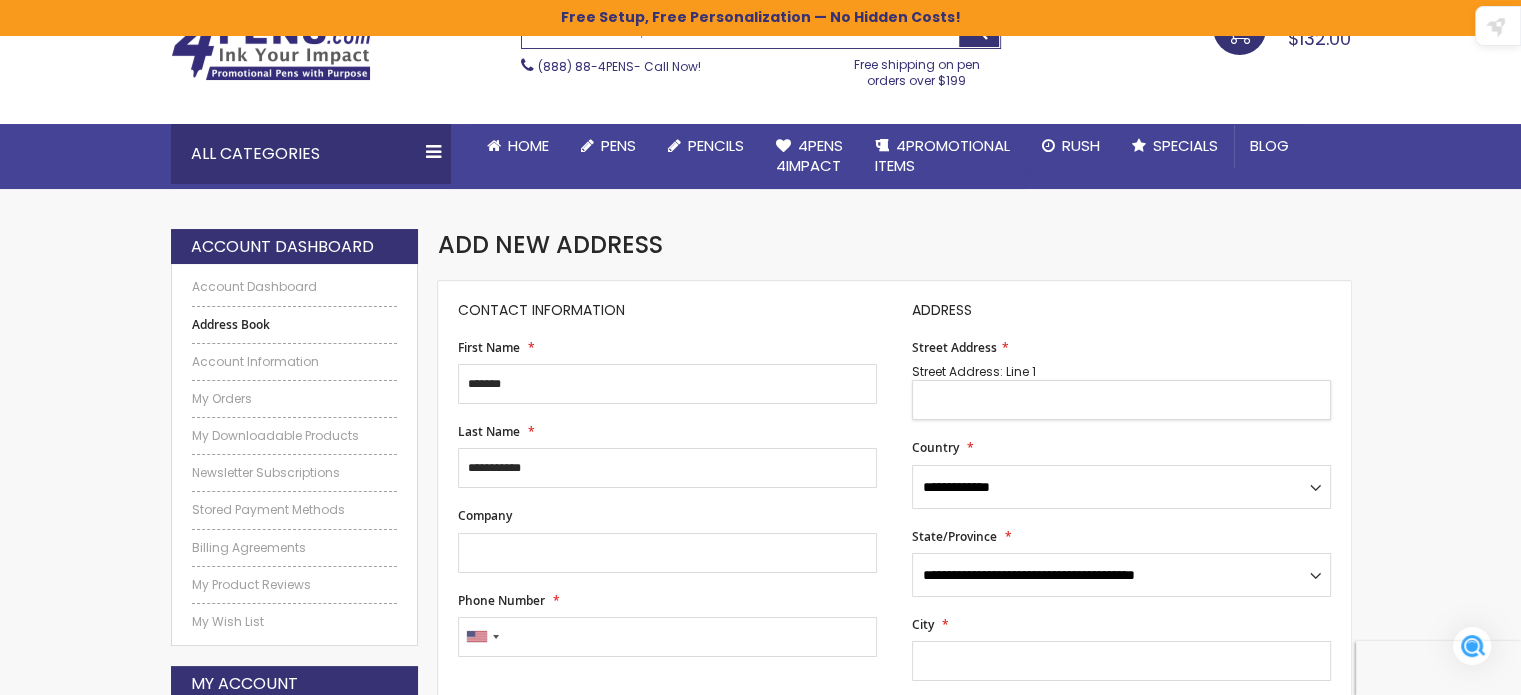 click on "Street Address" at bounding box center (1121, 400) 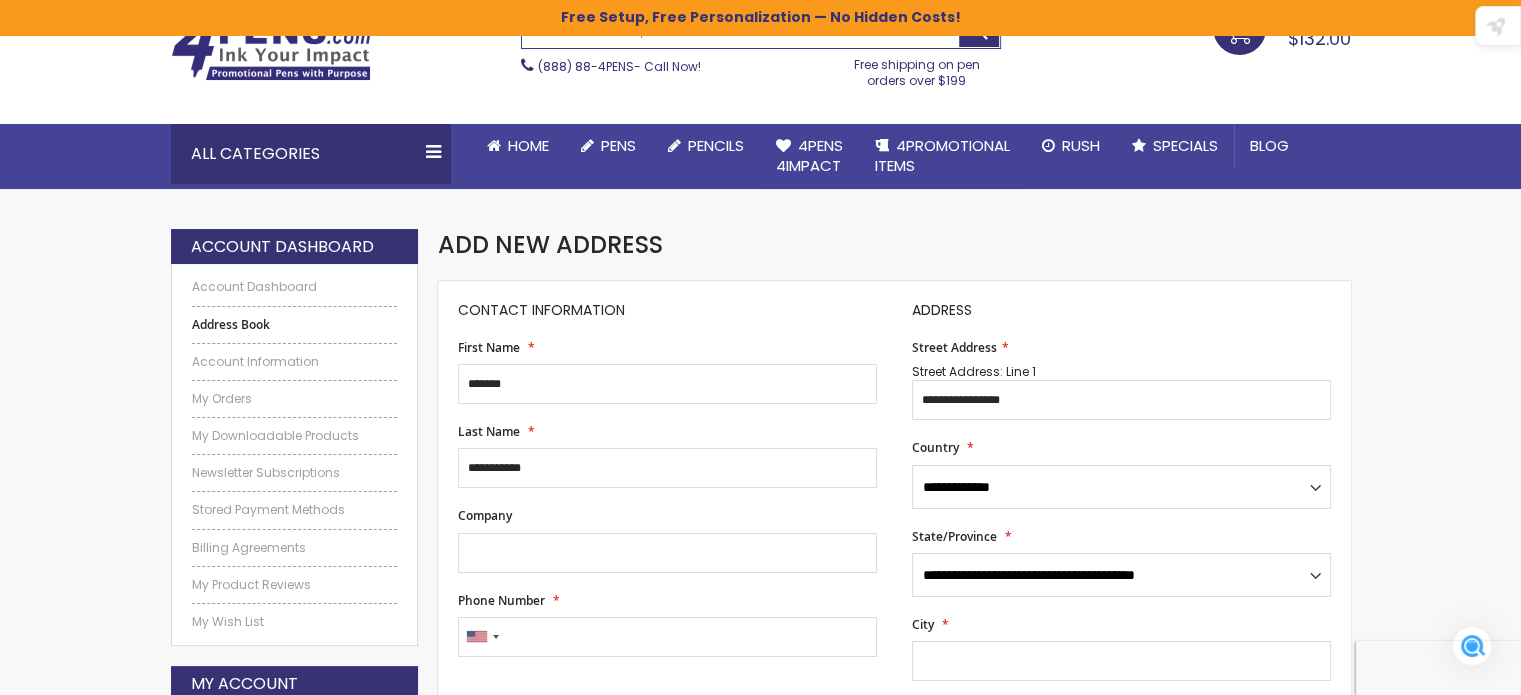 type on "**********" 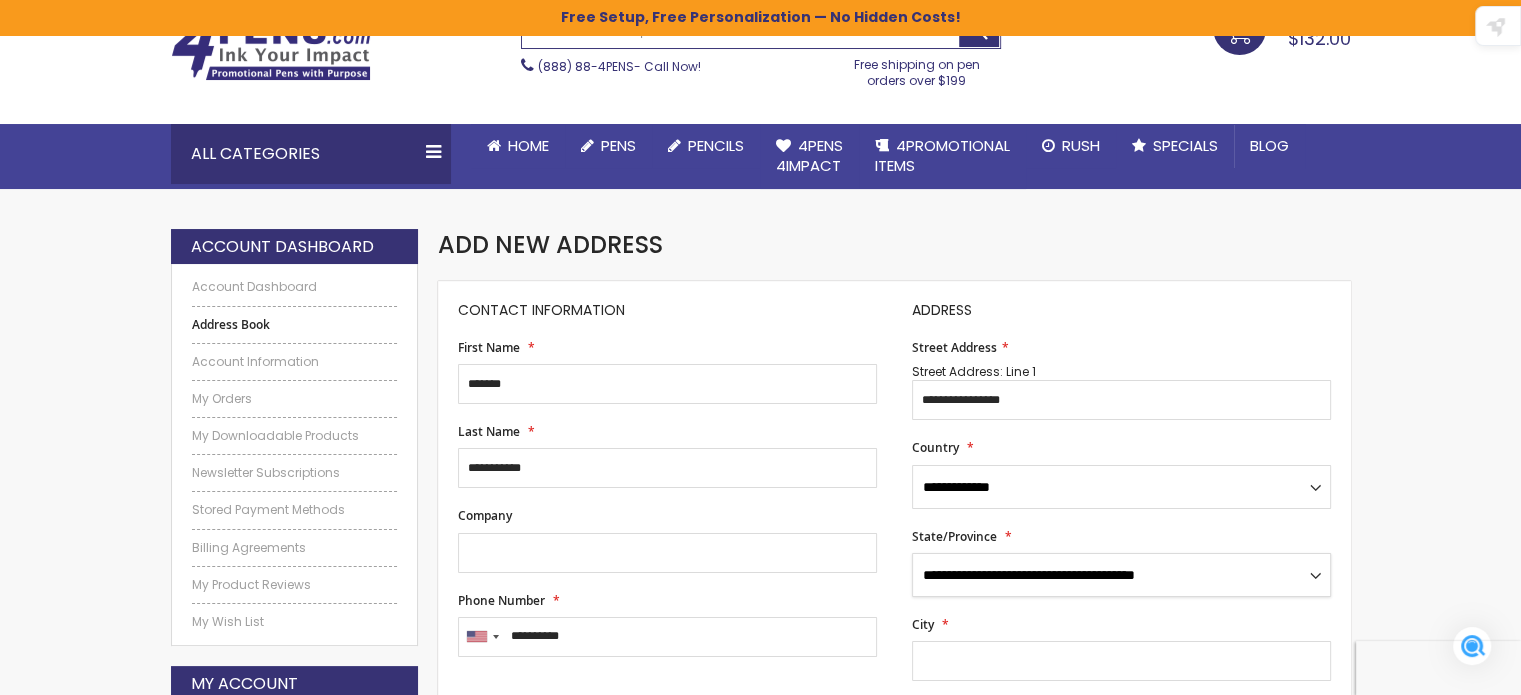 select on "**" 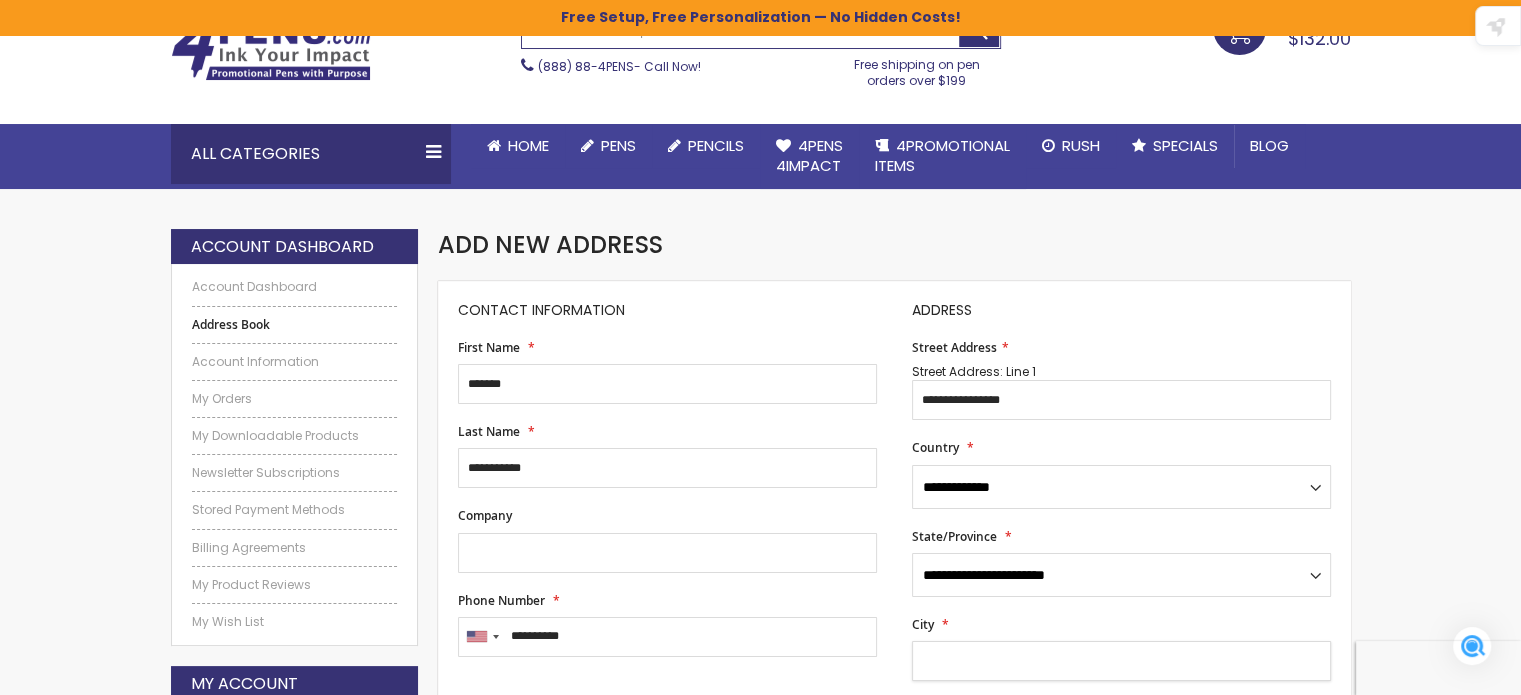 type on "******" 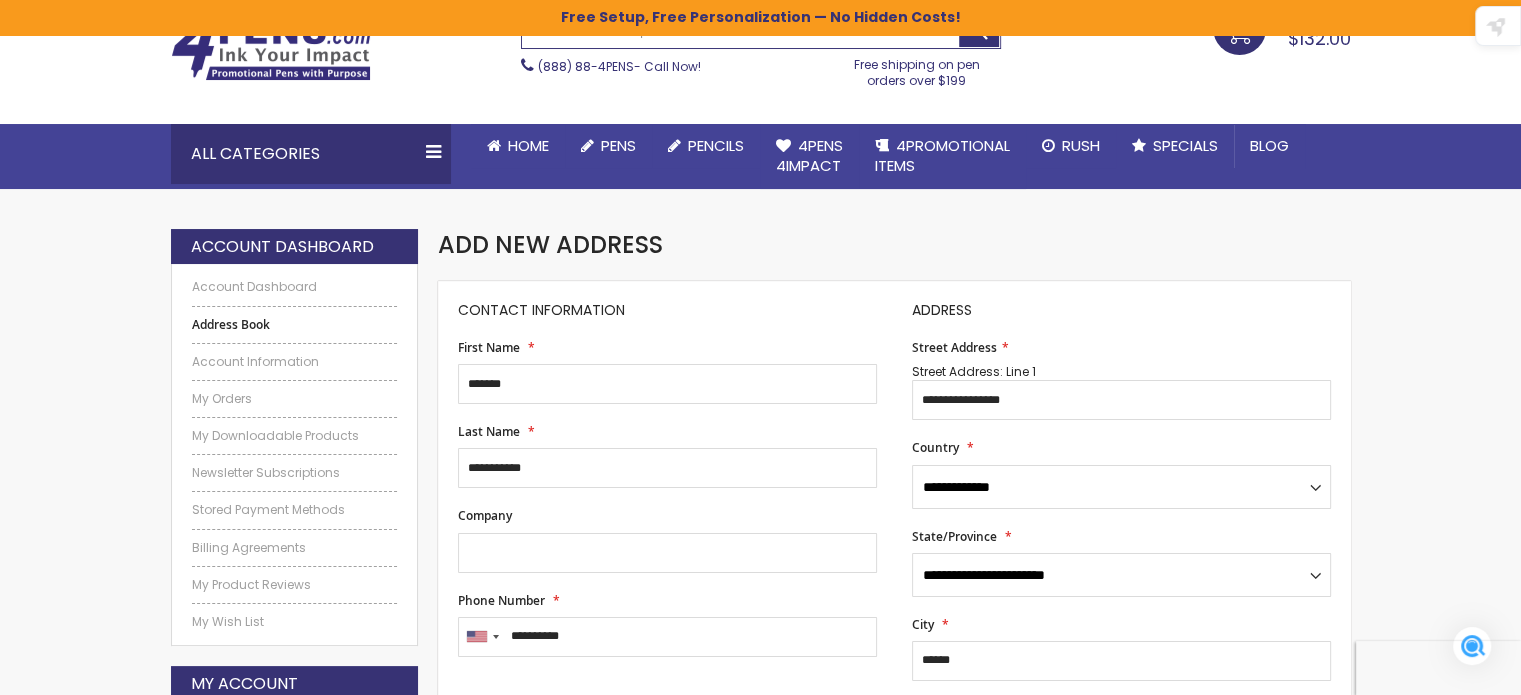type on "*****" 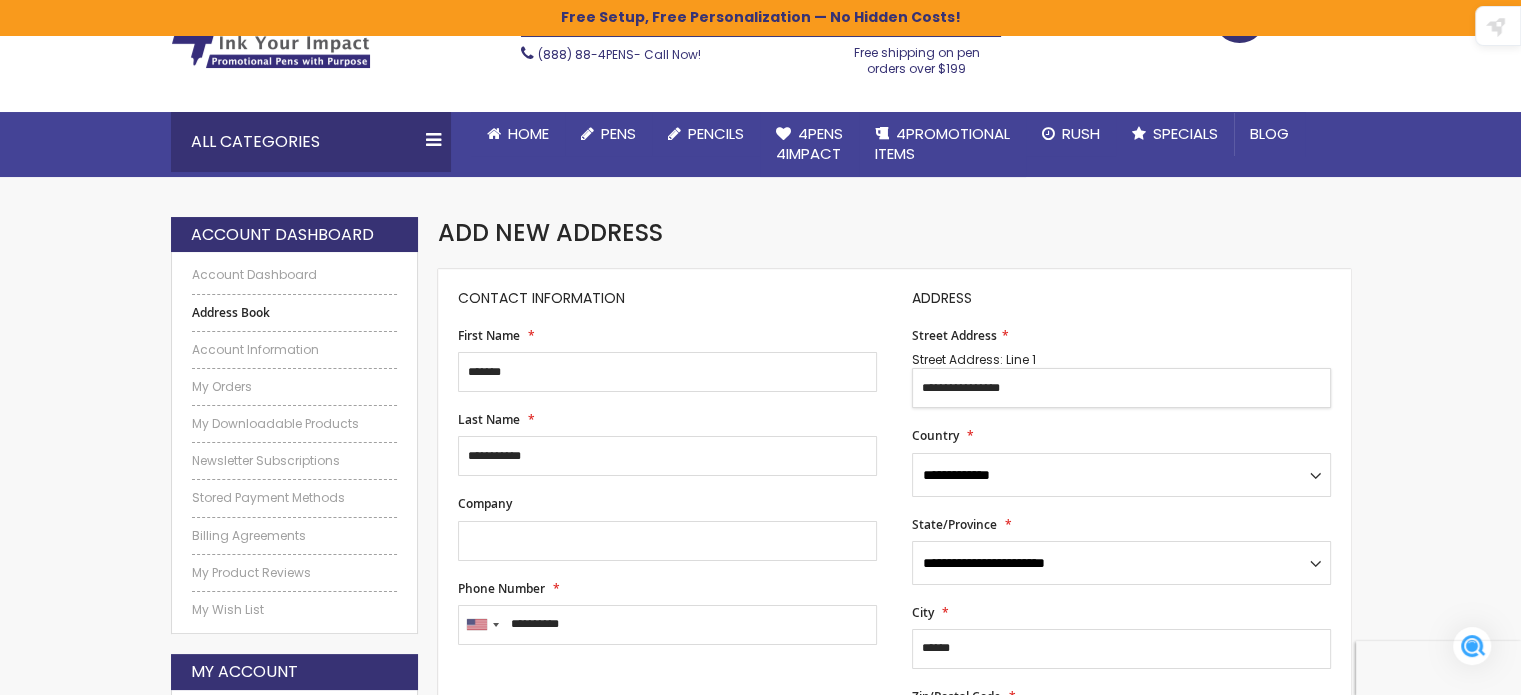 scroll, scrollTop: 400, scrollLeft: 0, axis: vertical 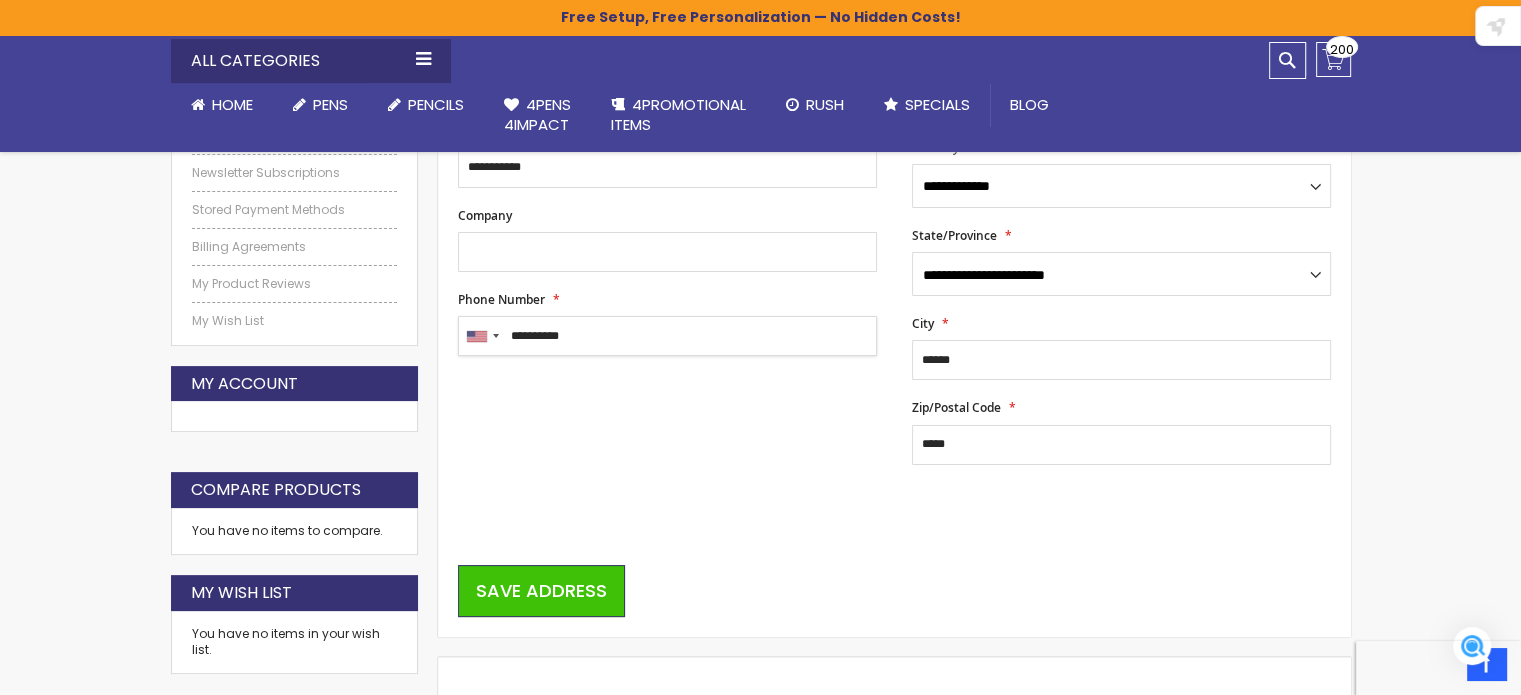 click on "**********" at bounding box center (667, 336) 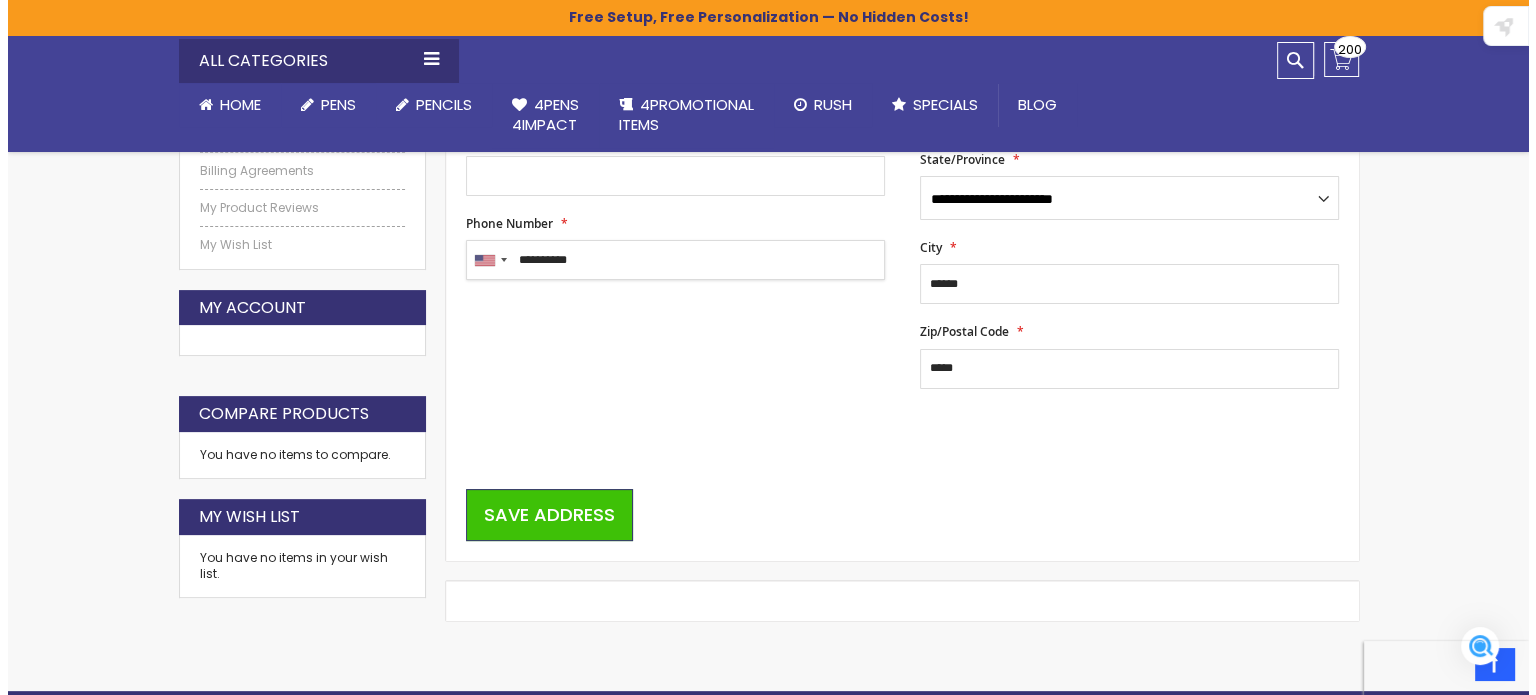 scroll, scrollTop: 600, scrollLeft: 0, axis: vertical 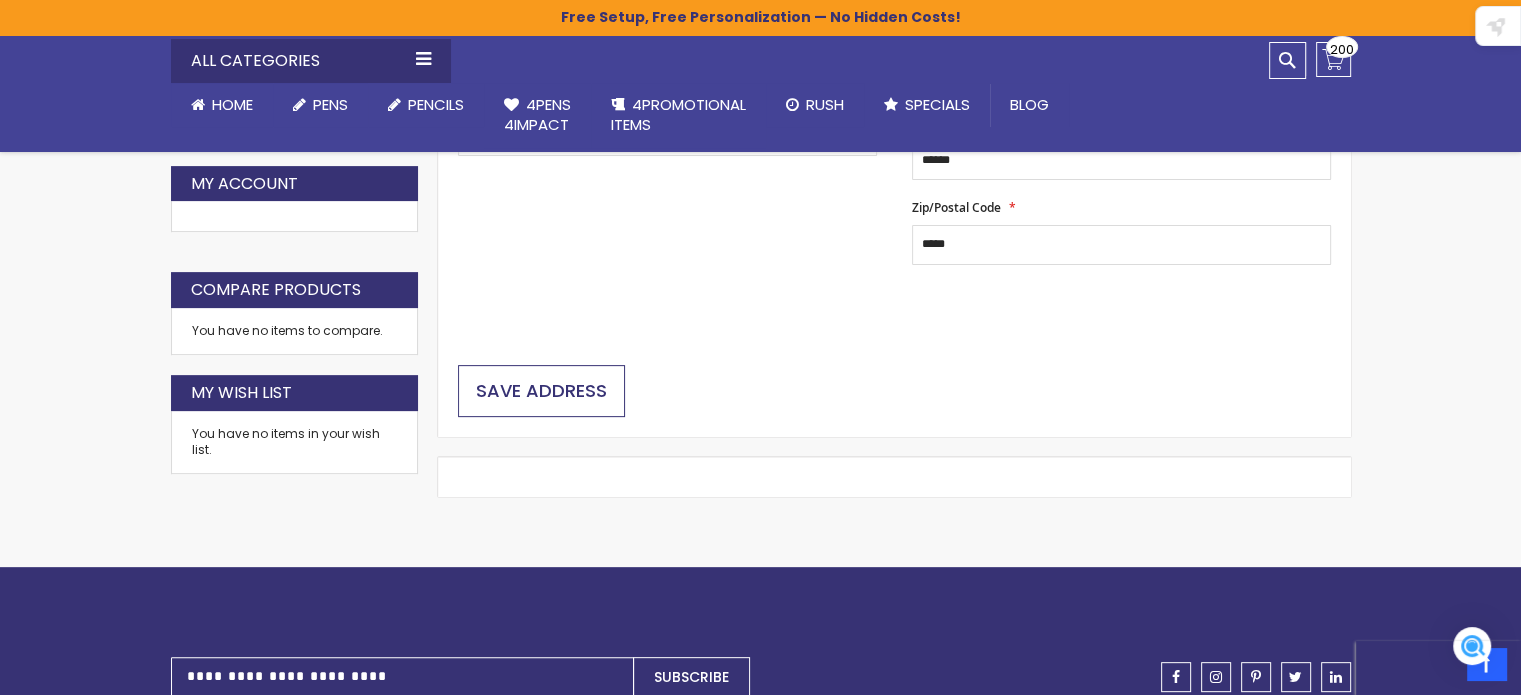 click on "Save Address" at bounding box center [541, 390] 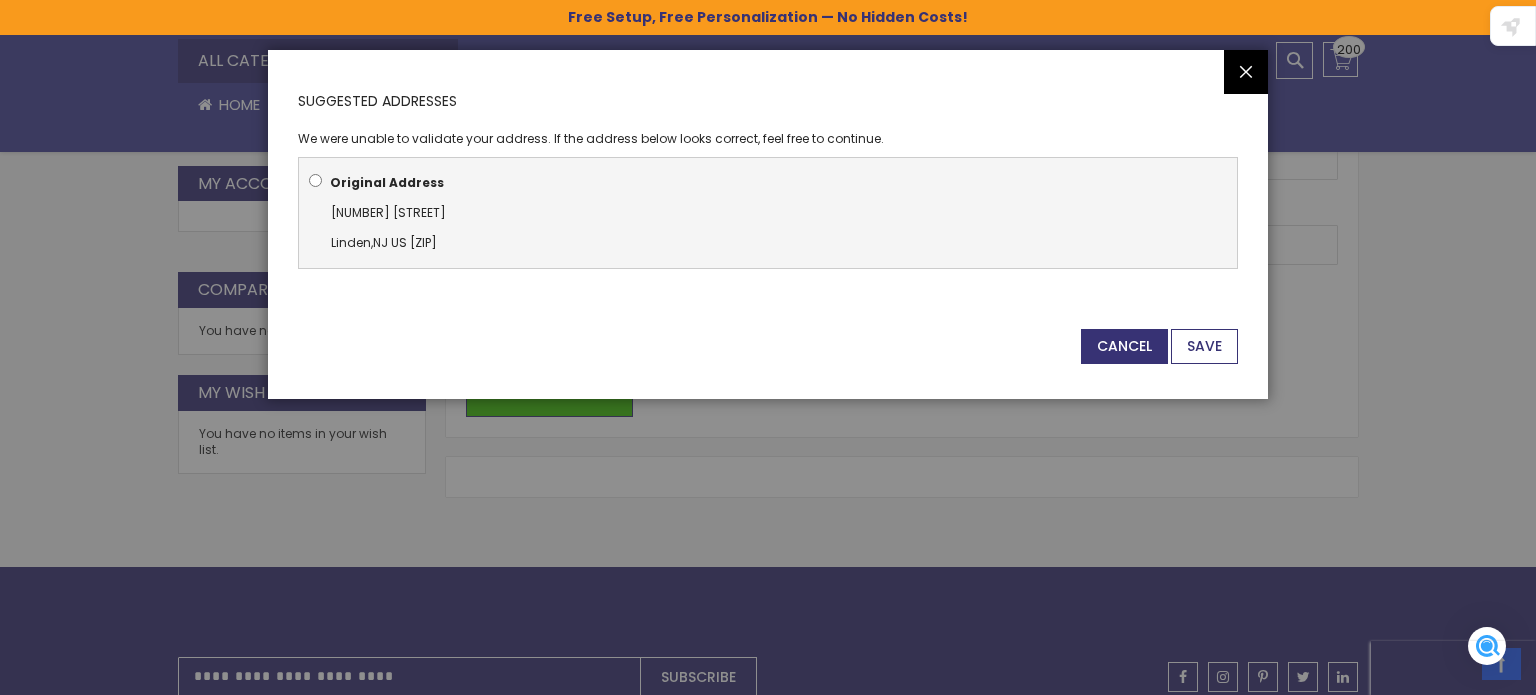click on "Save" at bounding box center (1204, 346) 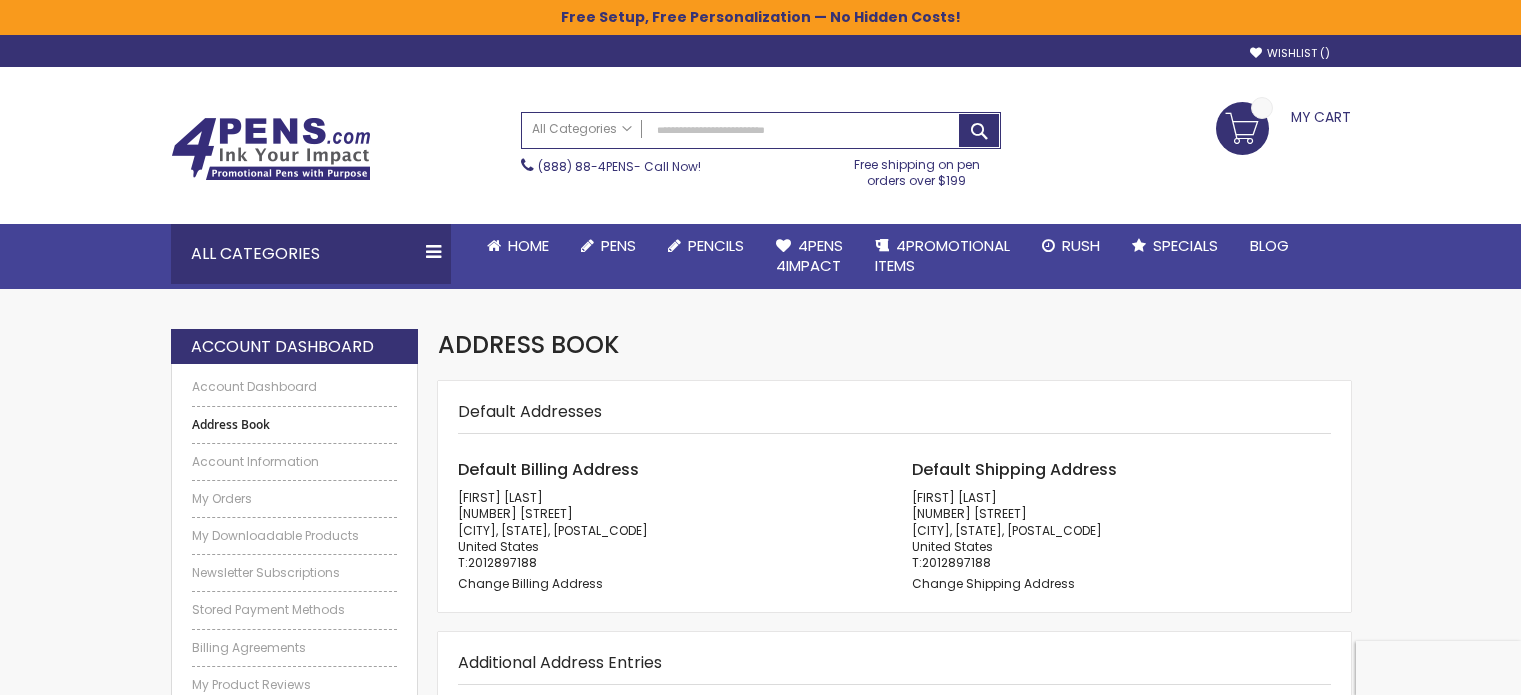scroll, scrollTop: 0, scrollLeft: 0, axis: both 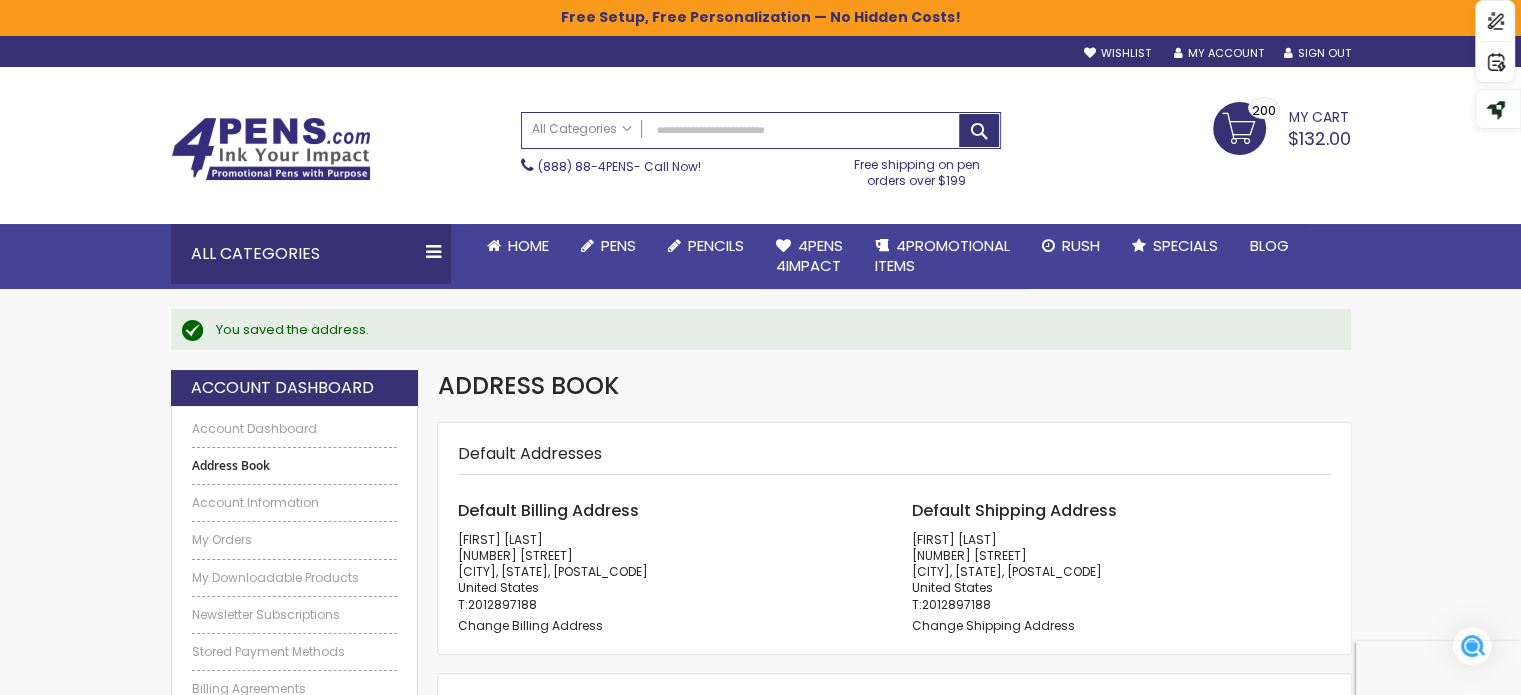 click on "My Cart" at bounding box center (1319, 115) 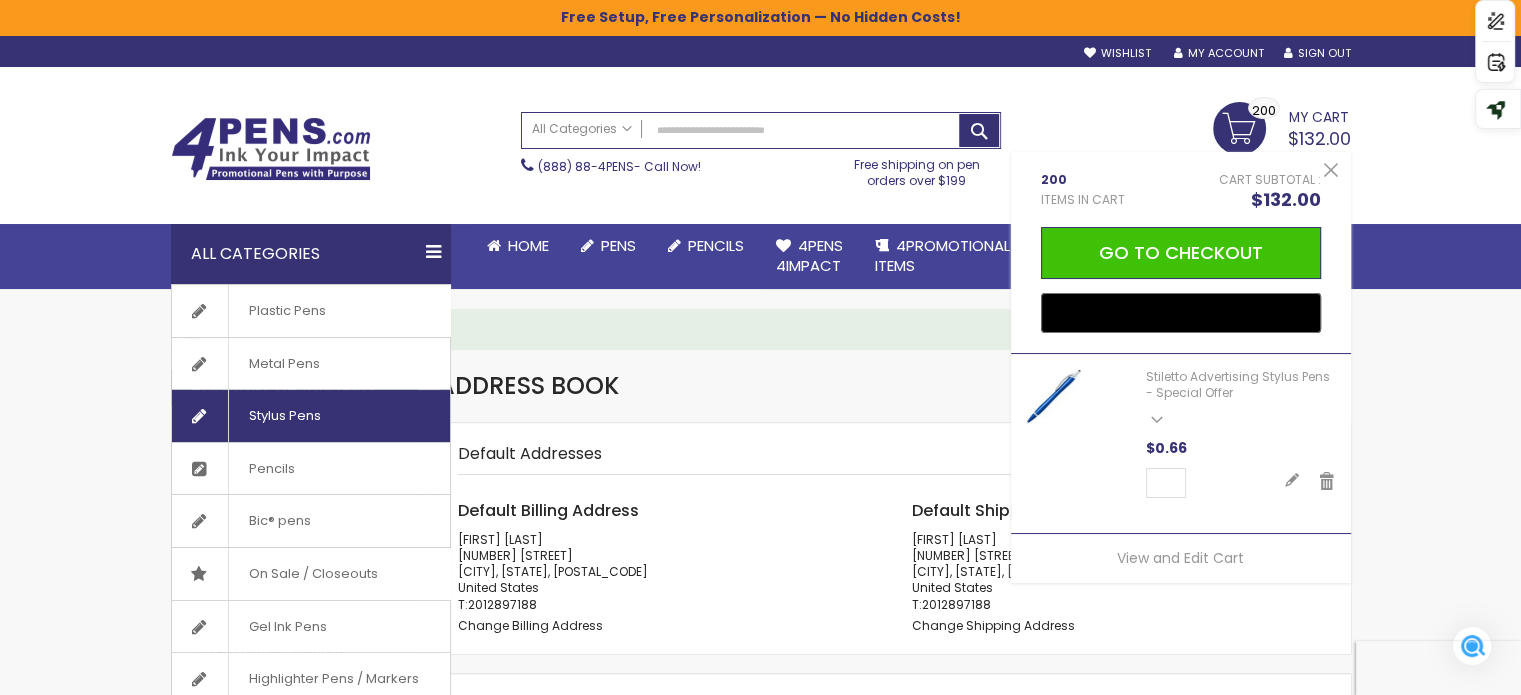 click on "Stylus Pens" at bounding box center (311, 416) 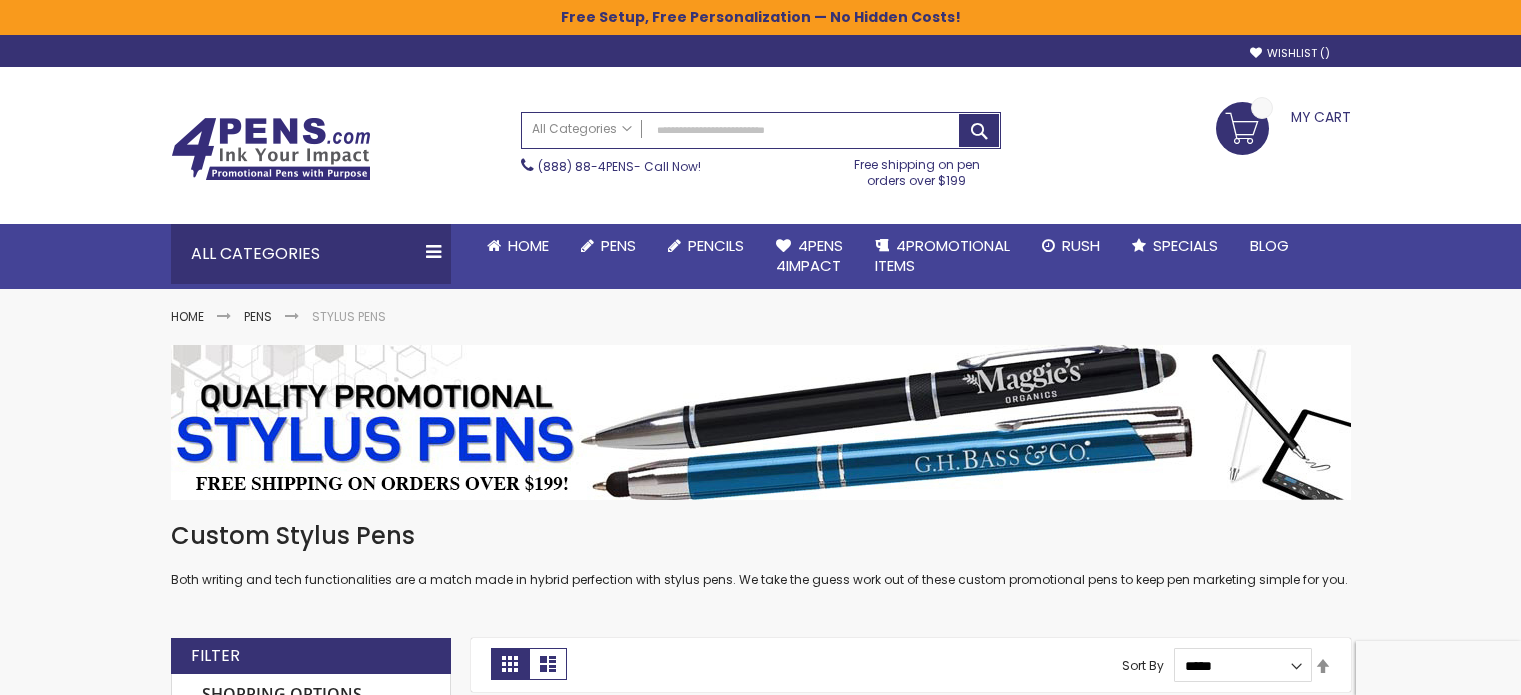 scroll, scrollTop: 0, scrollLeft: 0, axis: both 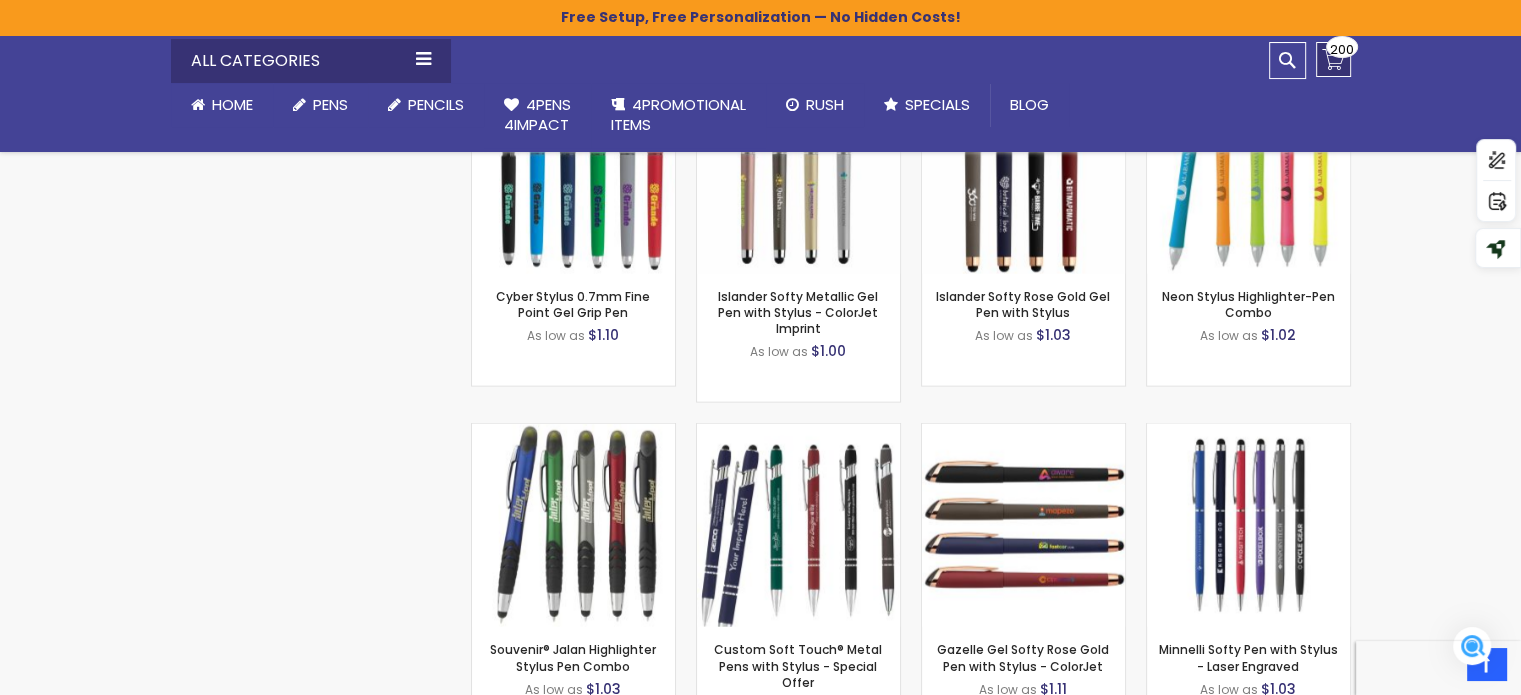 click on "My Cart
$132.00
200
200
items" at bounding box center [1333, 59] 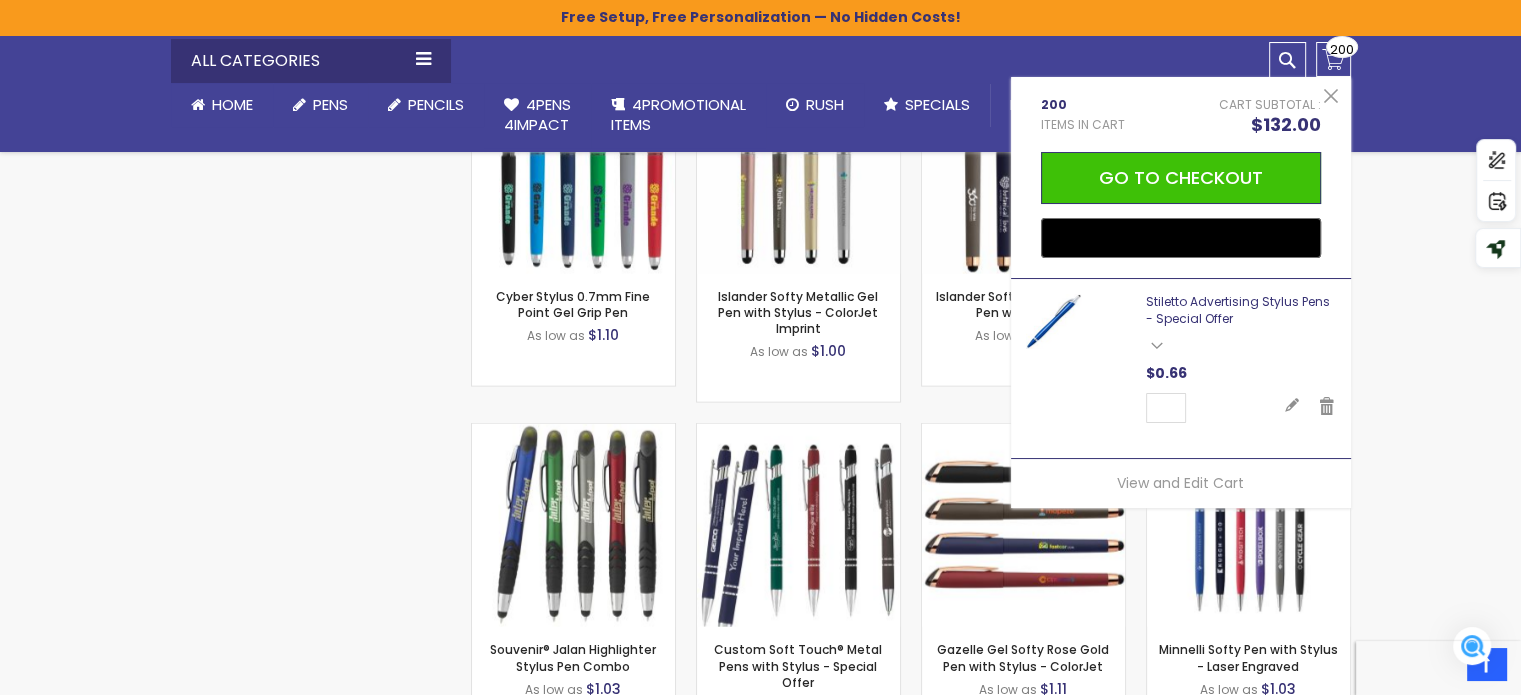 click on "Stiletto Advertising Stylus Pens - Special Offer" at bounding box center [1238, 309] 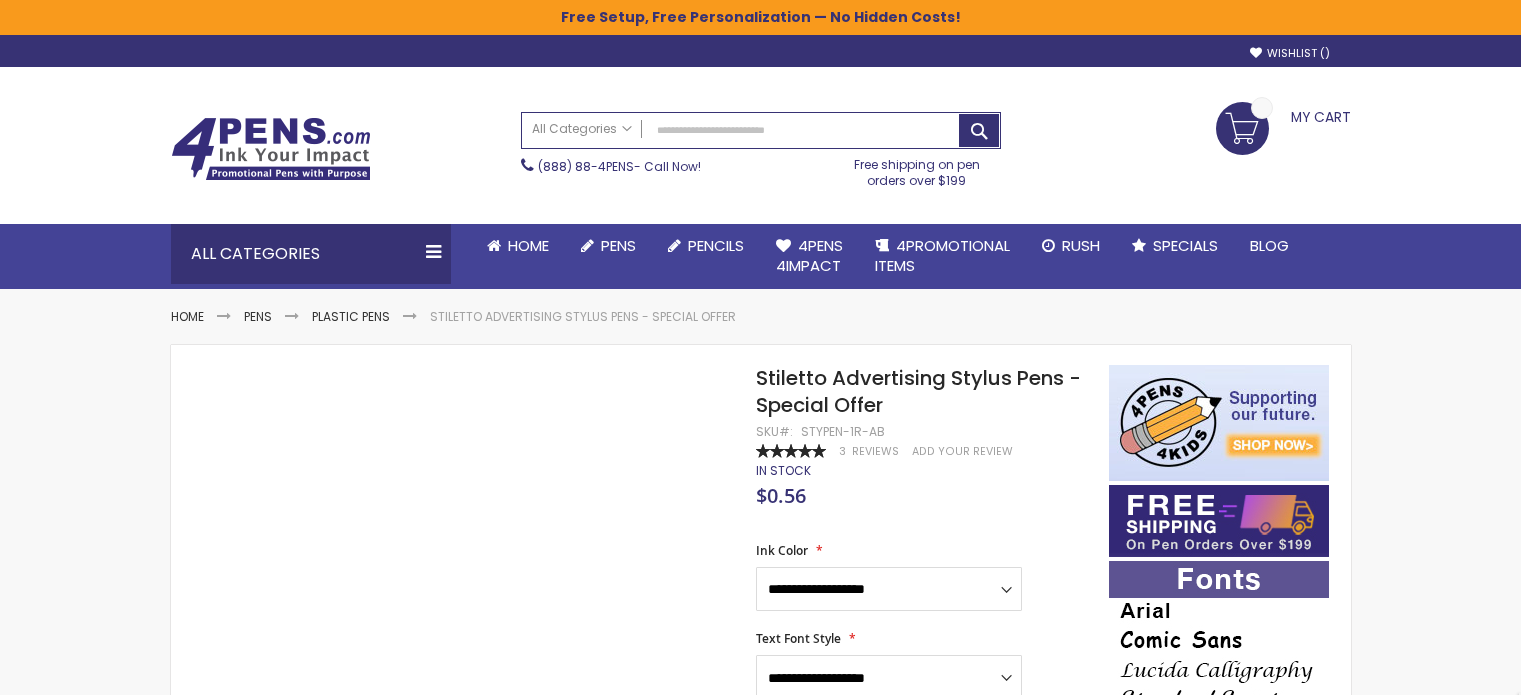 scroll, scrollTop: 0, scrollLeft: 0, axis: both 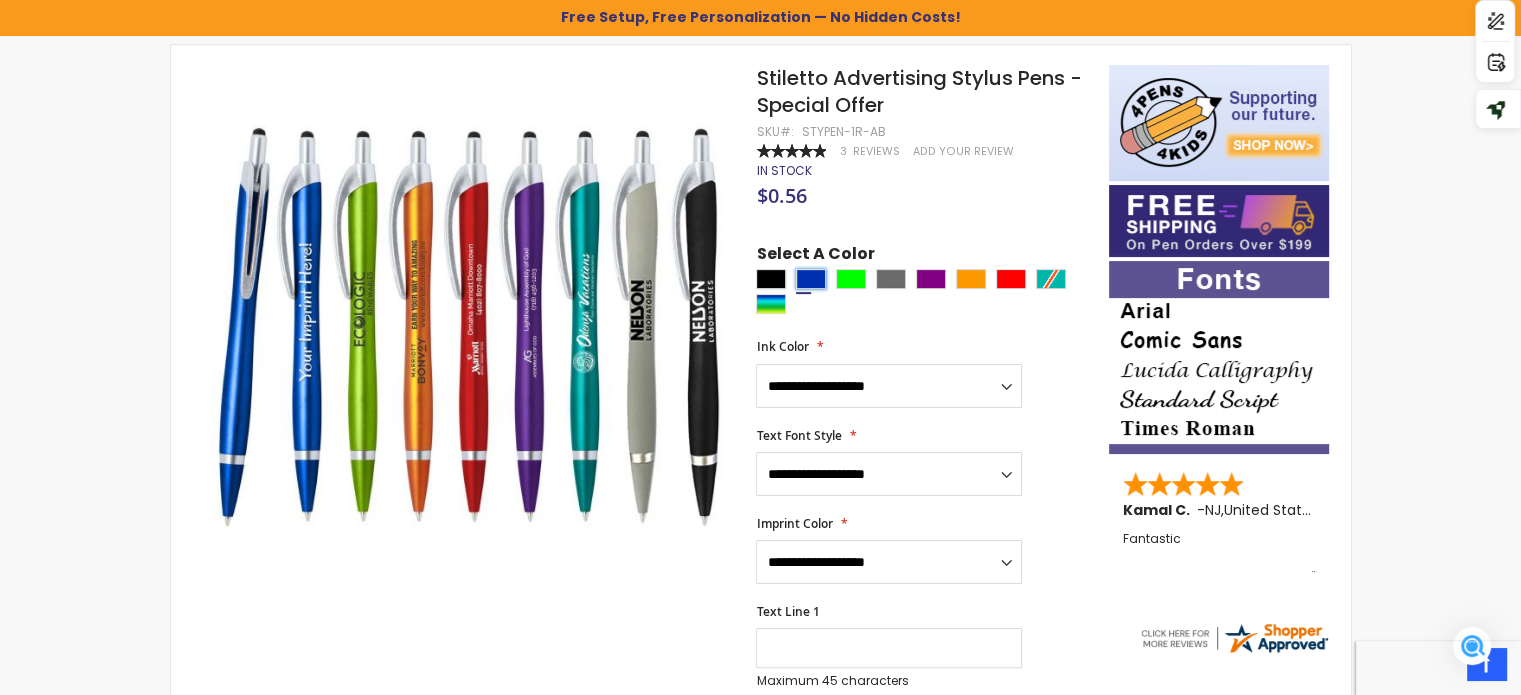 click at bounding box center (811, 279) 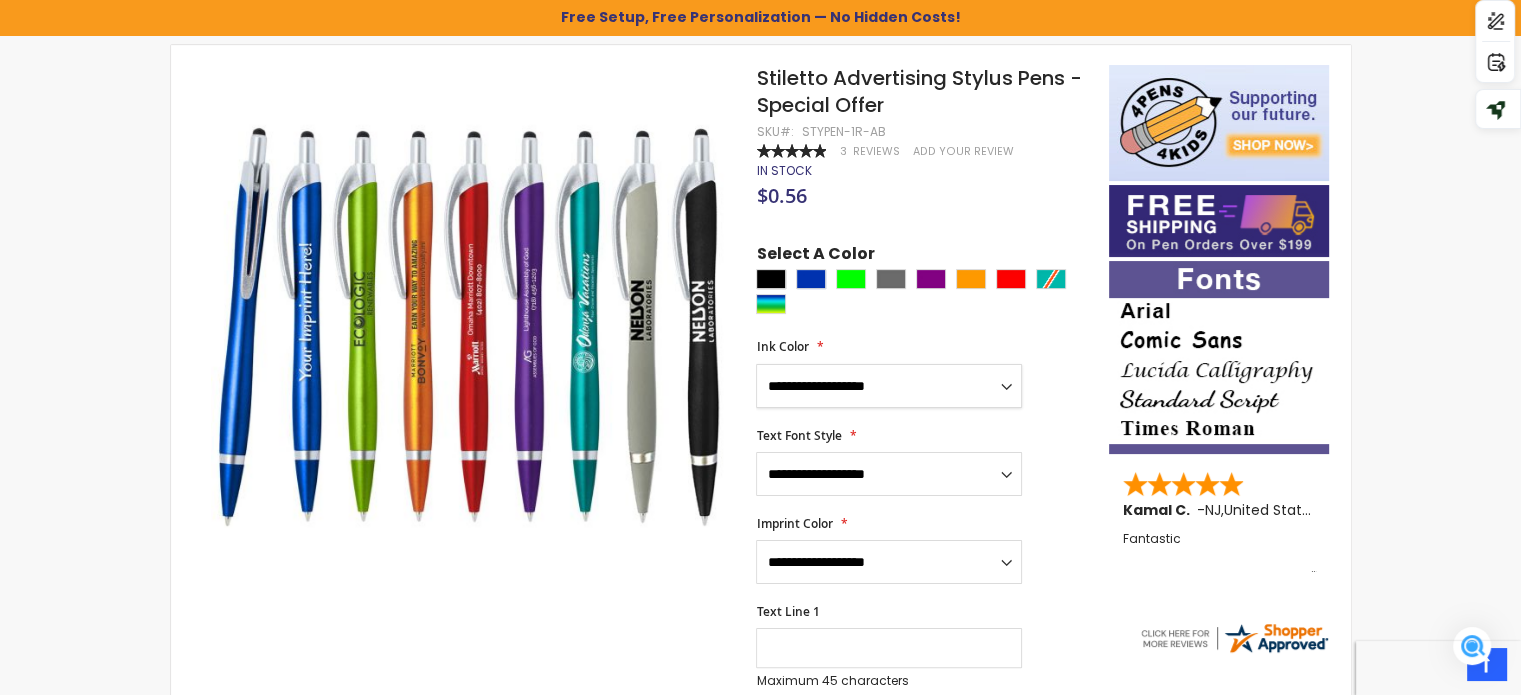 click on "**********" at bounding box center (889, 386) 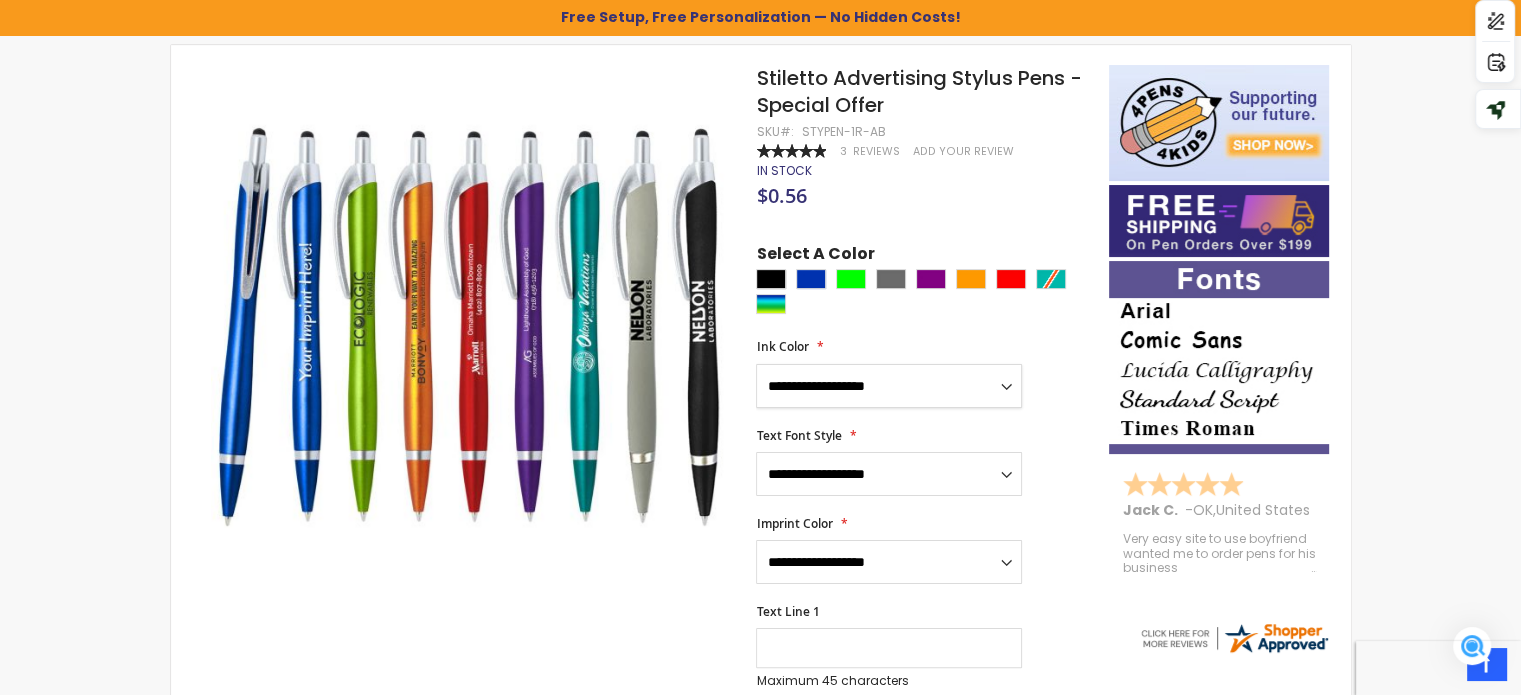 select on "****" 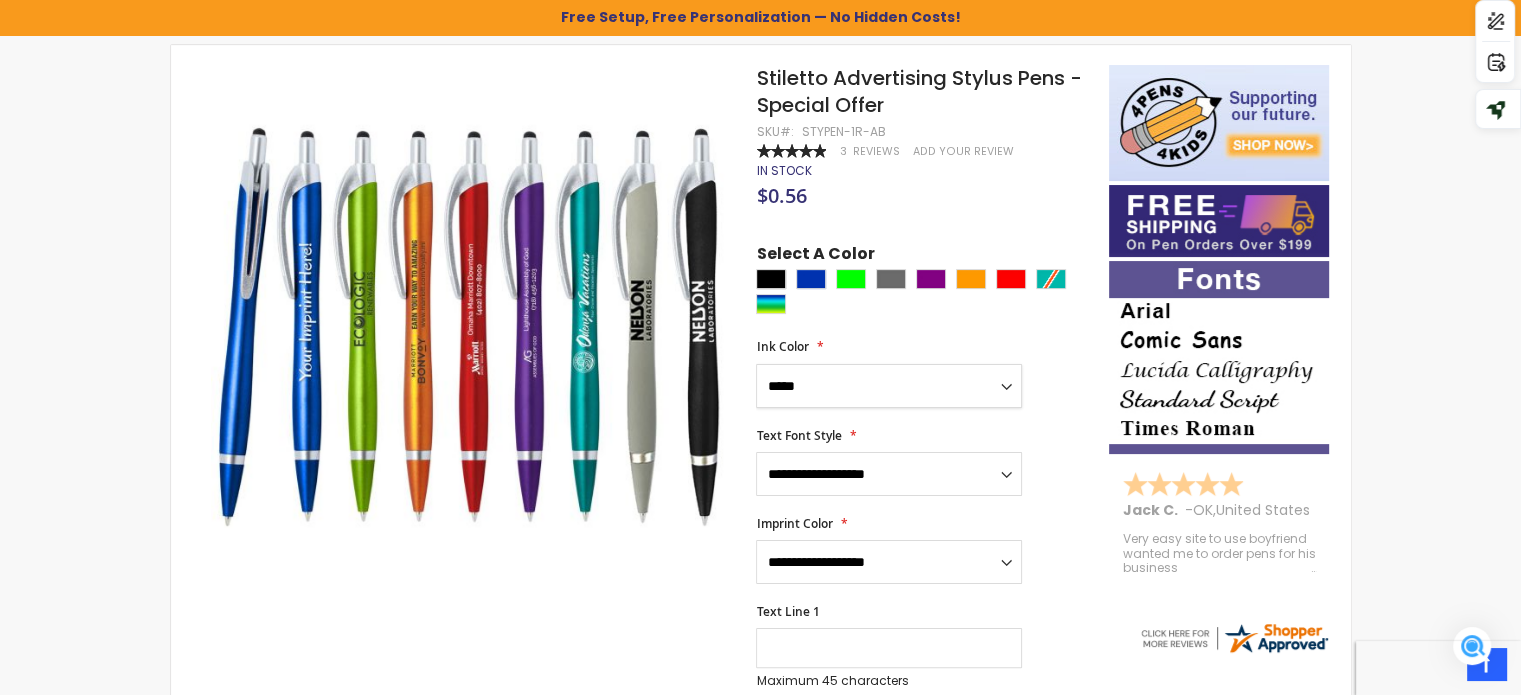 click on "**********" at bounding box center (889, 386) 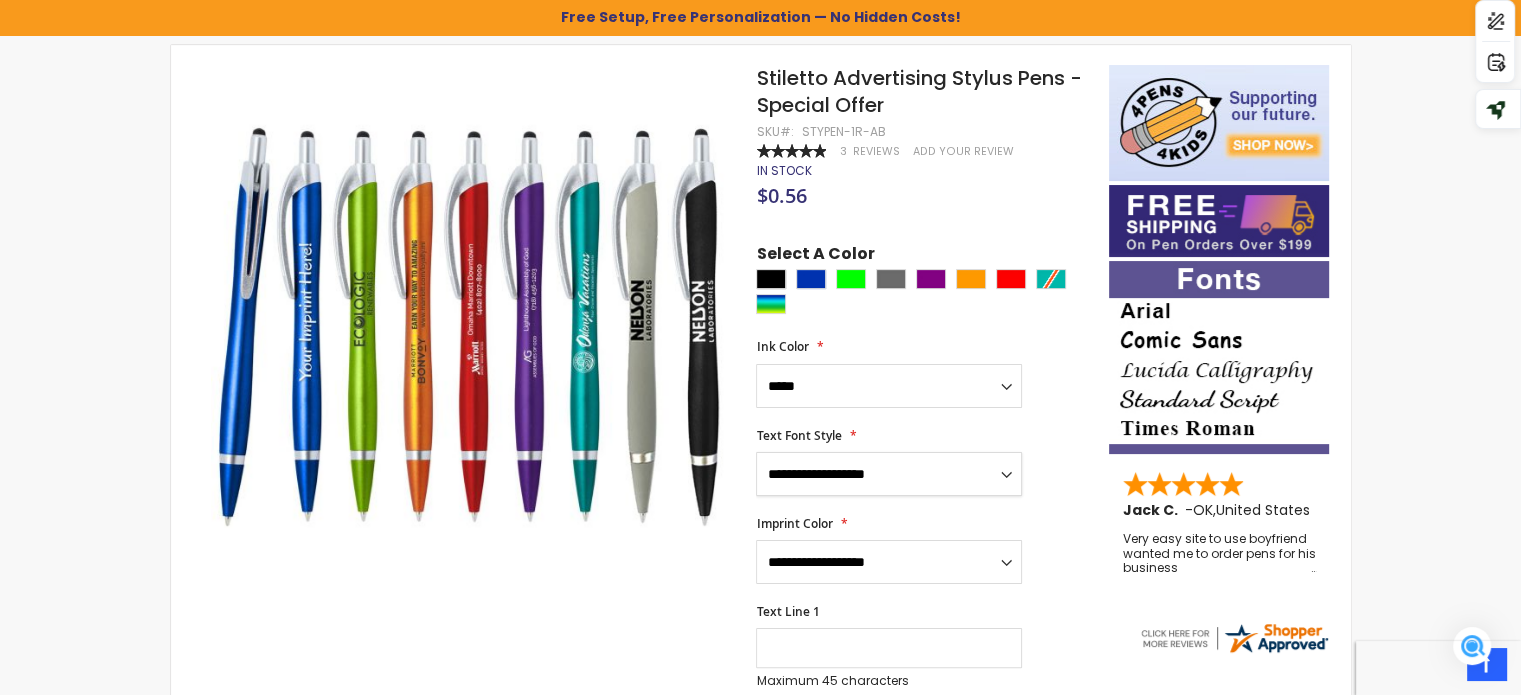 click on "**********" at bounding box center [889, 474] 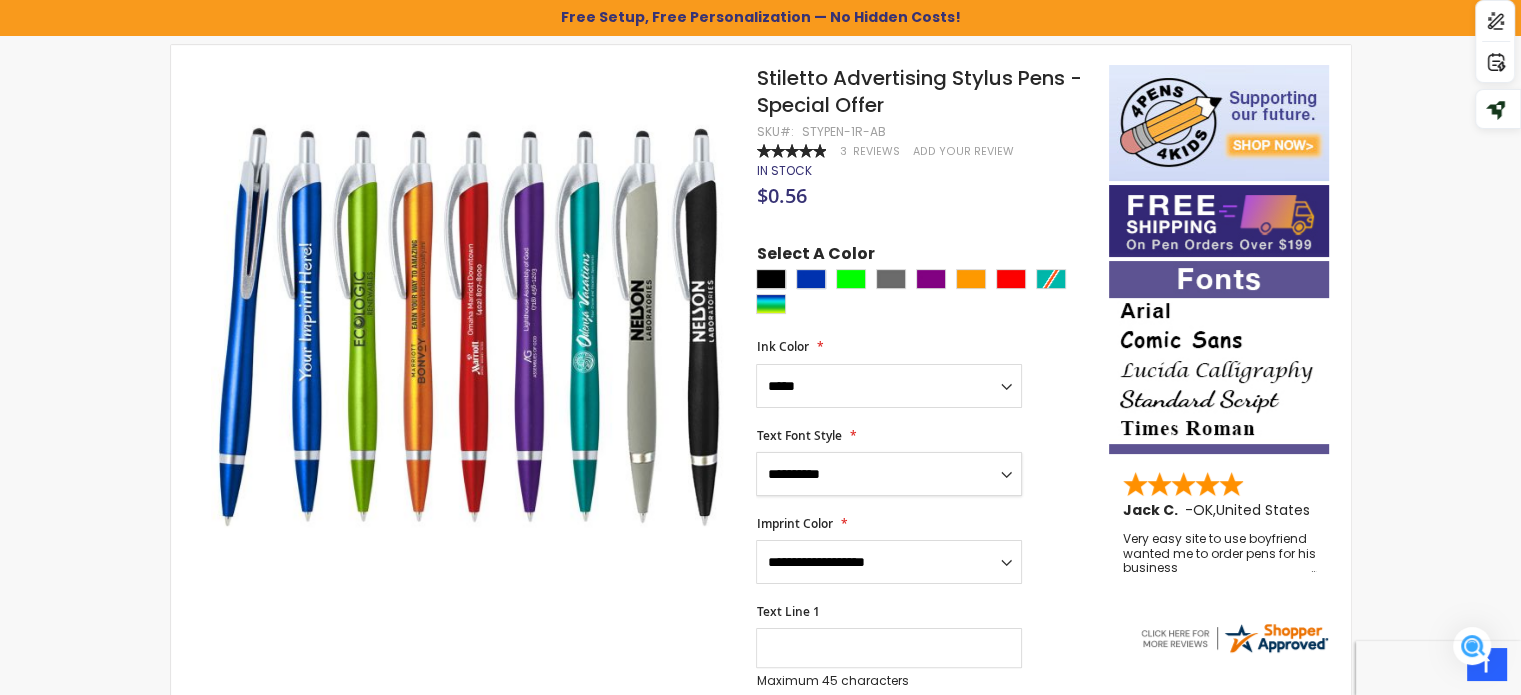 click on "**********" at bounding box center [889, 474] 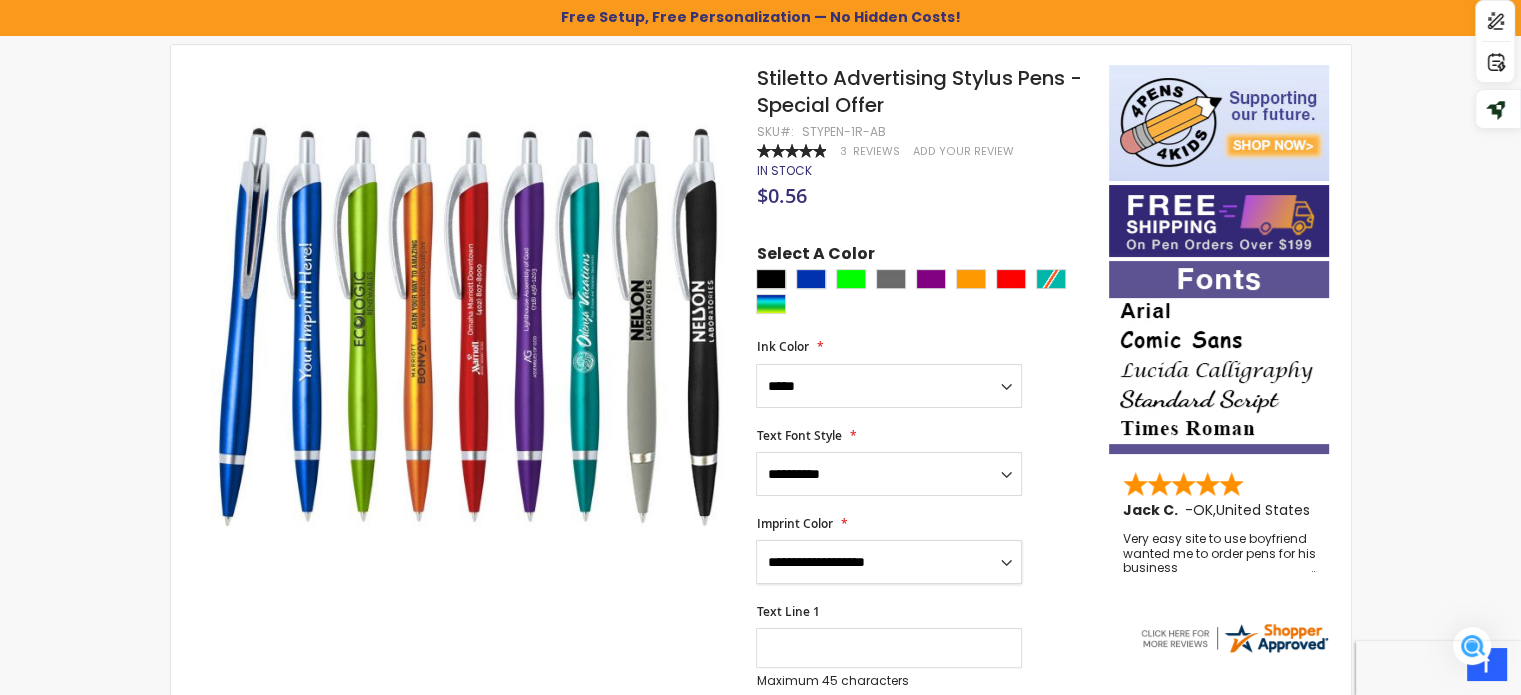 click on "**********" at bounding box center [889, 562] 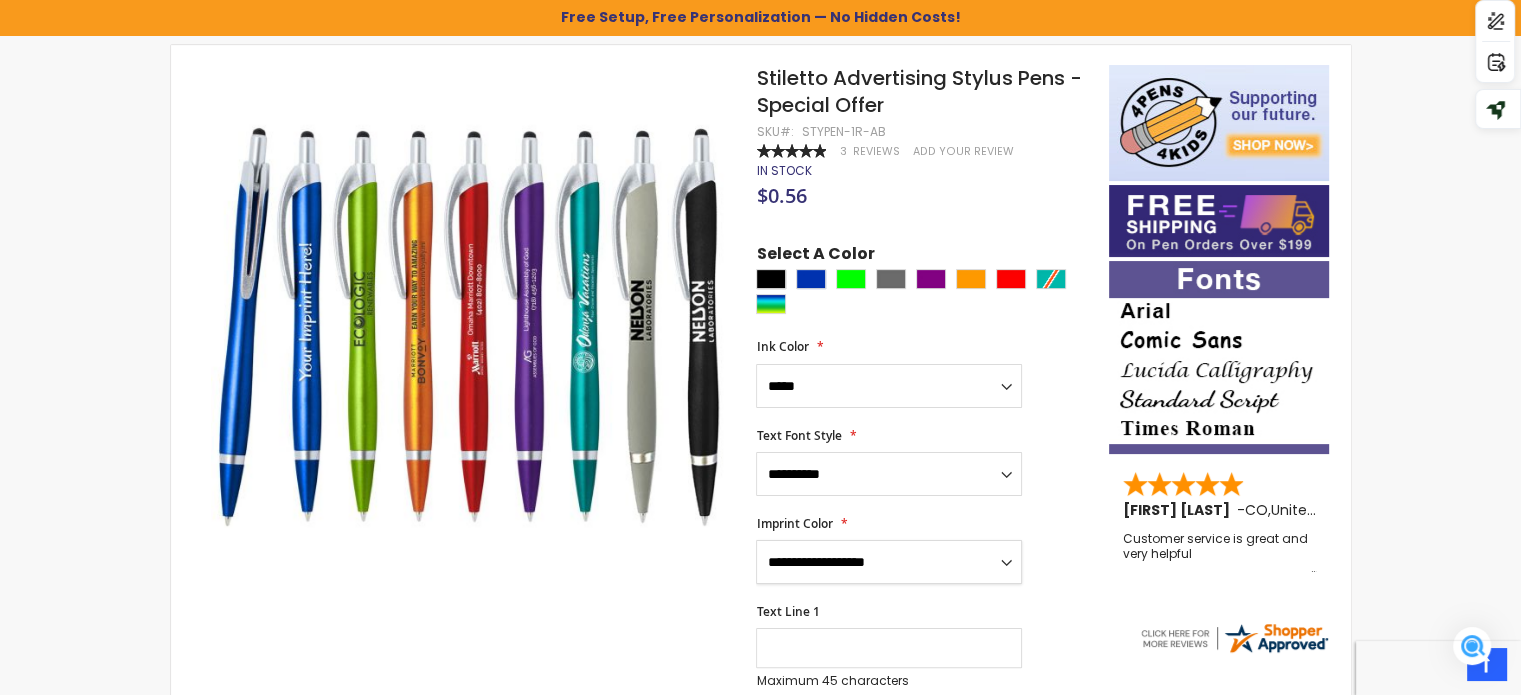 select on "****" 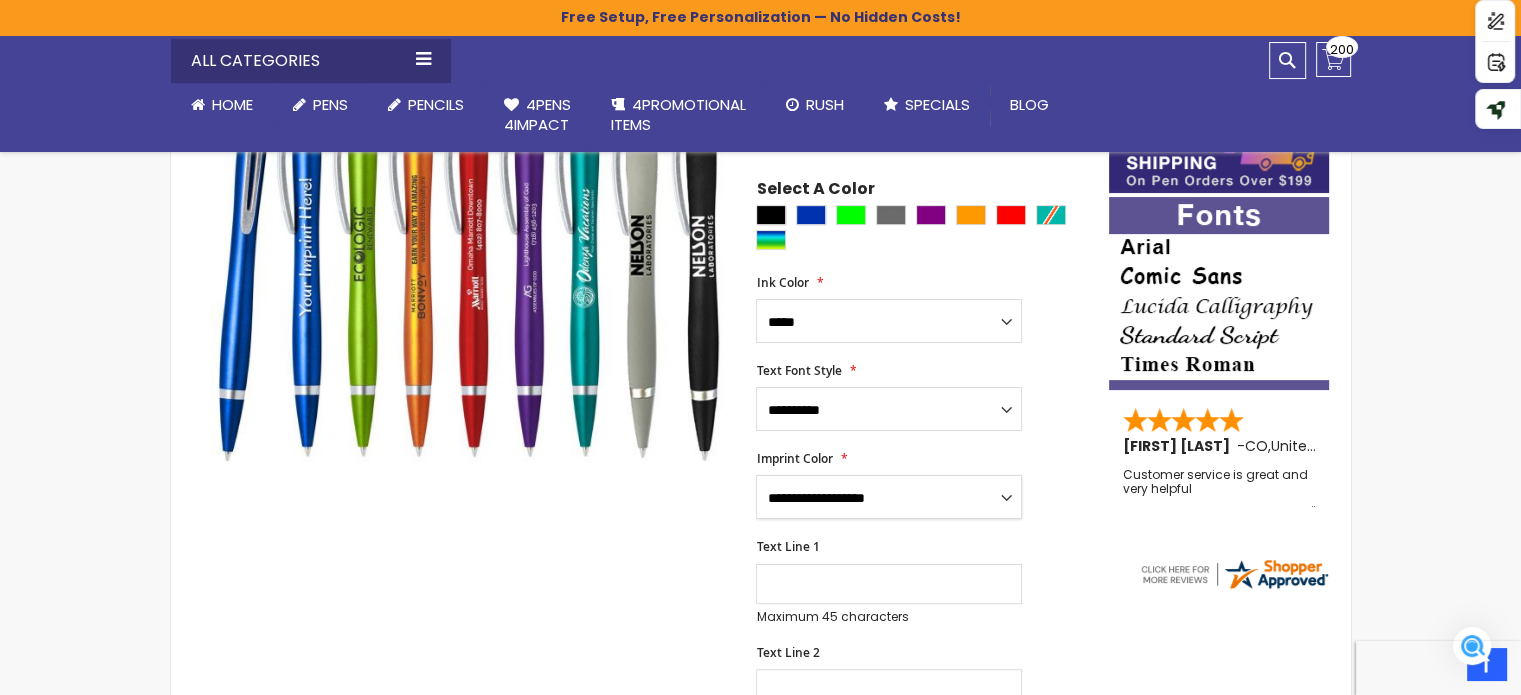 scroll, scrollTop: 500, scrollLeft: 0, axis: vertical 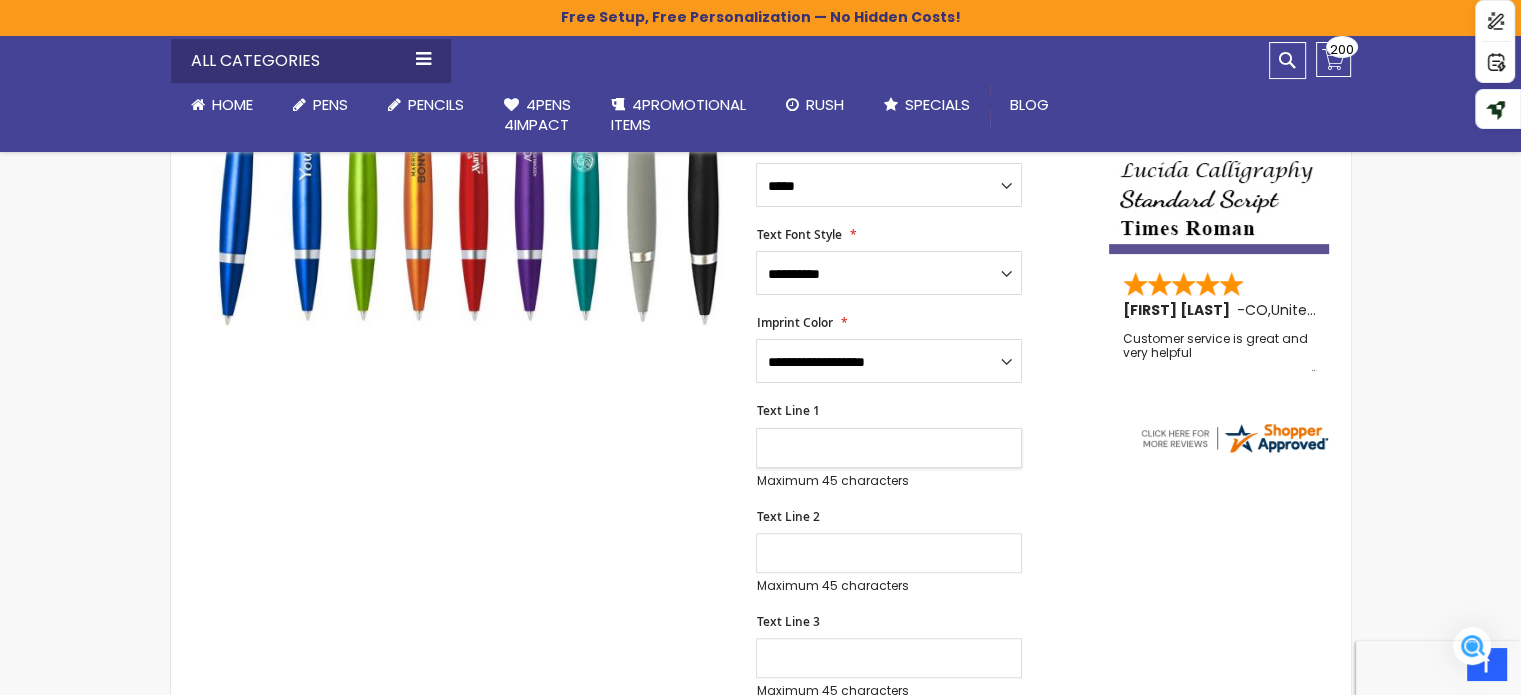 click on "Text Line 1" at bounding box center (889, 448) 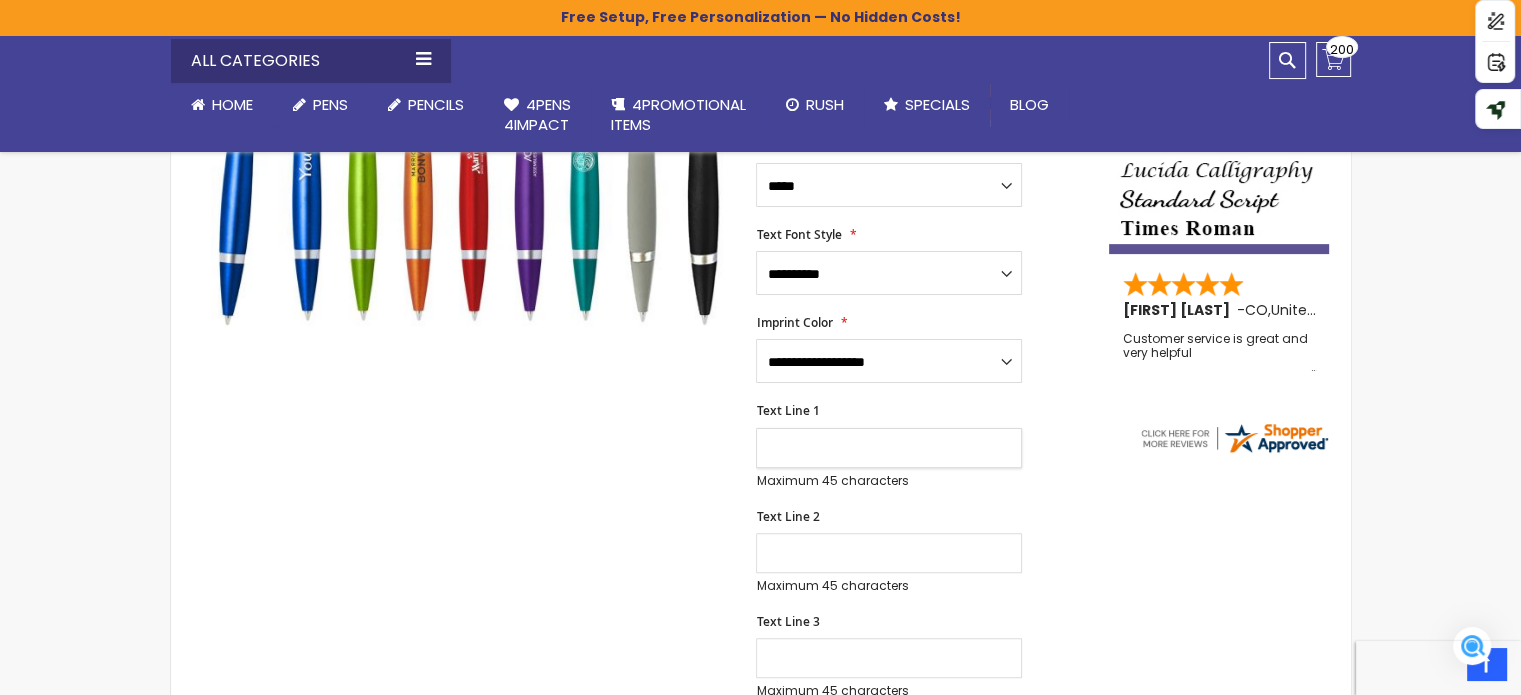 type on "**********" 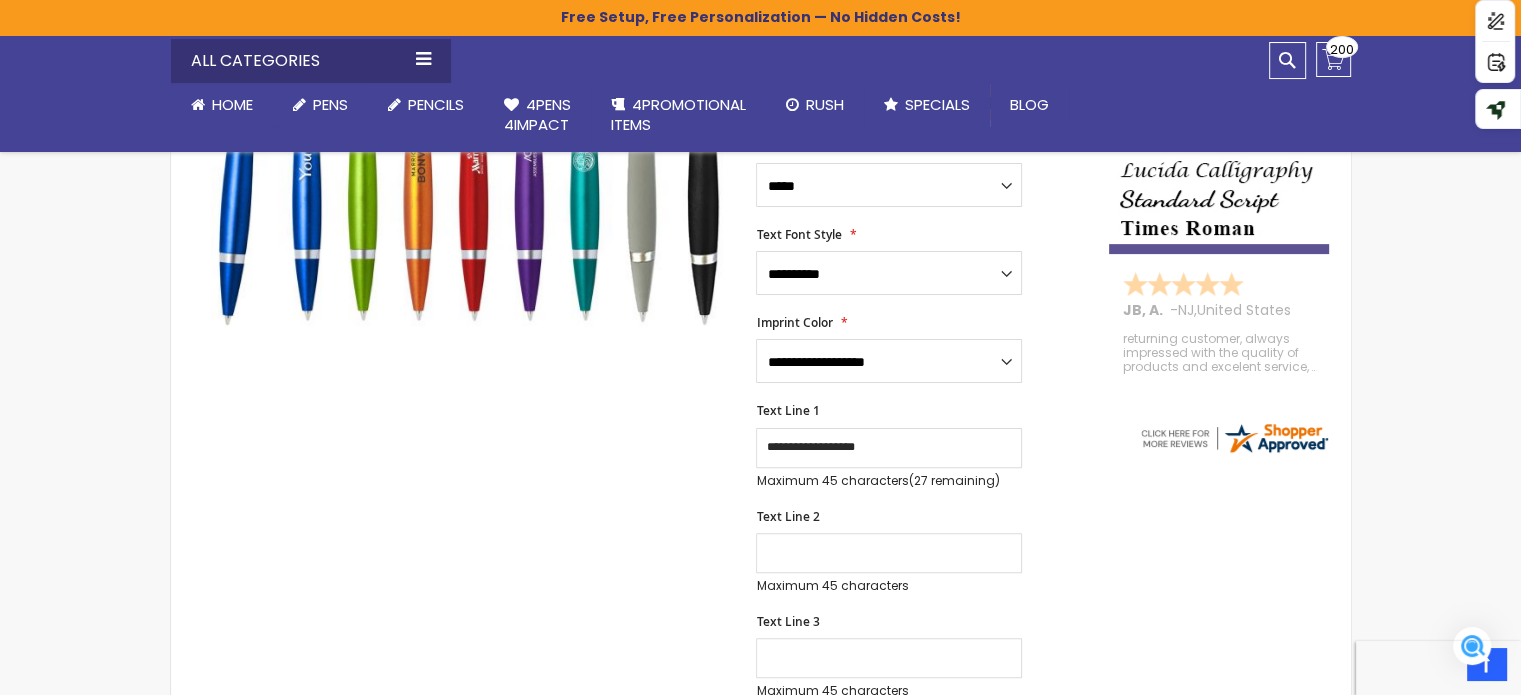 click on "Maximum 45 characters                 (45 remaining)" at bounding box center [889, 586] 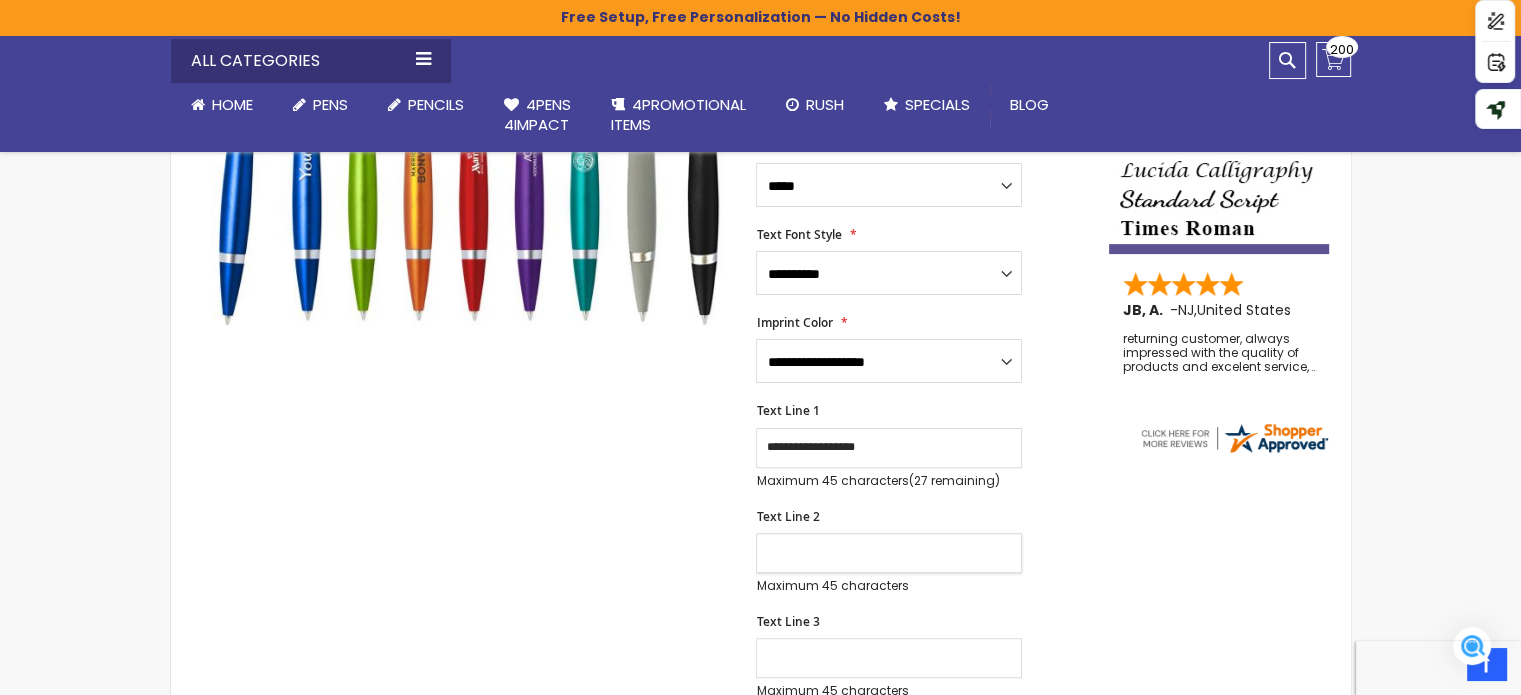 click on "Text Line 2" at bounding box center (889, 553) 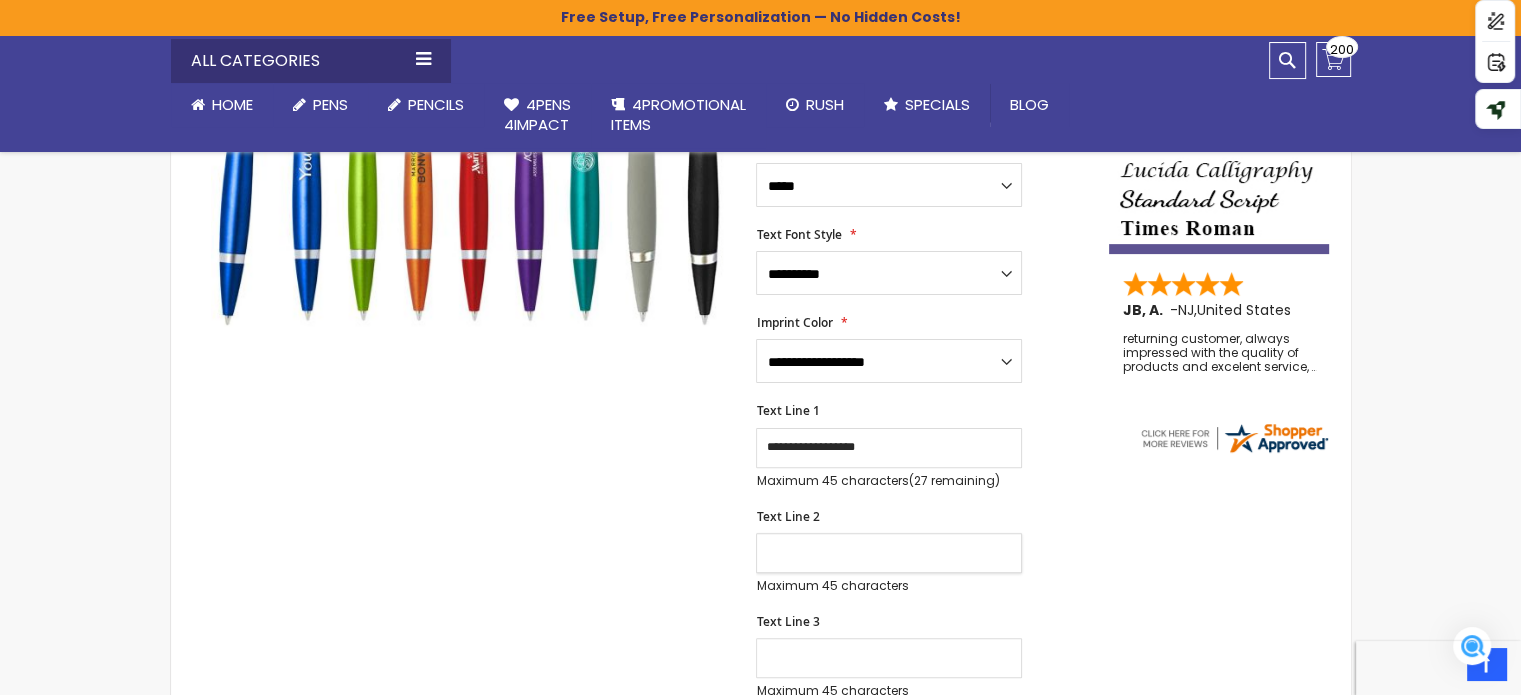 type on "**********" 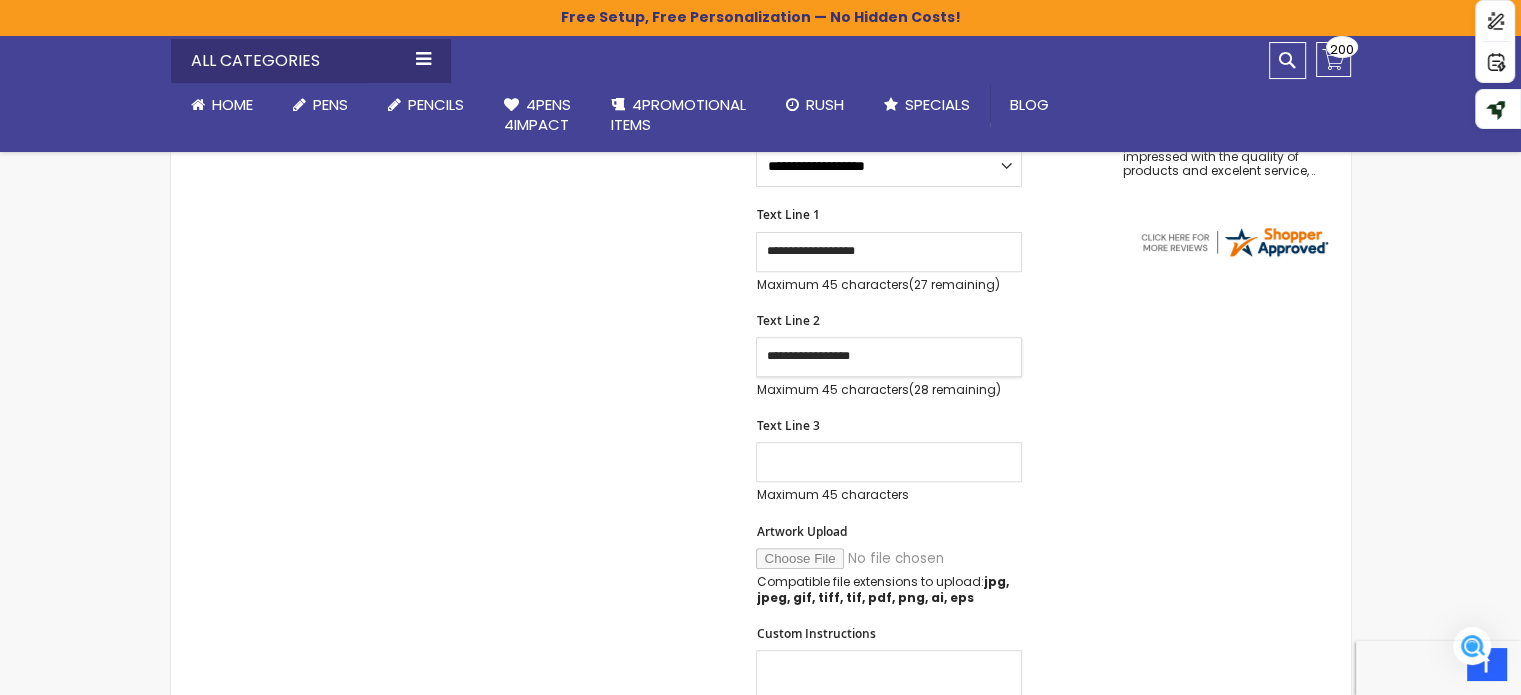 scroll, scrollTop: 700, scrollLeft: 0, axis: vertical 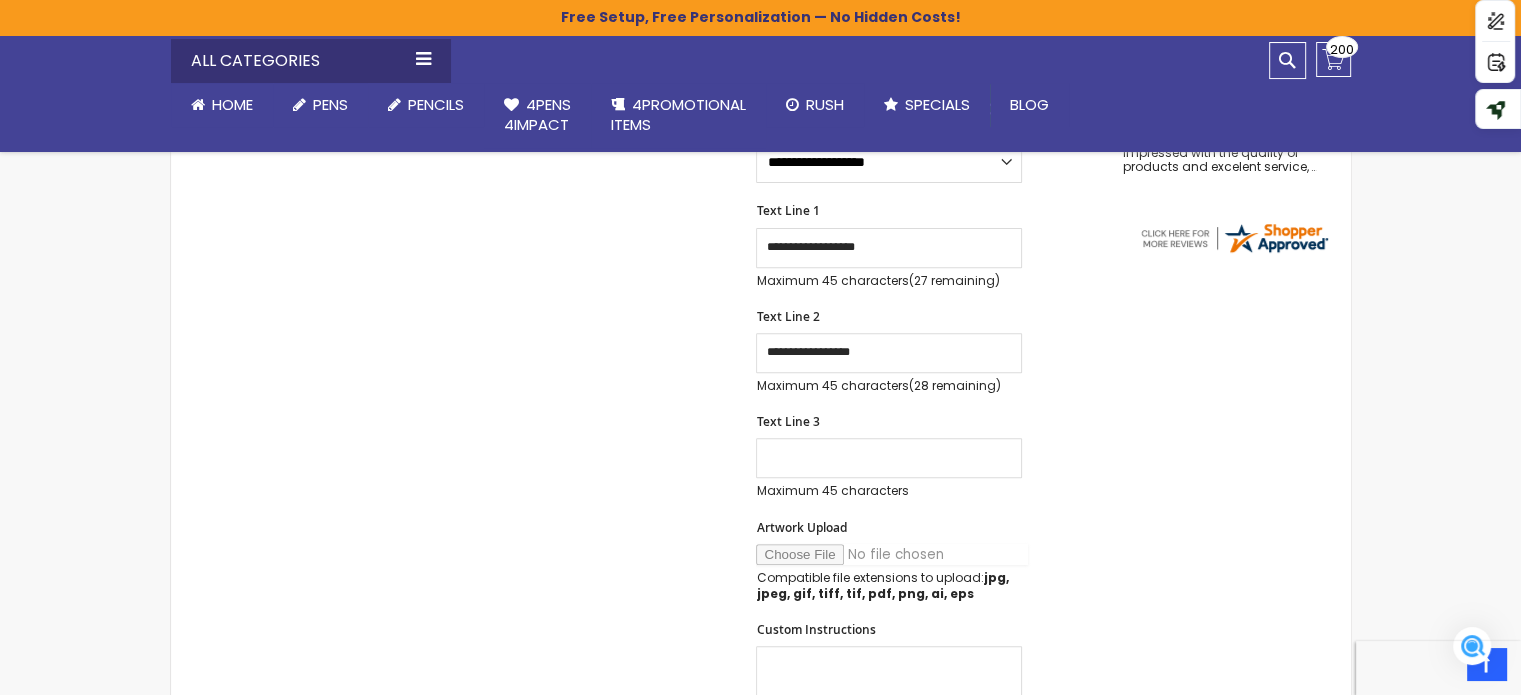 click on "Artwork Upload" at bounding box center (892, 554) 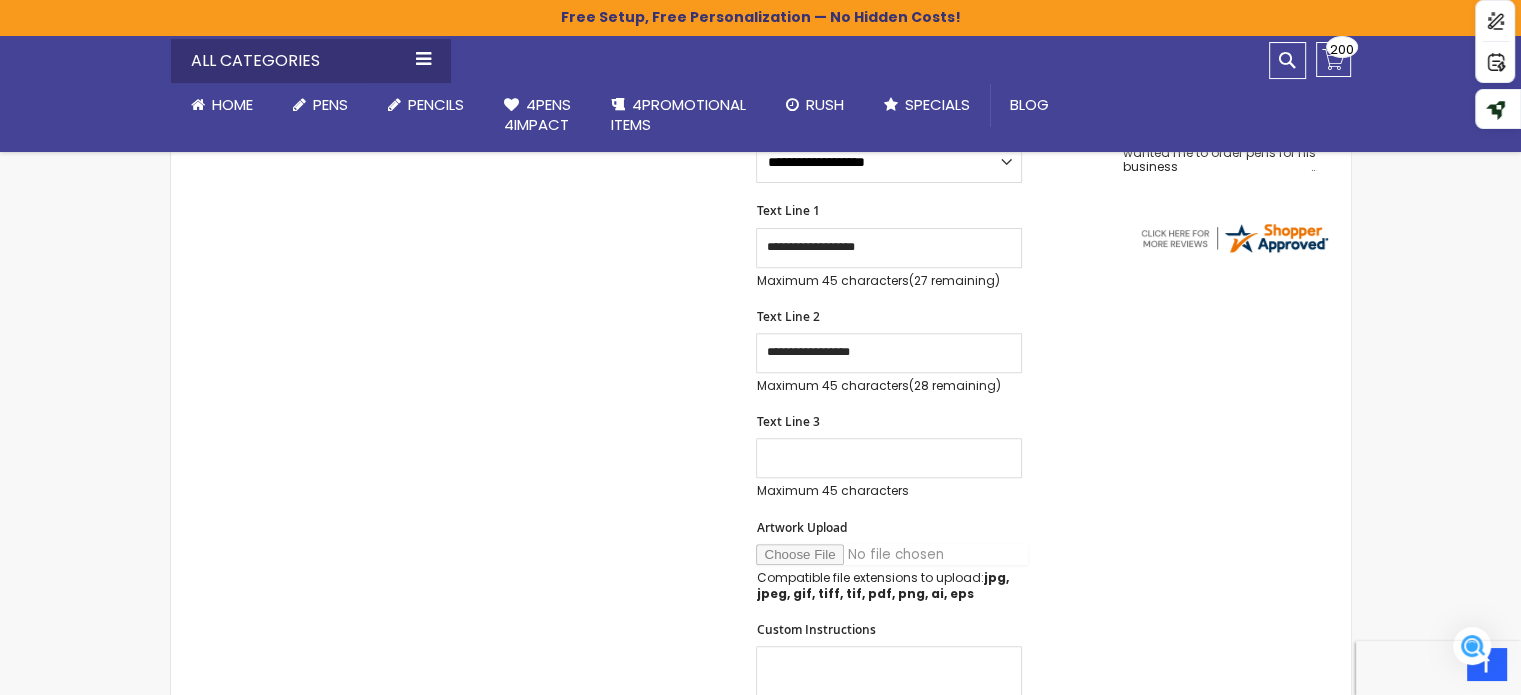 type on "**********" 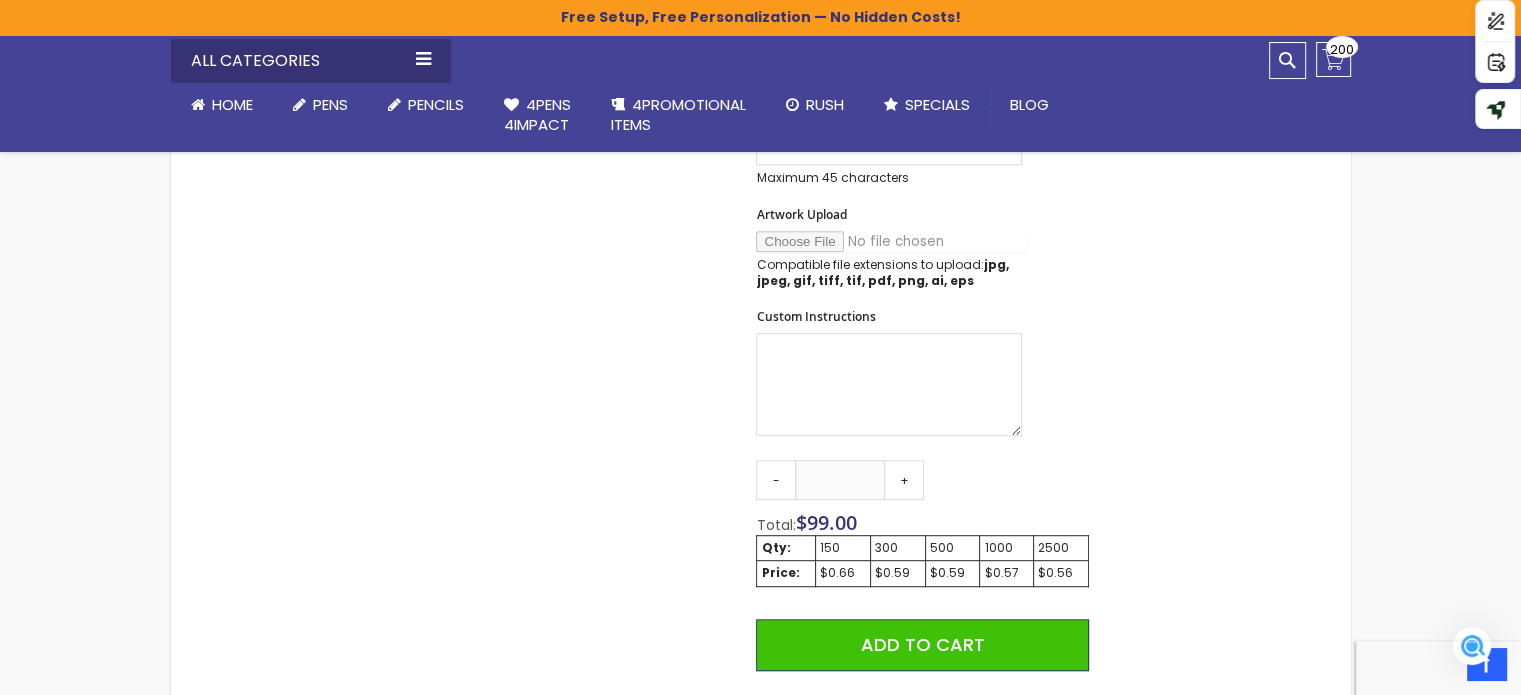 scroll, scrollTop: 1200, scrollLeft: 0, axis: vertical 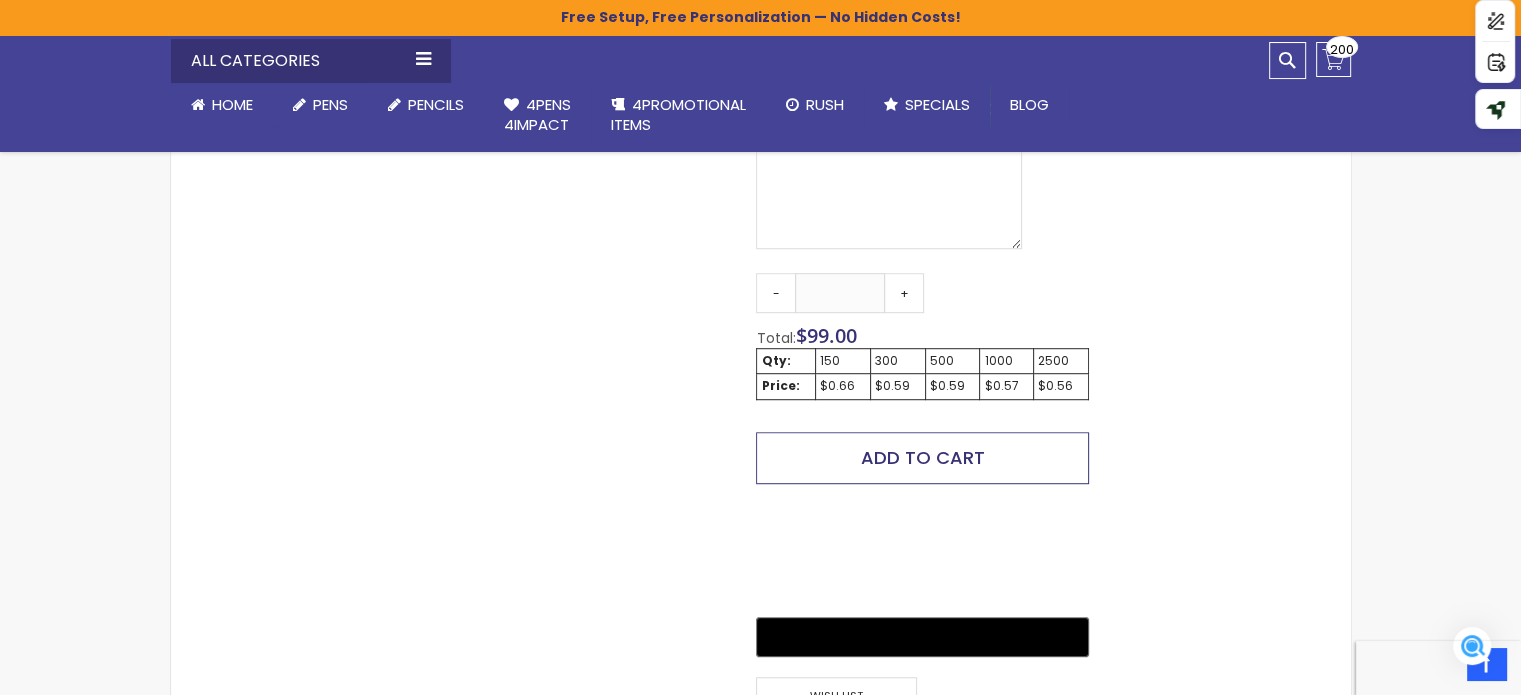 click on "Add to Cart" at bounding box center [923, 457] 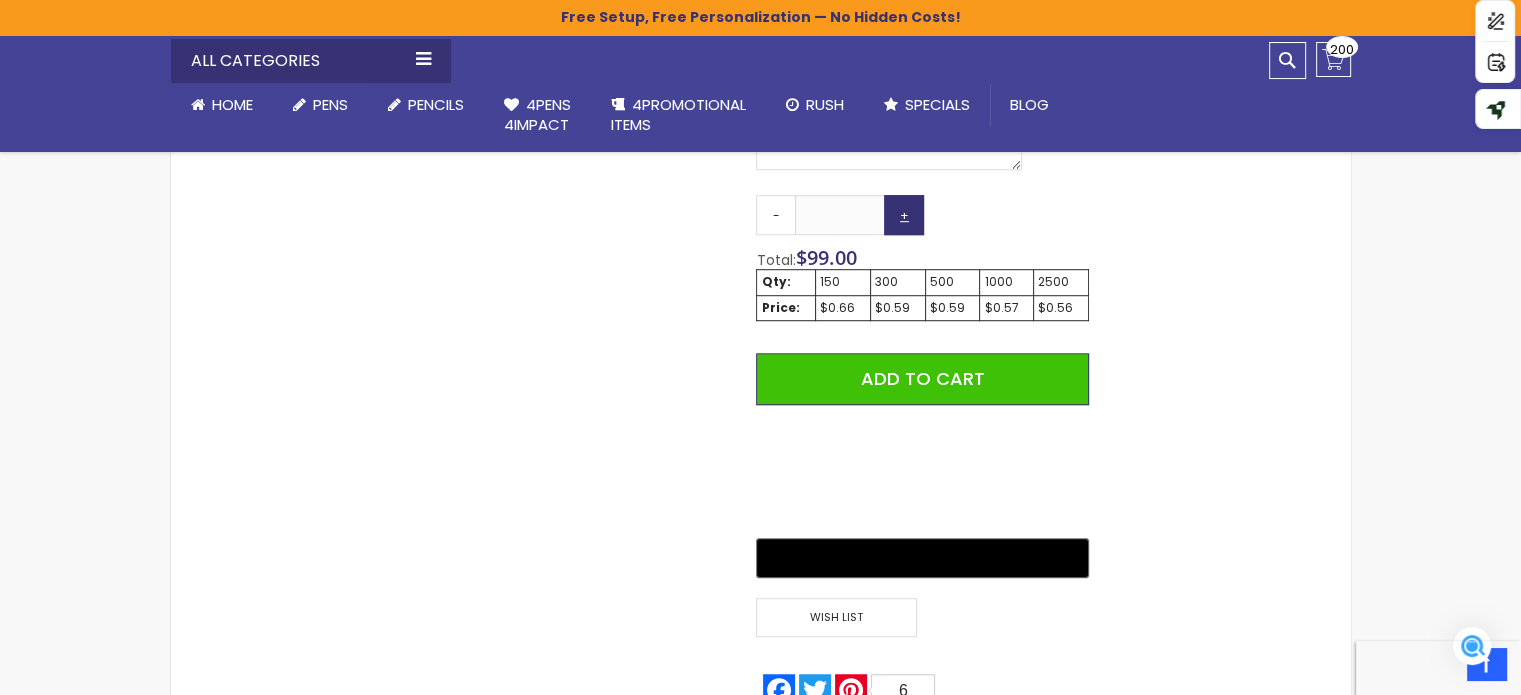 scroll, scrollTop: 1095, scrollLeft: 0, axis: vertical 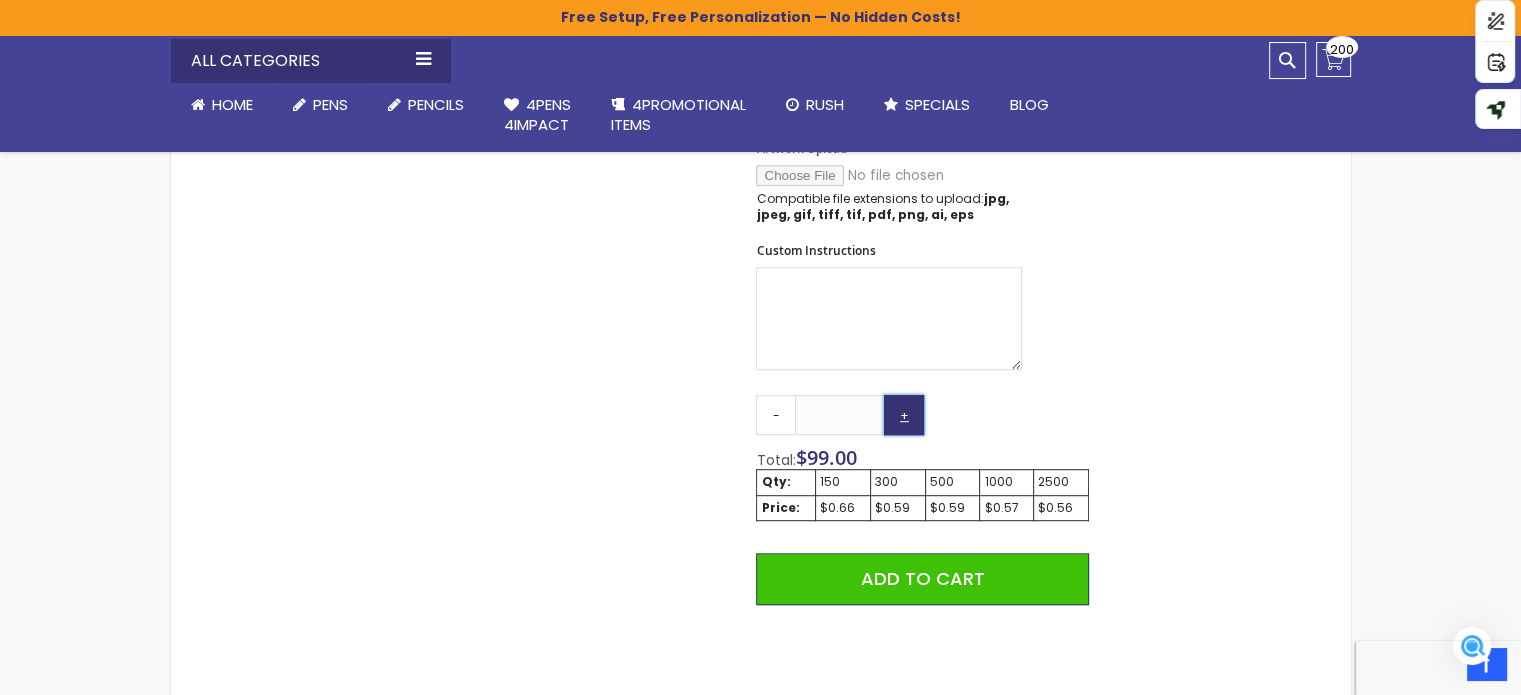 click on "+" at bounding box center [904, 415] 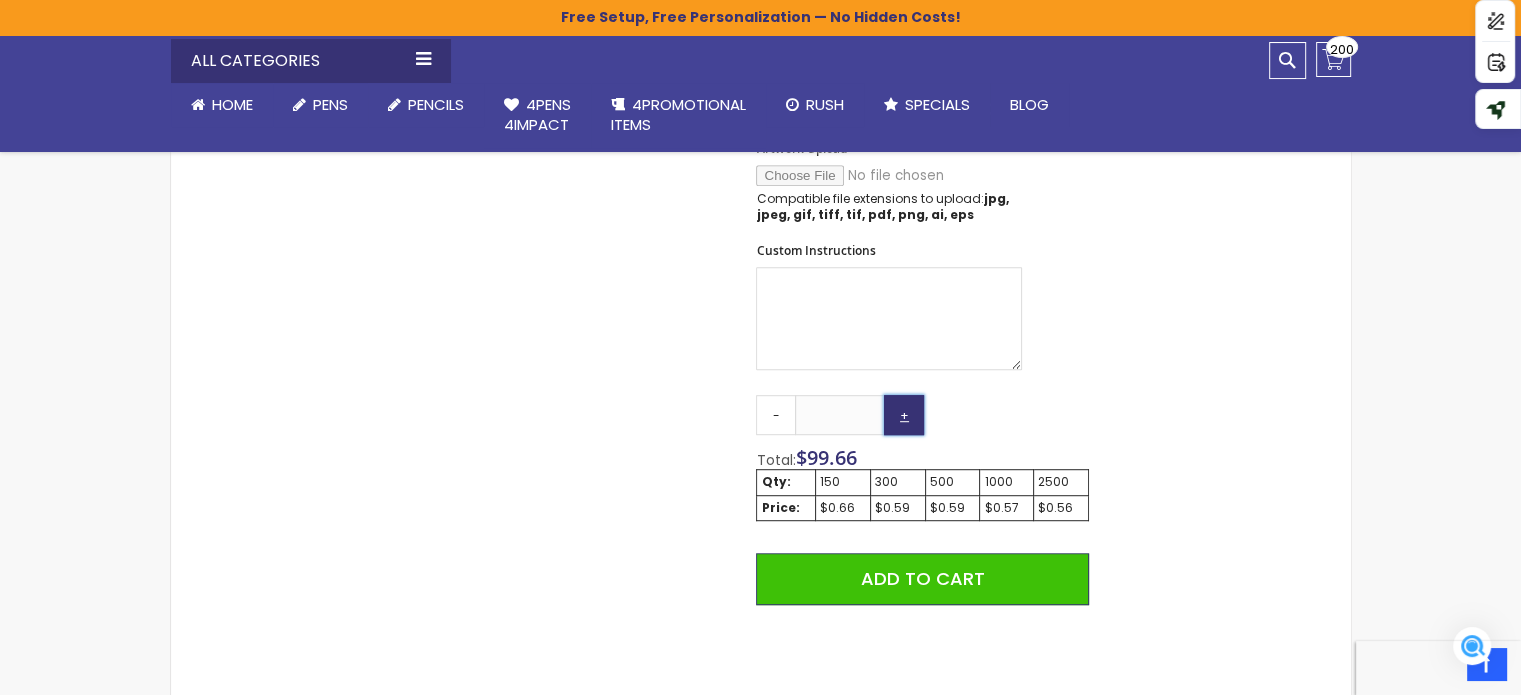 click on "+" at bounding box center (904, 415) 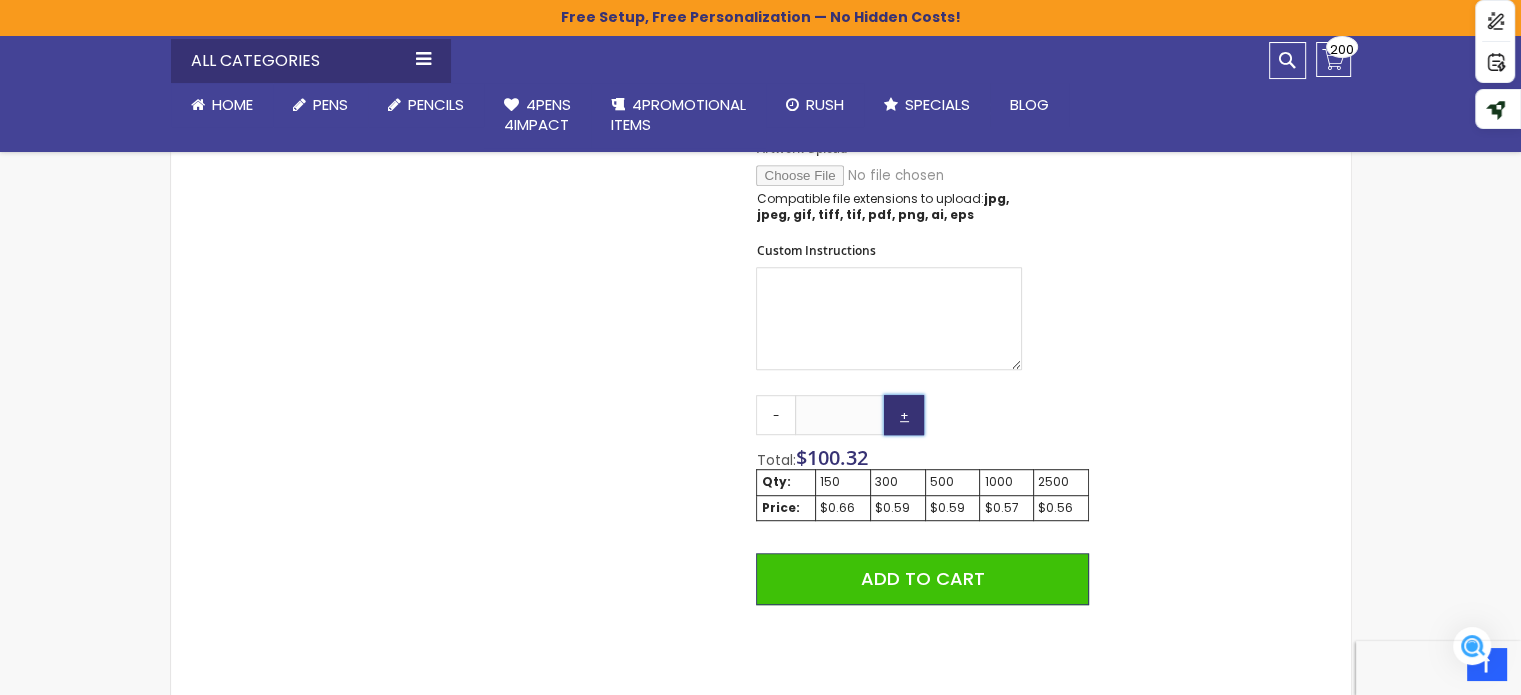 click on "+" at bounding box center (904, 415) 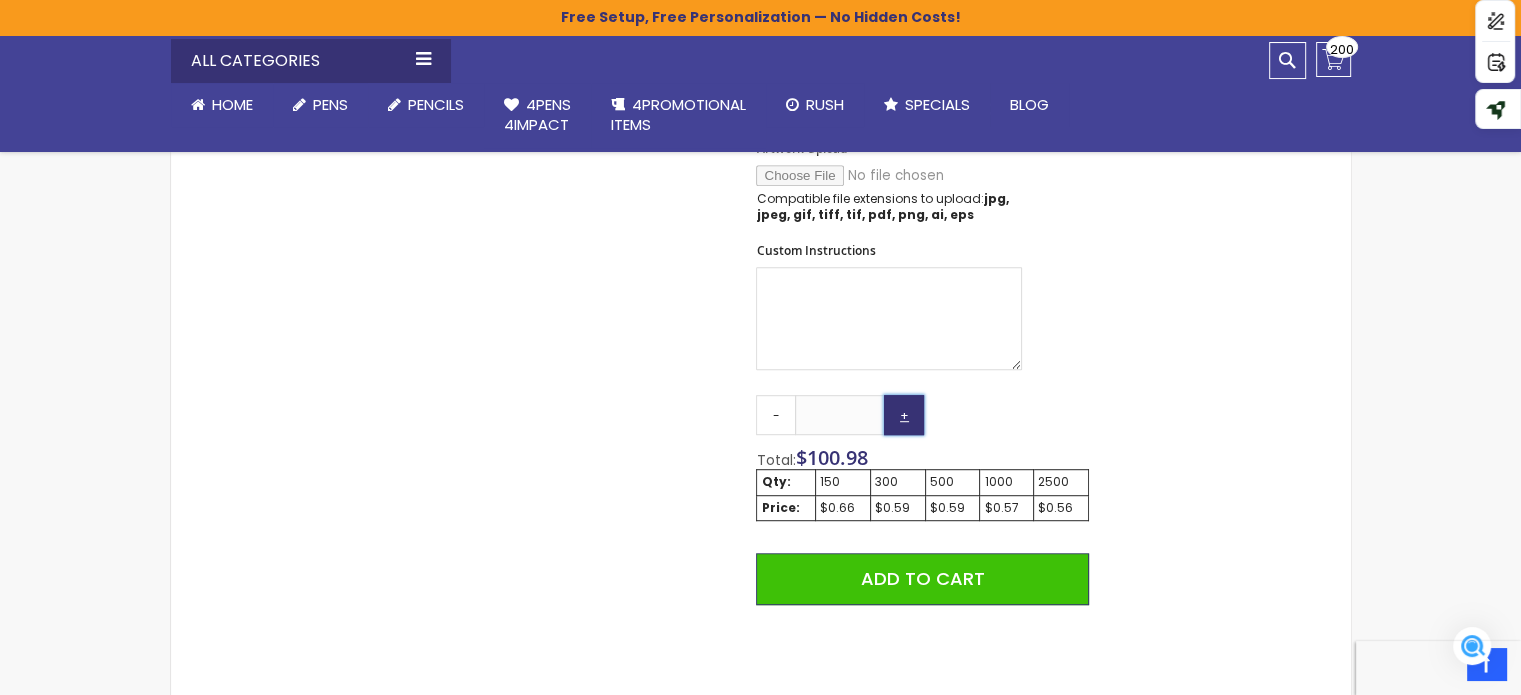 click on "+" at bounding box center [904, 415] 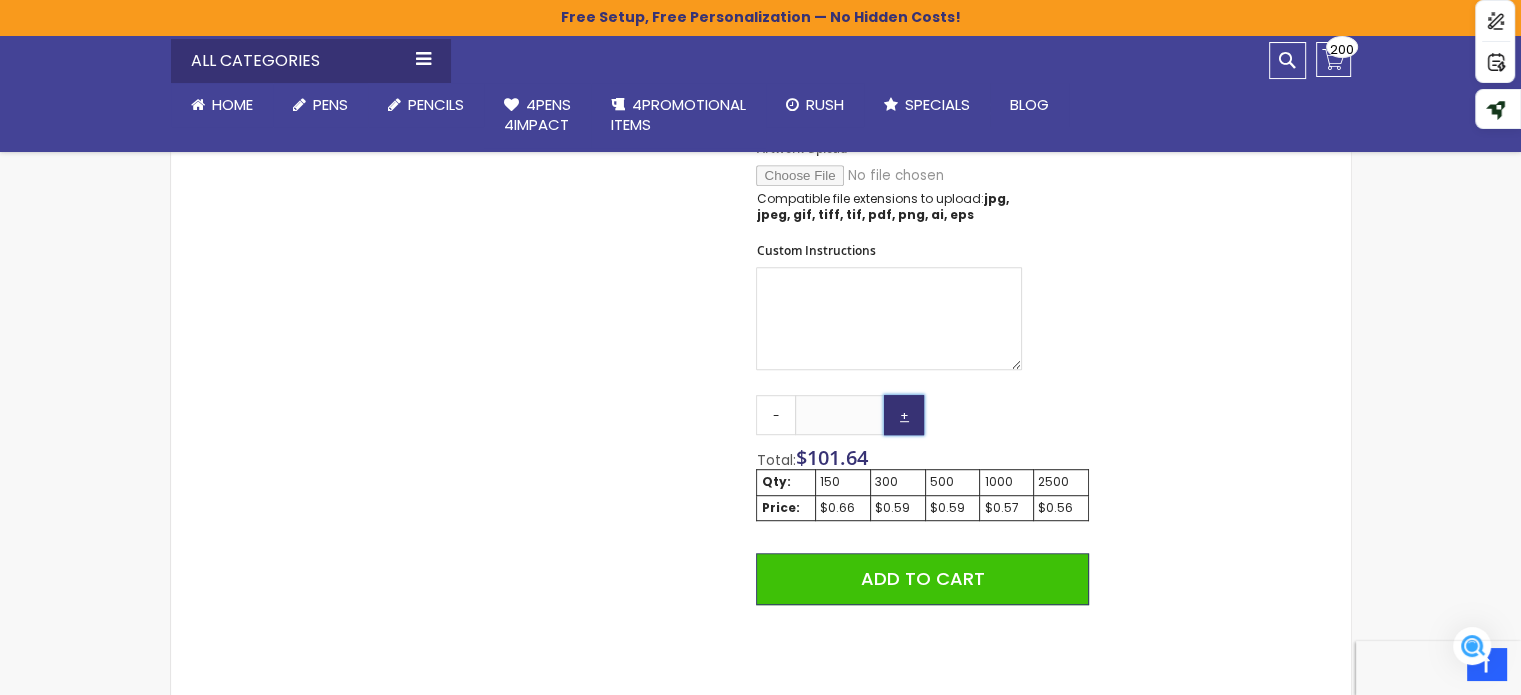 click on "+" at bounding box center (904, 415) 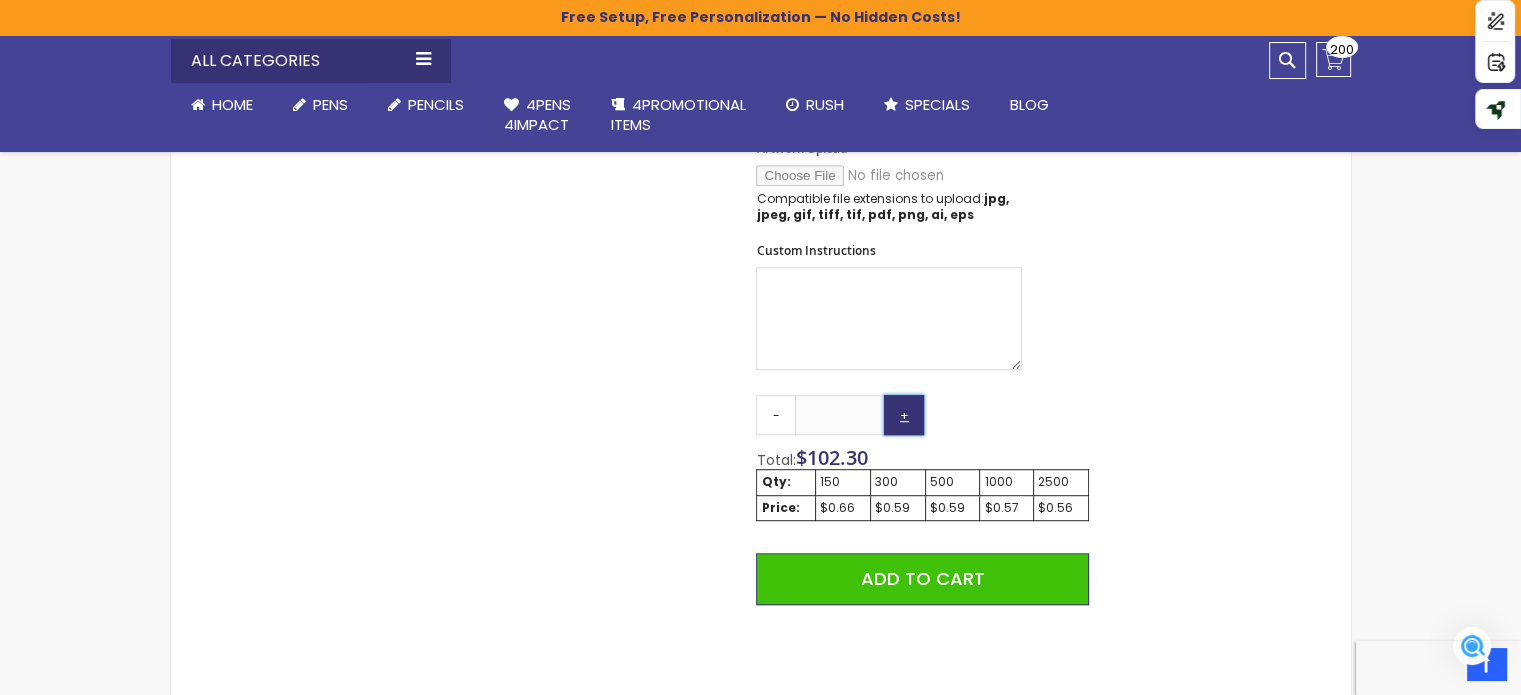click on "+" at bounding box center (904, 415) 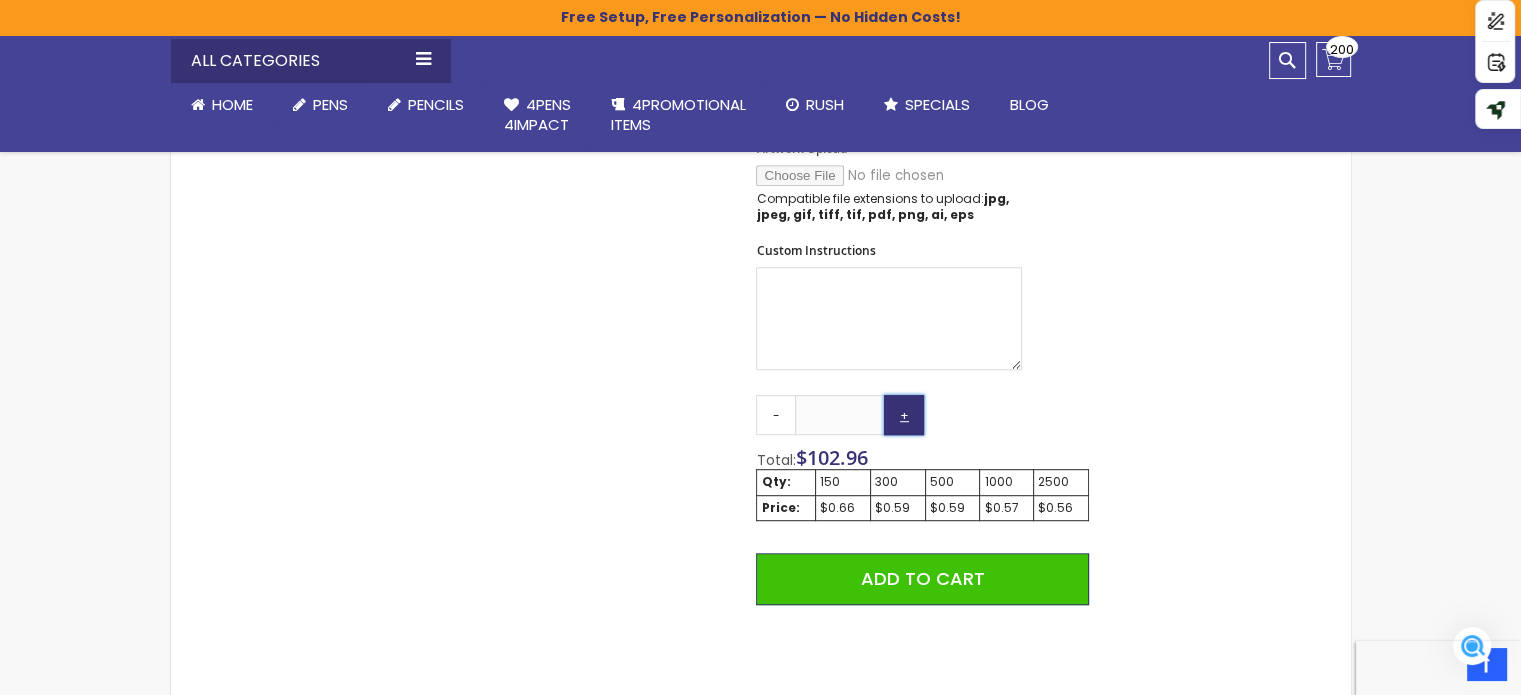 click on "+" at bounding box center (904, 415) 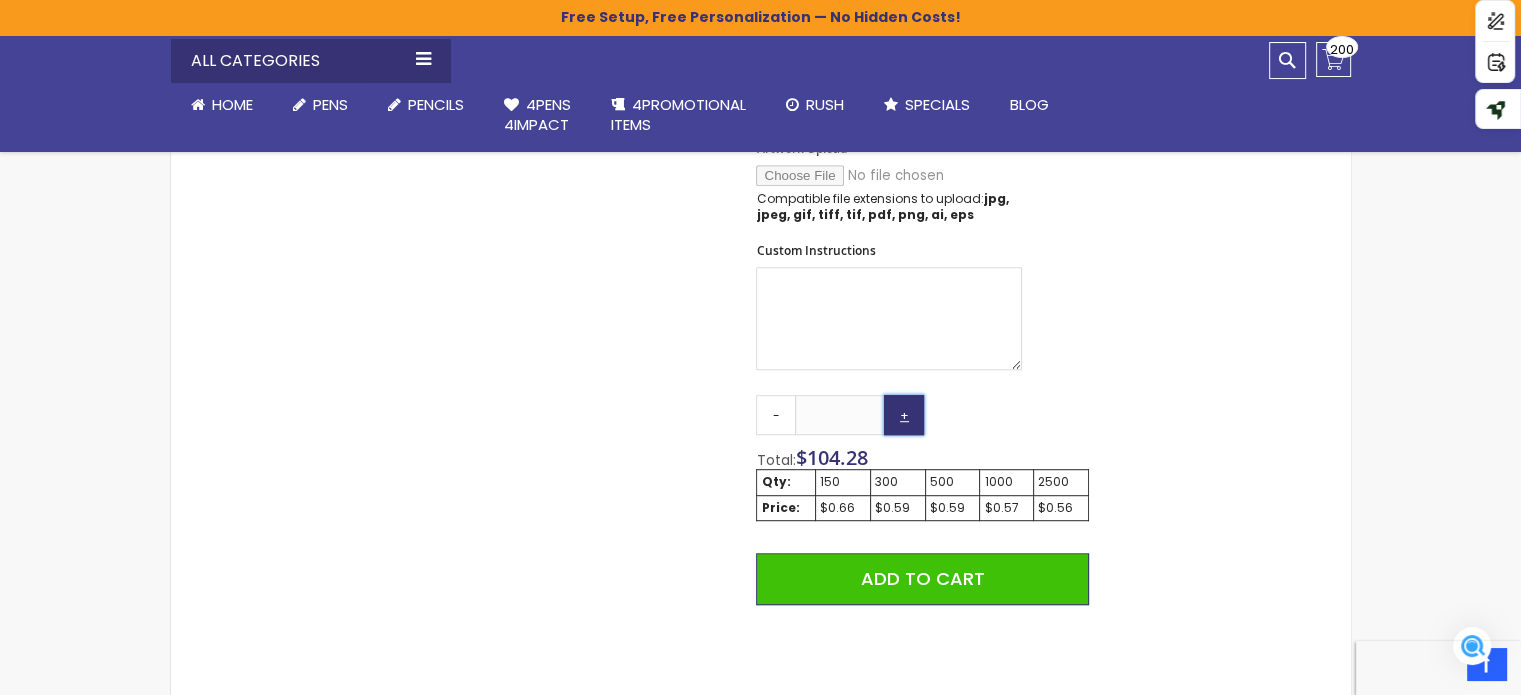 click on "+" at bounding box center (904, 415) 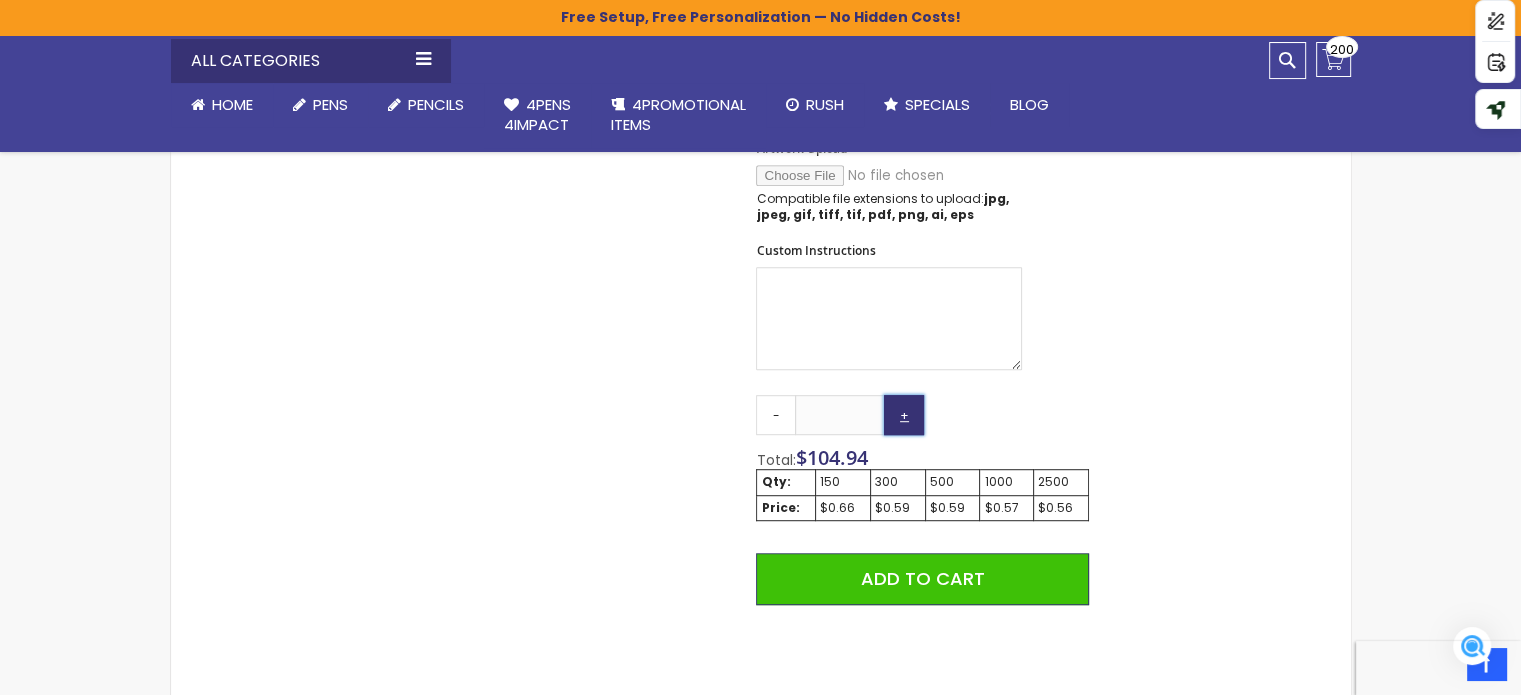 click on "+" at bounding box center [904, 415] 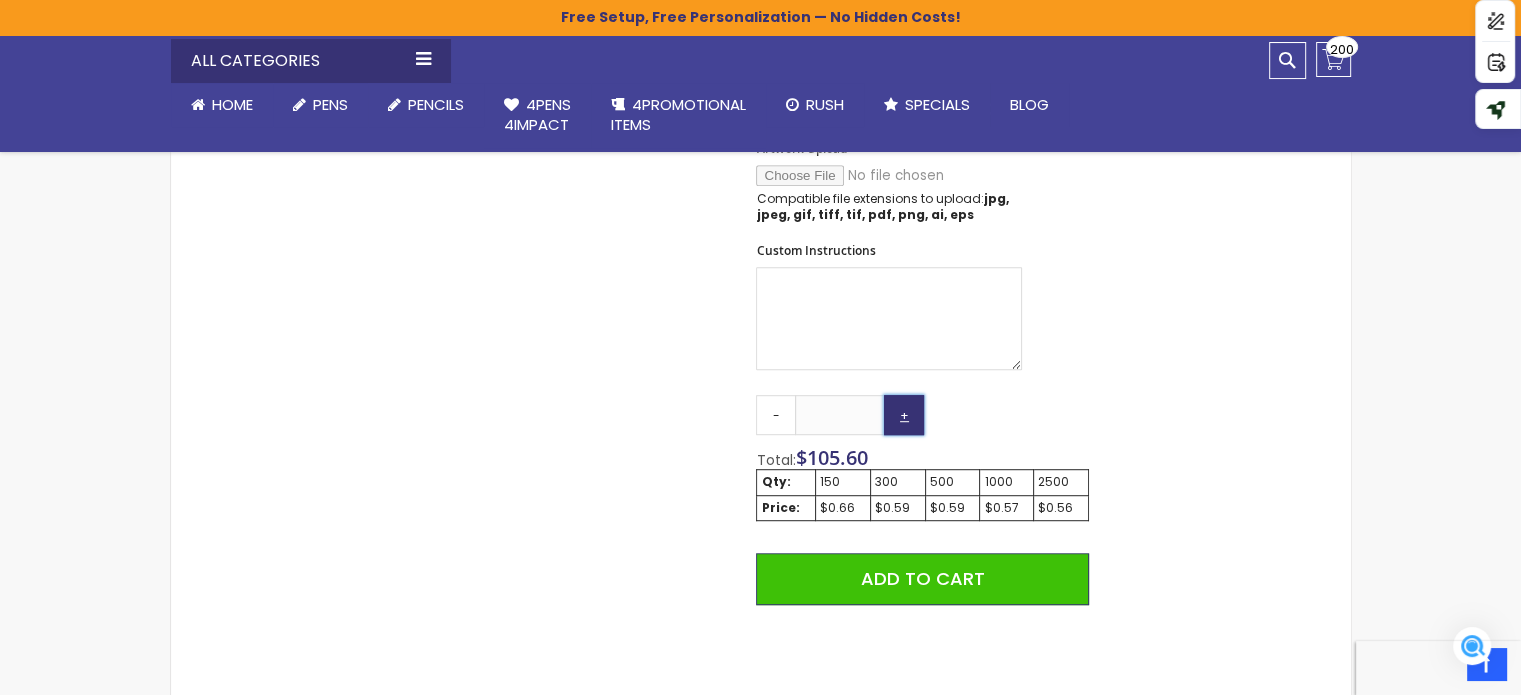 click on "+" at bounding box center [904, 415] 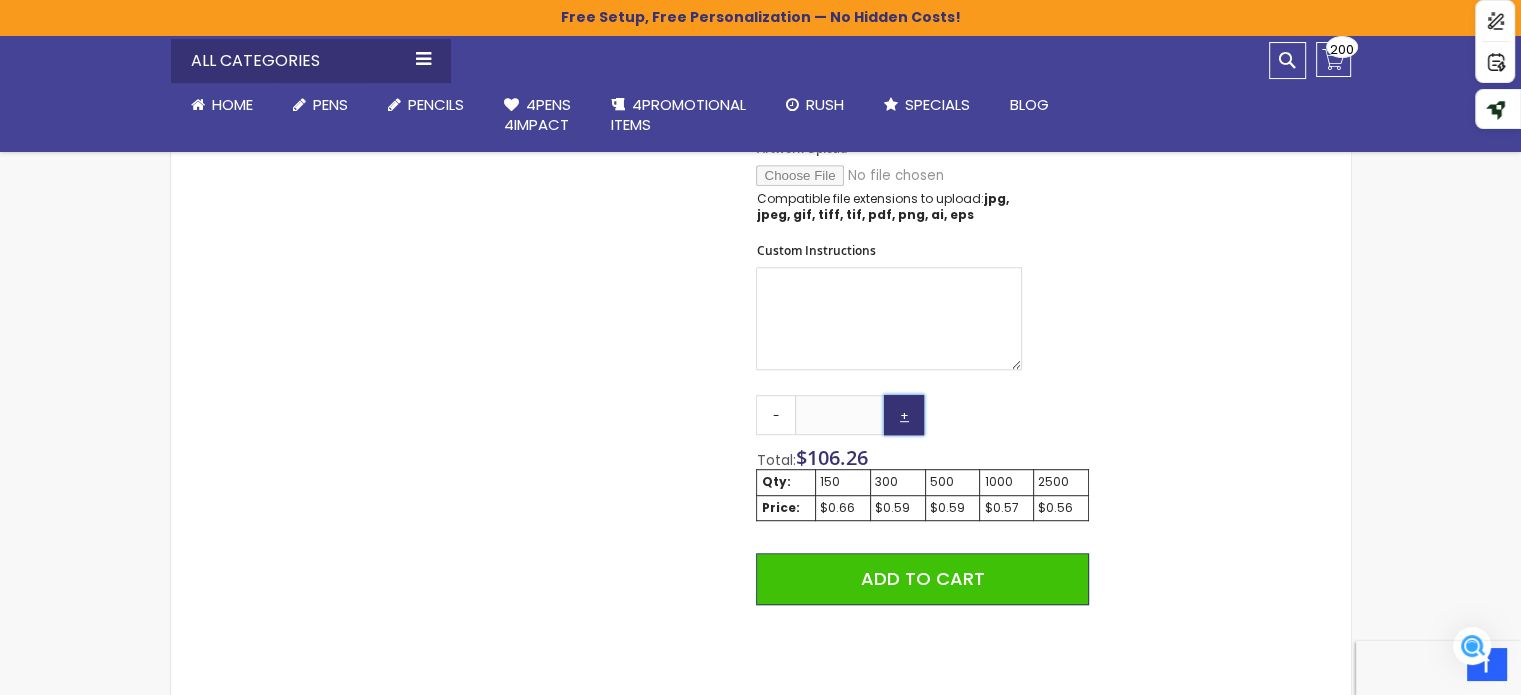 click on "+" at bounding box center (904, 415) 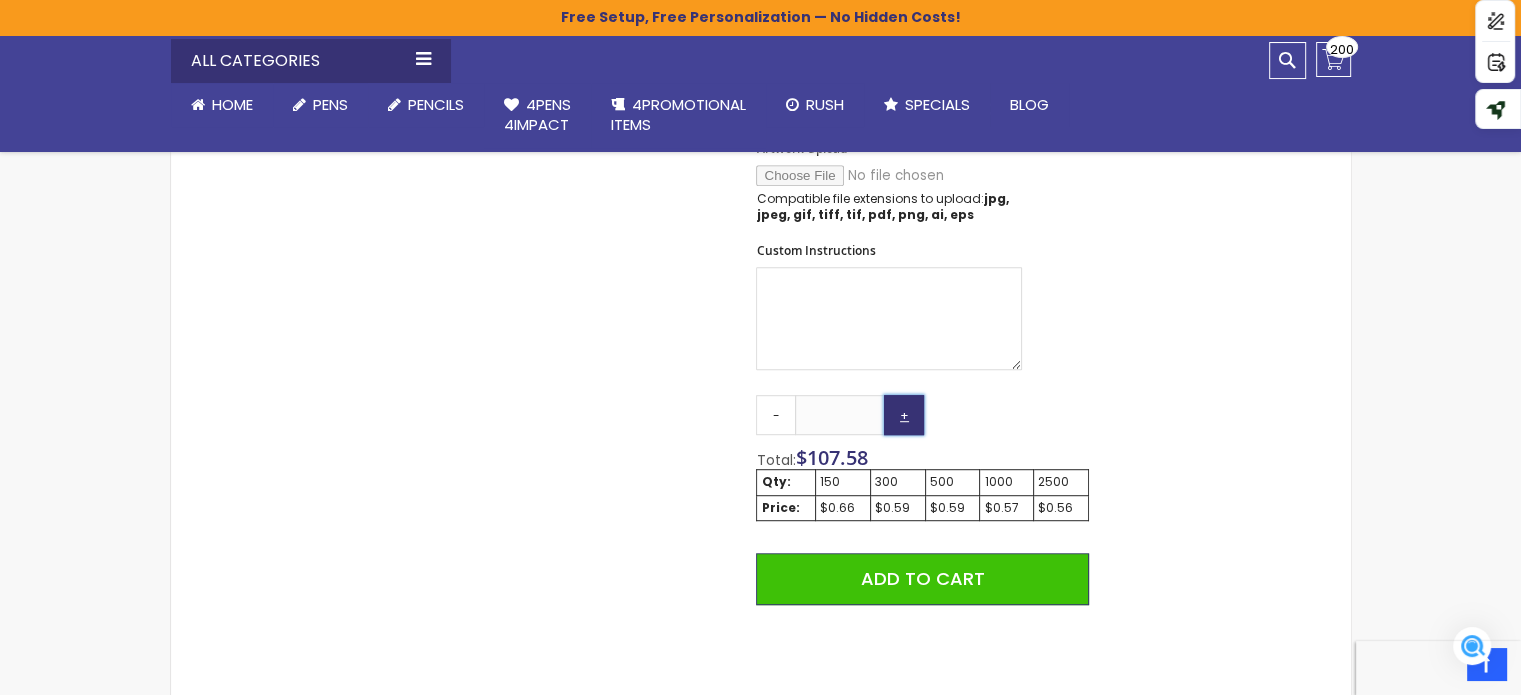 click on "+" at bounding box center (904, 415) 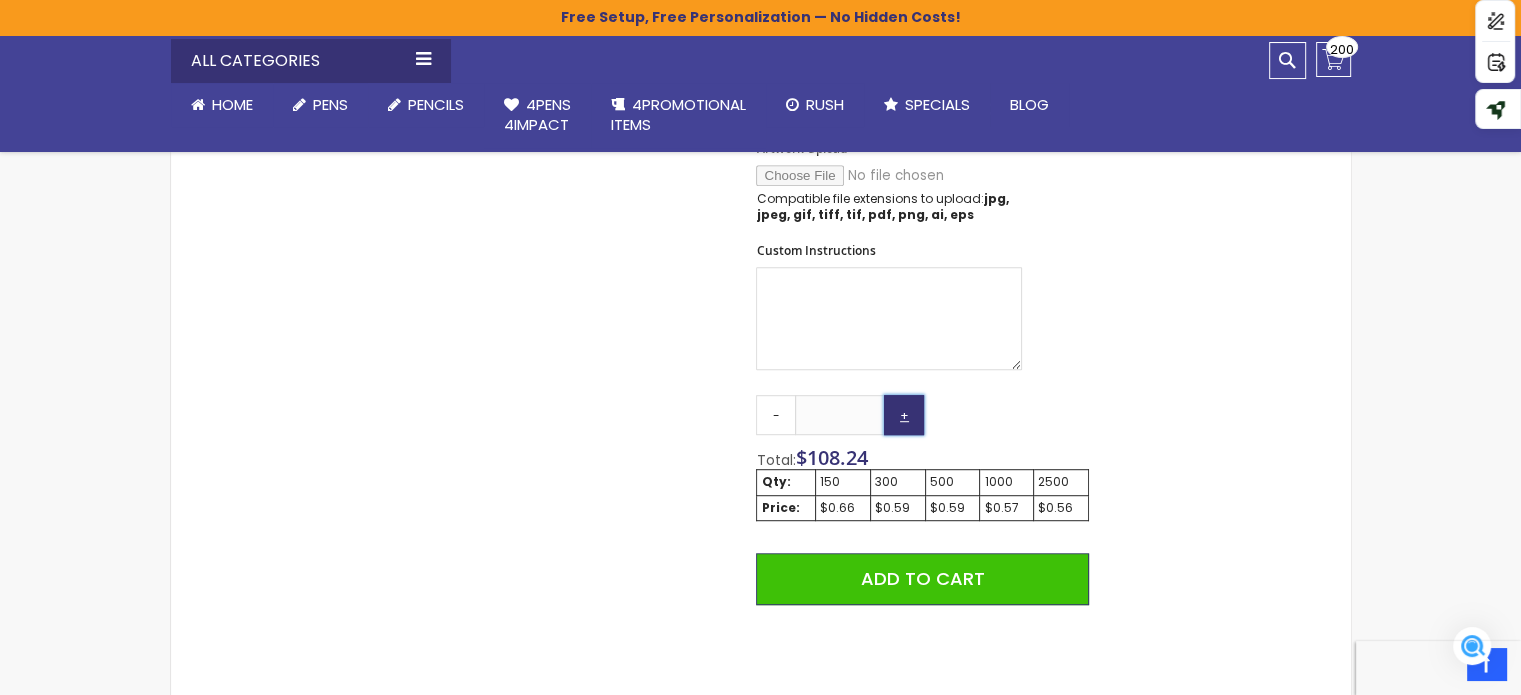 click on "+" at bounding box center [904, 415] 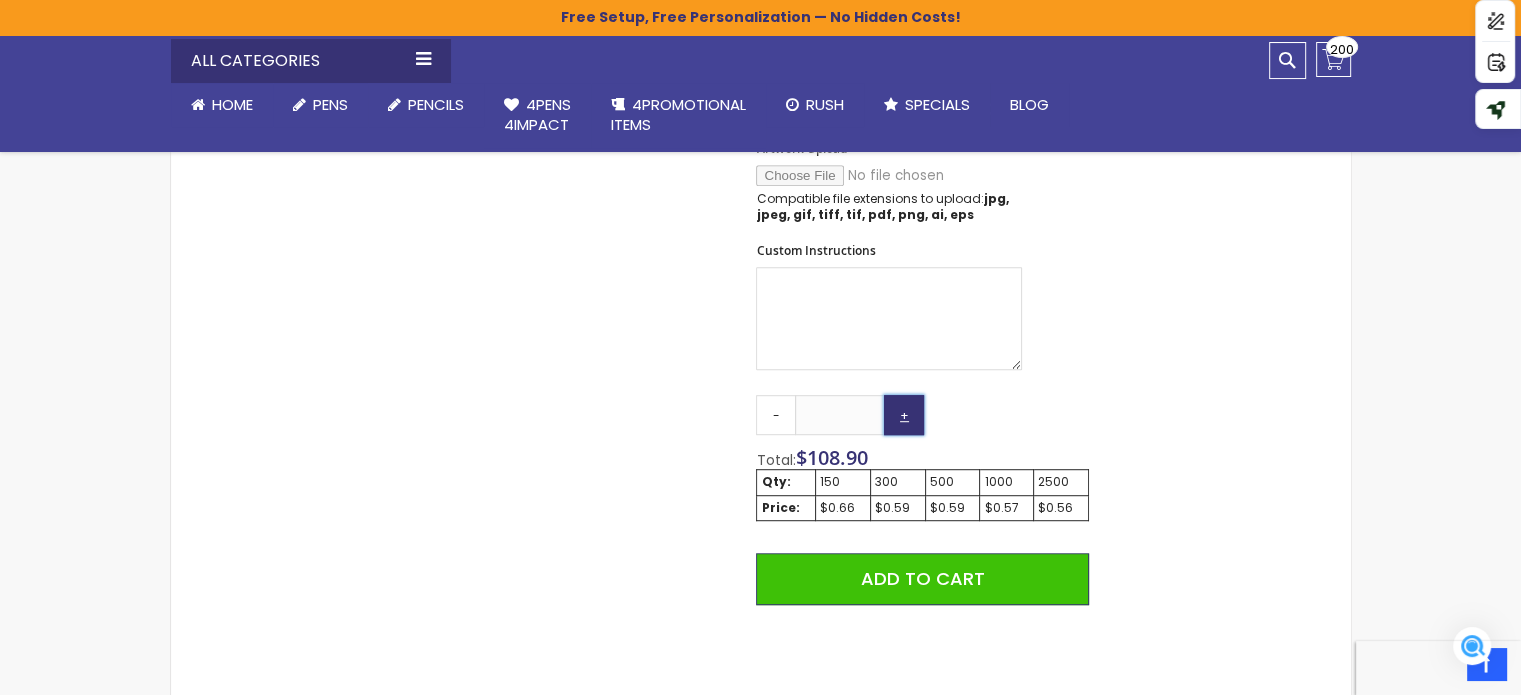 click on "+" at bounding box center (904, 415) 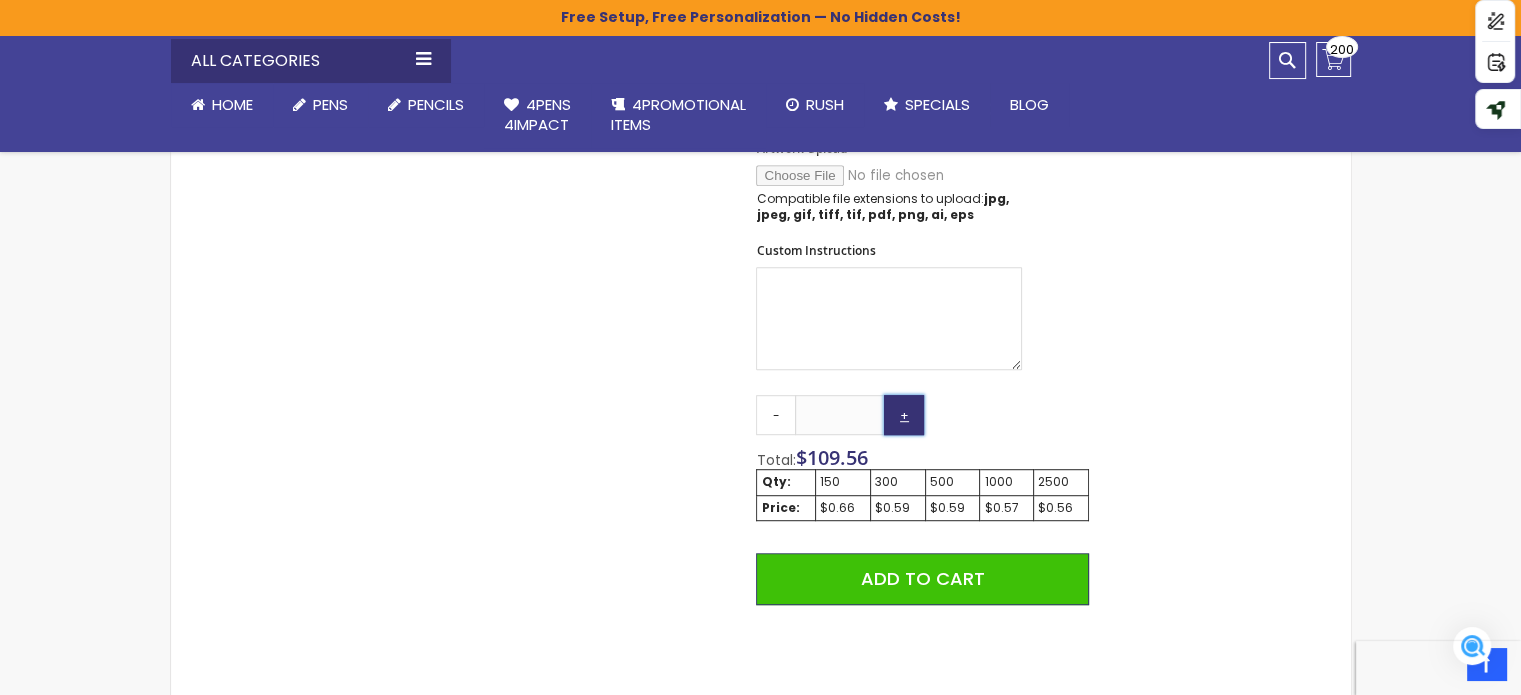 click on "+" at bounding box center (904, 415) 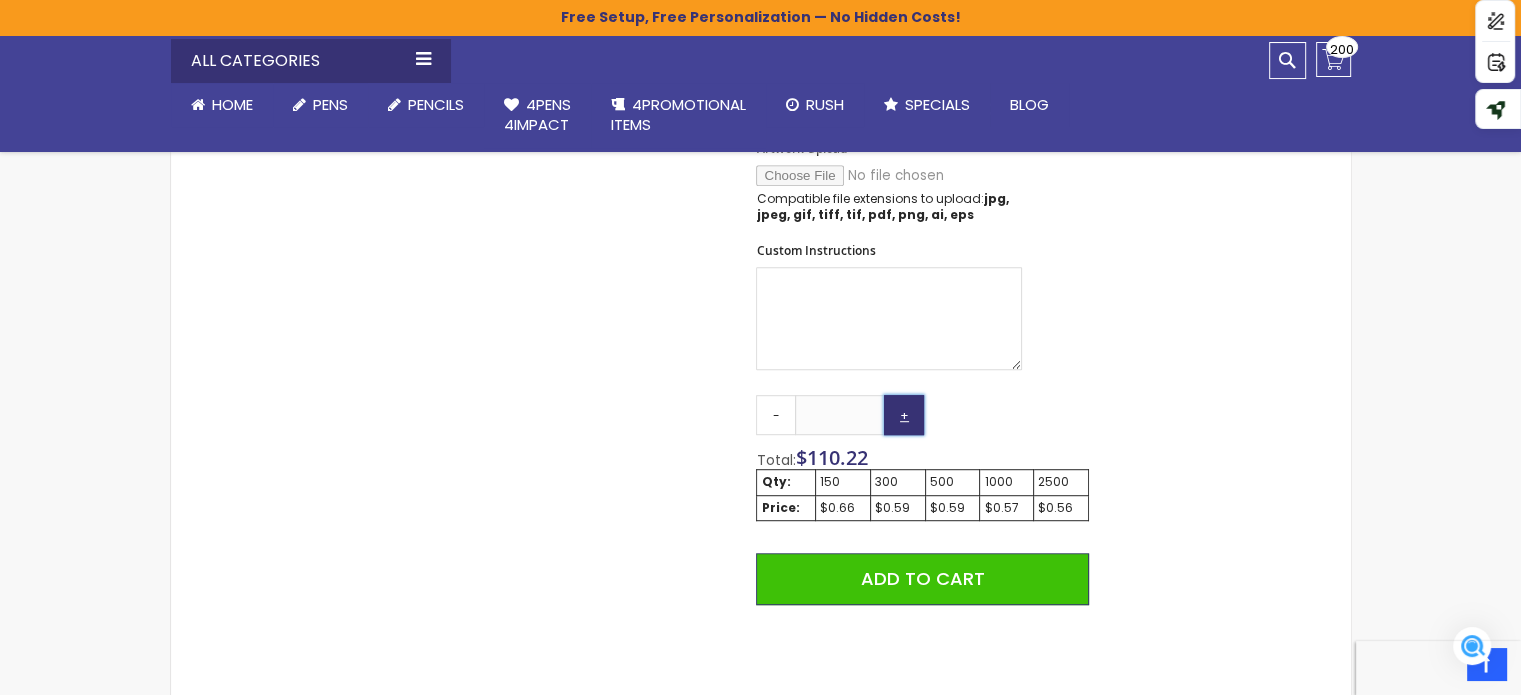 click on "+" at bounding box center [904, 415] 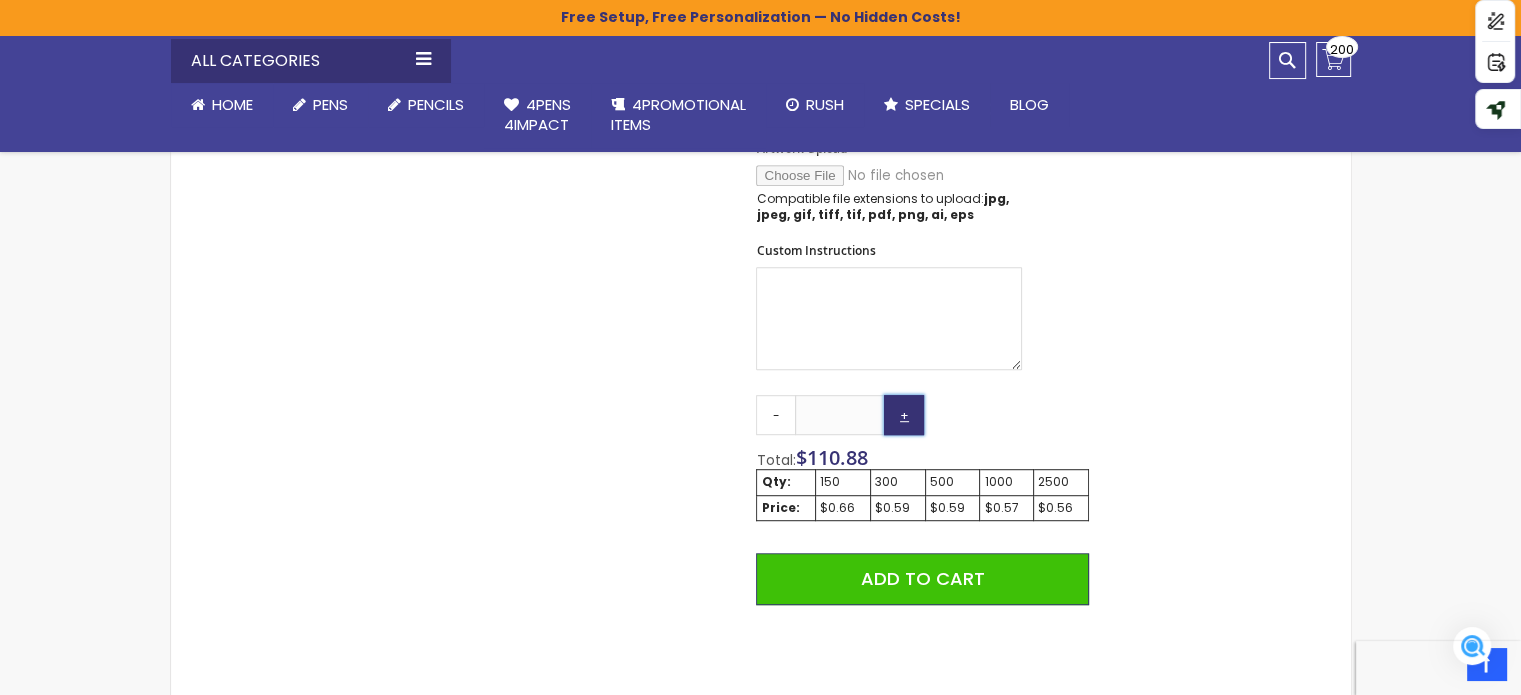 click on "+" at bounding box center [904, 415] 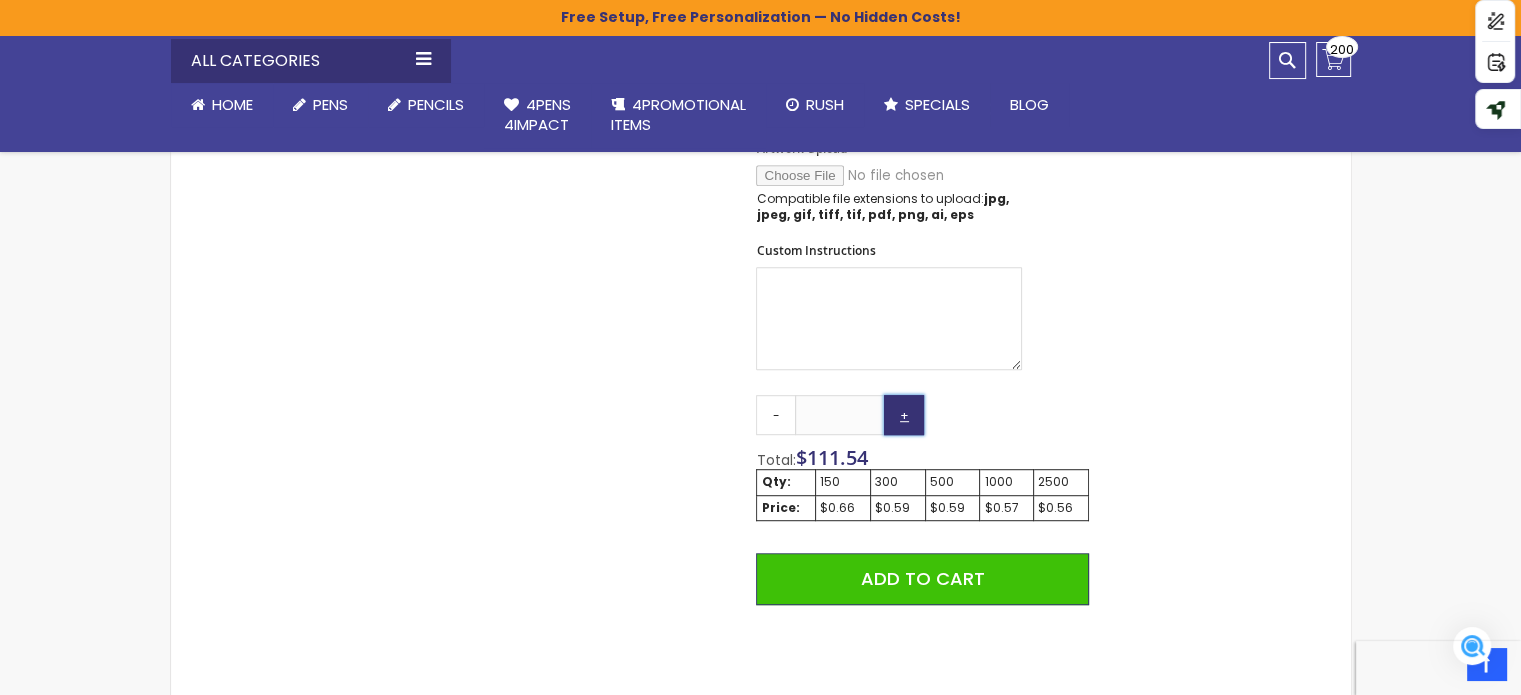 click on "+" at bounding box center [904, 415] 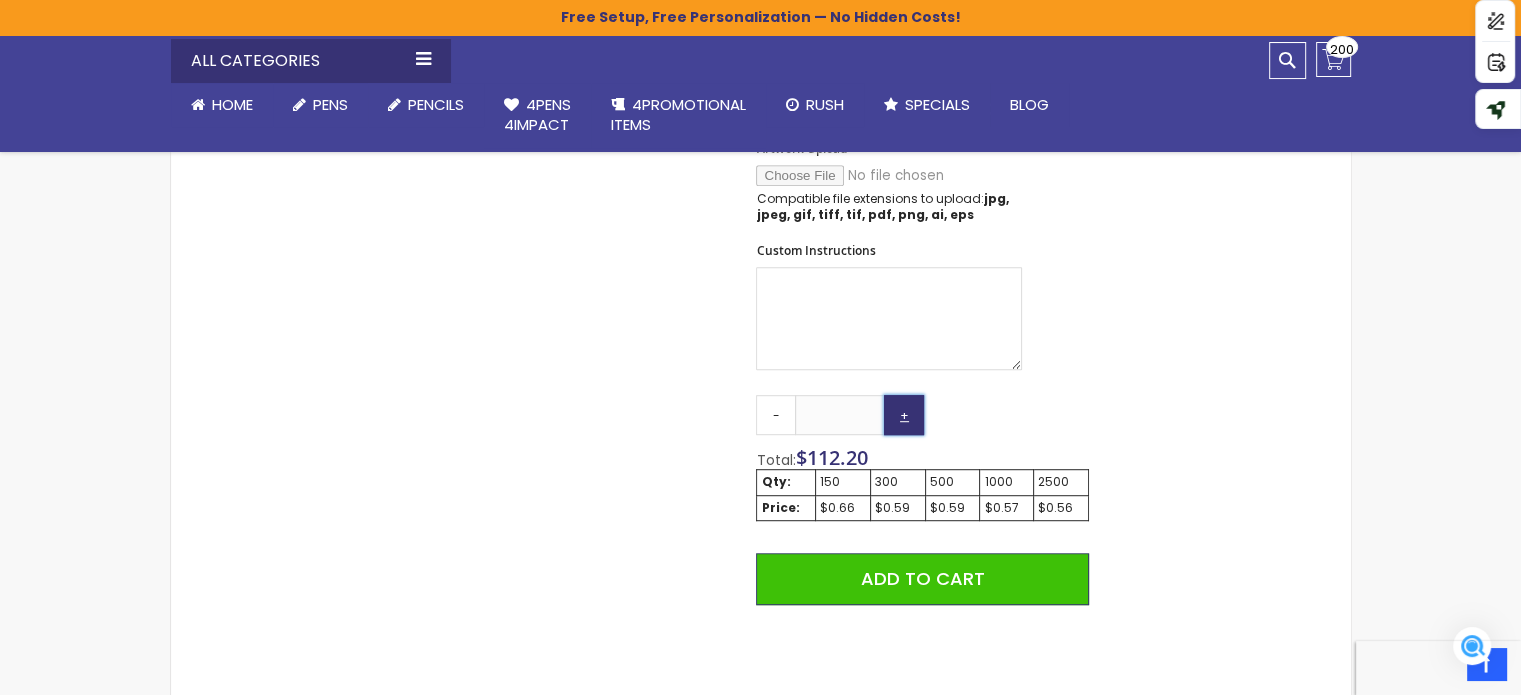 click on "+" at bounding box center [904, 415] 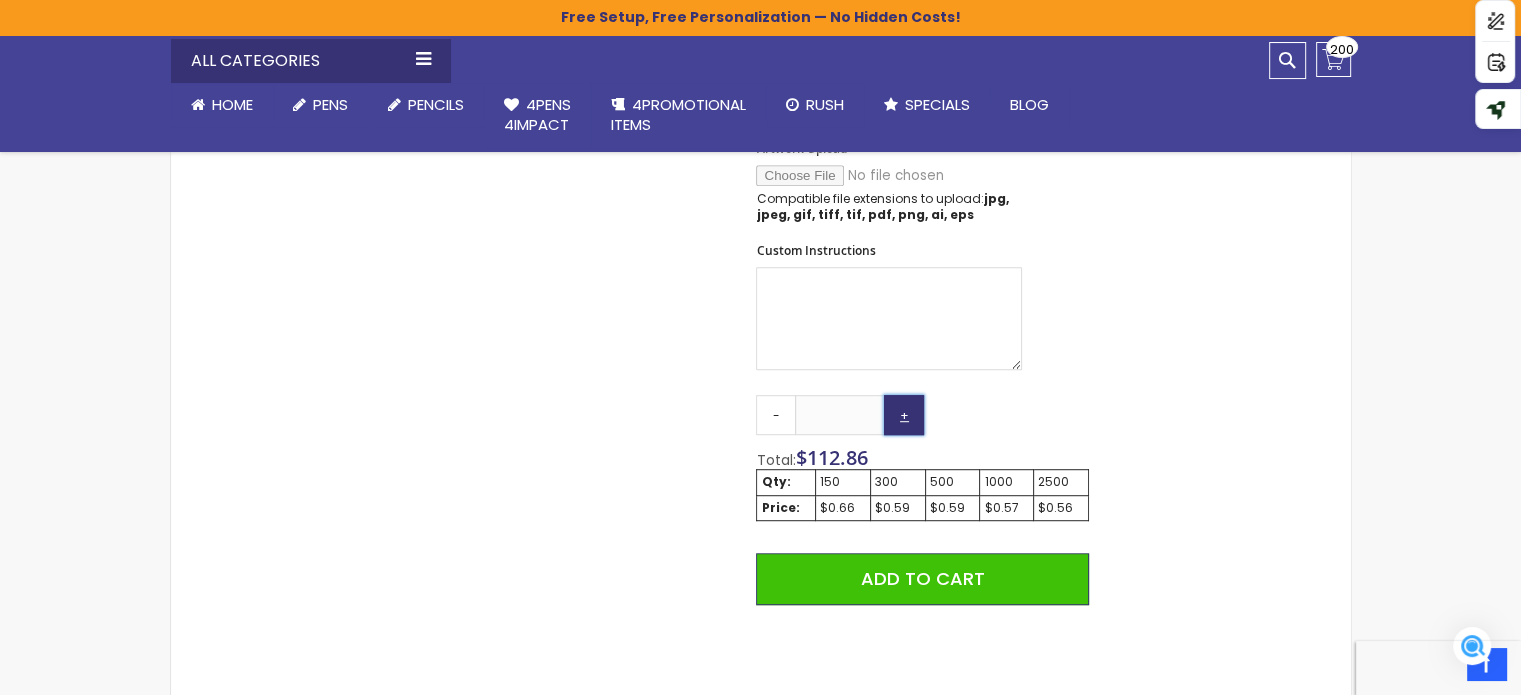 click on "+" at bounding box center [904, 415] 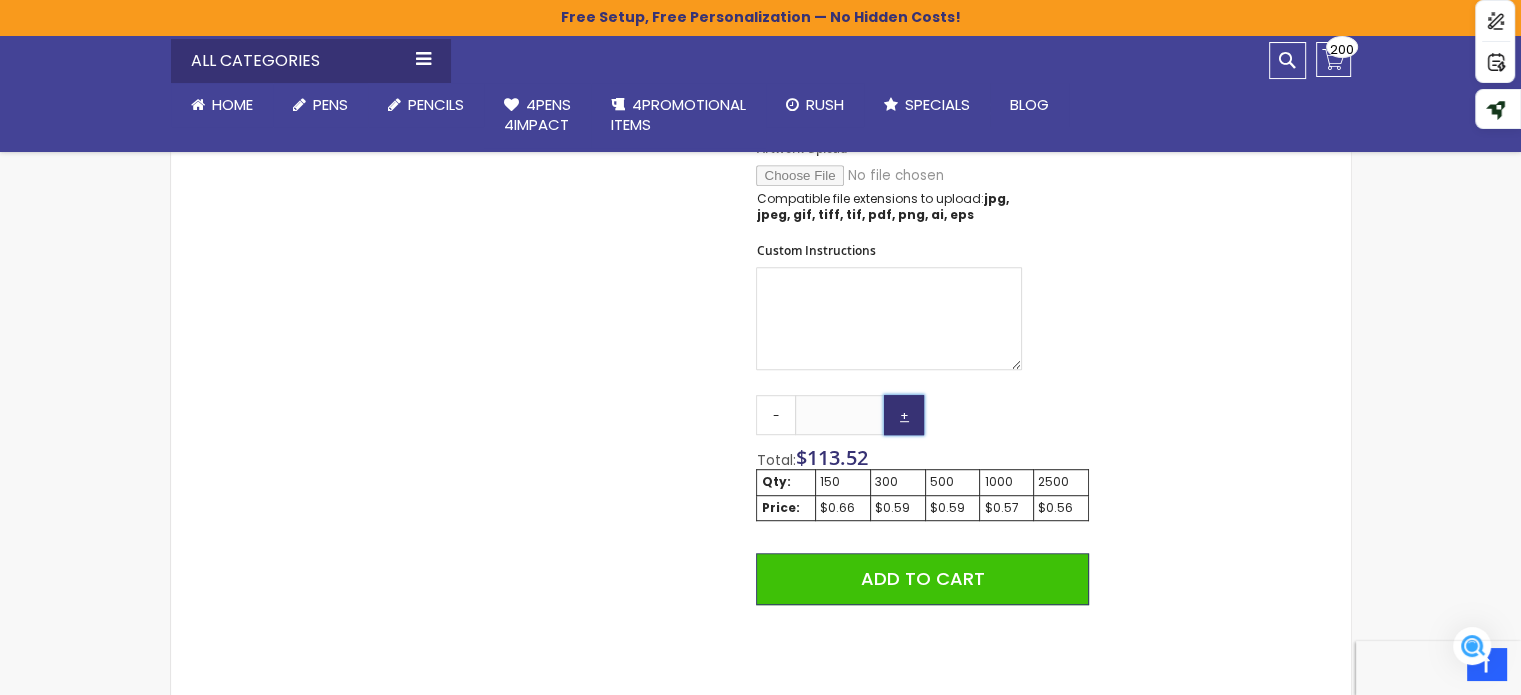 click on "+" at bounding box center (904, 415) 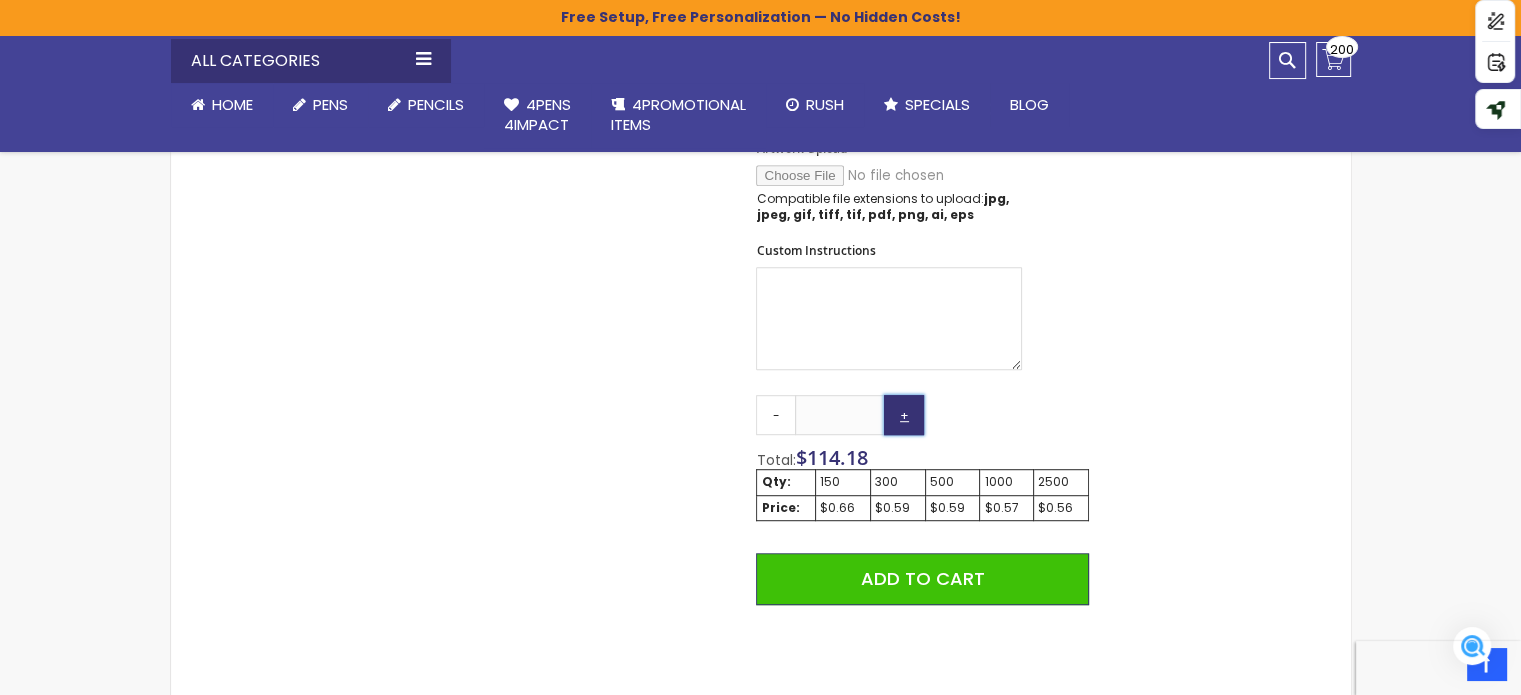 click on "+" at bounding box center [904, 415] 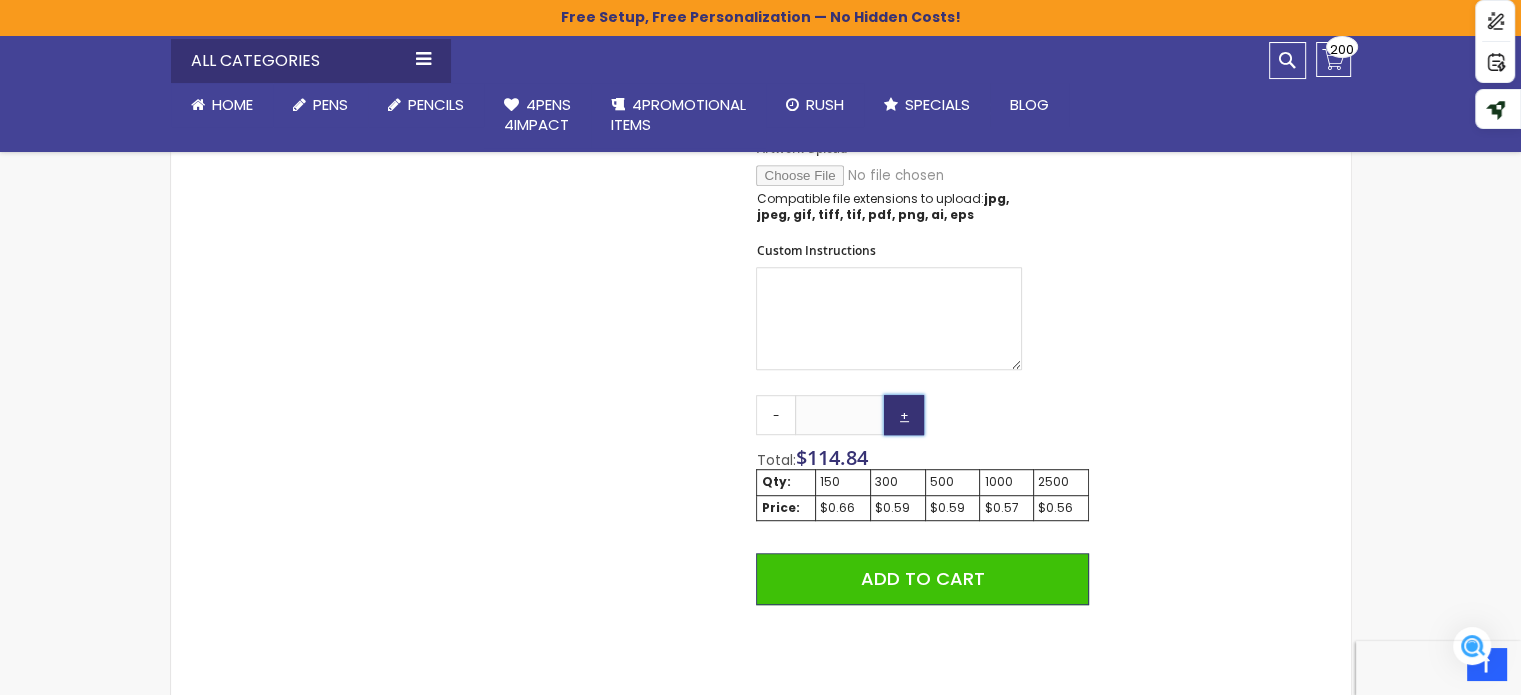 click on "+" at bounding box center [904, 415] 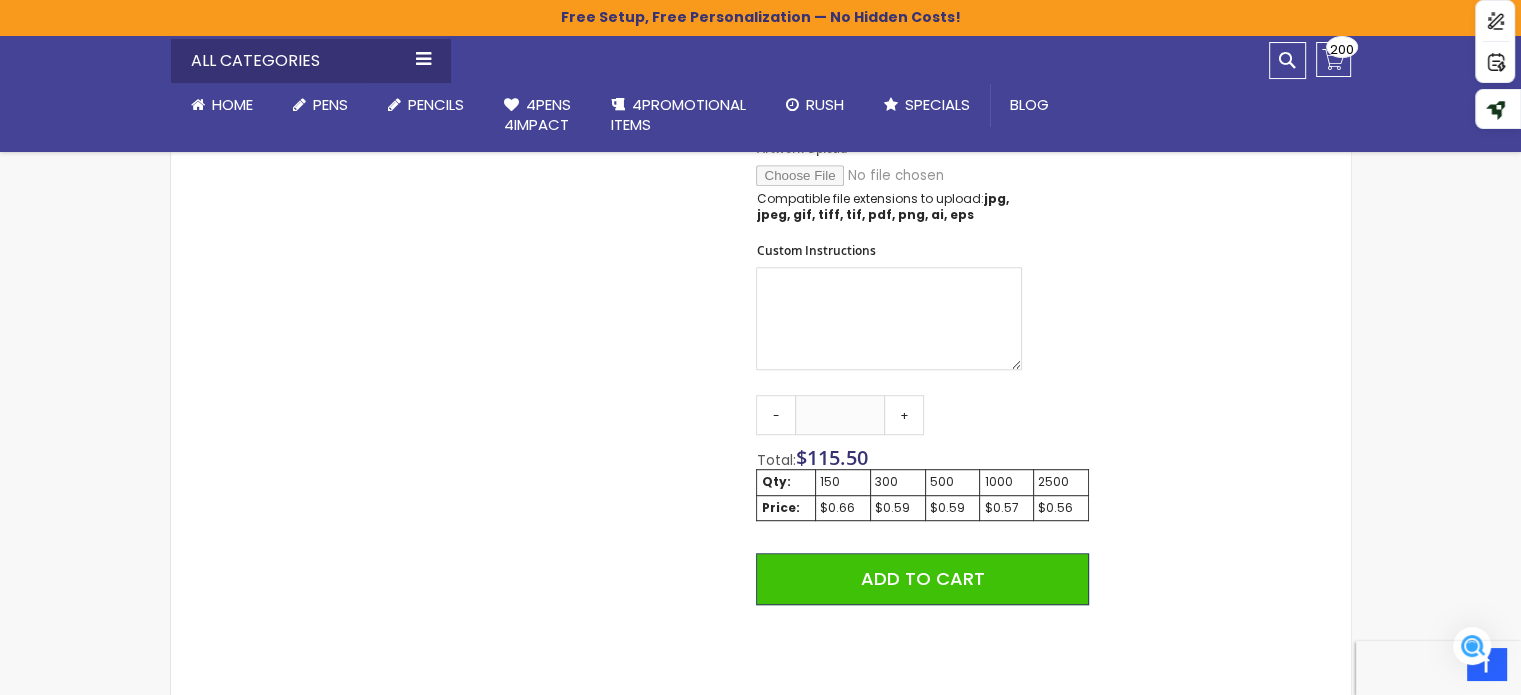 click on "Total:  $ 115.50" at bounding box center [922, 460] 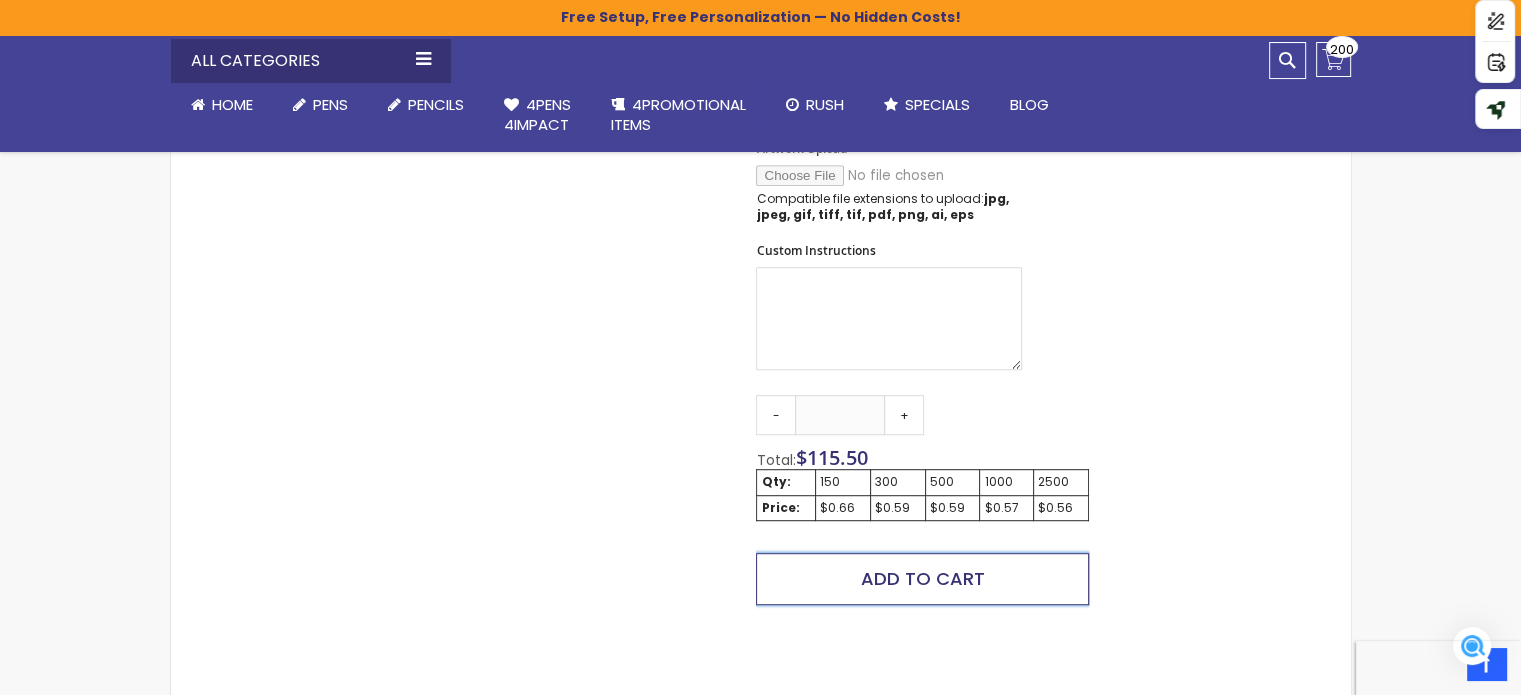 click on "Add to Cart" at bounding box center (922, 579) 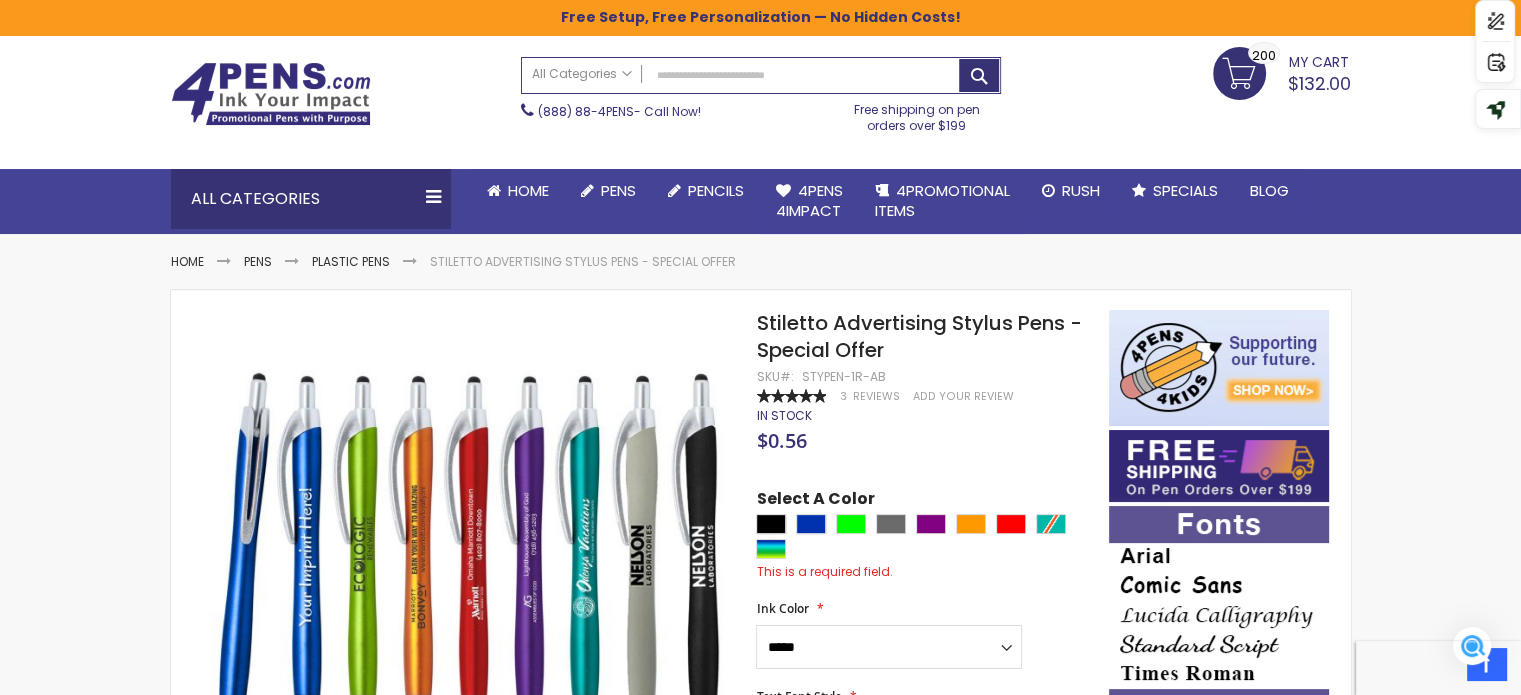 scroll, scrollTop: 0, scrollLeft: 0, axis: both 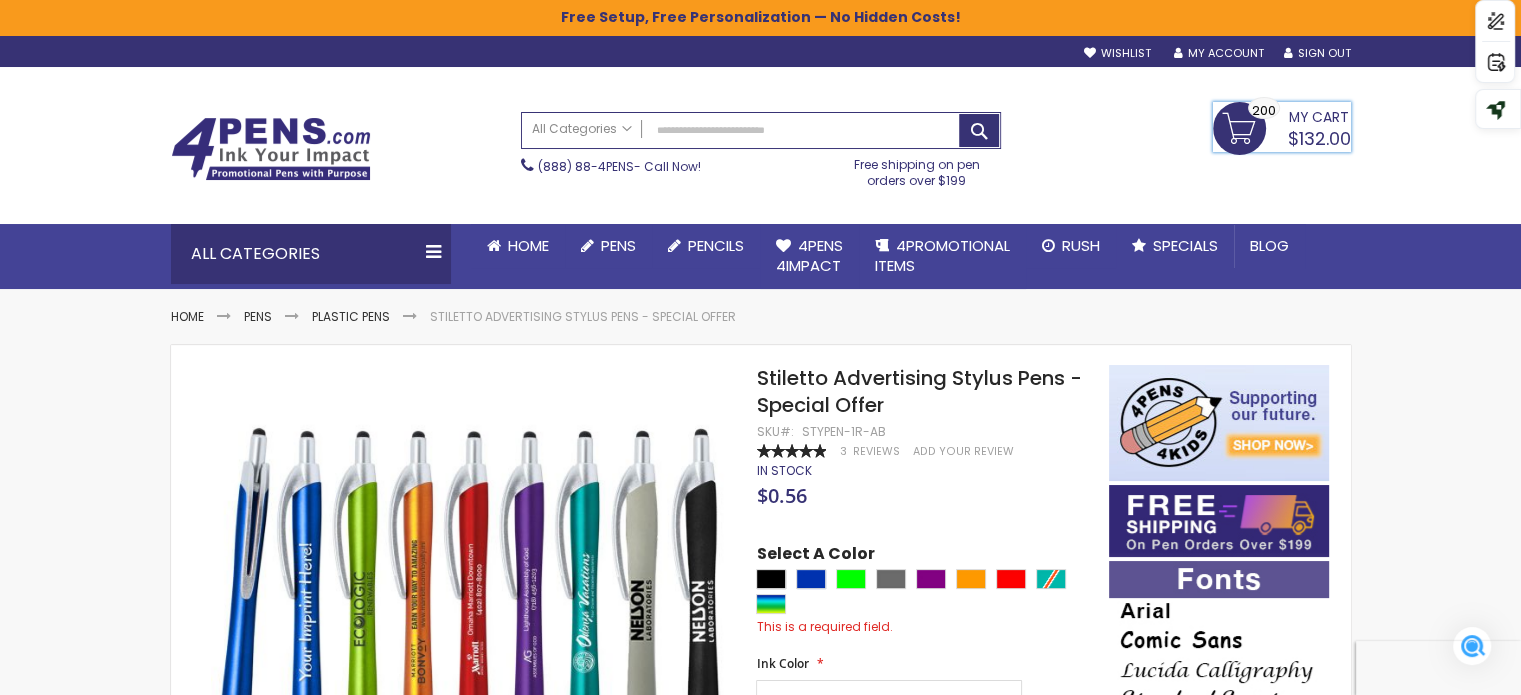 click on "My Cart" at bounding box center (1319, 115) 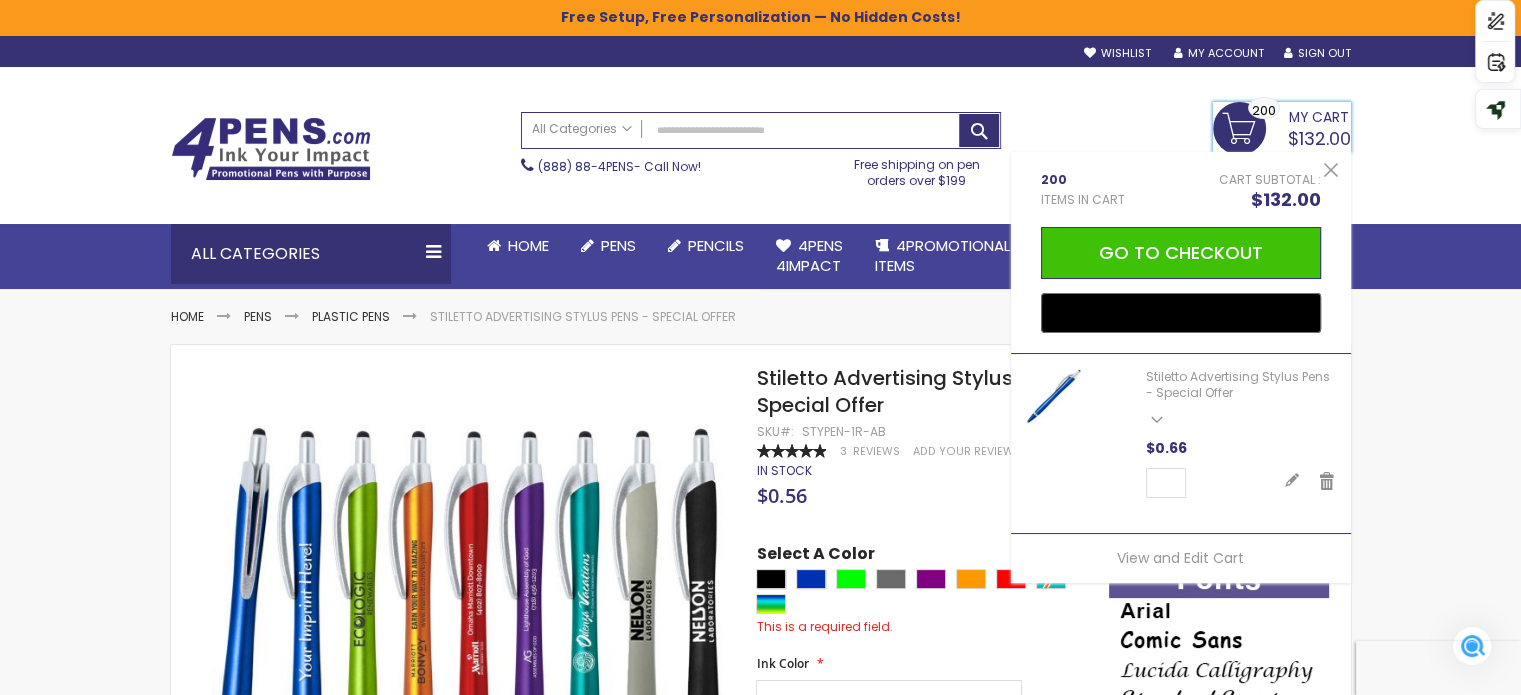 click on "My Cart
$132.00
200
200
items" at bounding box center [1282, 127] 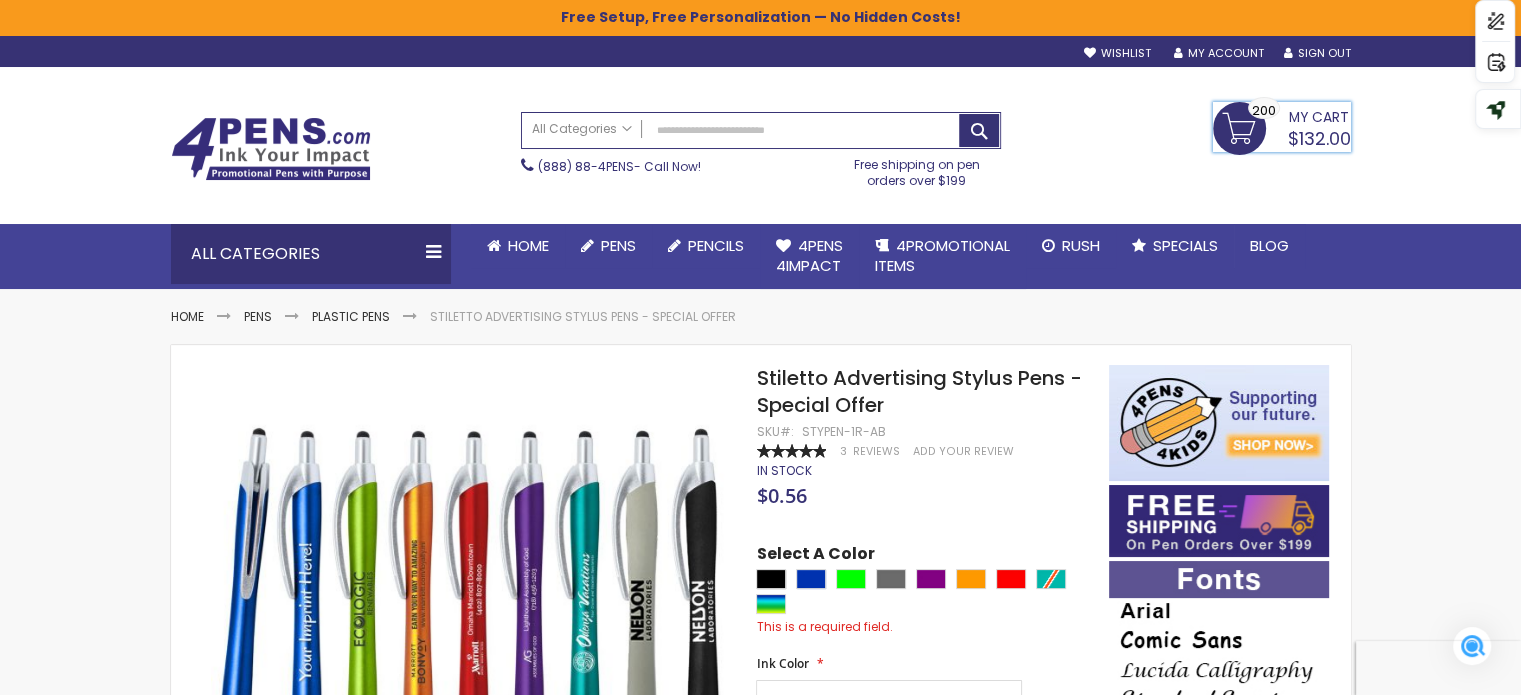 click on "My Cart" at bounding box center (1319, 115) 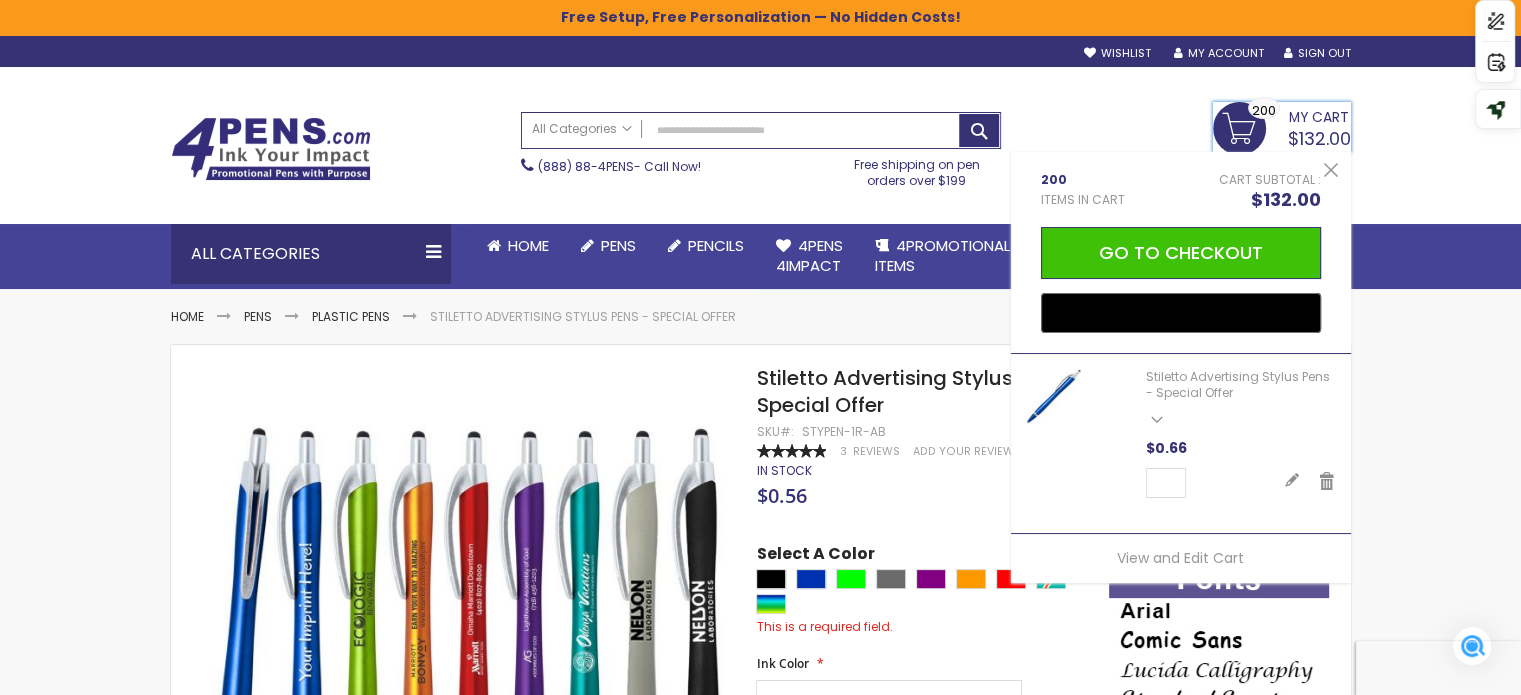 click on "My Cart" at bounding box center [1319, 115] 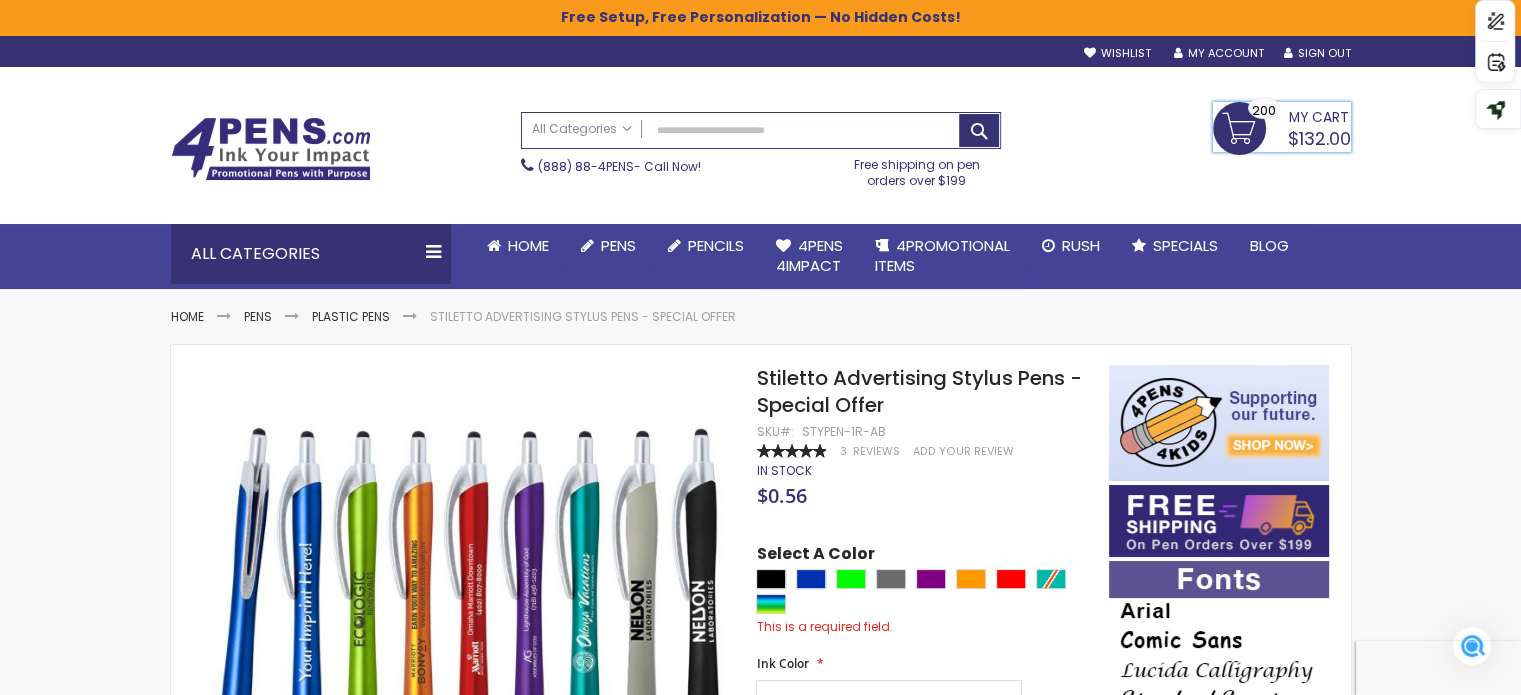 click on "My Cart" at bounding box center [1319, 115] 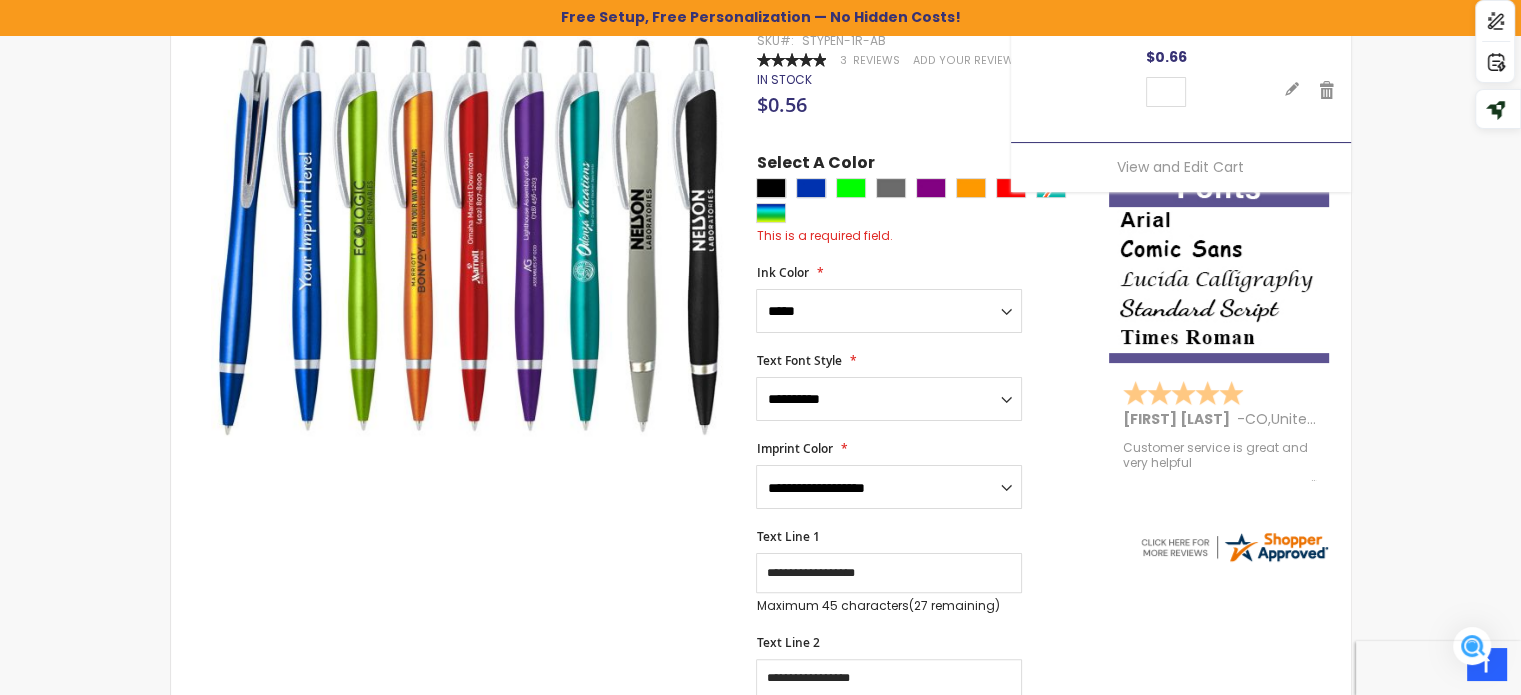 scroll, scrollTop: 500, scrollLeft: 0, axis: vertical 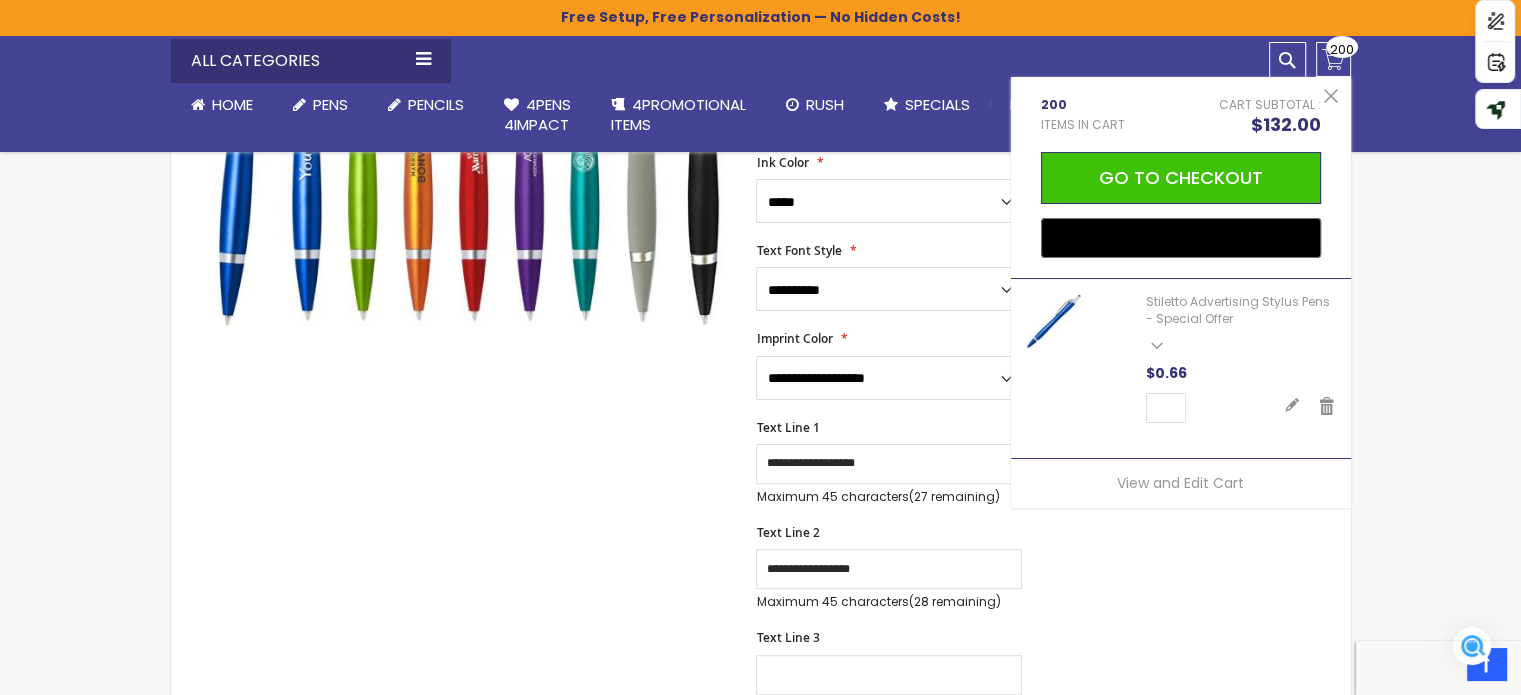 click on "Skip to the end of the images gallery
Skip to the beginning of the images gallery
Stiletto Advertising Stylus Pens - Special Offer
SKU
STYPEN-1R-AB
Rating:
100                          % of  100
3" at bounding box center (761, 758) 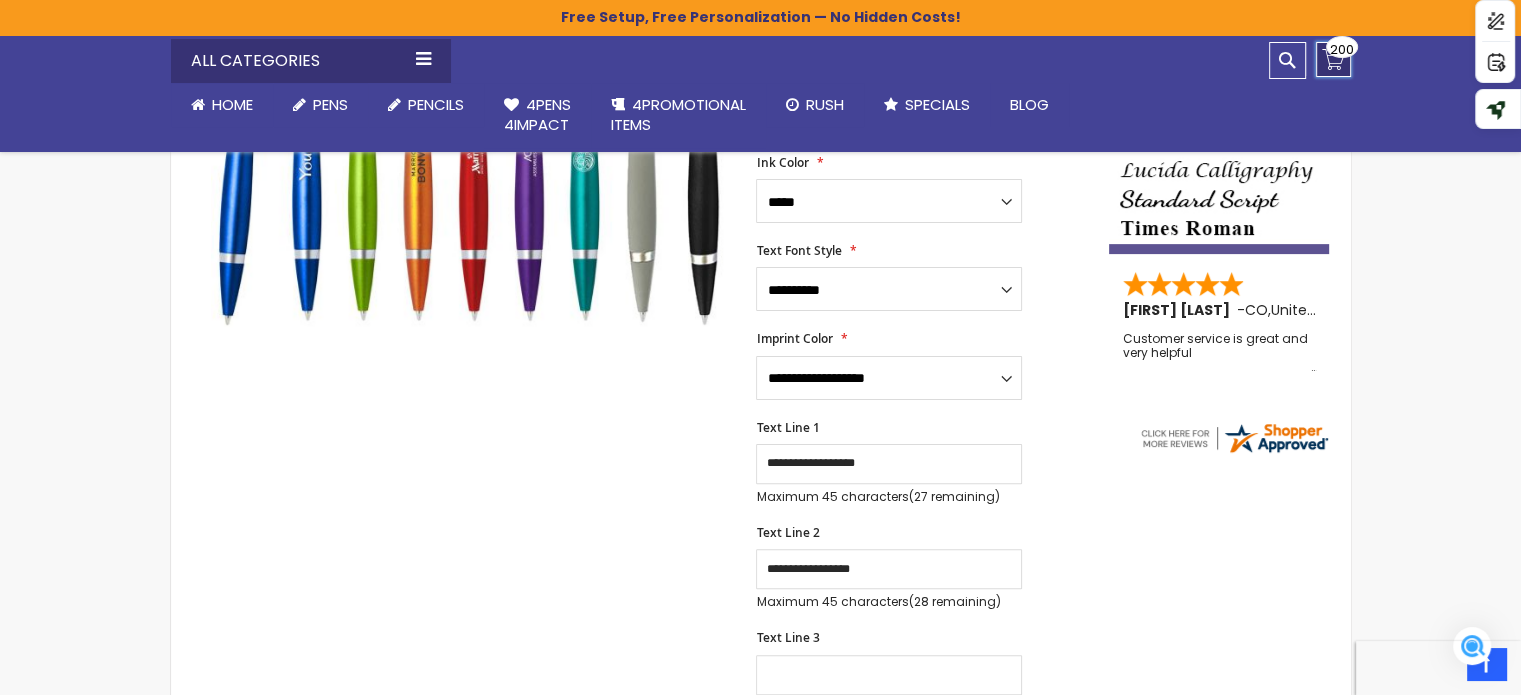 click on "200" at bounding box center [1342, 49] 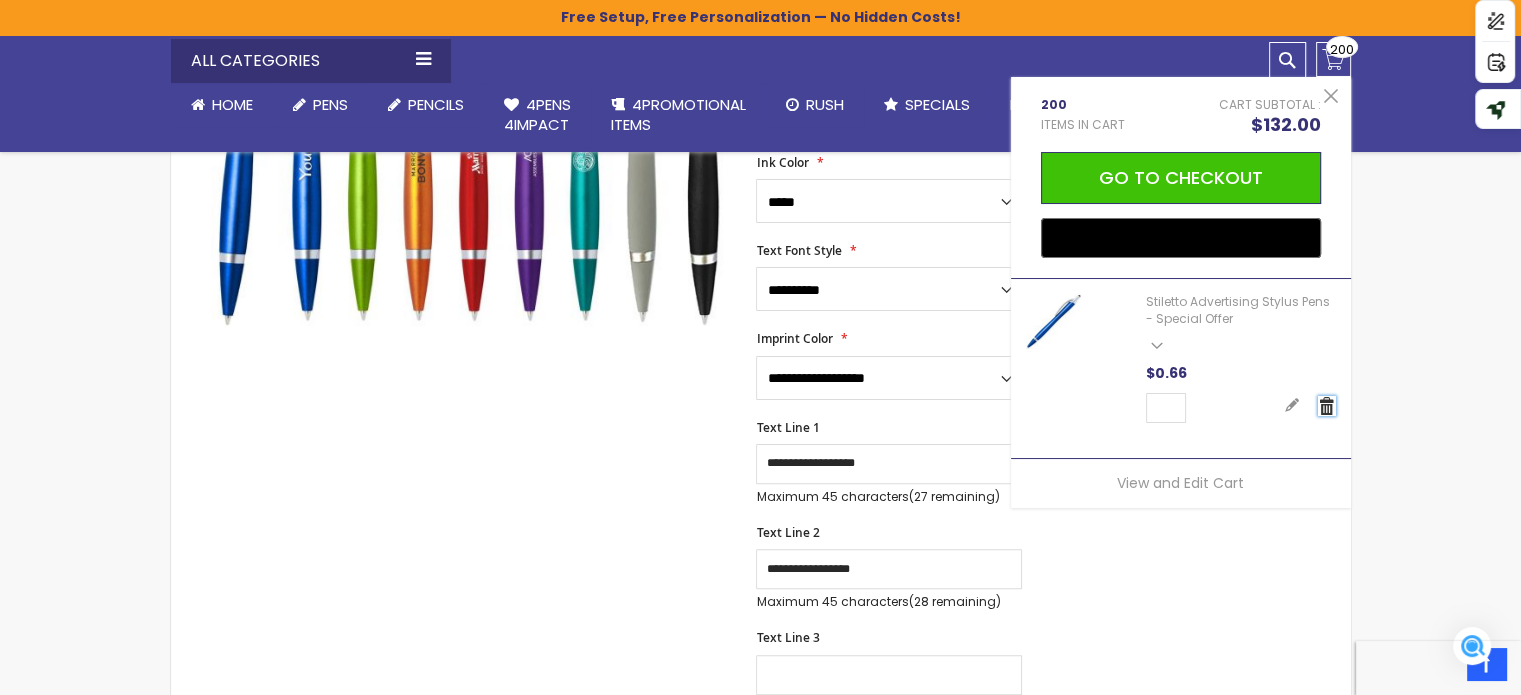 click on "Remove" at bounding box center [1327, 406] 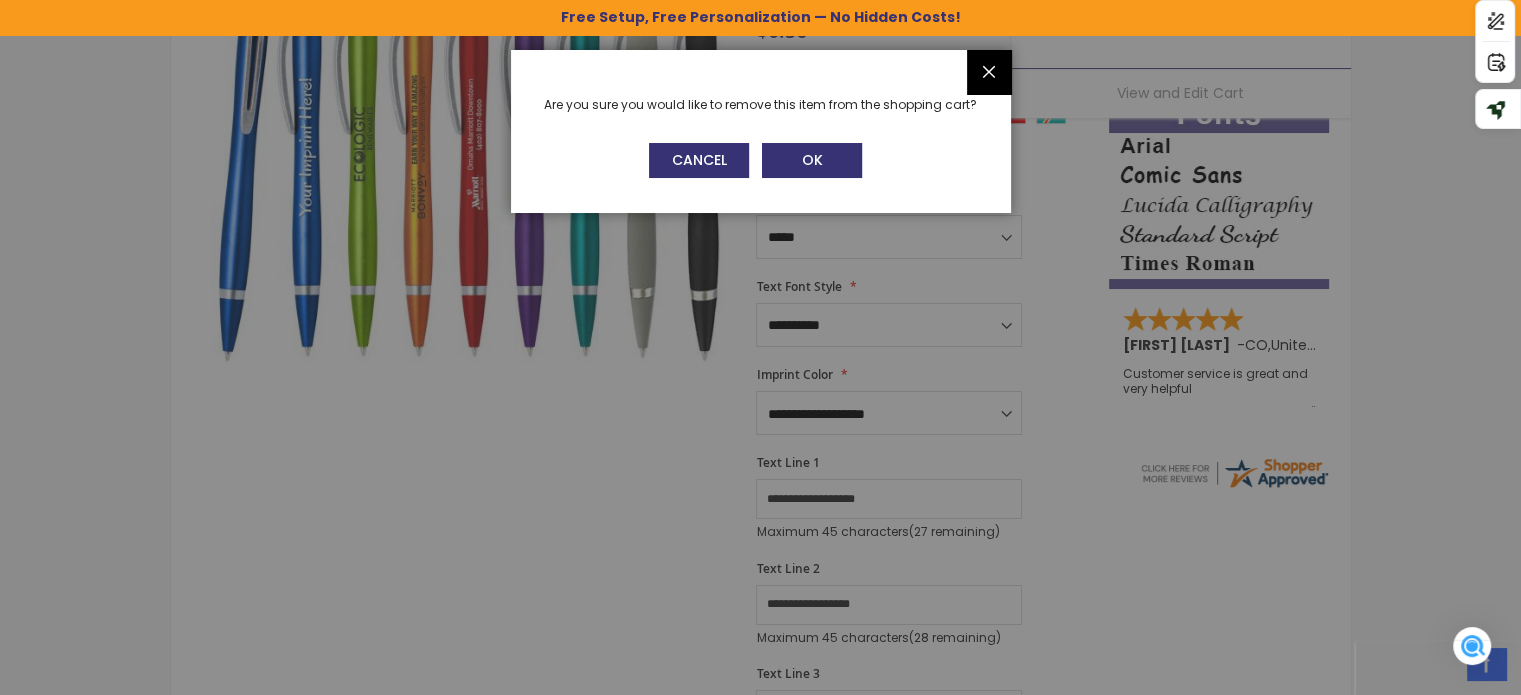 scroll, scrollTop: 0, scrollLeft: 0, axis: both 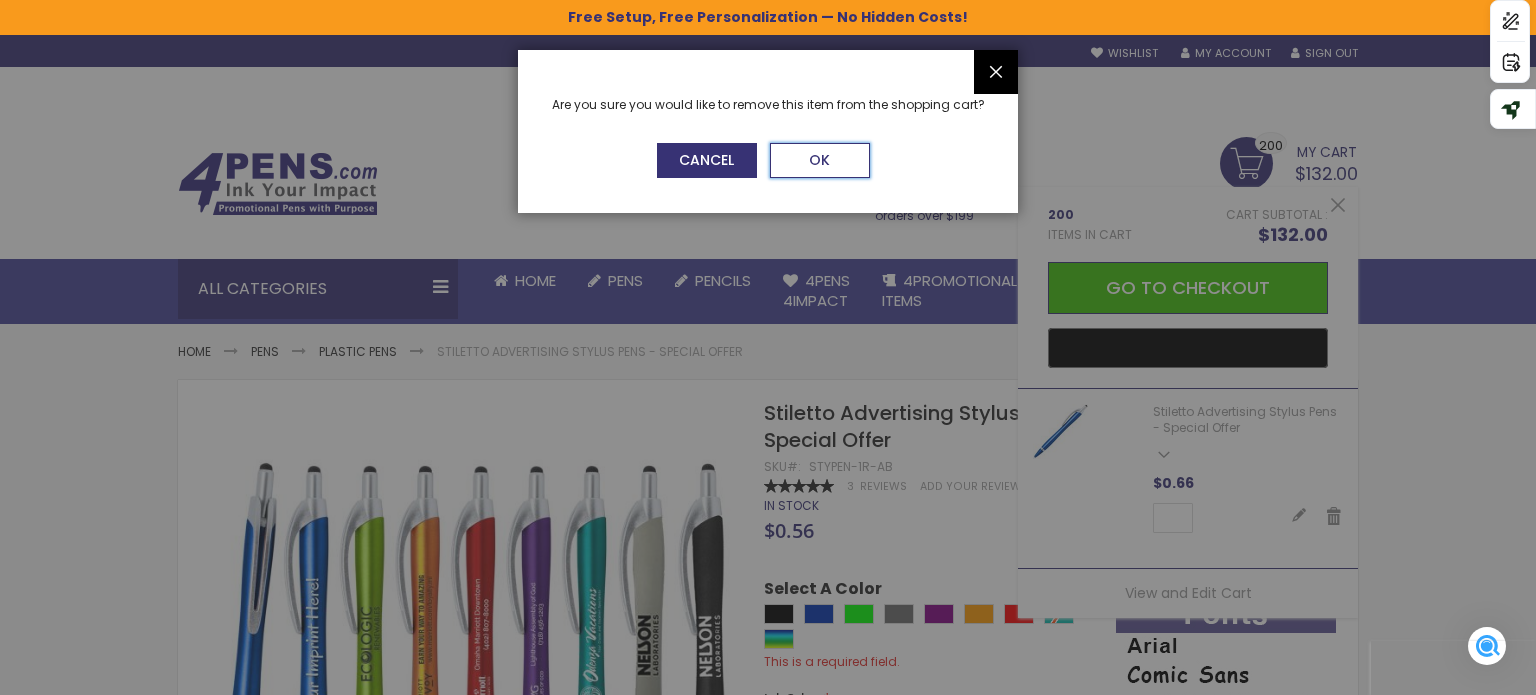 click on "OK" at bounding box center [819, 160] 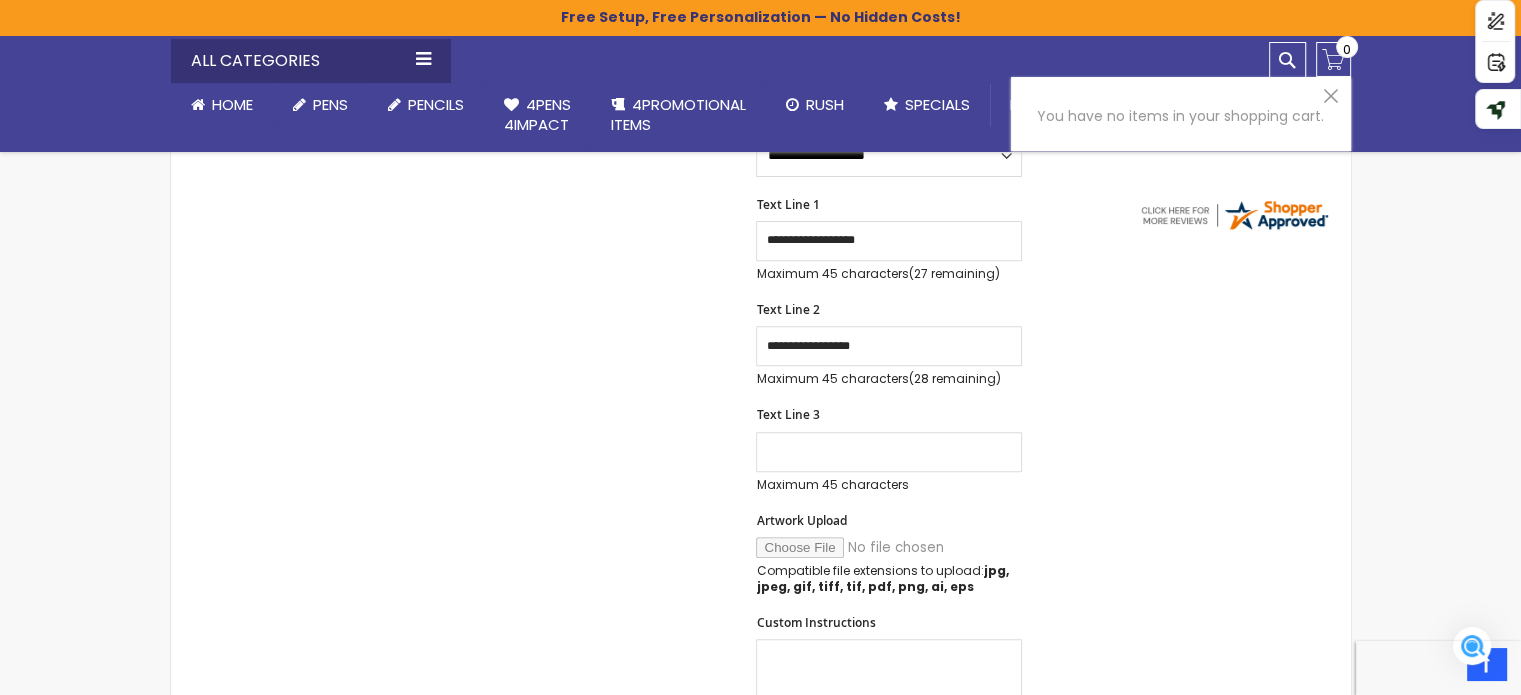 scroll, scrollTop: 600, scrollLeft: 0, axis: vertical 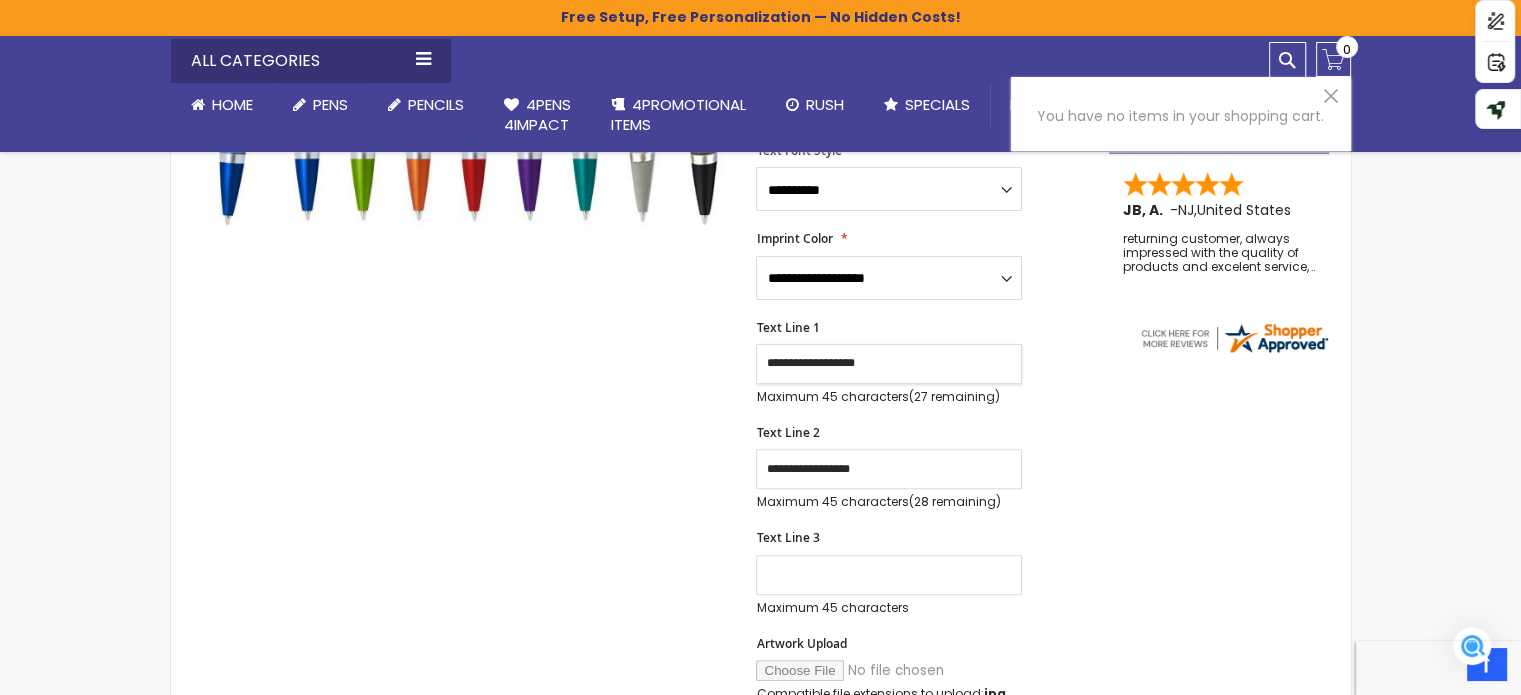 click on "**********" at bounding box center (889, 364) 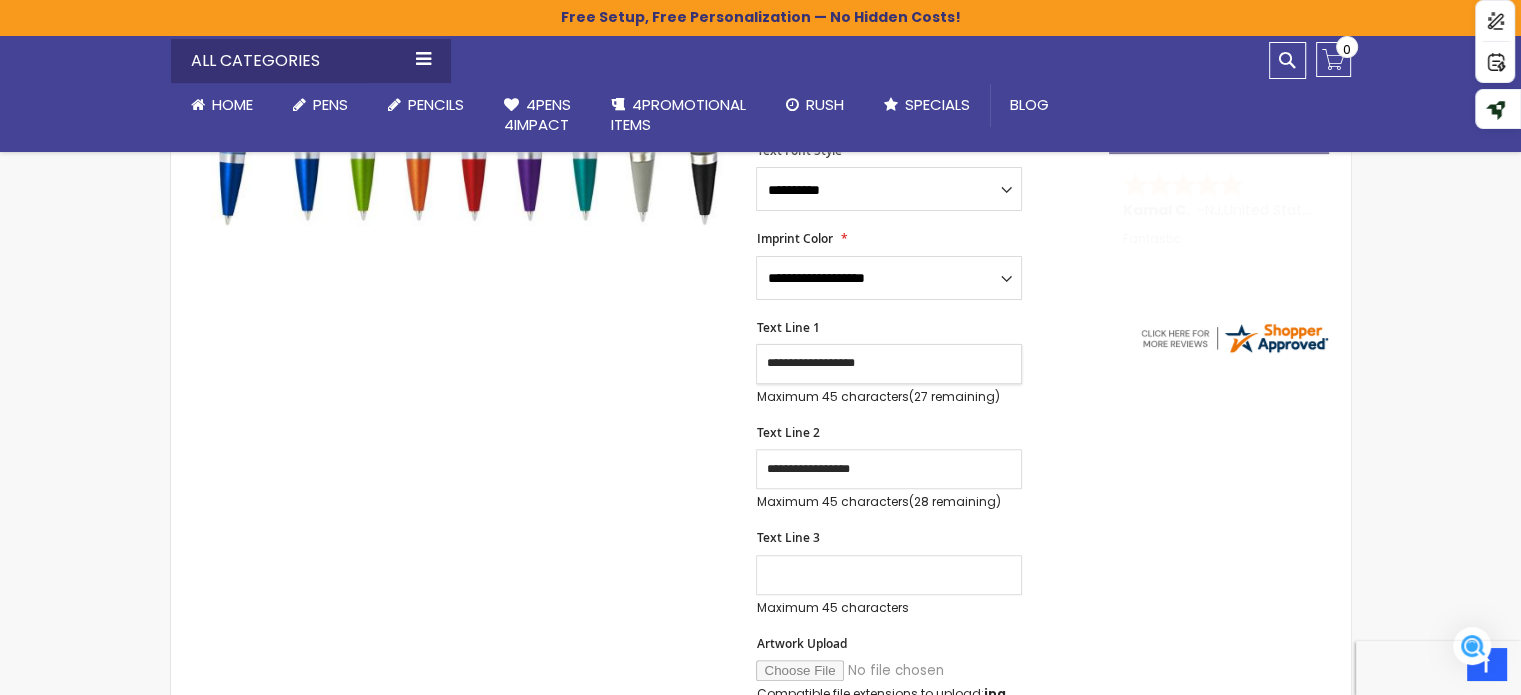 click on "**********" at bounding box center [889, 364] 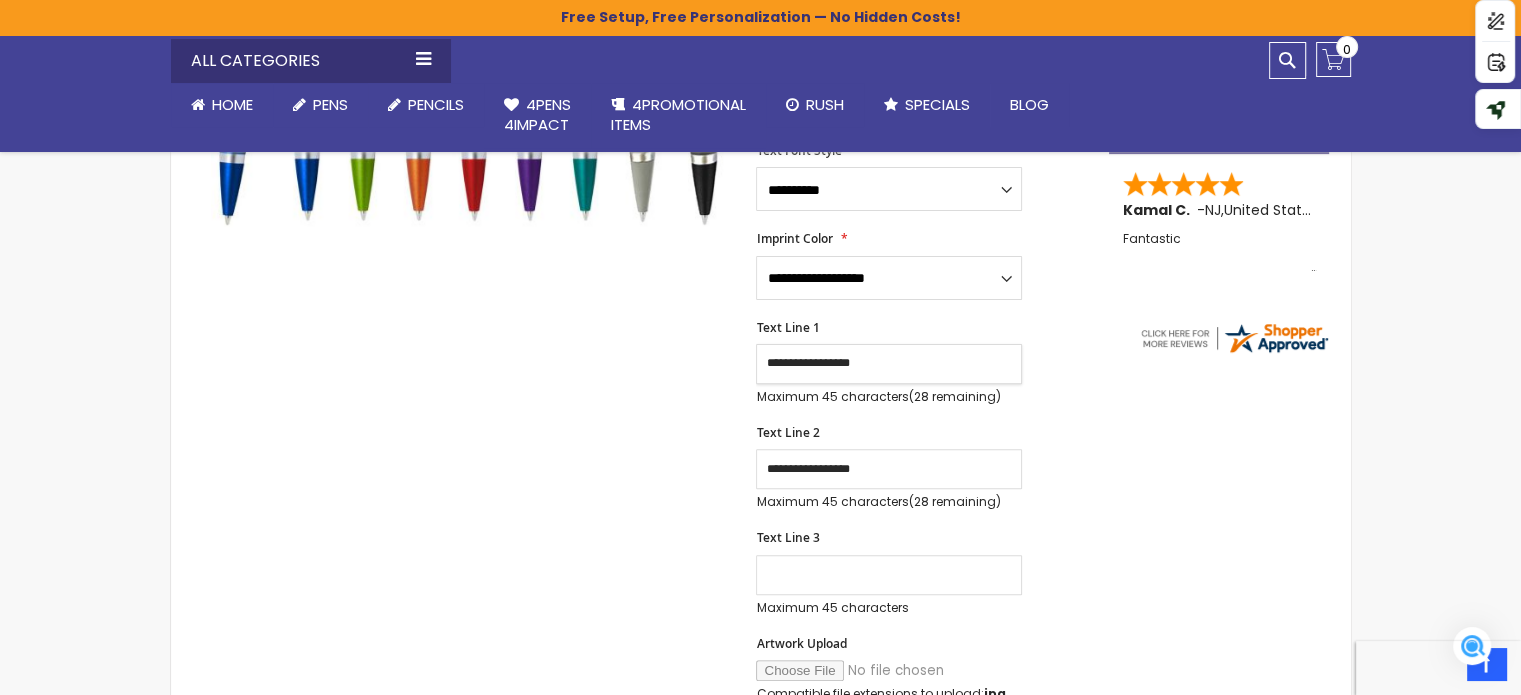 type on "**********" 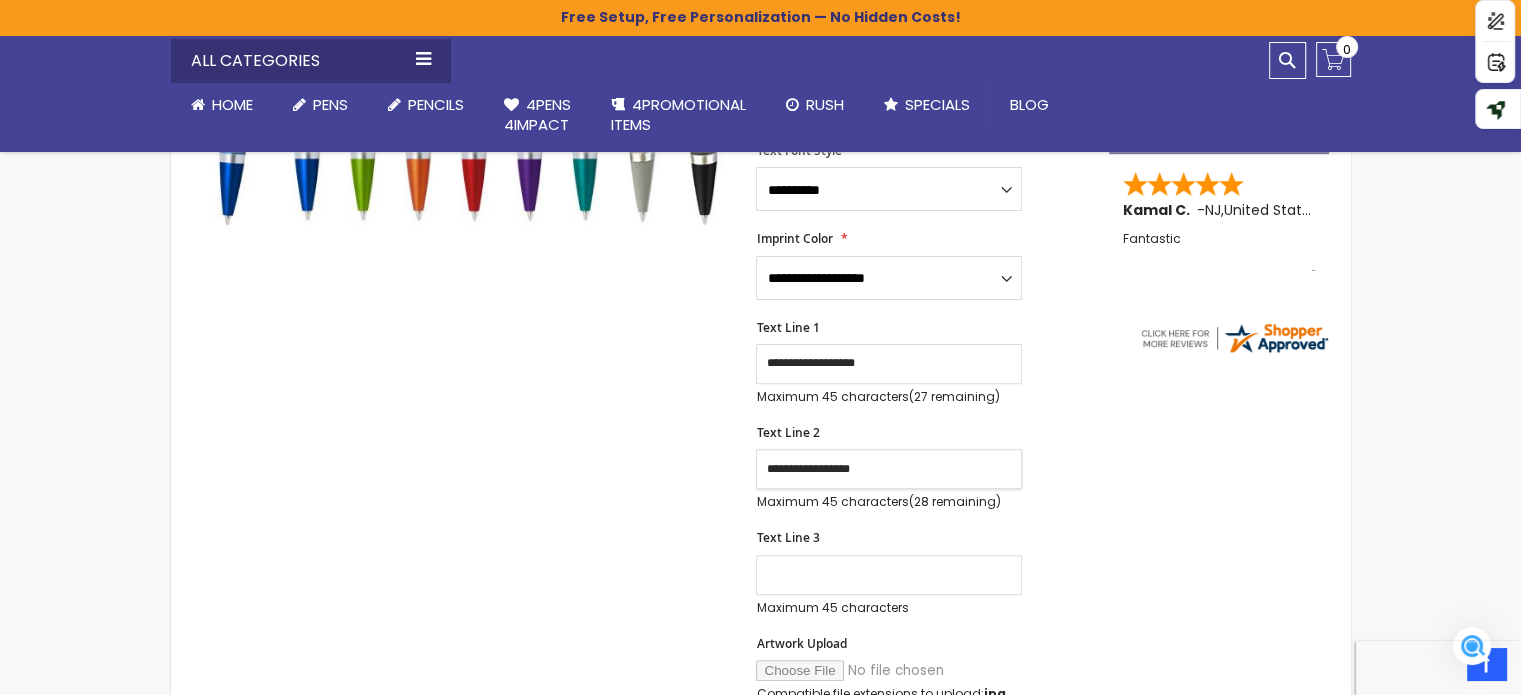 click on "**********" at bounding box center [889, 469] 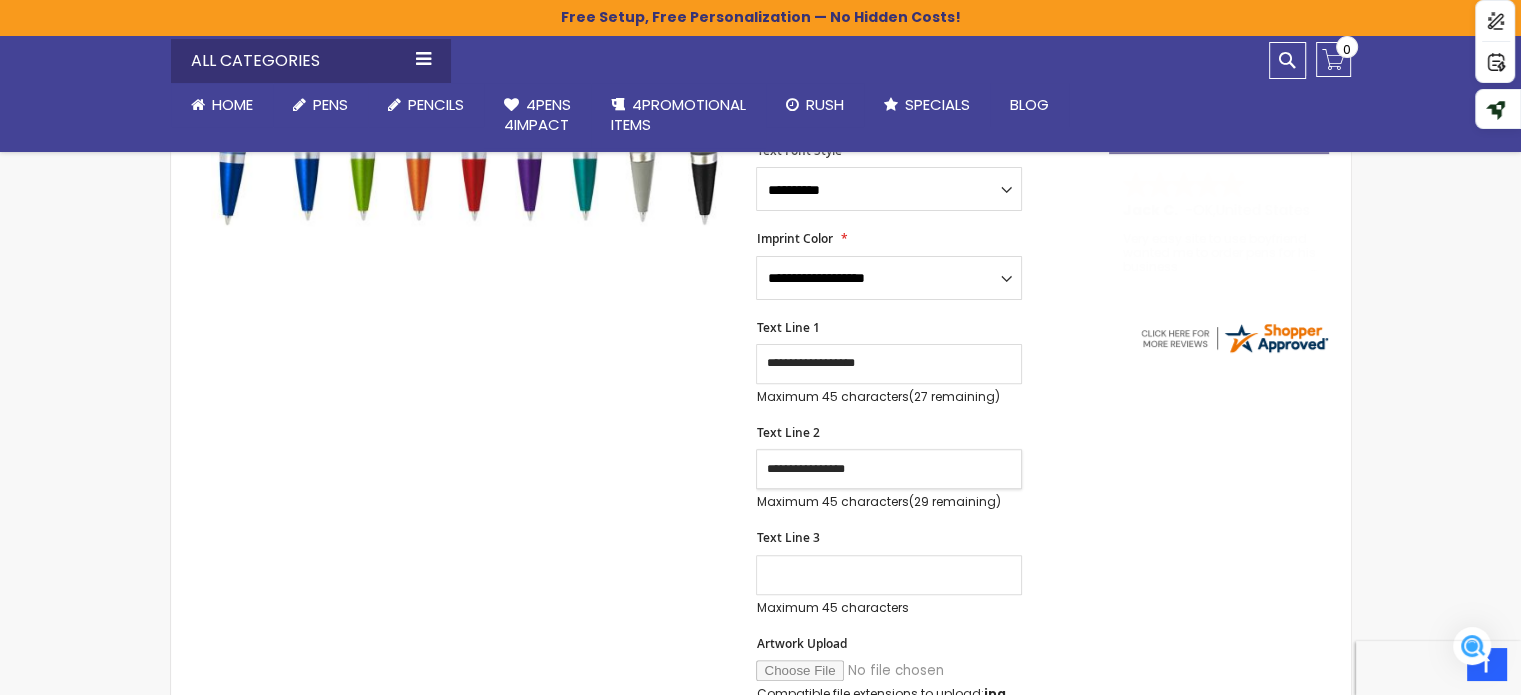 type on "**********" 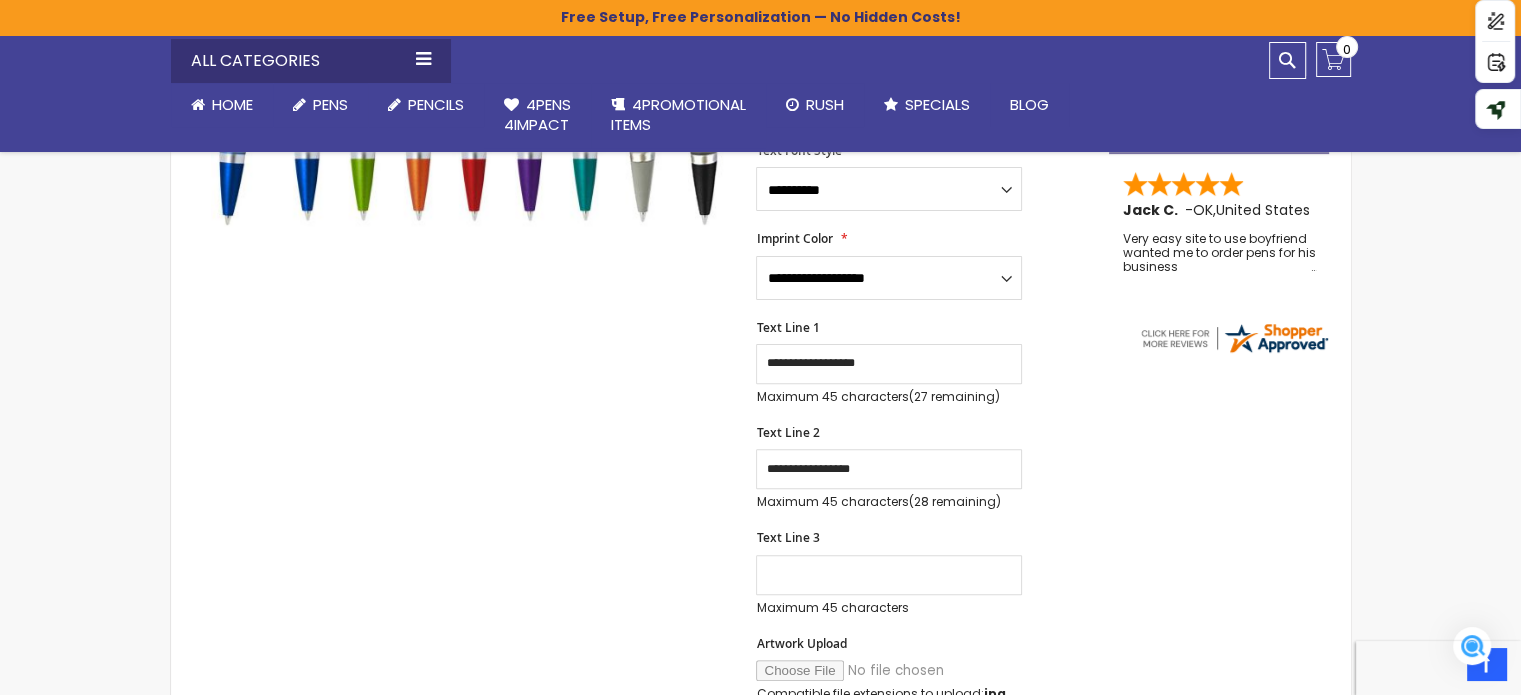 click on "Skip to the end of the images gallery
Skip to the beginning of the images gallery
Stiletto Advertising Stylus Pens - Special Offer
SKU
STYPEN-1R-AB
Rating:
100                          % of  100
3" at bounding box center (640, 658) 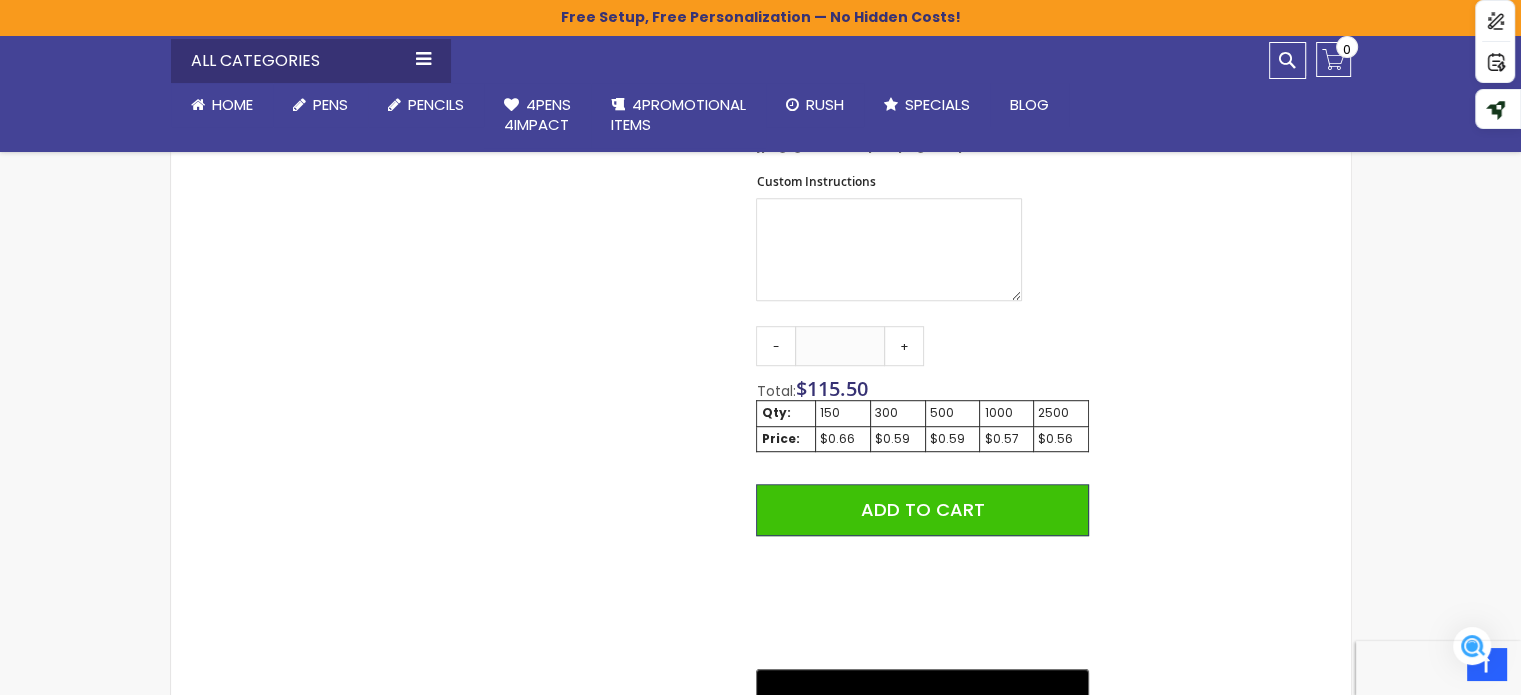 scroll, scrollTop: 1200, scrollLeft: 0, axis: vertical 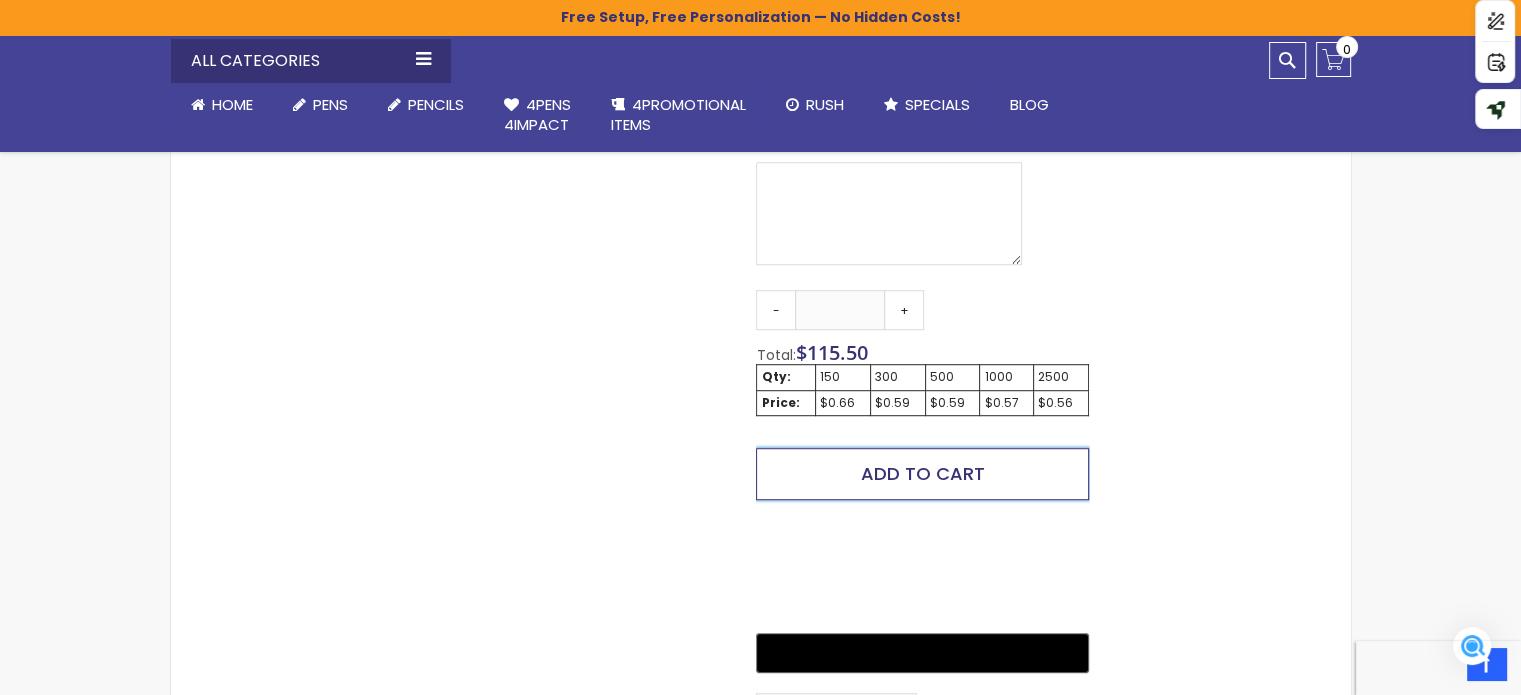 click on "Add to Cart" at bounding box center (922, 474) 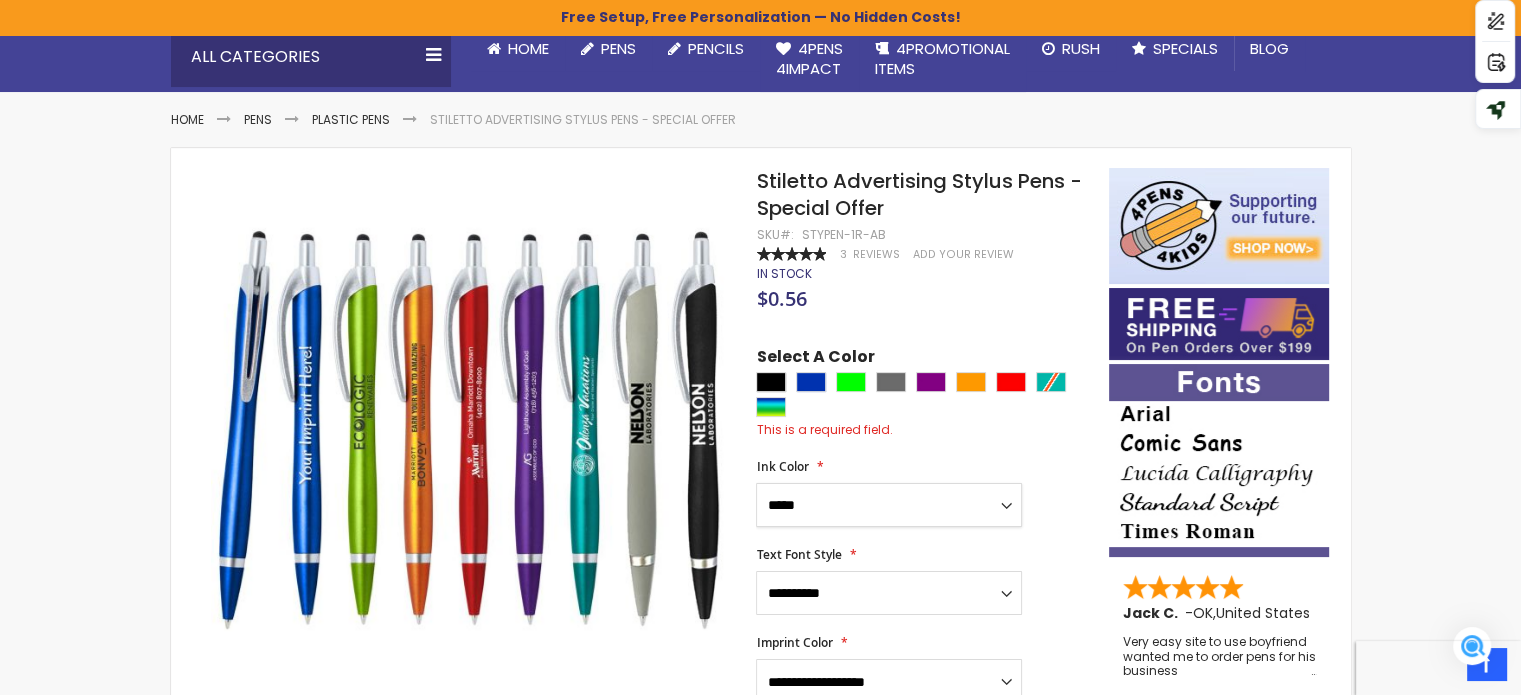click on "**********" at bounding box center [889, 505] 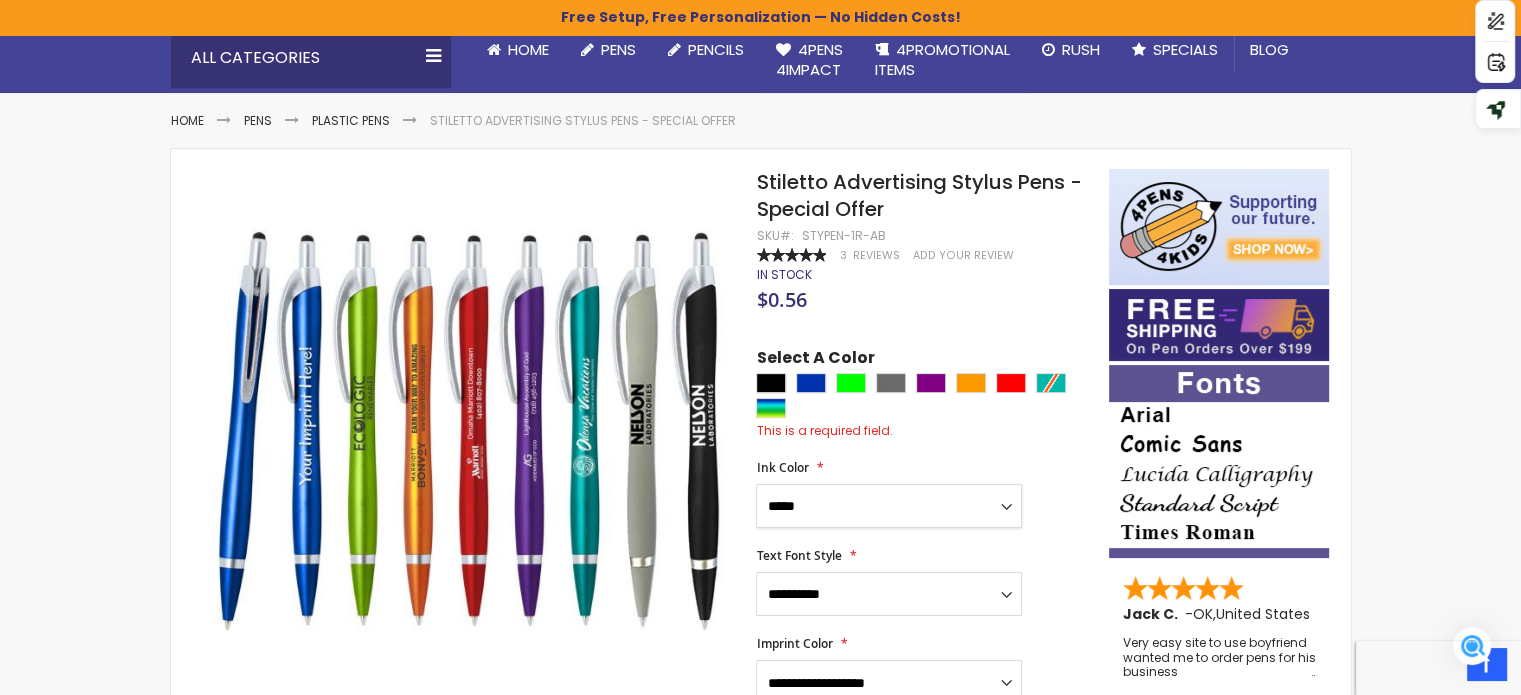 scroll, scrollTop: 195, scrollLeft: 0, axis: vertical 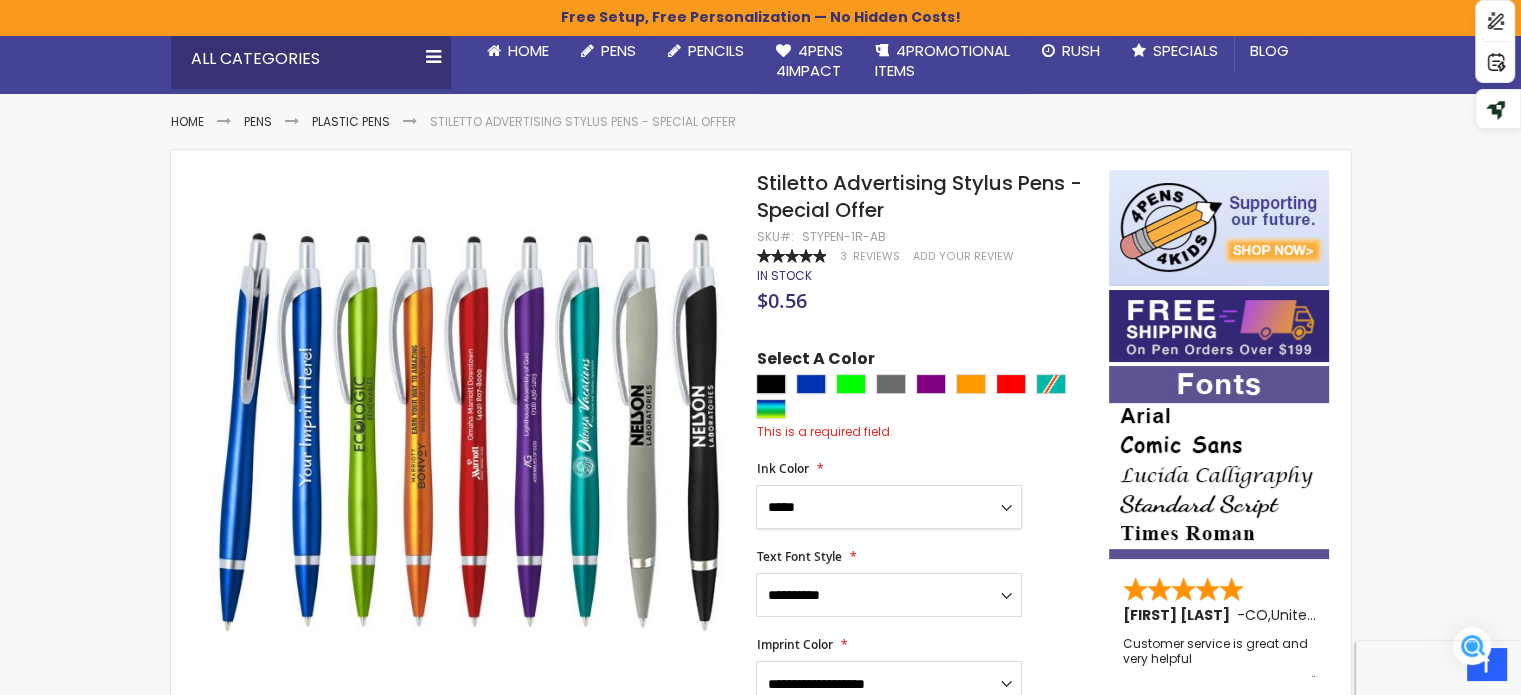 click on "**********" at bounding box center (889, 507) 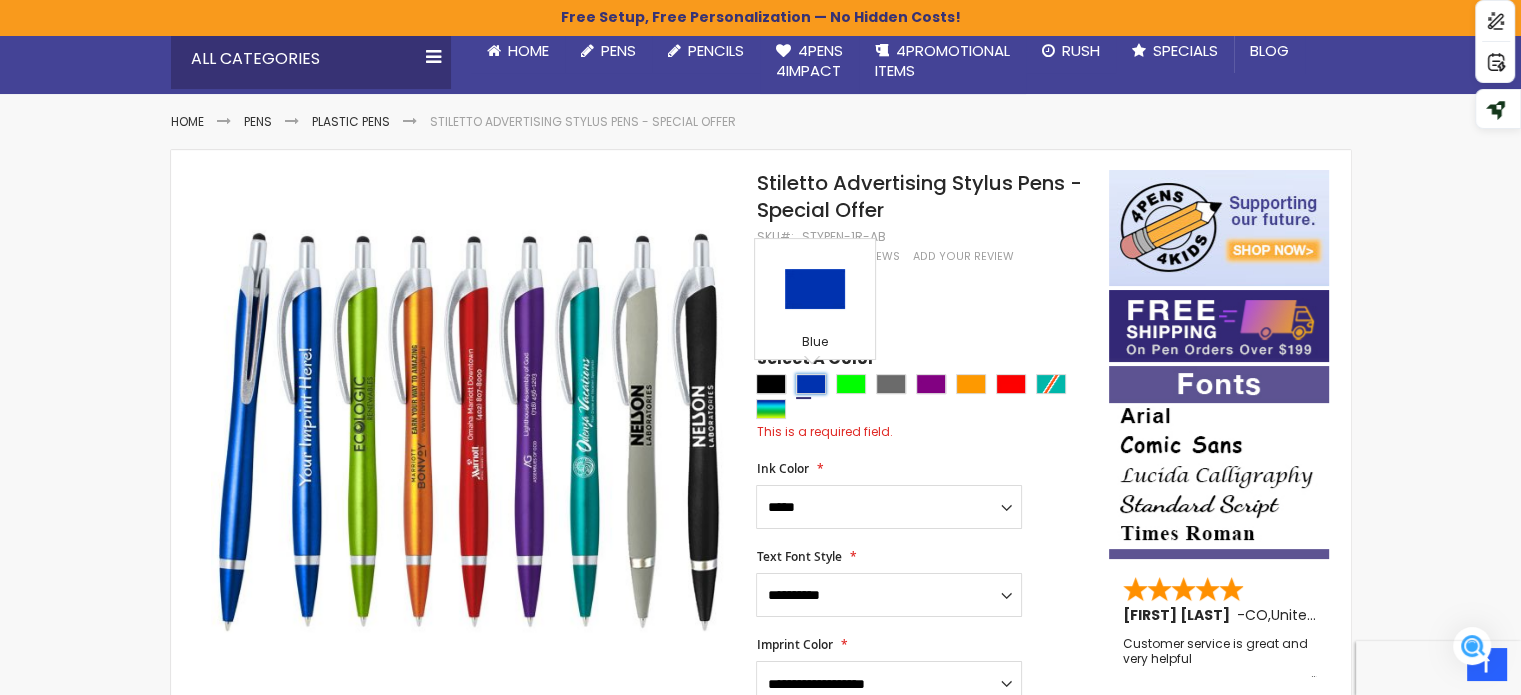 click at bounding box center [811, 384] 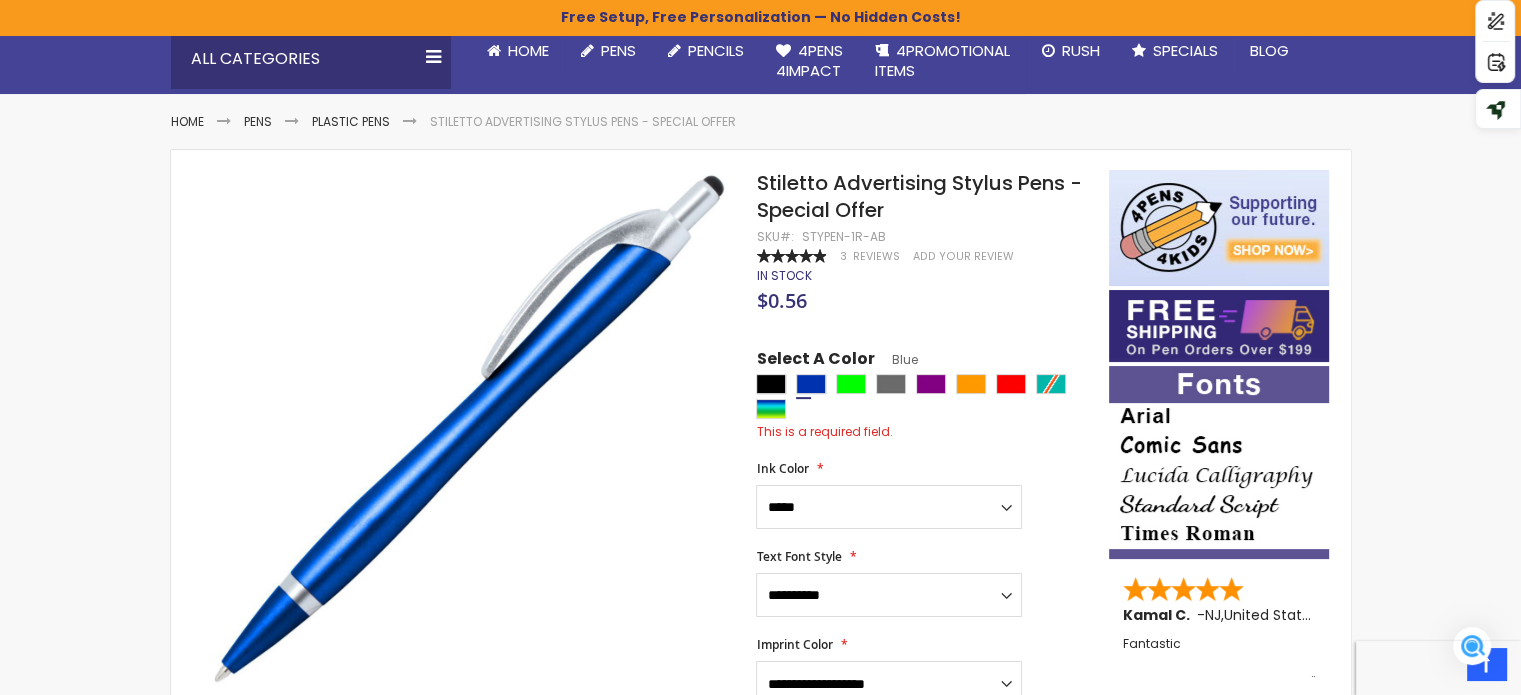 click on "Skip to Content
Welcome, Zabieda Cyril-Allen!
Wishlist
Sign Out
Sign In
Sign In
Login
Forgot Your Password?
Create an Account
My Account
Toggle Nav
Search
All Categories" at bounding box center (760, 1104) 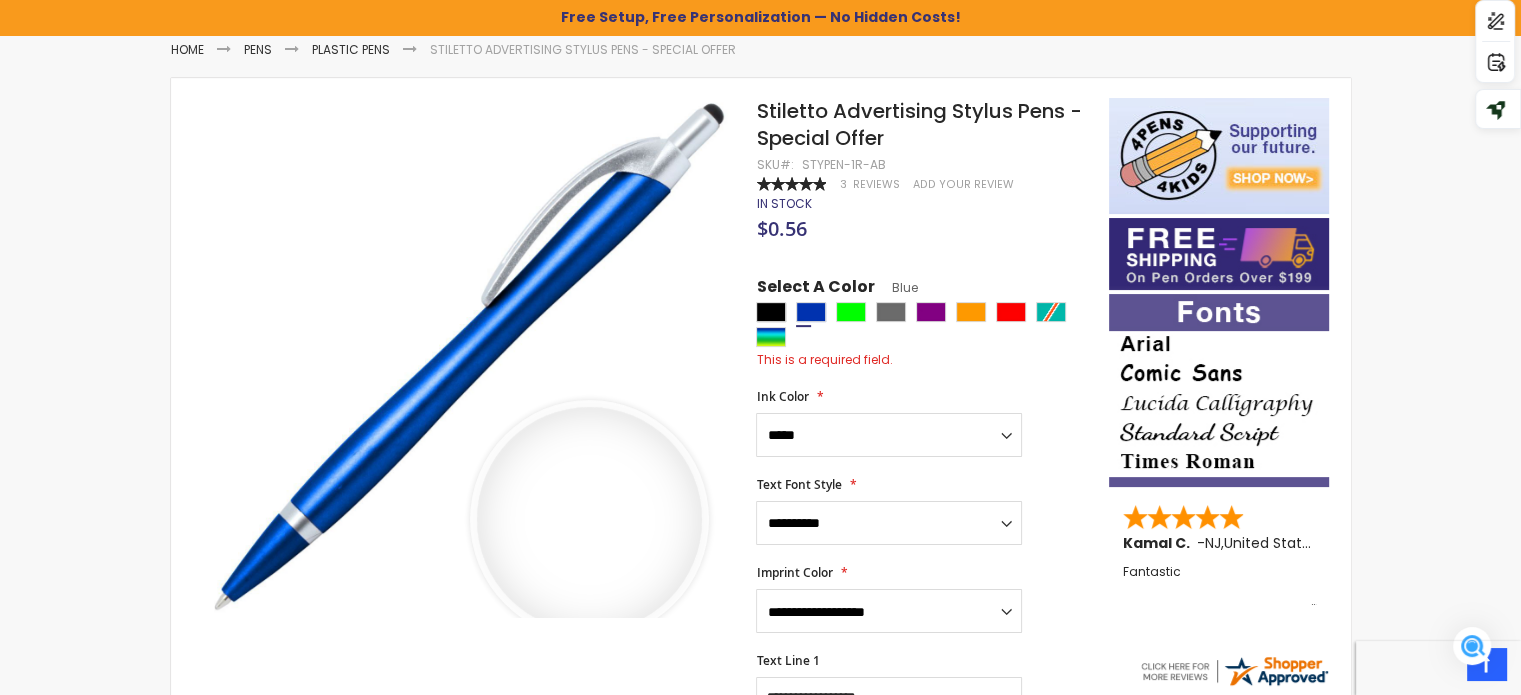 scroll, scrollTop: 295, scrollLeft: 0, axis: vertical 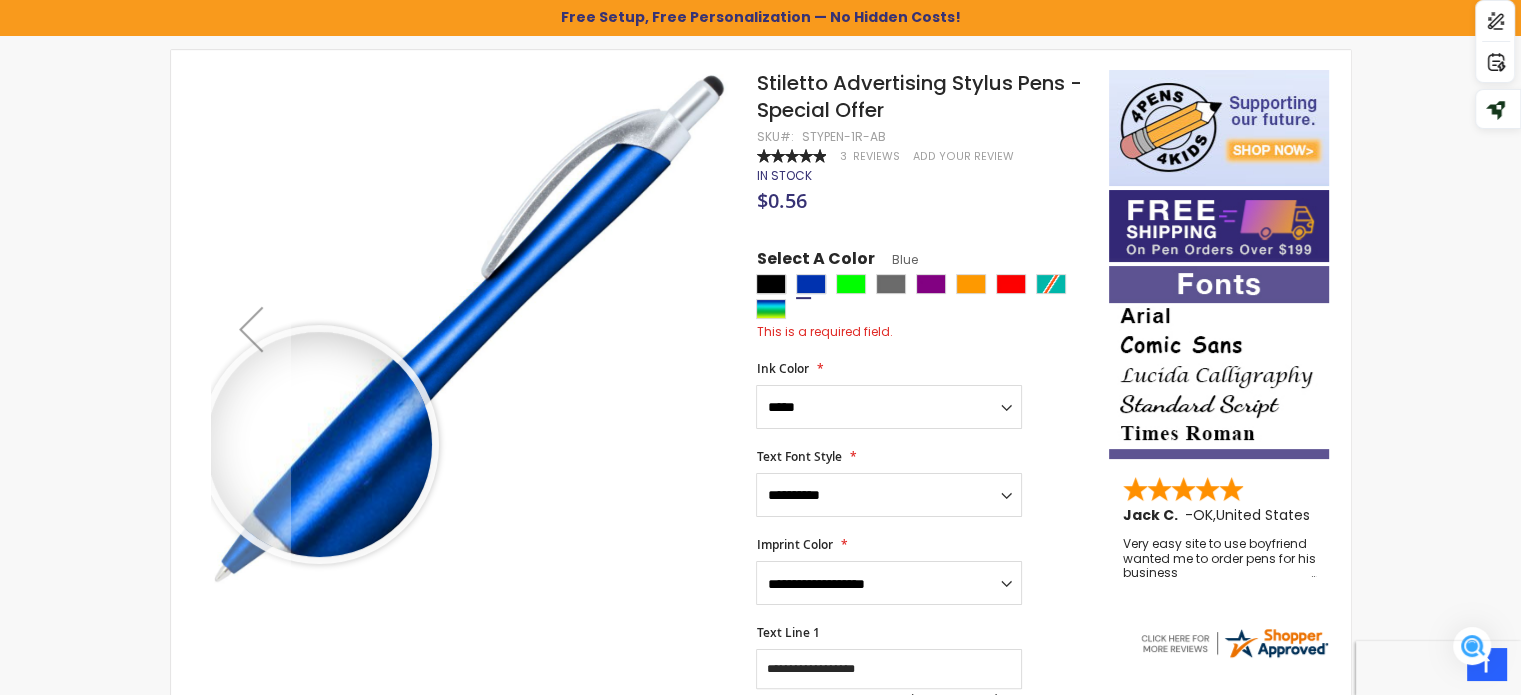 drag, startPoint x: 319, startPoint y: 443, endPoint x: 514, endPoint y: 534, distance: 215.1883 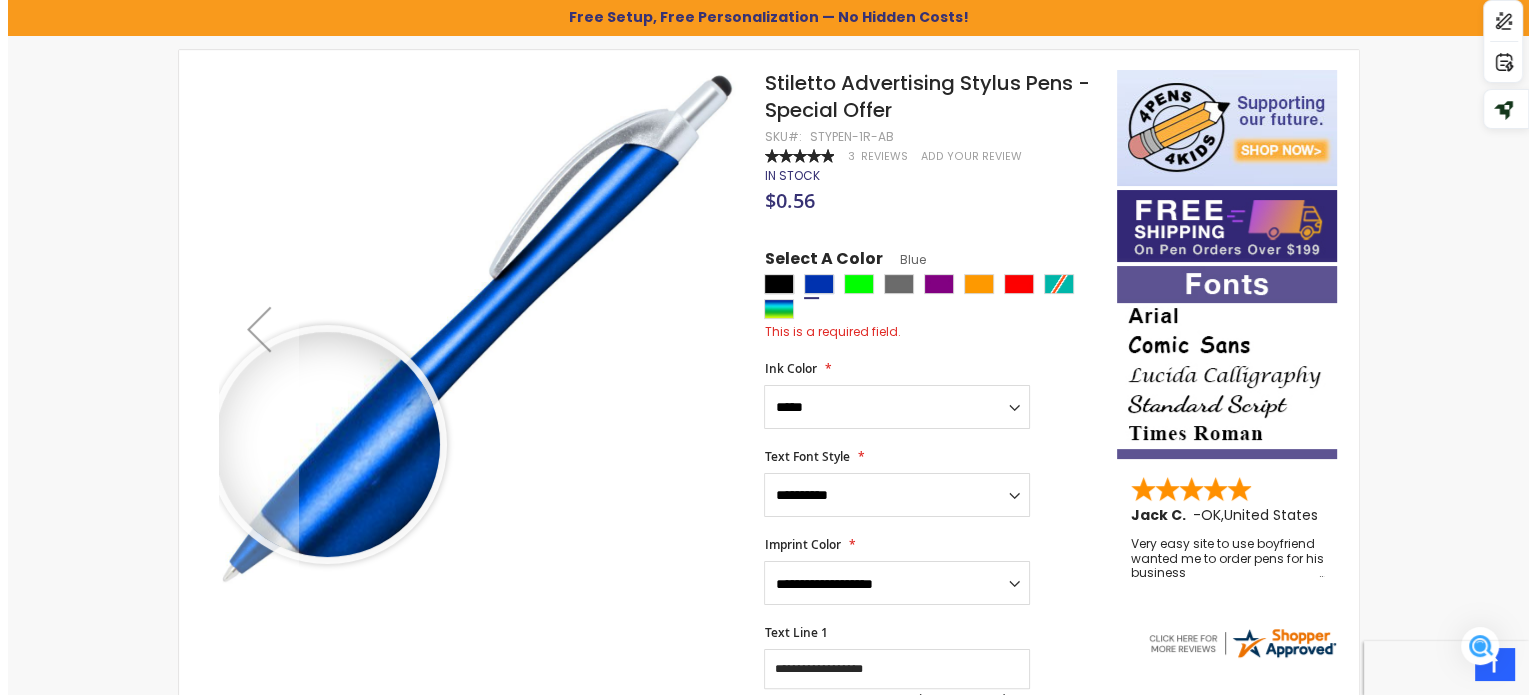 scroll, scrollTop: 0, scrollLeft: 0, axis: both 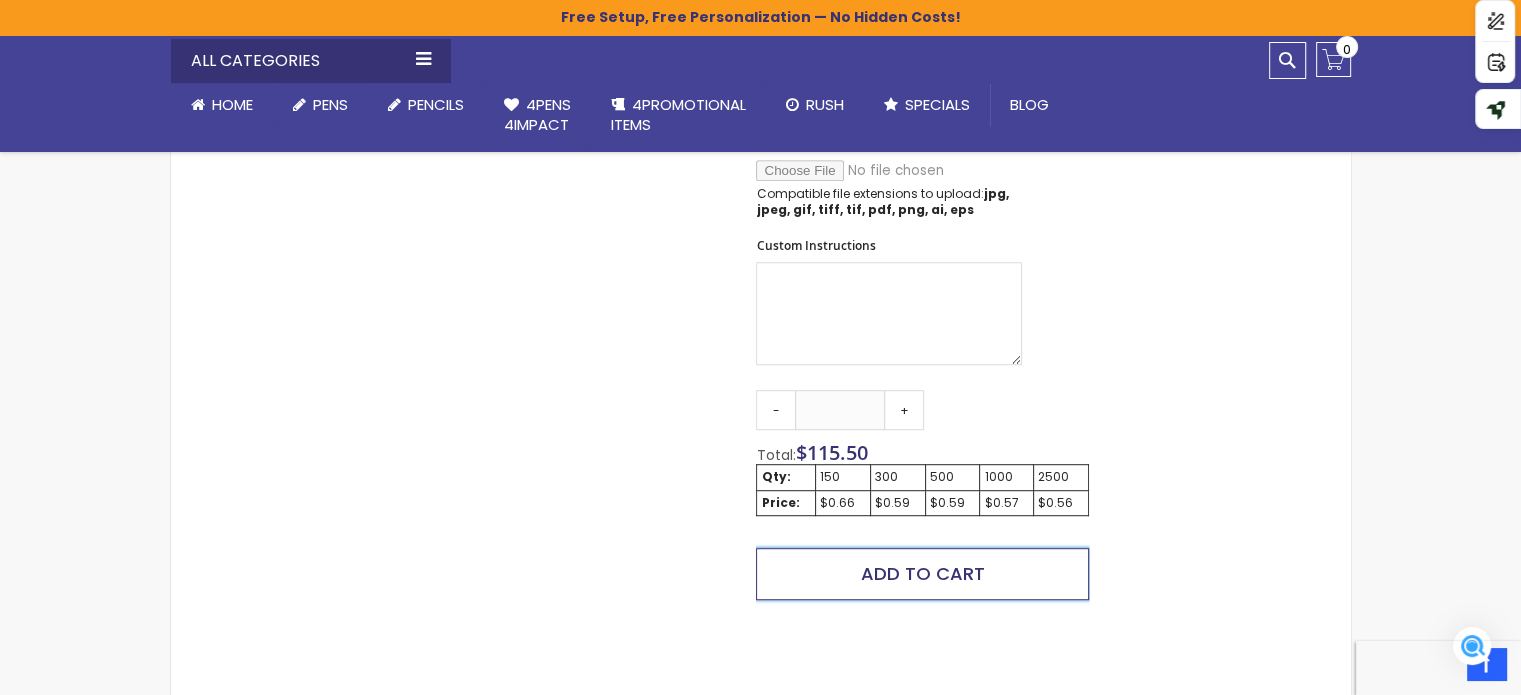 click on "Add to Cart" at bounding box center [922, 574] 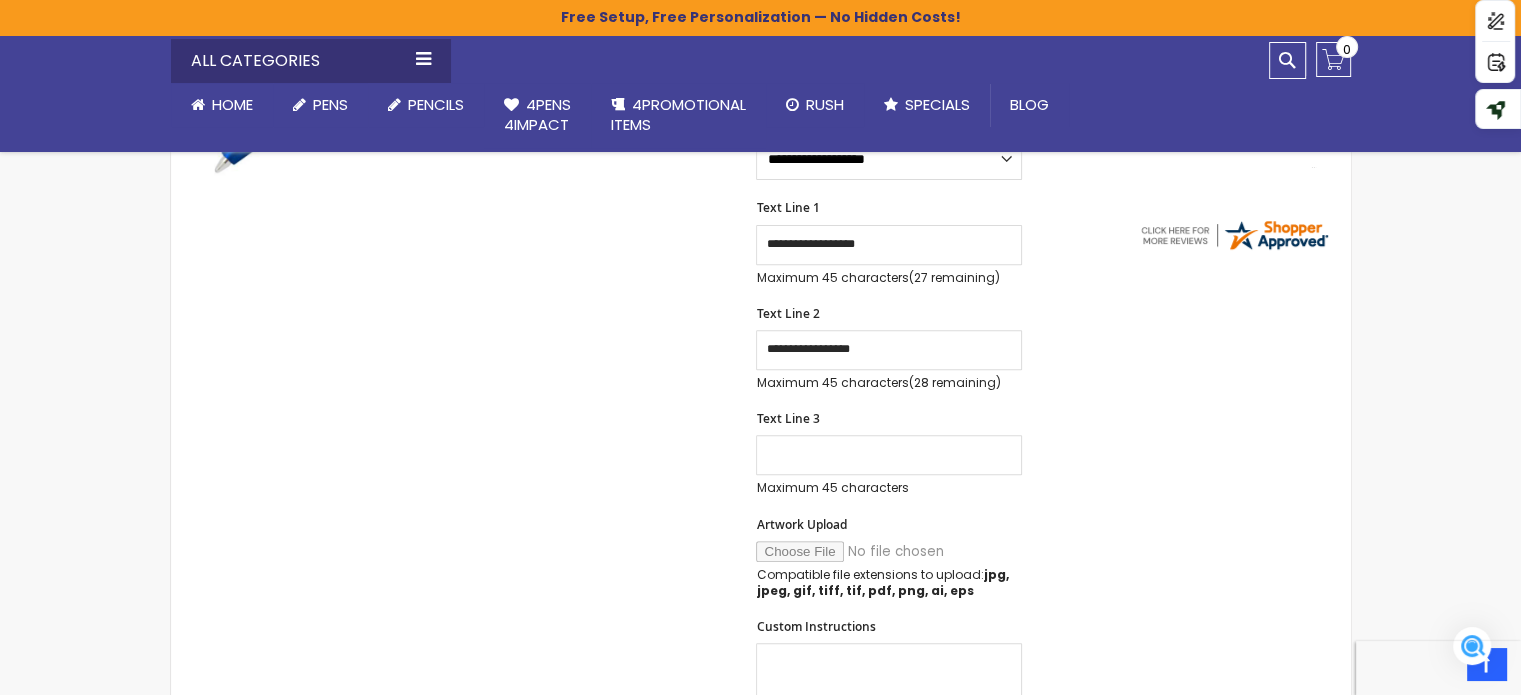 scroll, scrollTop: 523, scrollLeft: 0, axis: vertical 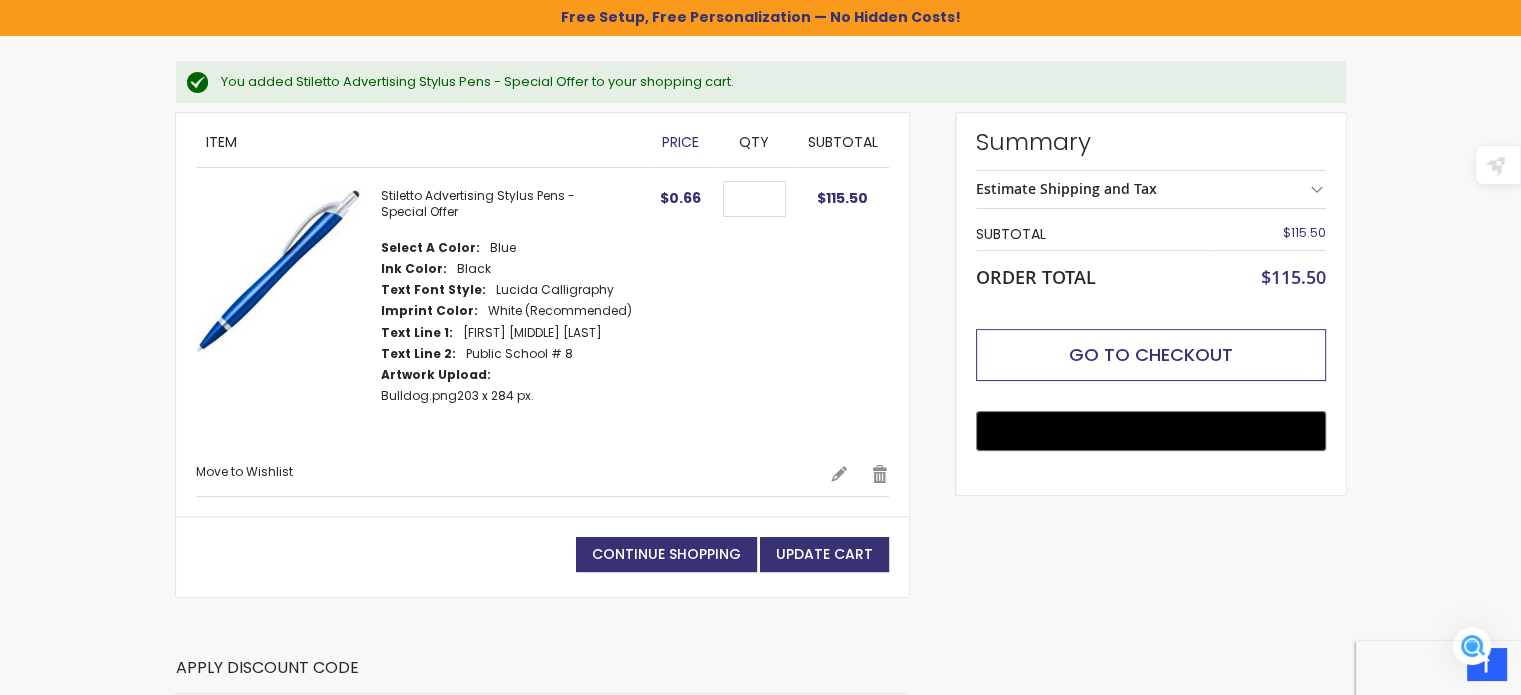 click on "Go to Checkout" at bounding box center (1151, 355) 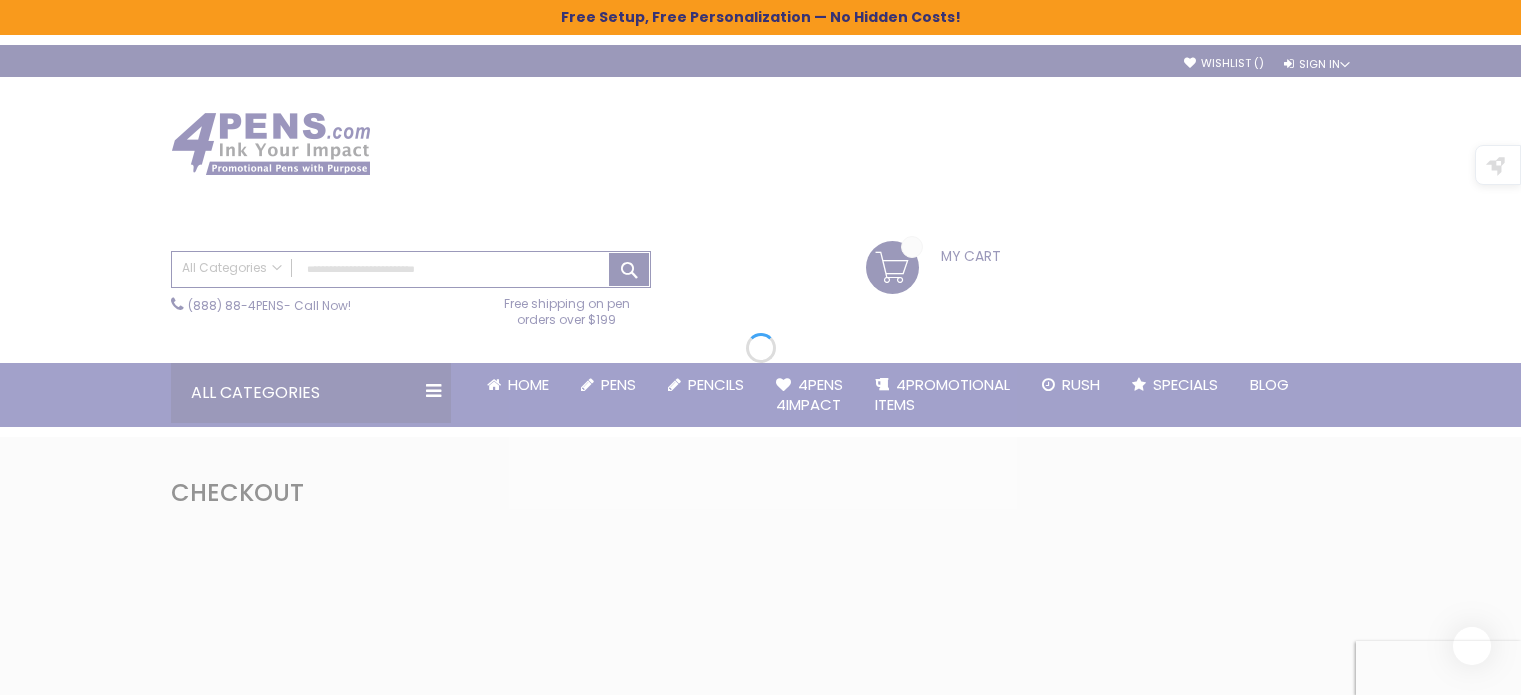 scroll, scrollTop: 0, scrollLeft: 0, axis: both 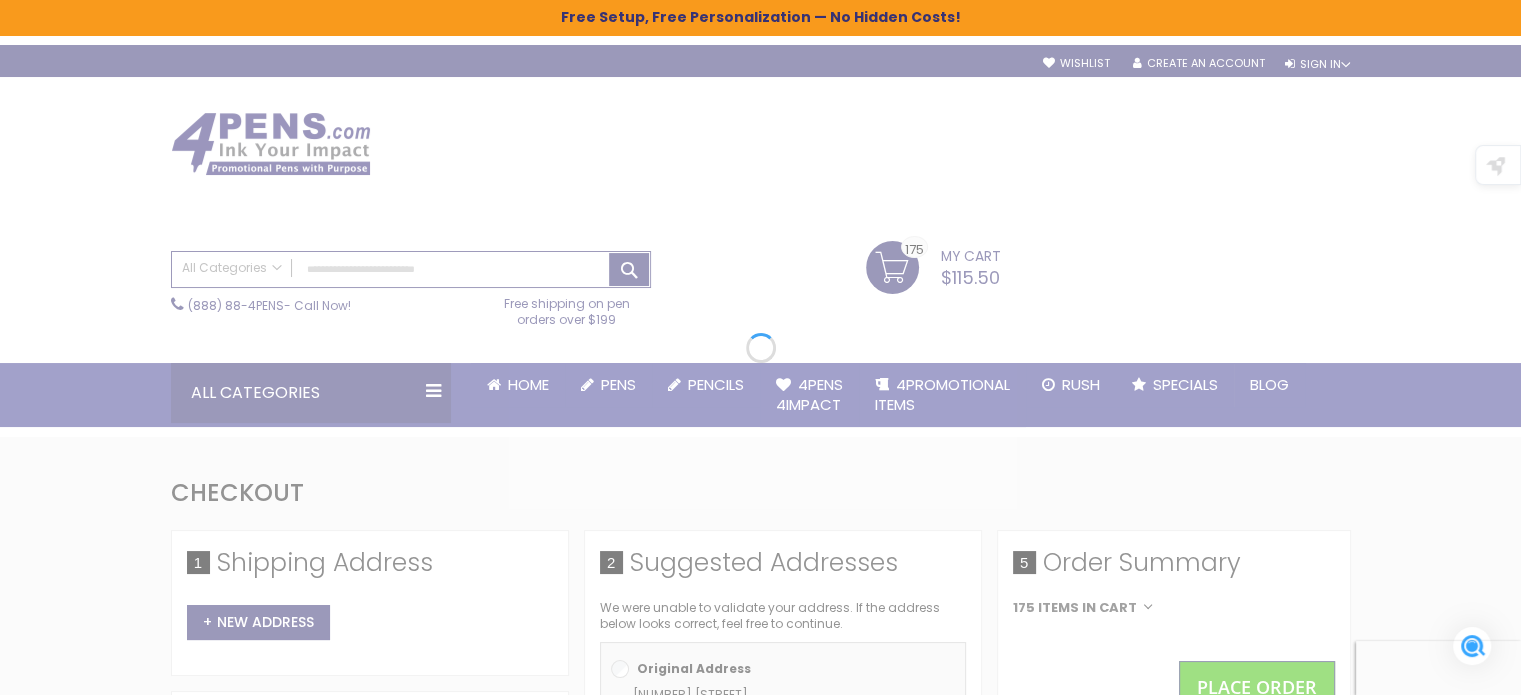 select on "*" 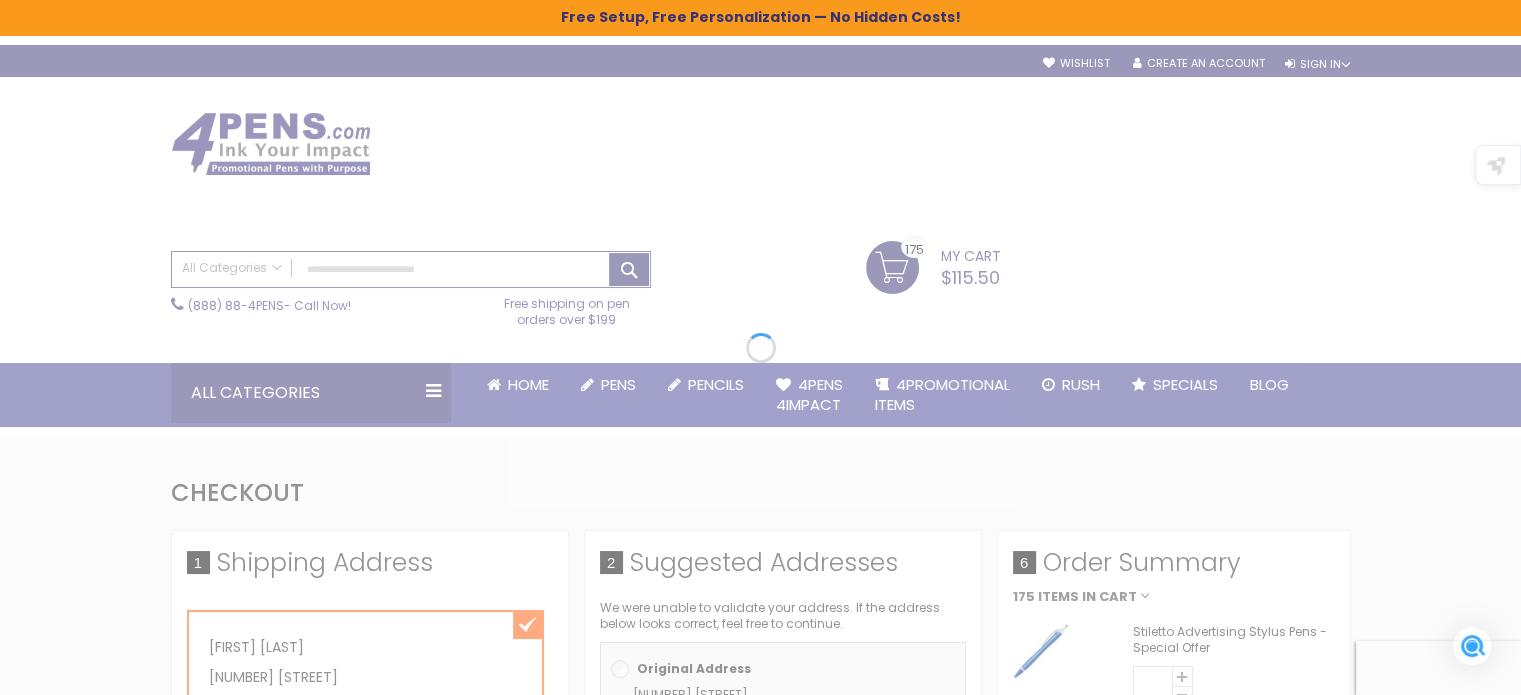 type 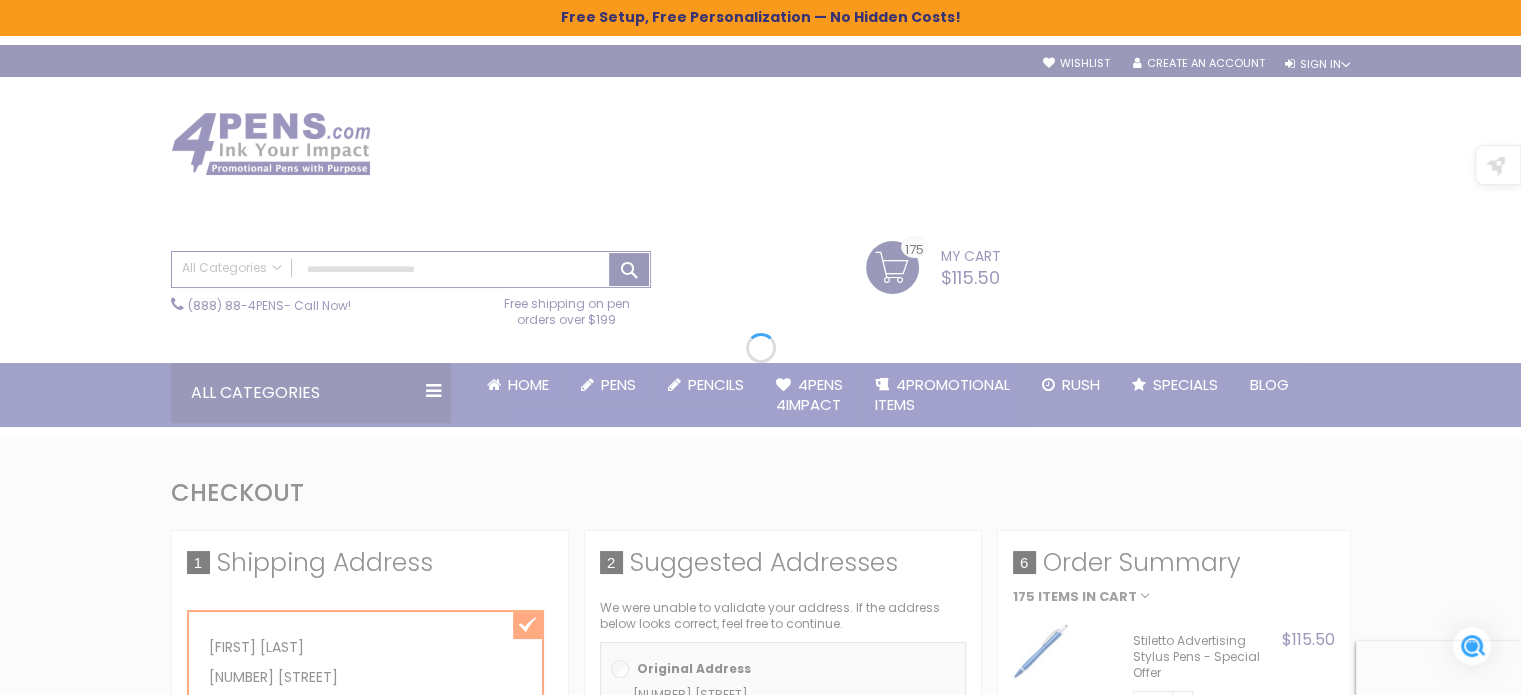 scroll, scrollTop: 0, scrollLeft: 0, axis: both 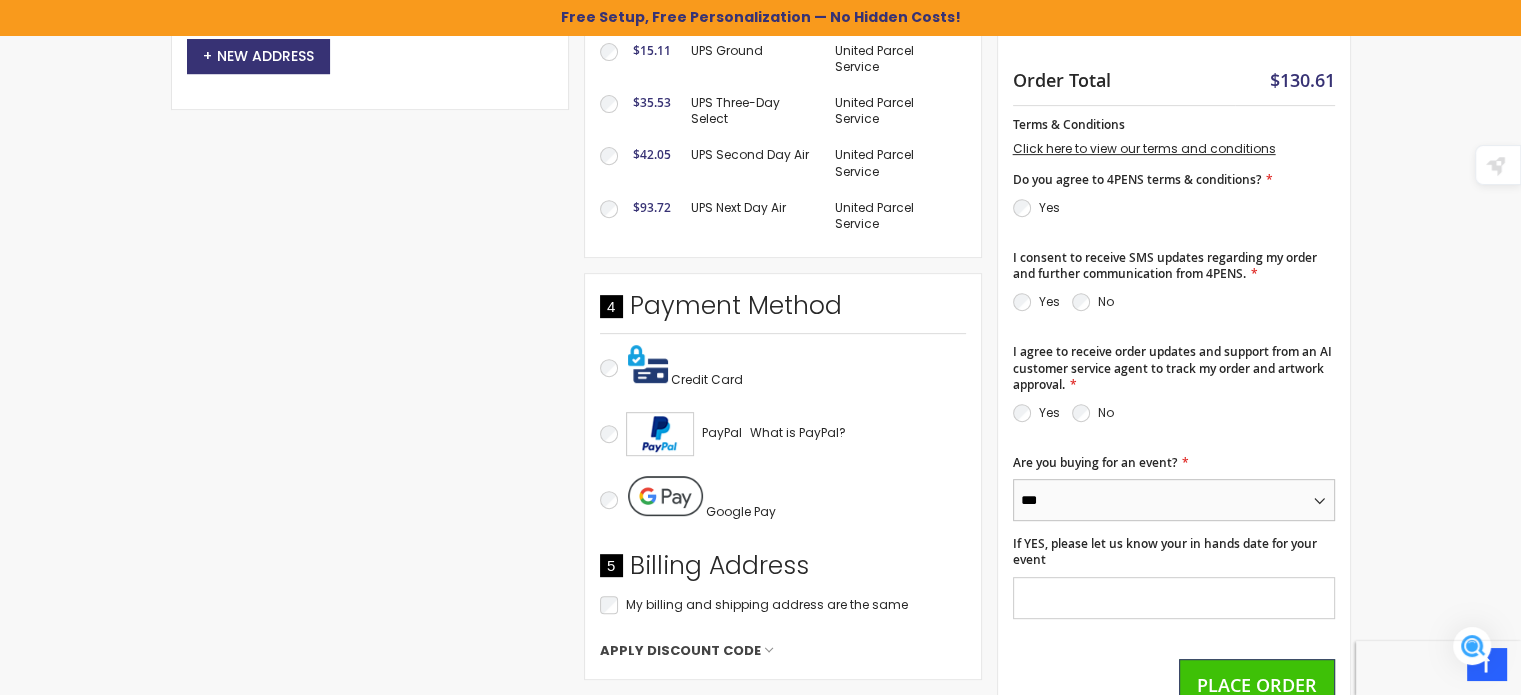 click on "*** **" at bounding box center (1174, 500) 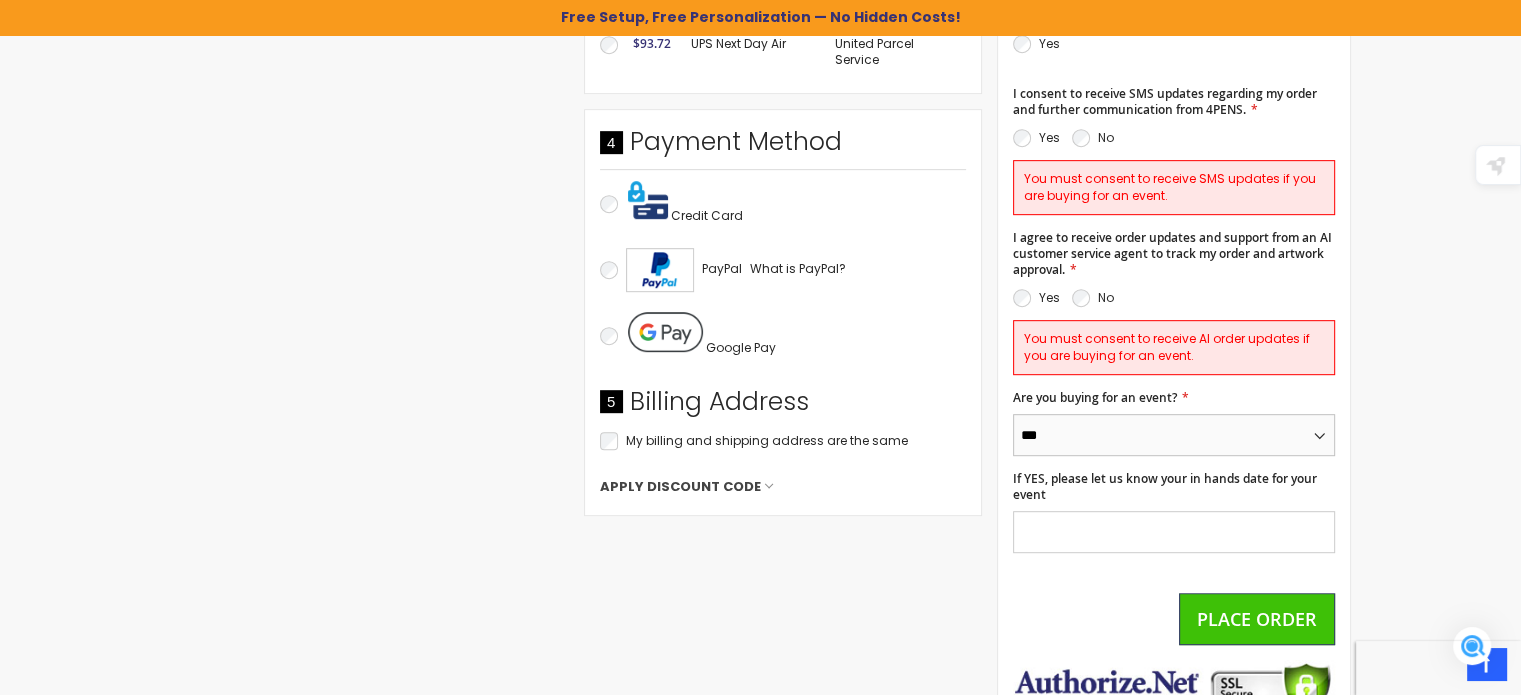scroll, scrollTop: 1000, scrollLeft: 0, axis: vertical 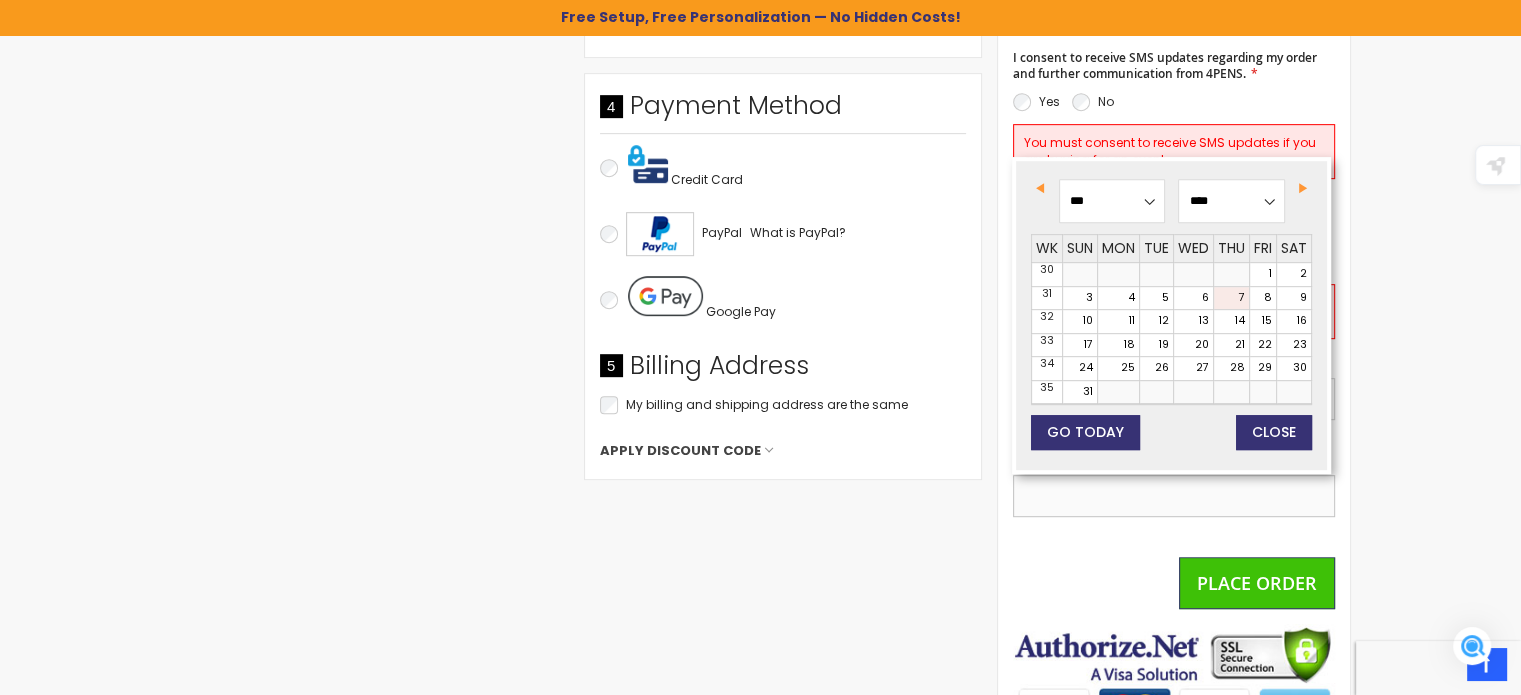 click on "If YES, please let us know your in hands date for your event" at bounding box center (1174, 496) 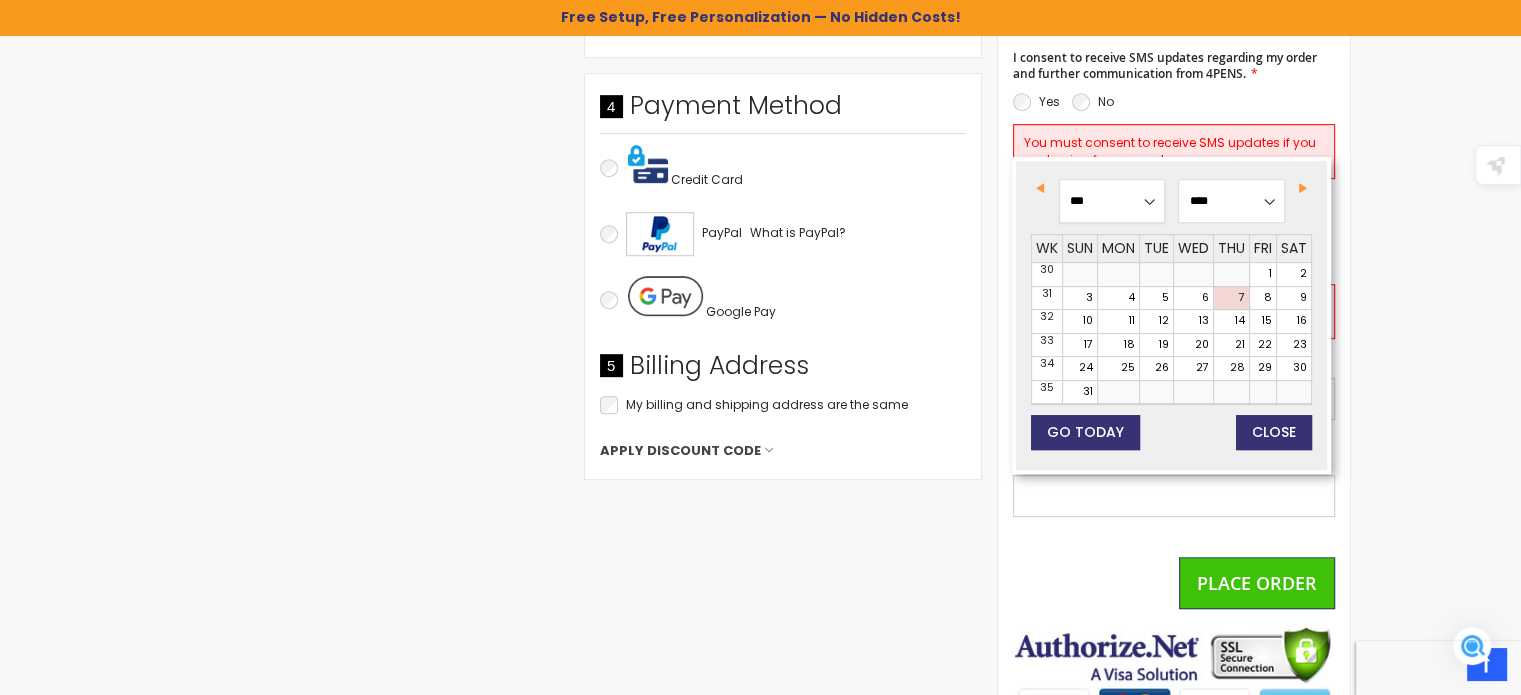 click on "*** *** *** *** *** *** *** *** *** *** *** ***" at bounding box center [1112, 201] 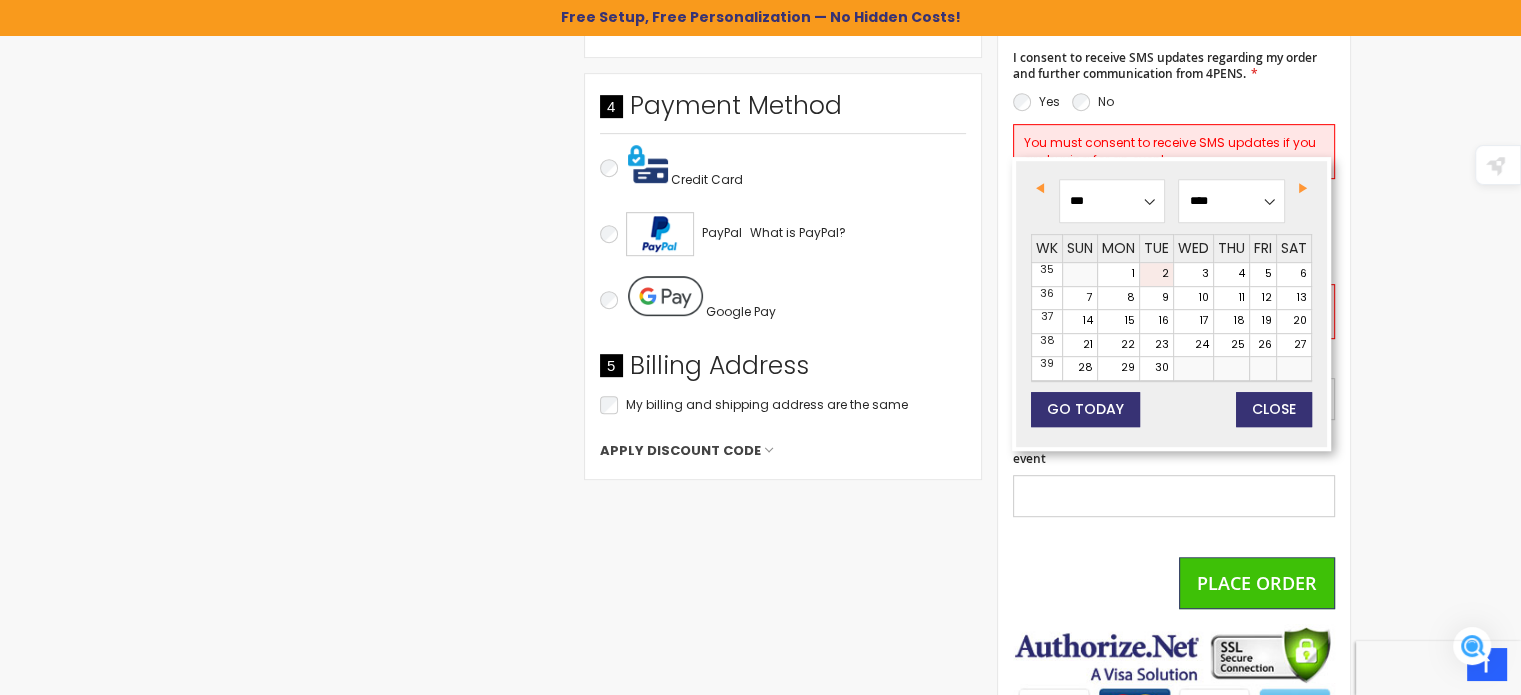 click on "2" at bounding box center [1156, 274] 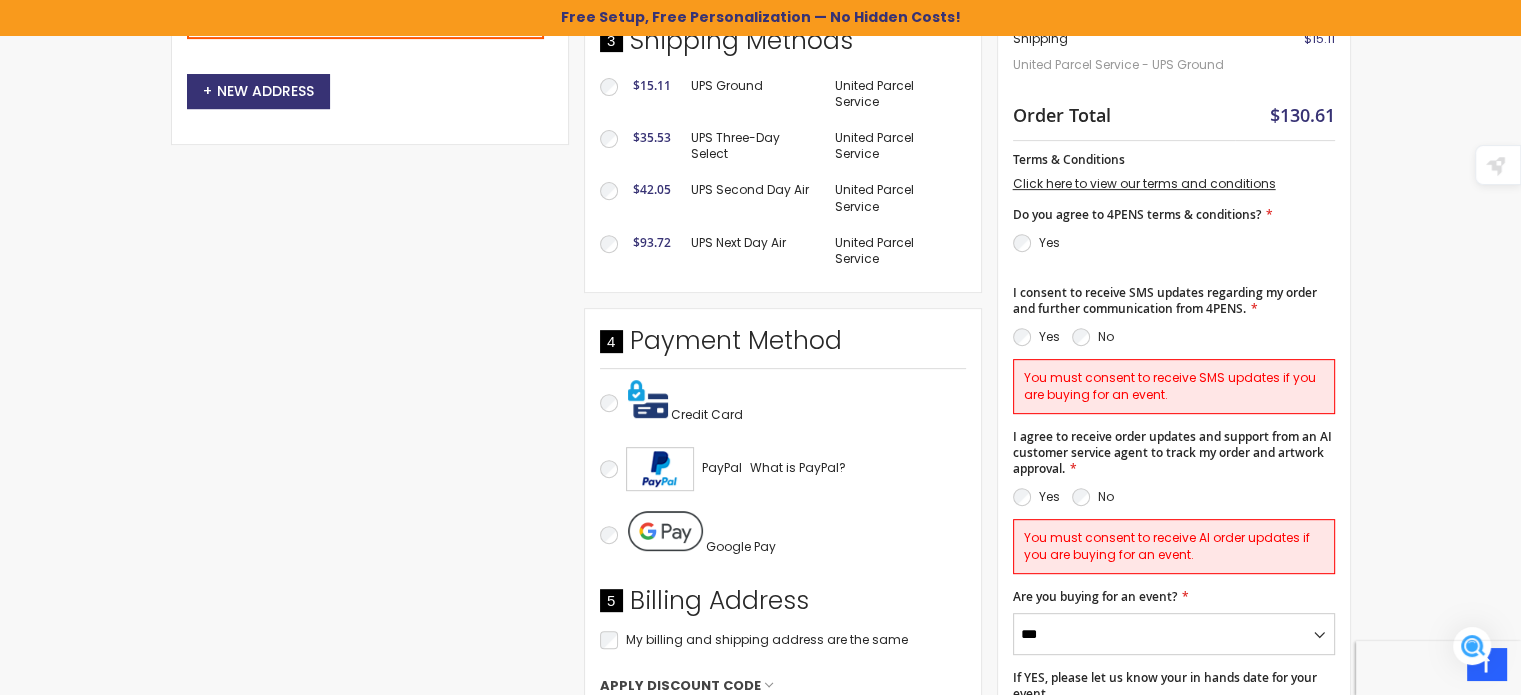 scroll, scrollTop: 800, scrollLeft: 0, axis: vertical 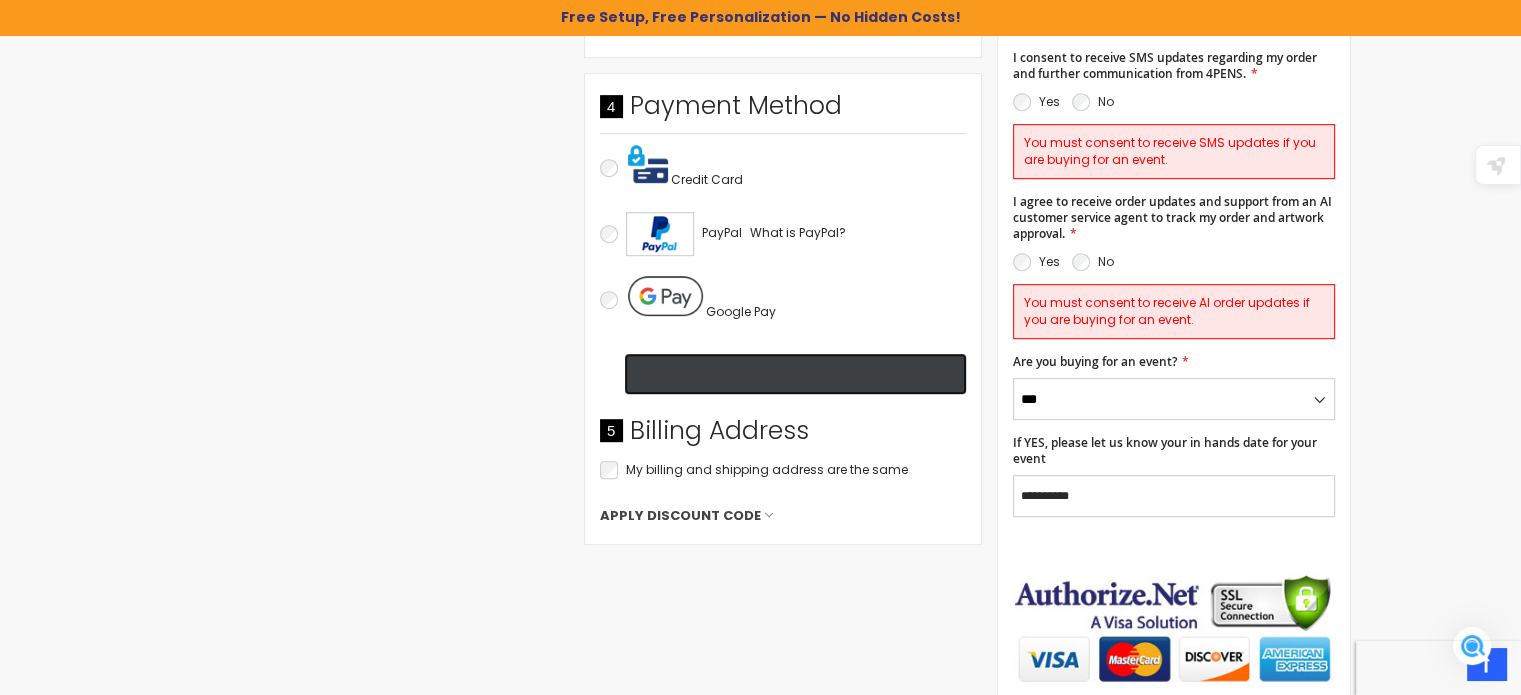 click on "@import url(//fonts.googleapis.com/css?family=Google+Sans_old:500) ••••••" 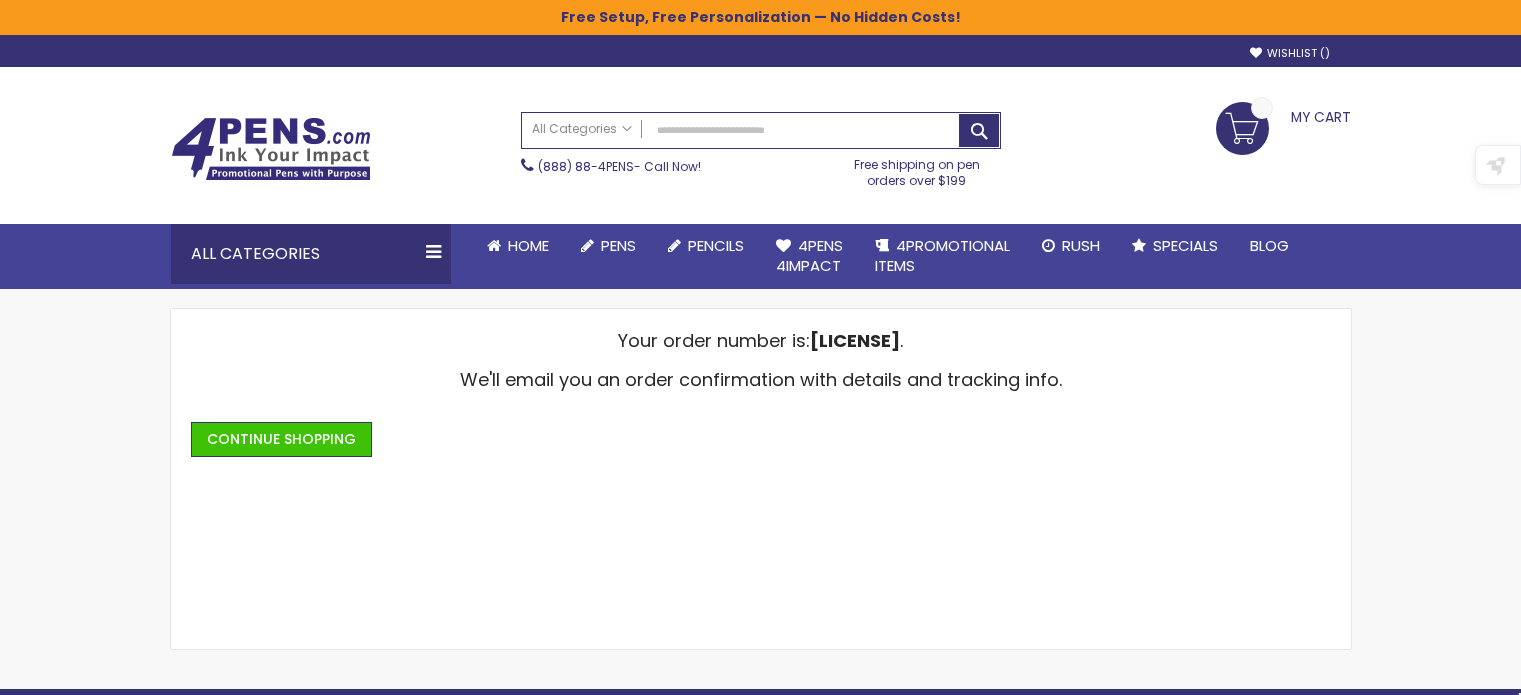 scroll, scrollTop: 0, scrollLeft: 0, axis: both 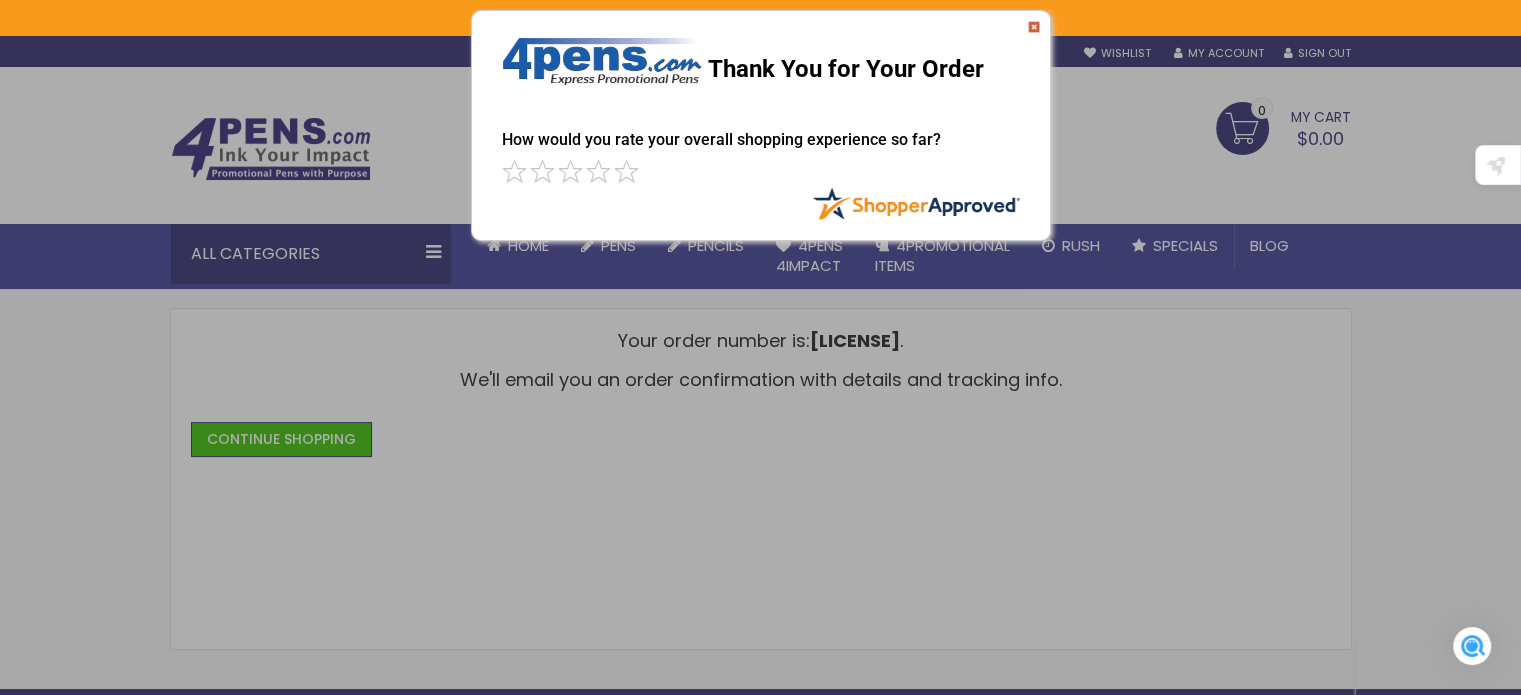 click at bounding box center [1034, 27] 